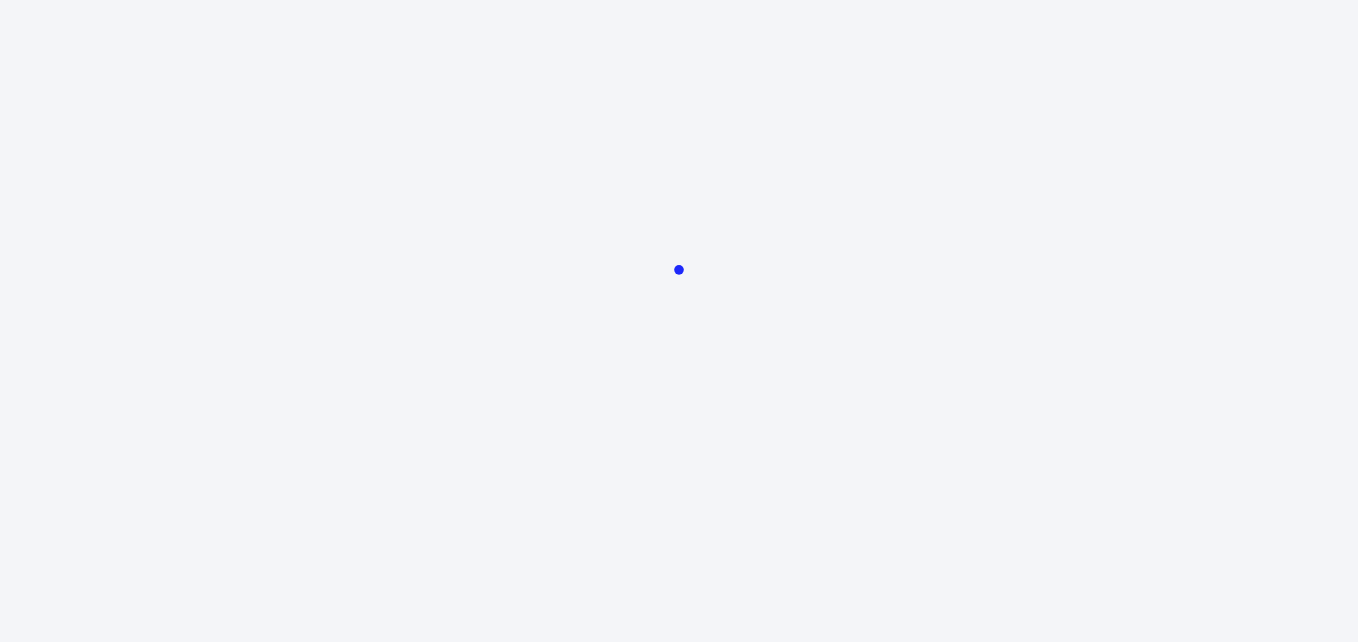 scroll, scrollTop: 0, scrollLeft: 0, axis: both 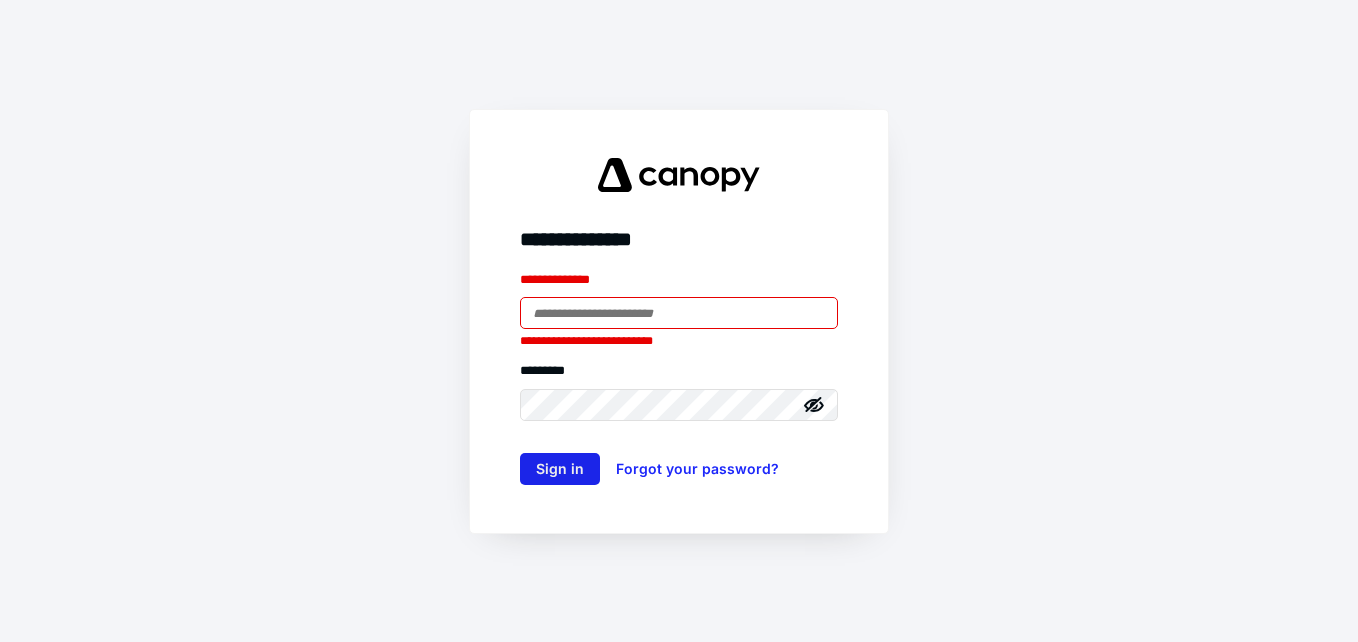 type on "**********" 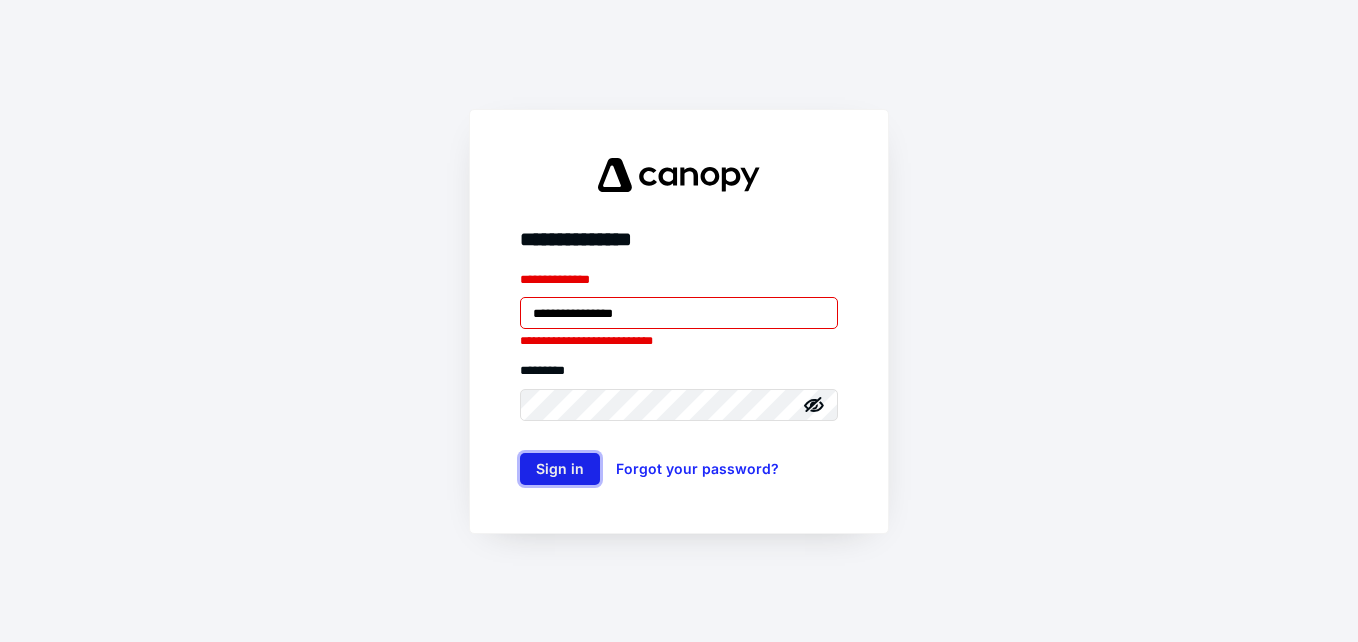 click on "Sign in" at bounding box center (560, 469) 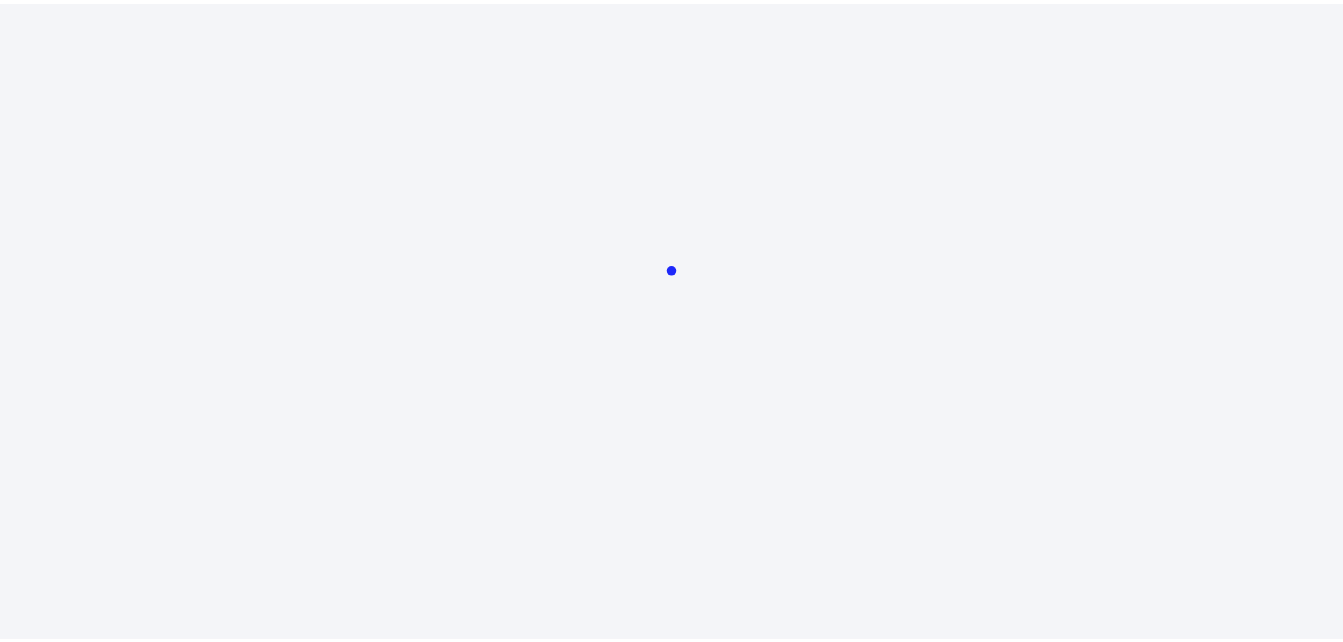 scroll, scrollTop: 0, scrollLeft: 0, axis: both 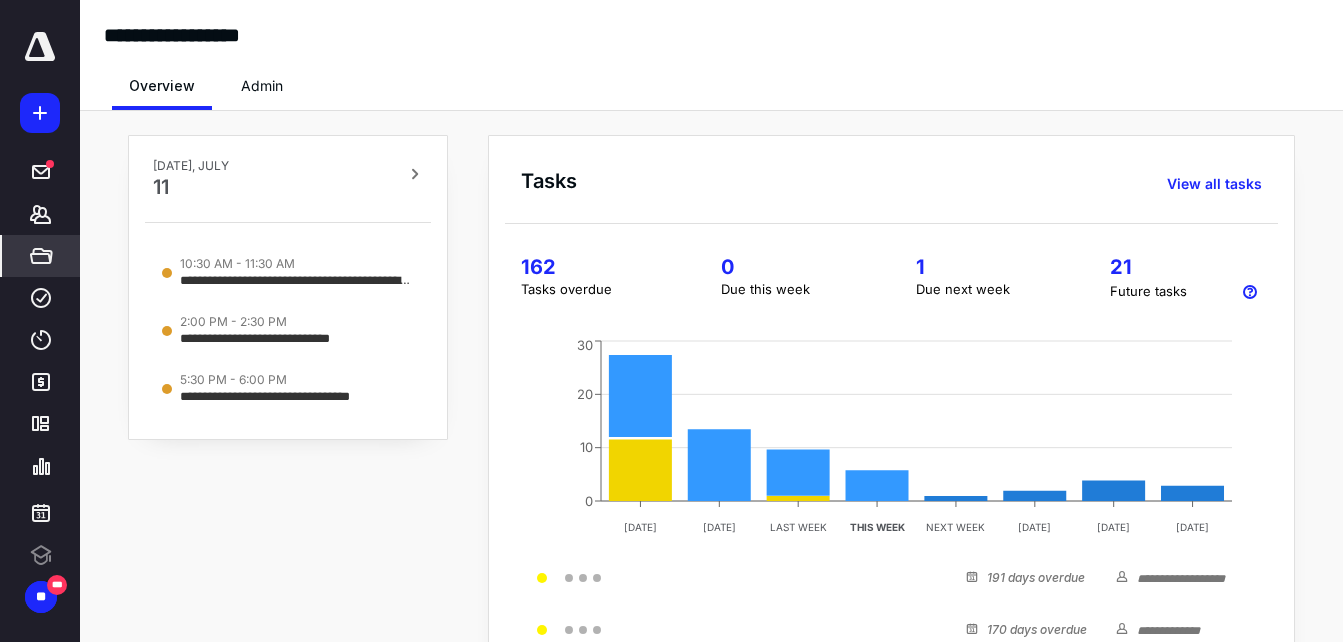 click 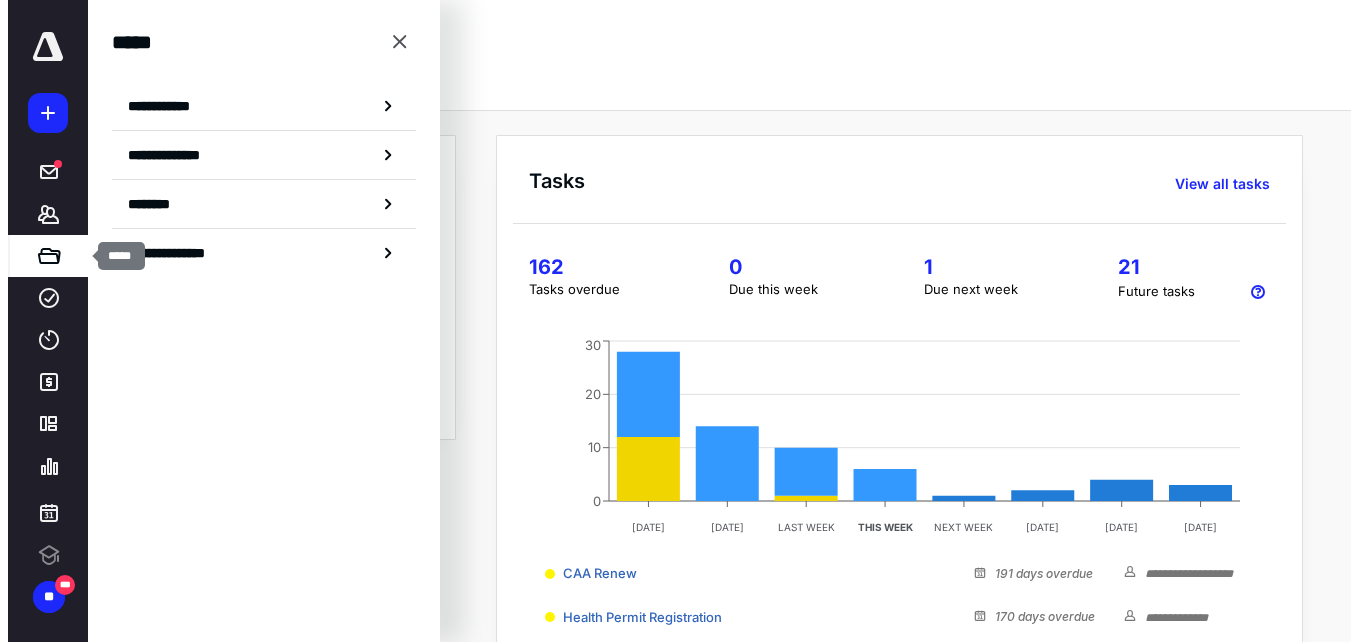 scroll, scrollTop: 0, scrollLeft: 0, axis: both 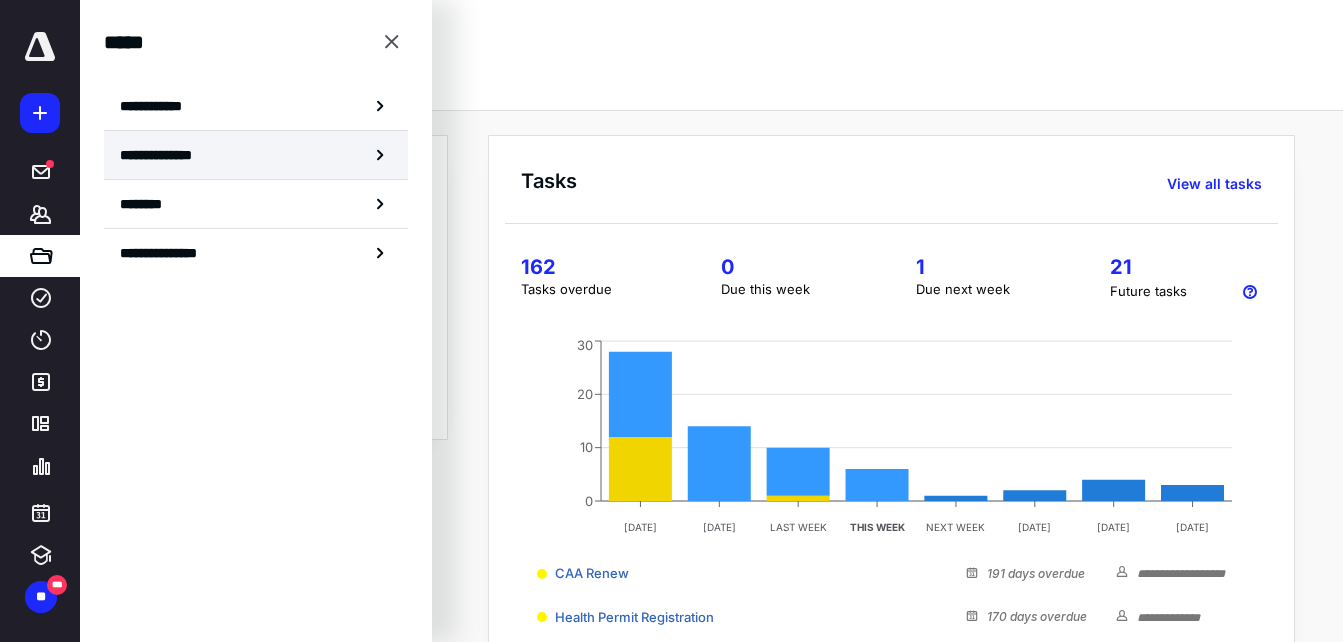 click on "**********" at bounding box center (163, 155) 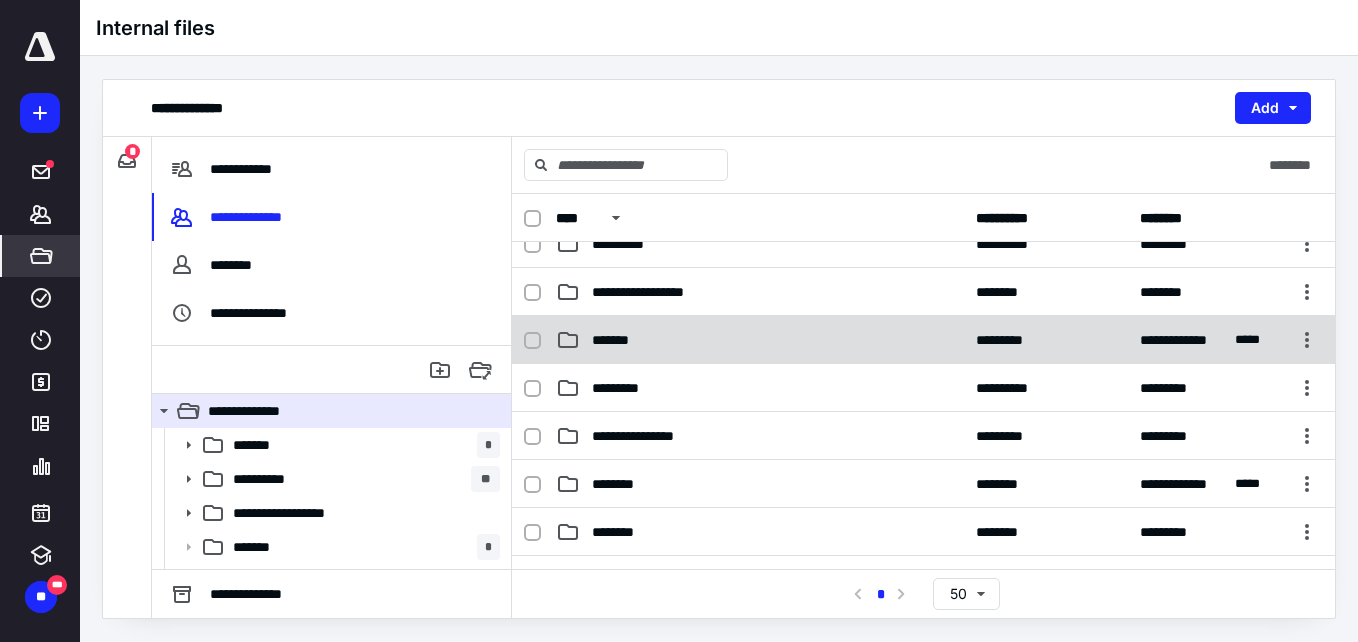 scroll, scrollTop: 108, scrollLeft: 0, axis: vertical 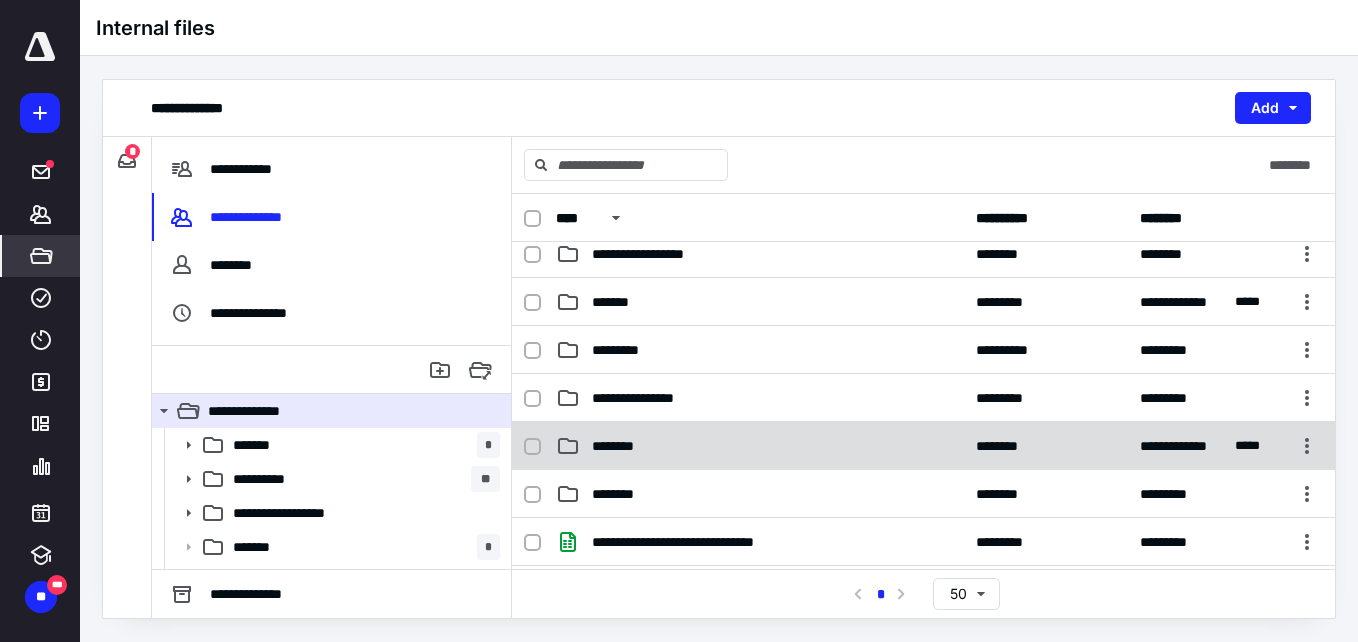 click on "********" at bounding box center (625, 446) 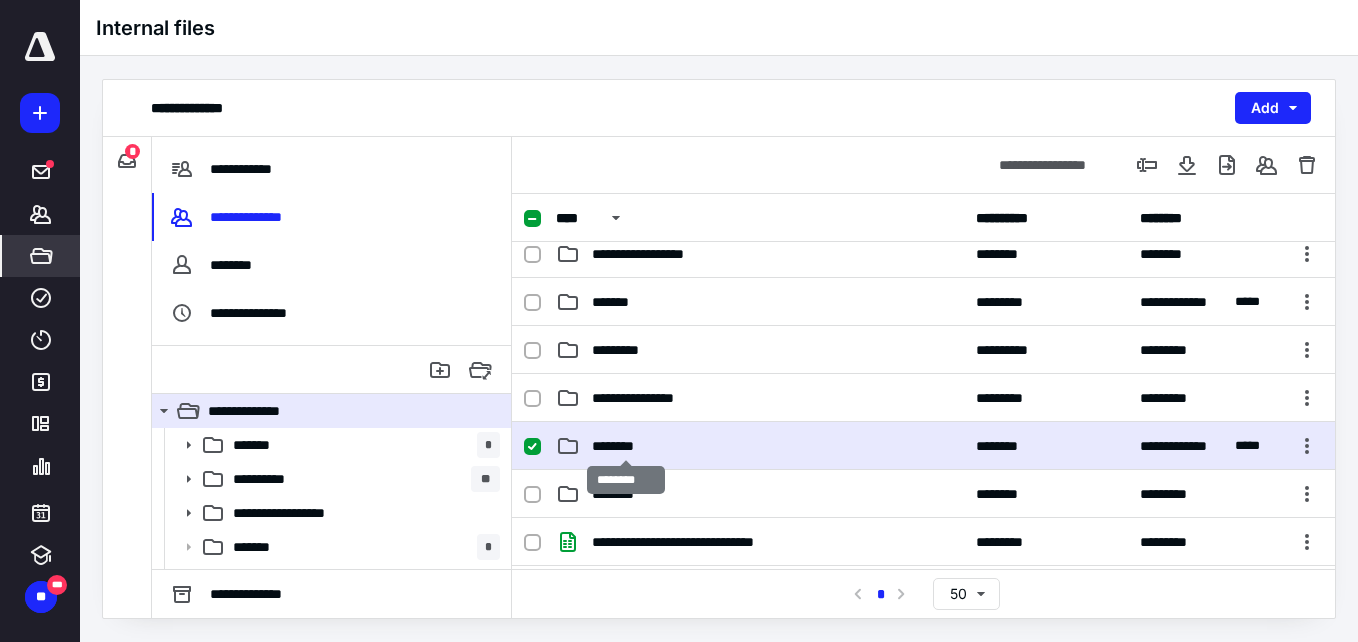 click on "********" at bounding box center (625, 446) 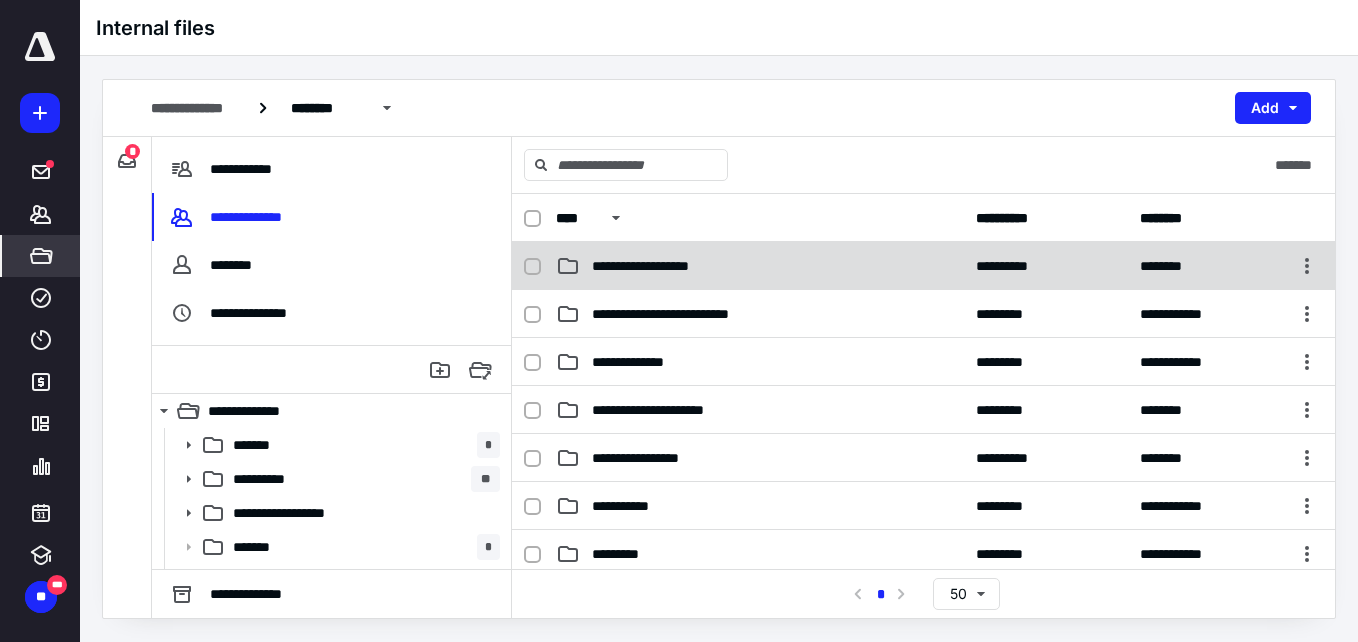 click on "**********" at bounding box center [672, 266] 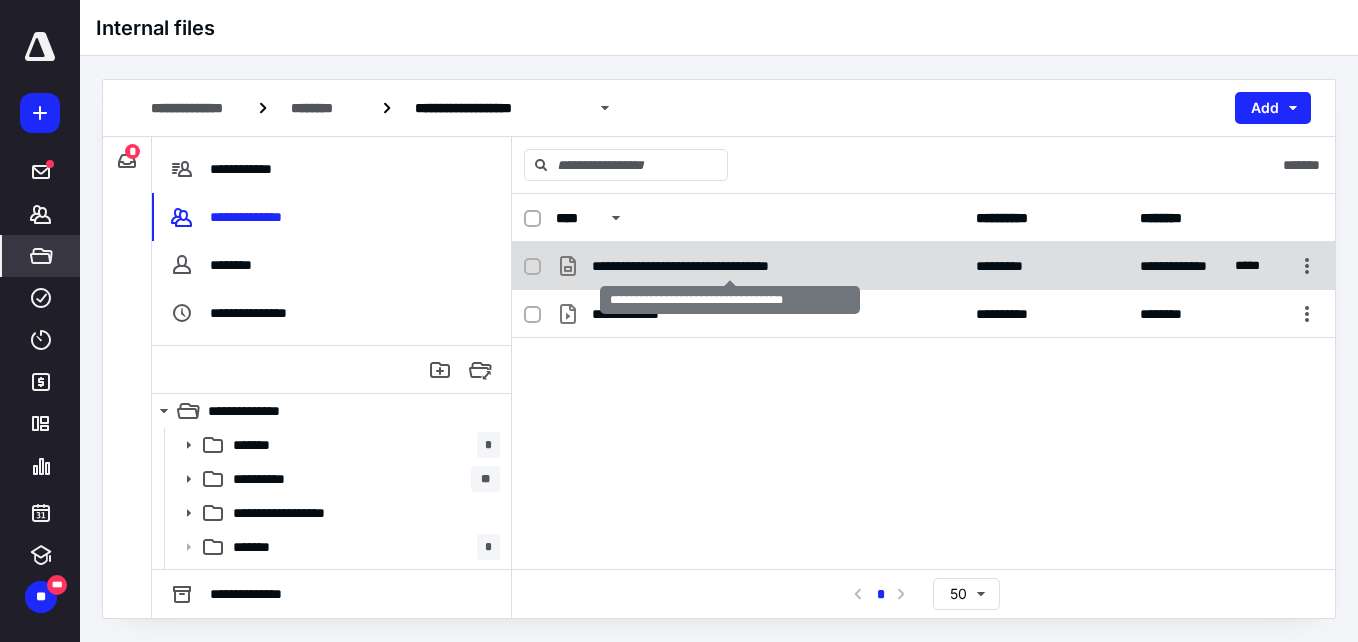 click on "**********" at bounding box center (730, 266) 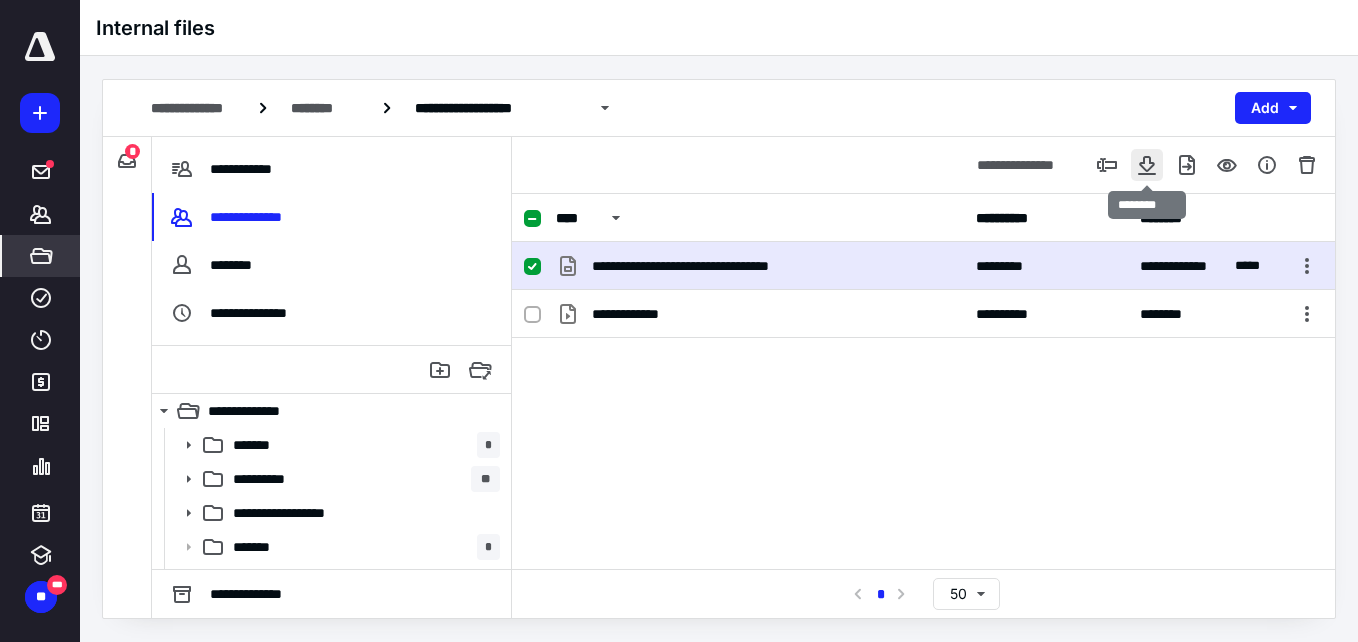 click at bounding box center [1147, 165] 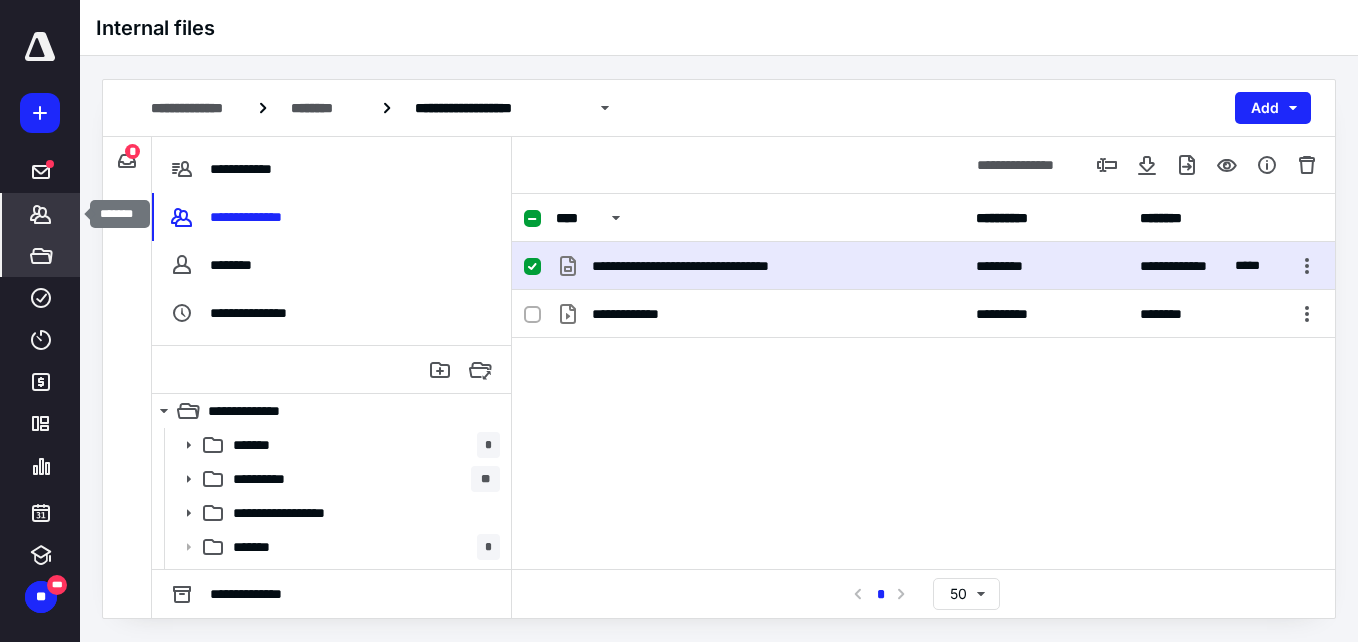 click 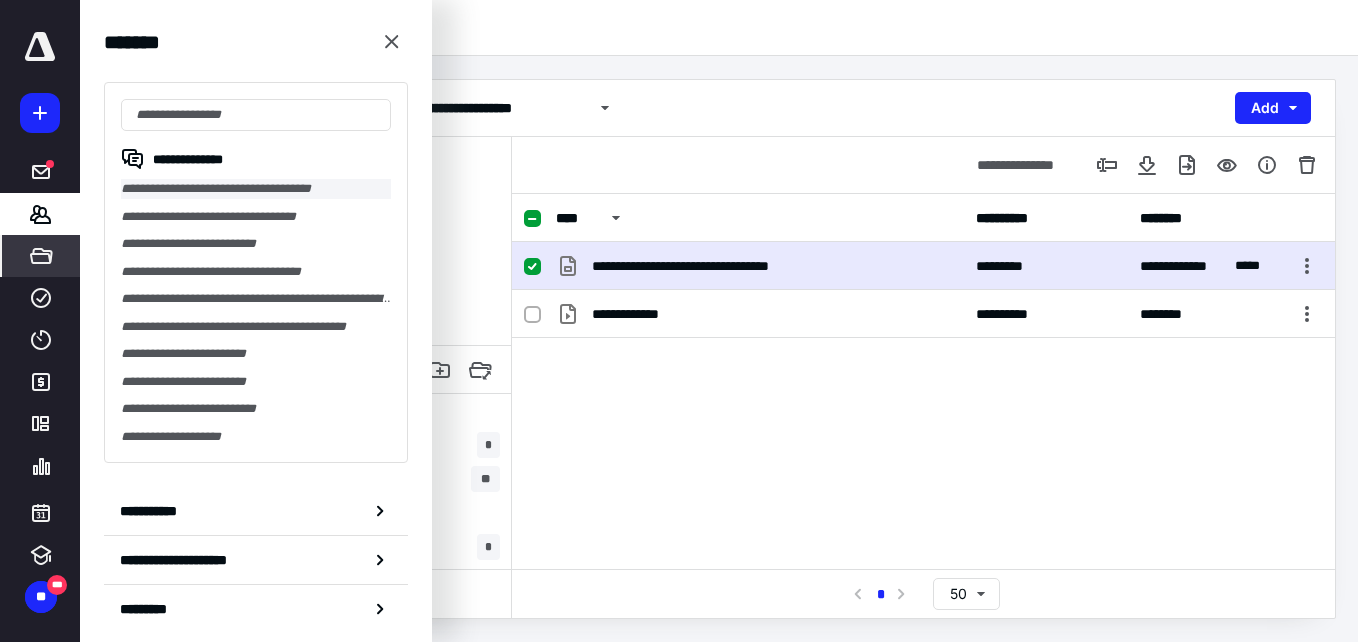 click on "**********" at bounding box center [256, 189] 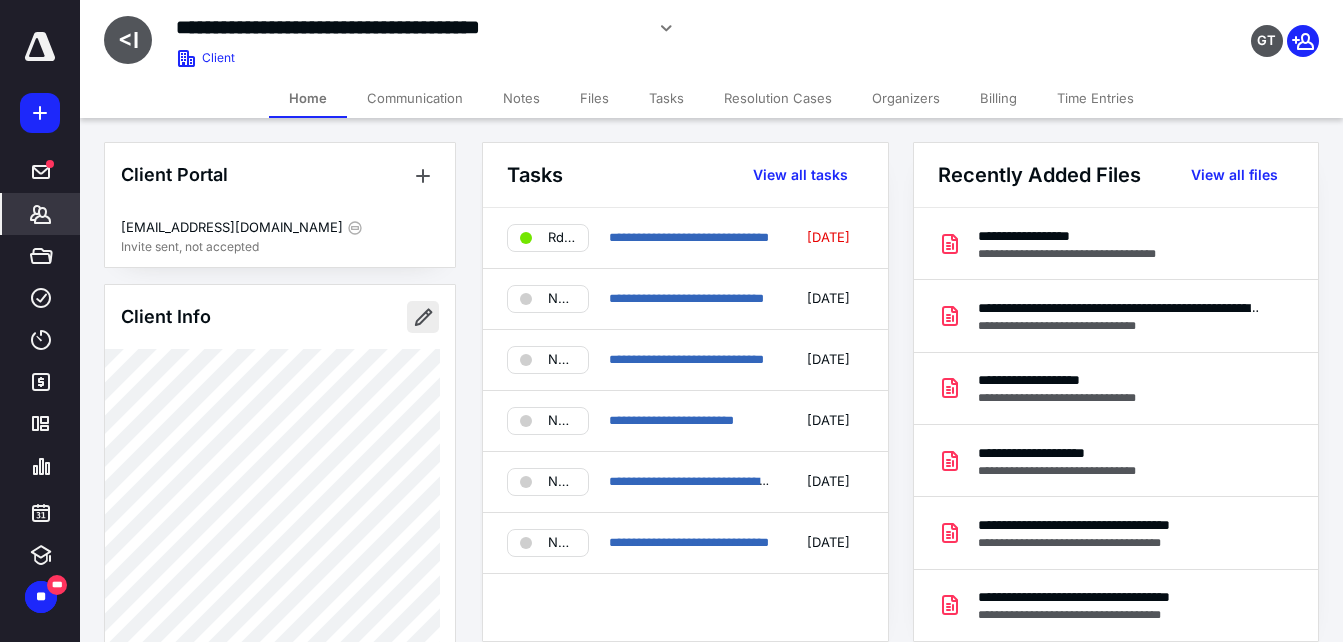 click at bounding box center [423, 317] 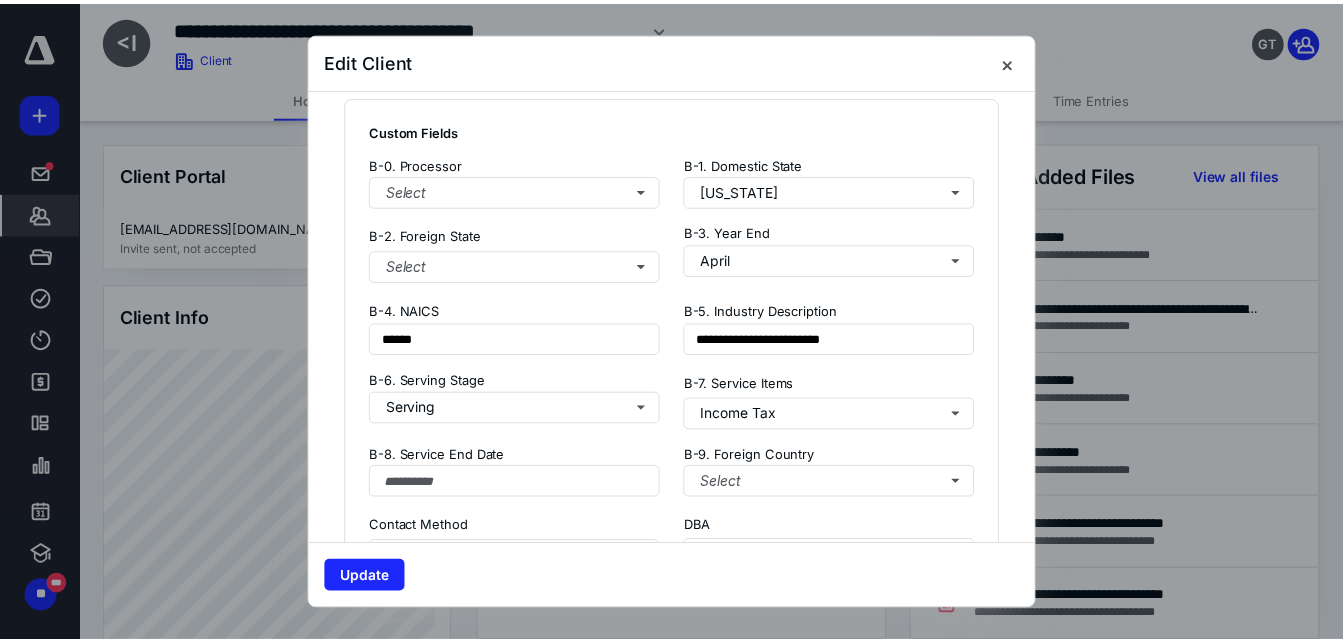 scroll, scrollTop: 1431, scrollLeft: 0, axis: vertical 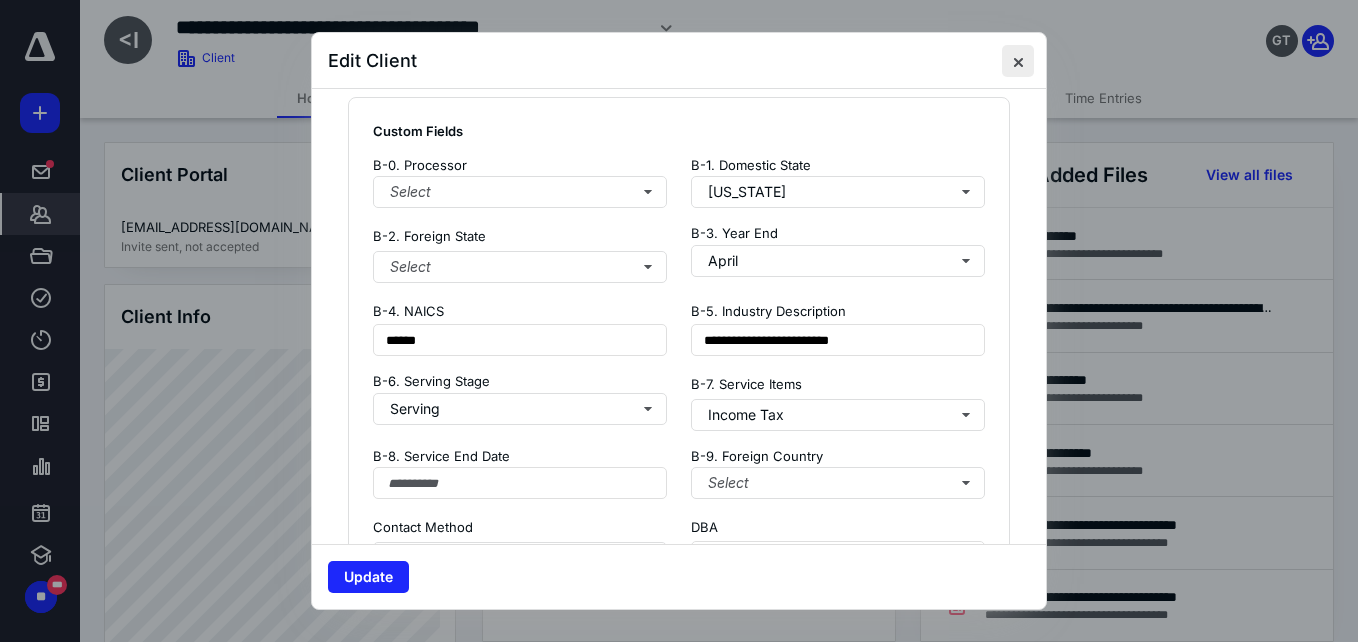 click at bounding box center [1018, 61] 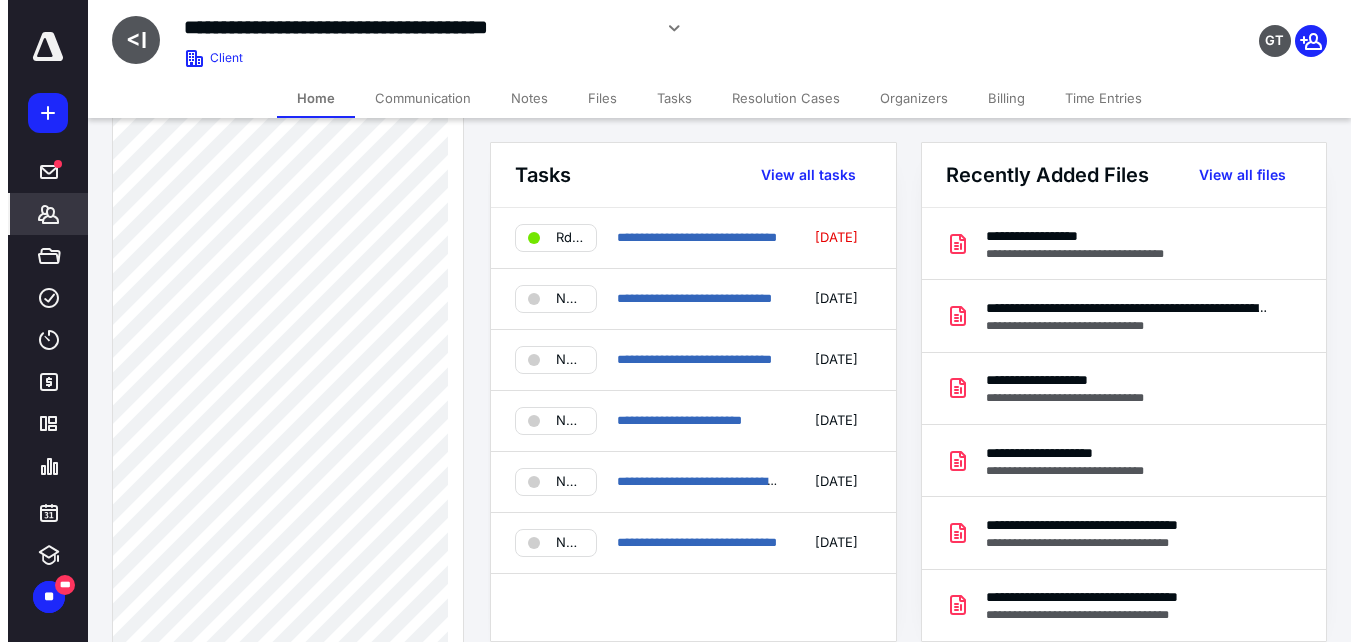 scroll, scrollTop: 871, scrollLeft: 0, axis: vertical 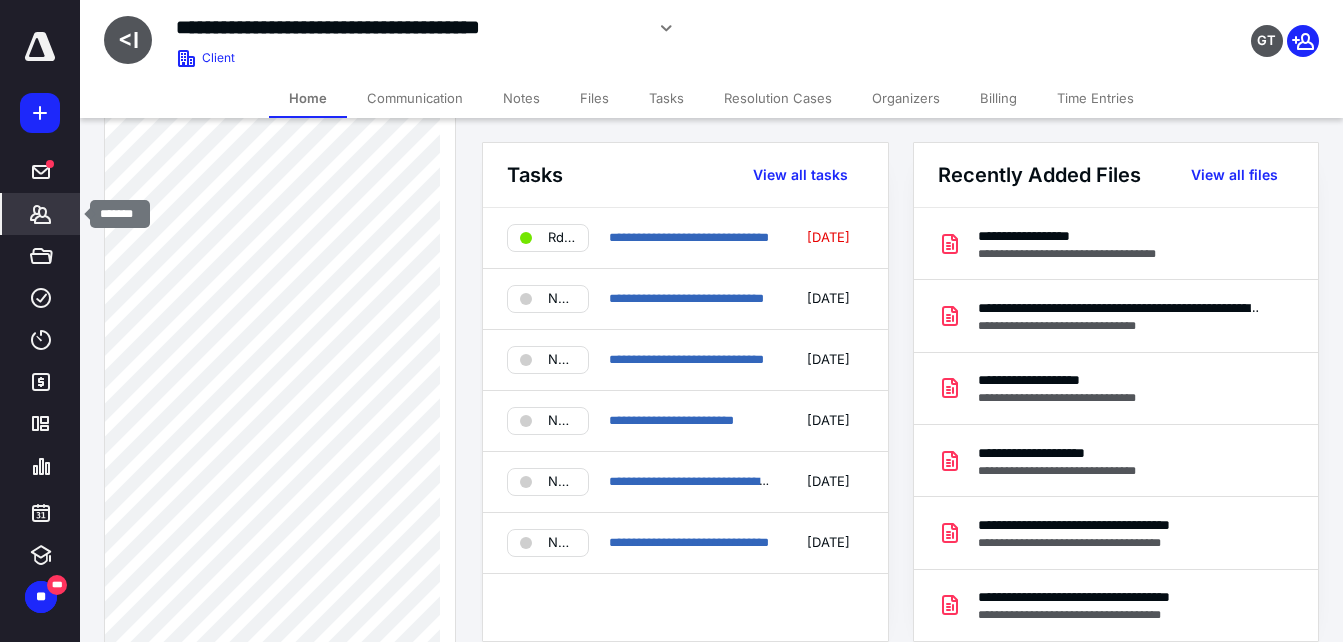 click 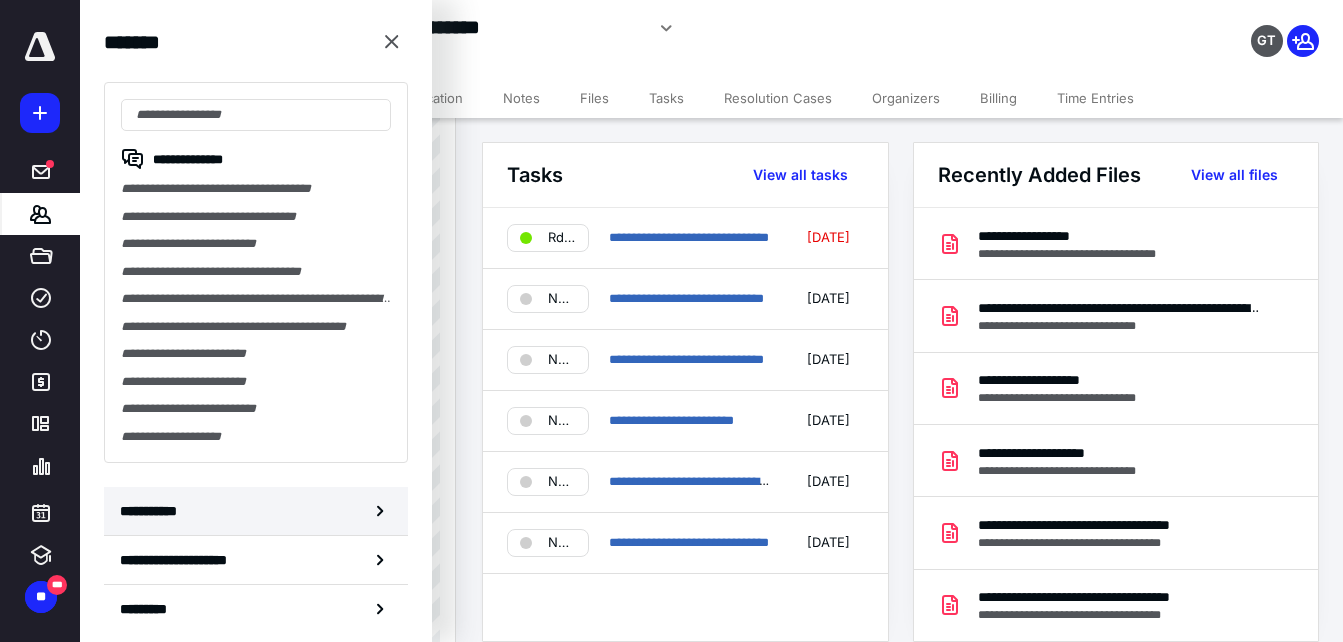 click on "**********" at bounding box center [256, 511] 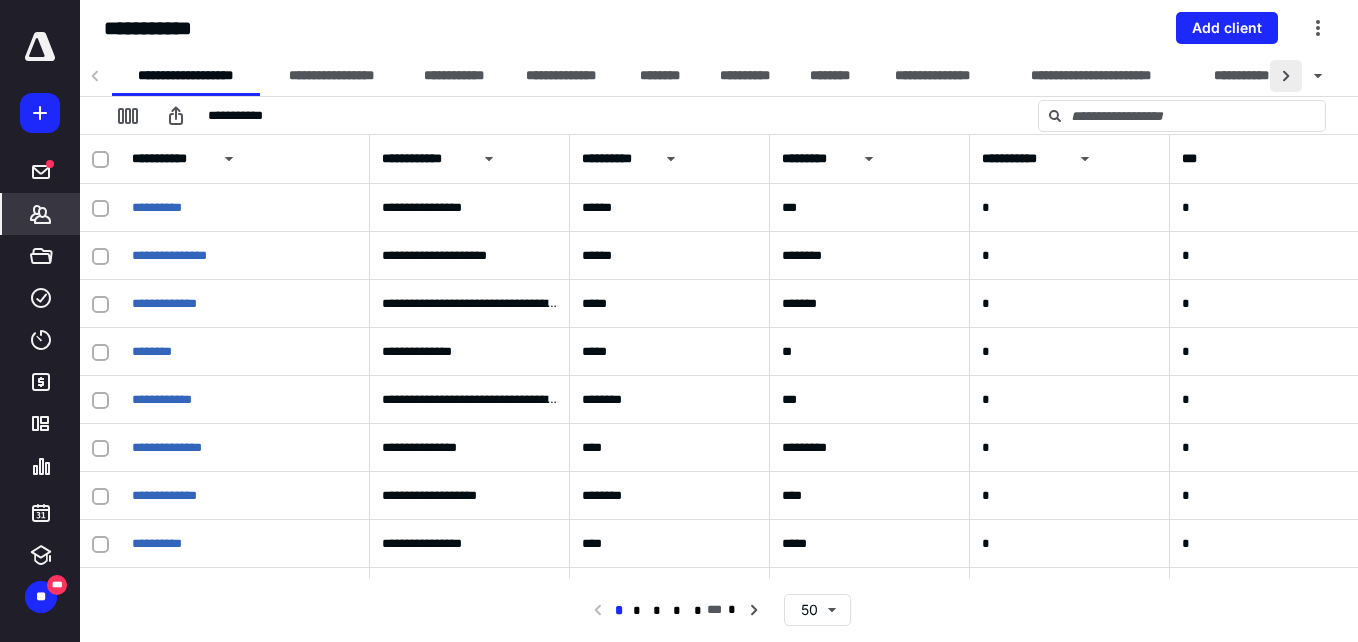 click at bounding box center (1286, 76) 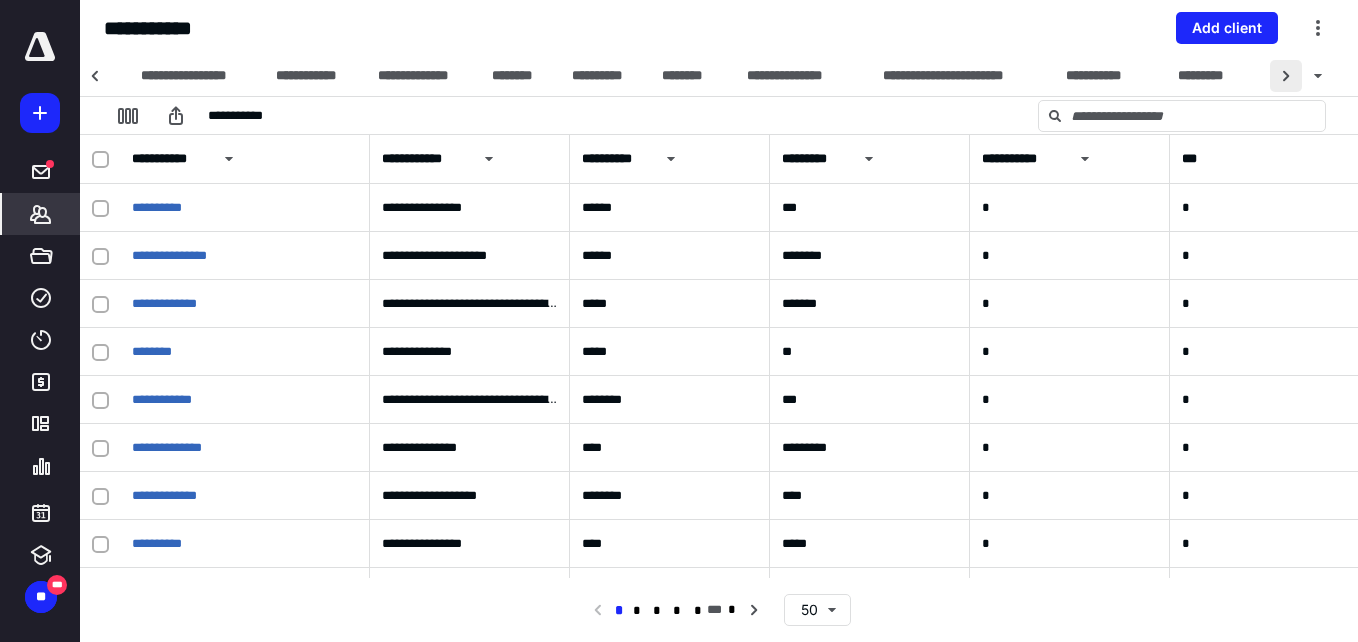 click at bounding box center (1286, 76) 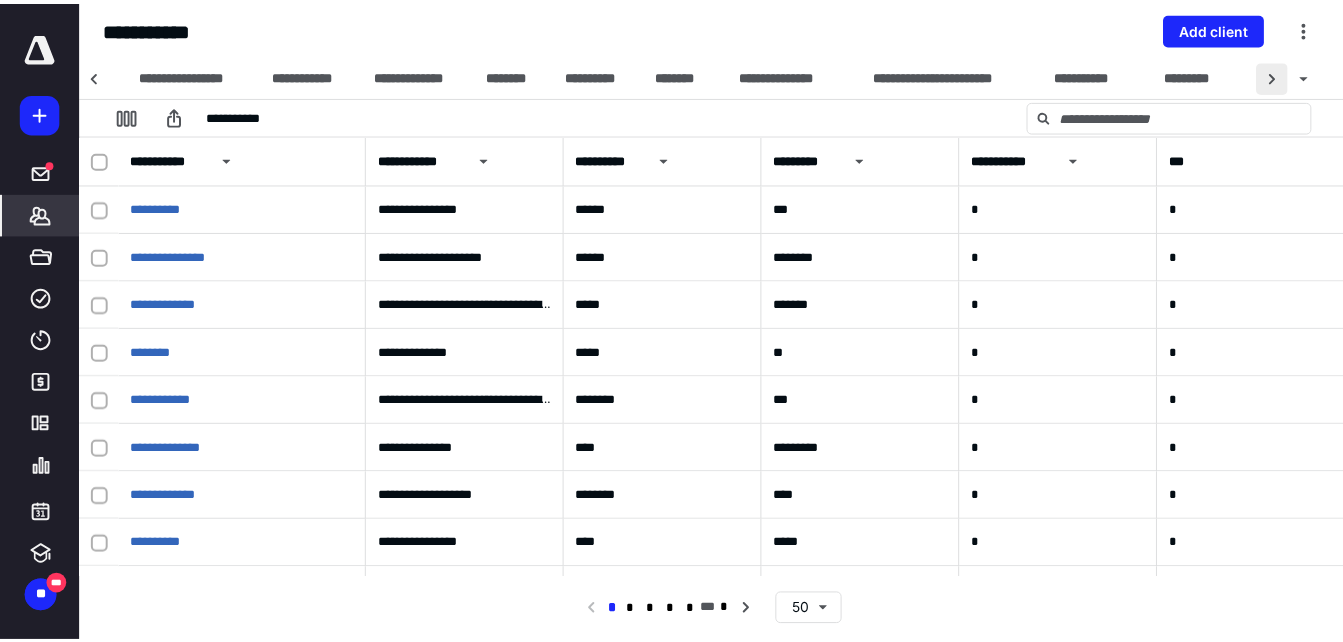 scroll, scrollTop: 0, scrollLeft: 291, axis: horizontal 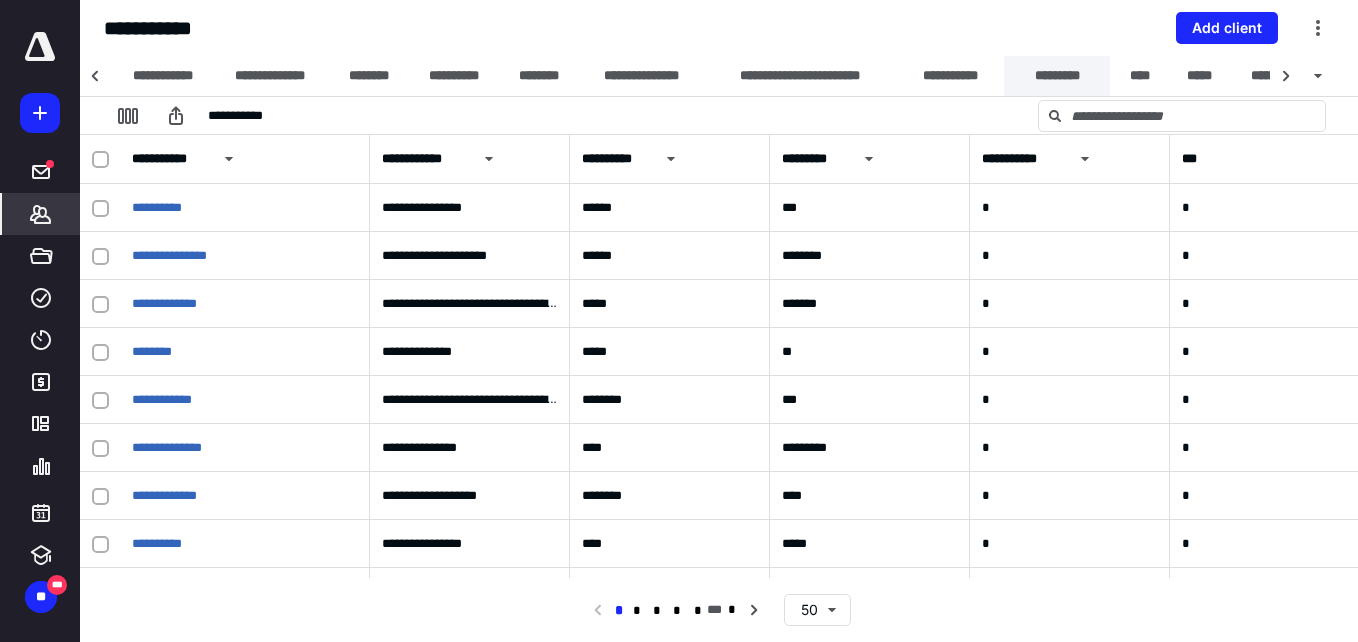 click on "*********" at bounding box center [1057, 76] 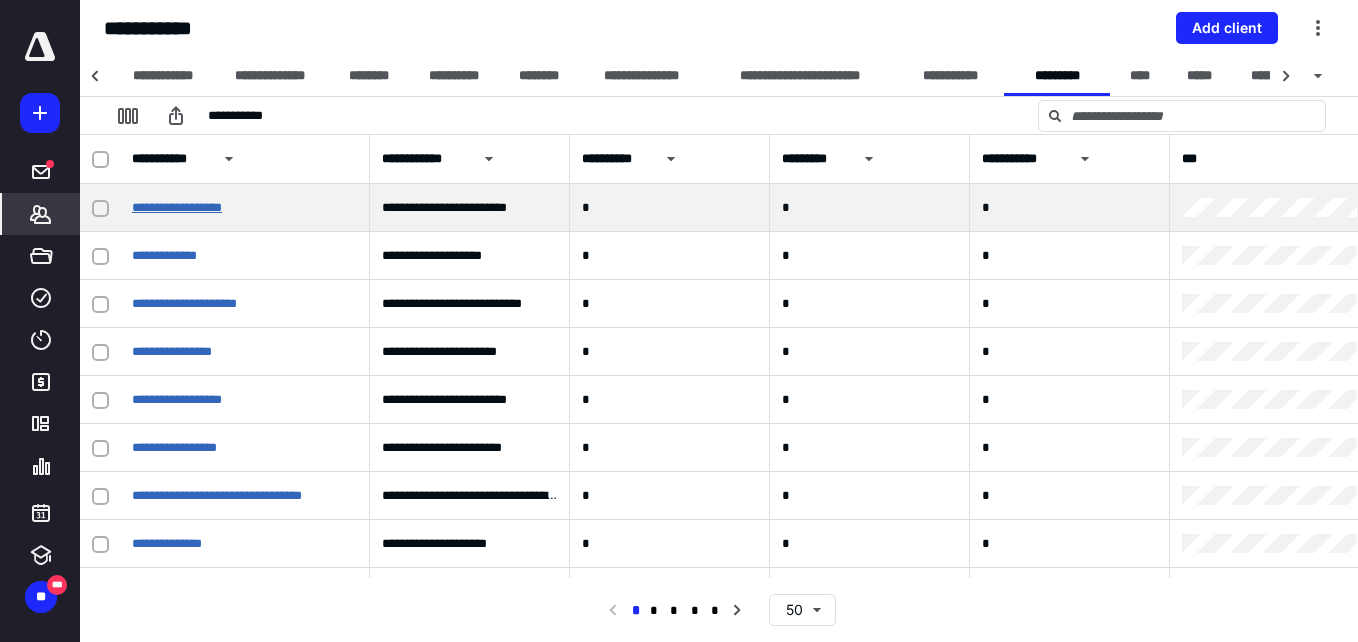 click on "**********" at bounding box center (177, 207) 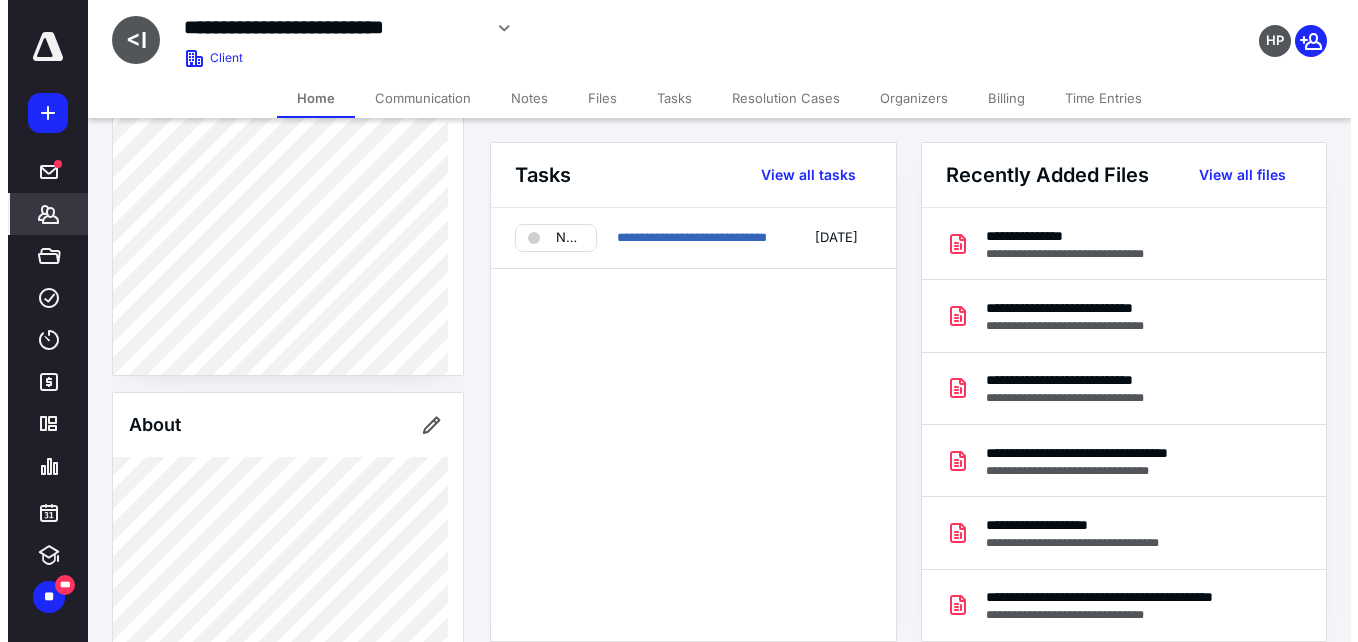 scroll, scrollTop: 228, scrollLeft: 0, axis: vertical 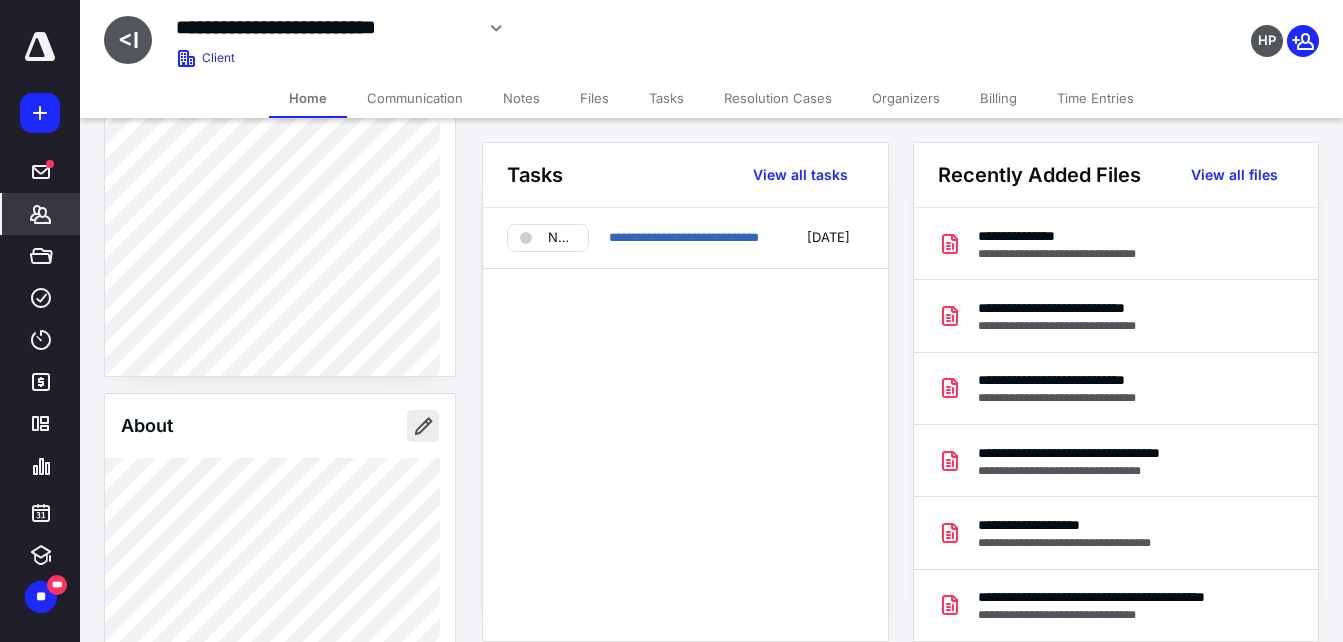 click at bounding box center (423, 426) 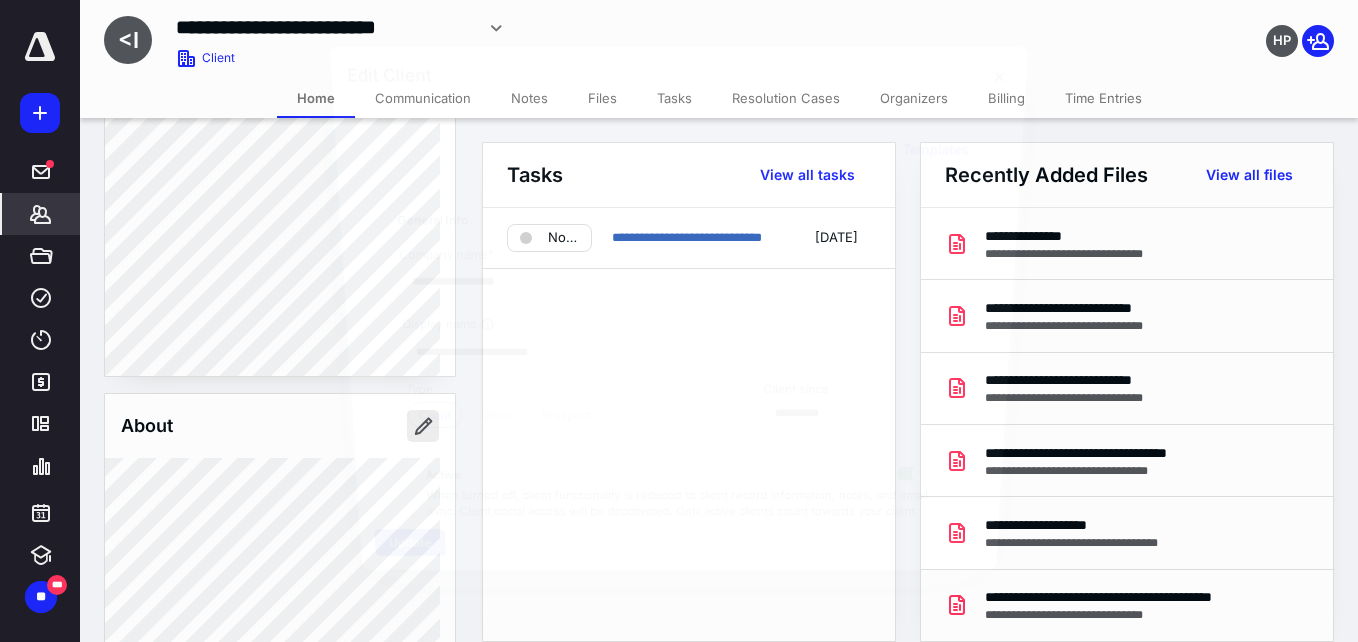 type on "**********" 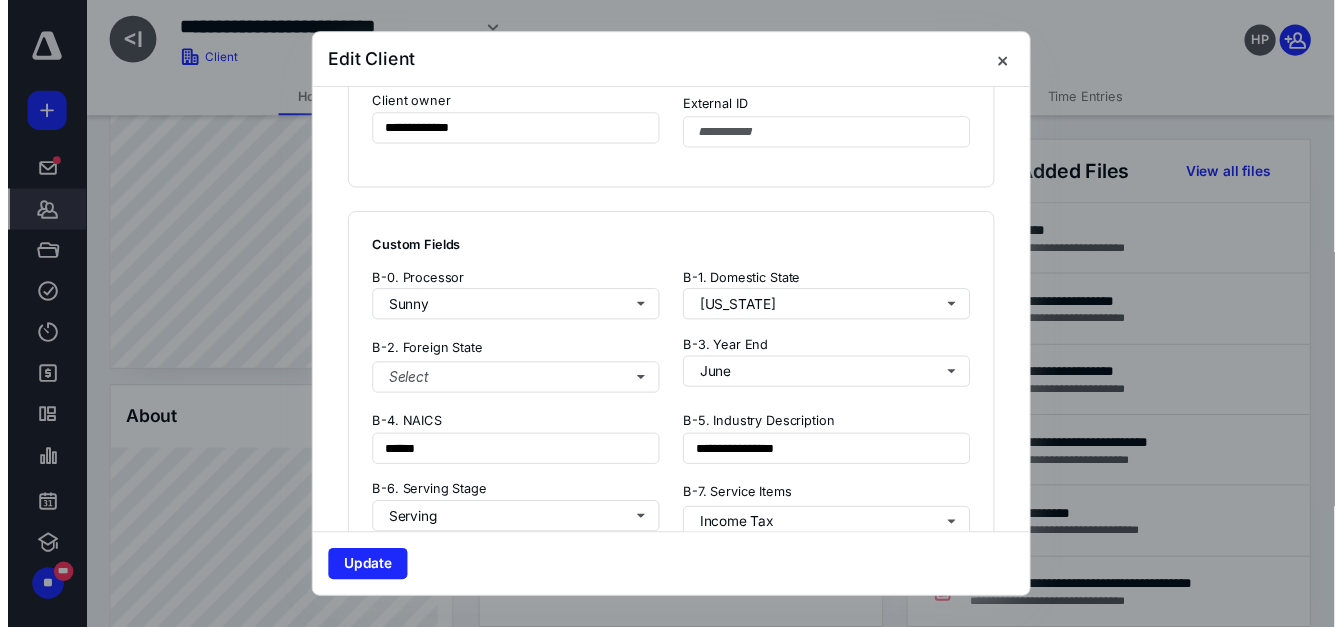 scroll, scrollTop: 1313, scrollLeft: 0, axis: vertical 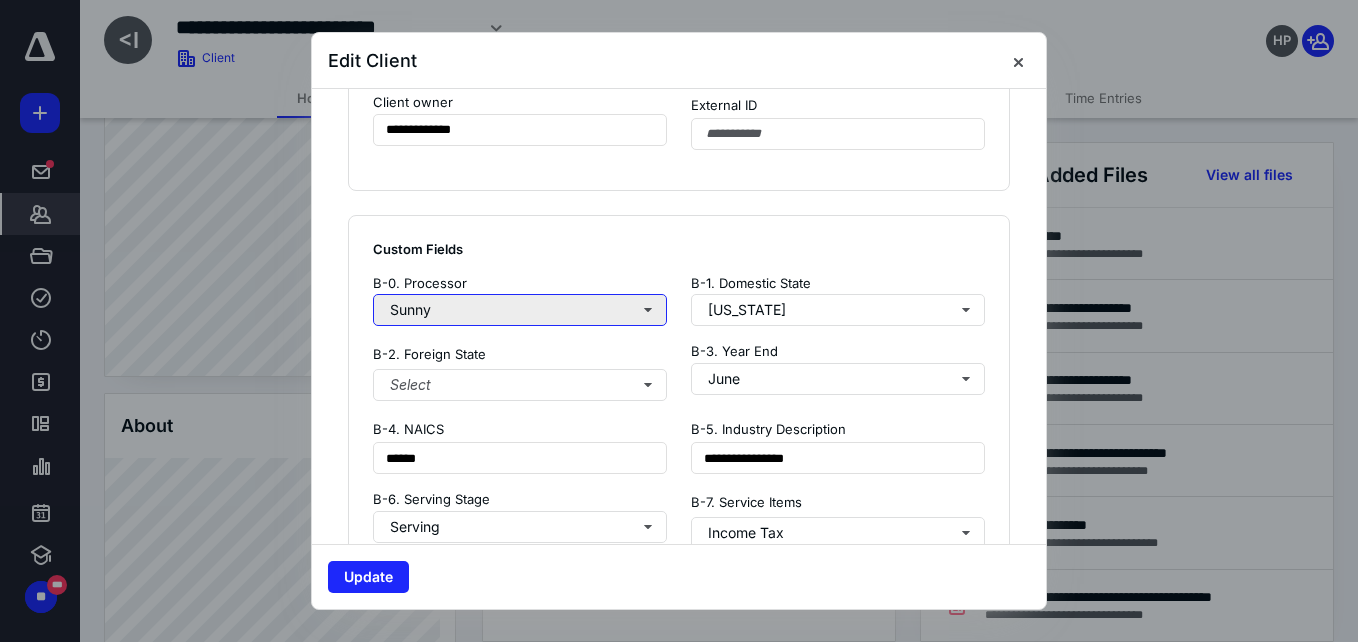 click on "Sunny" at bounding box center (520, 310) 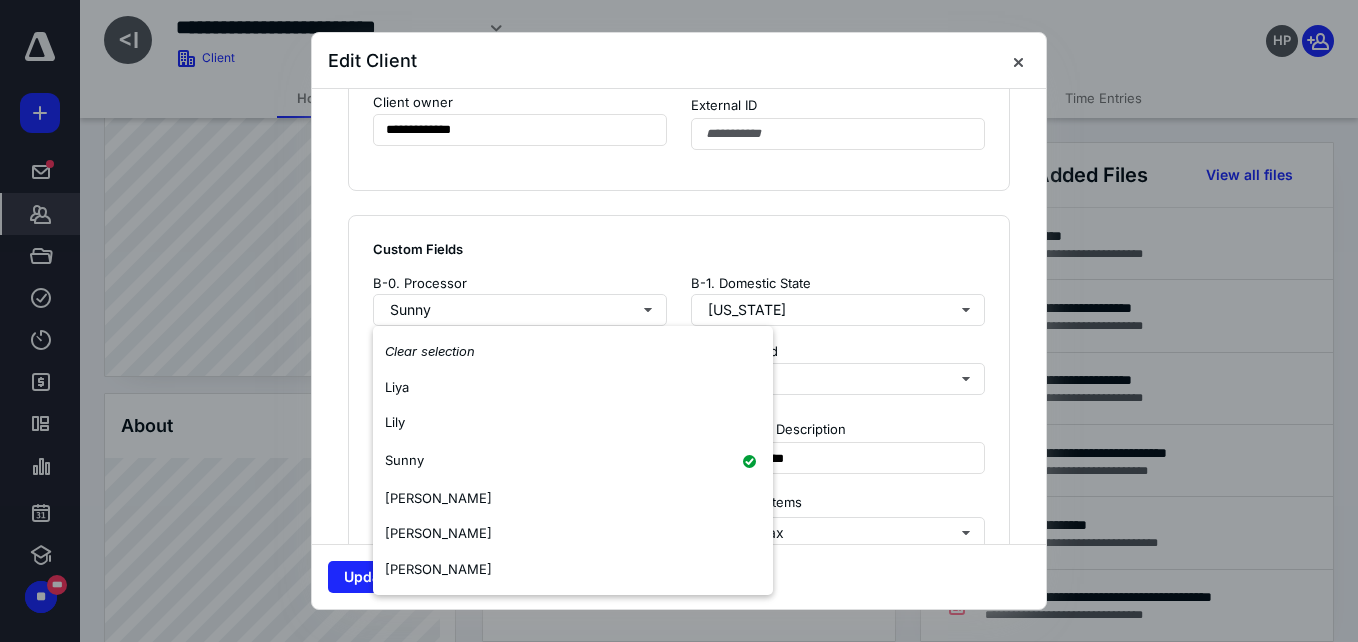 click on "**********" at bounding box center (679, 588) 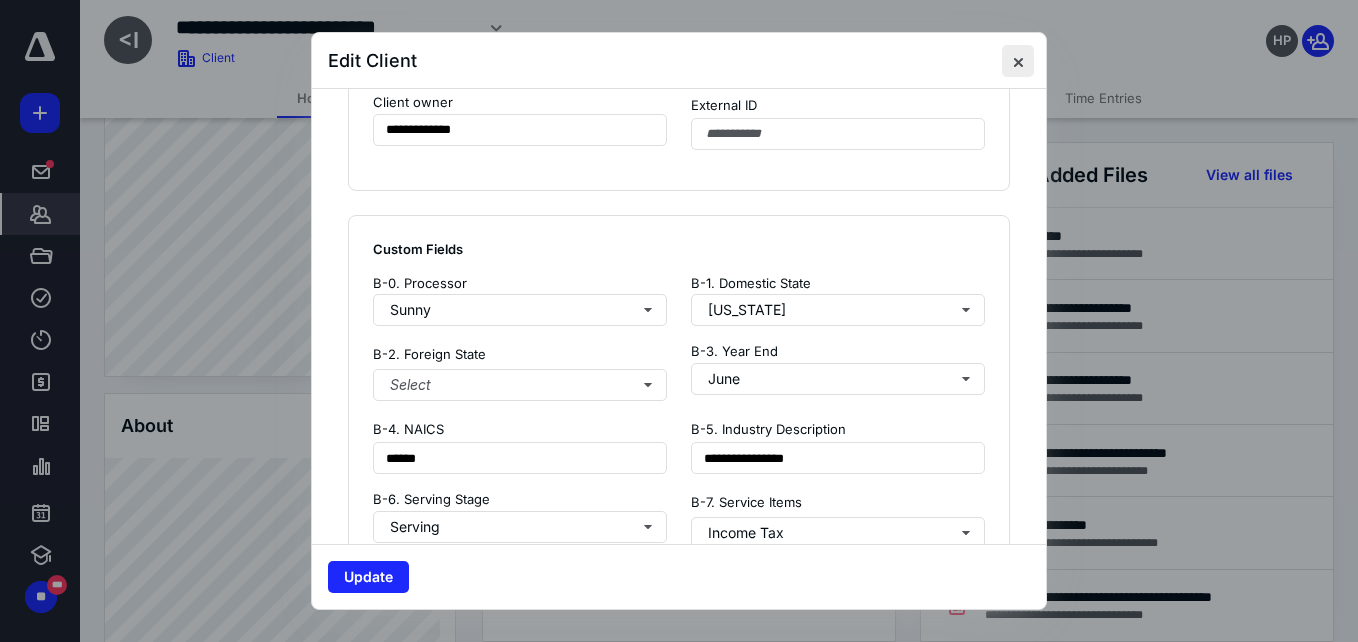 click at bounding box center [1018, 61] 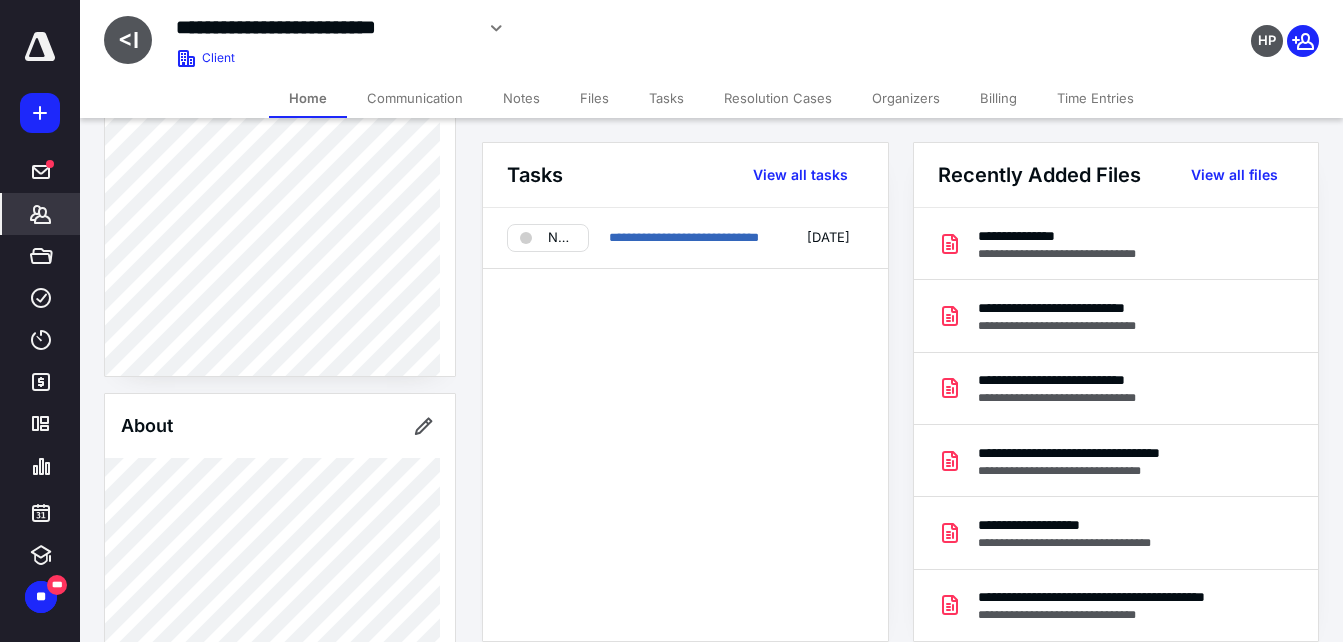 click 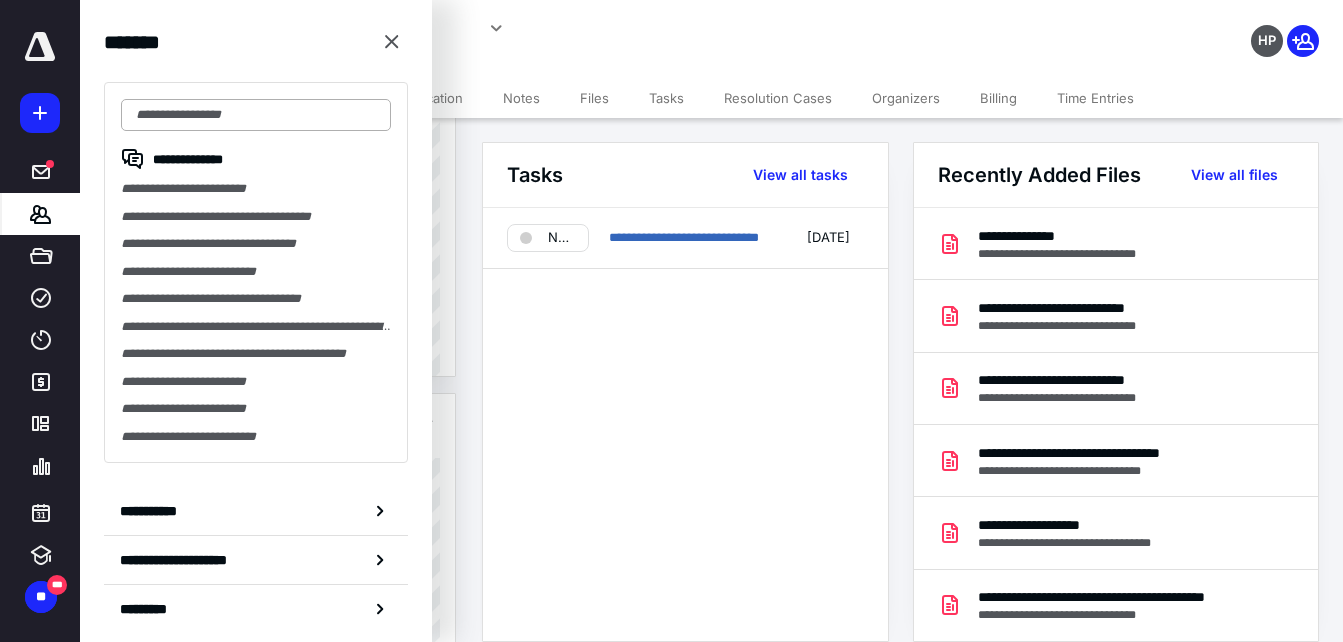 click at bounding box center (256, 115) 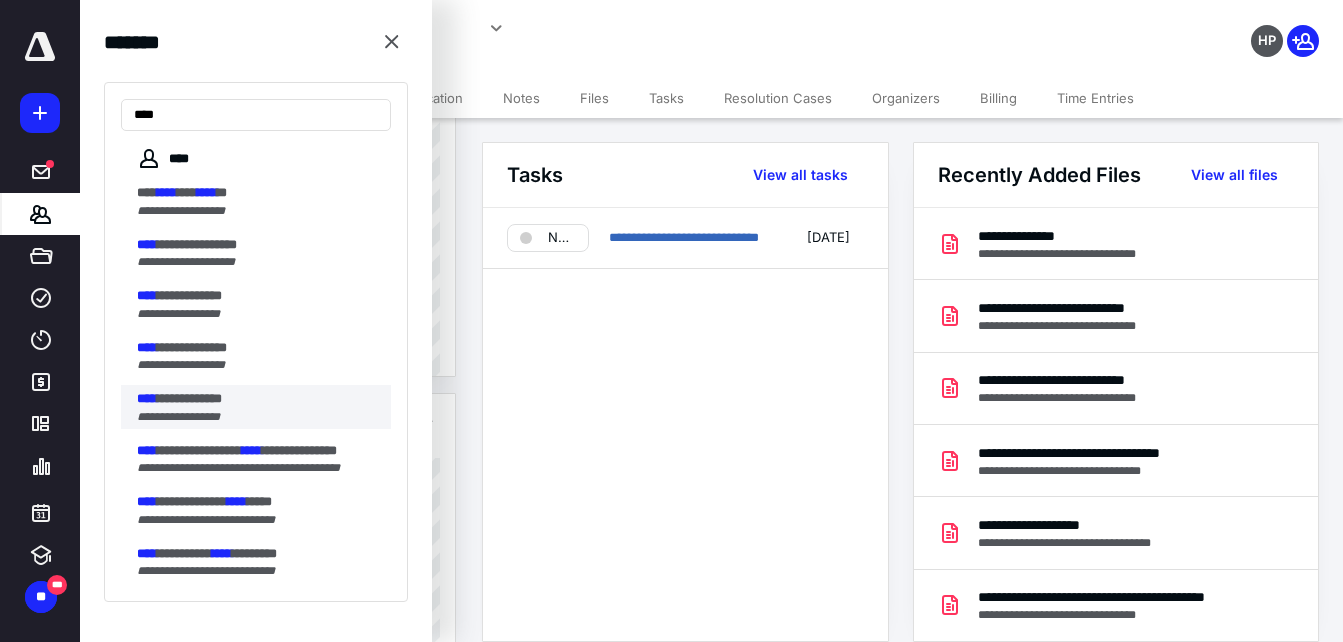 type on "****" 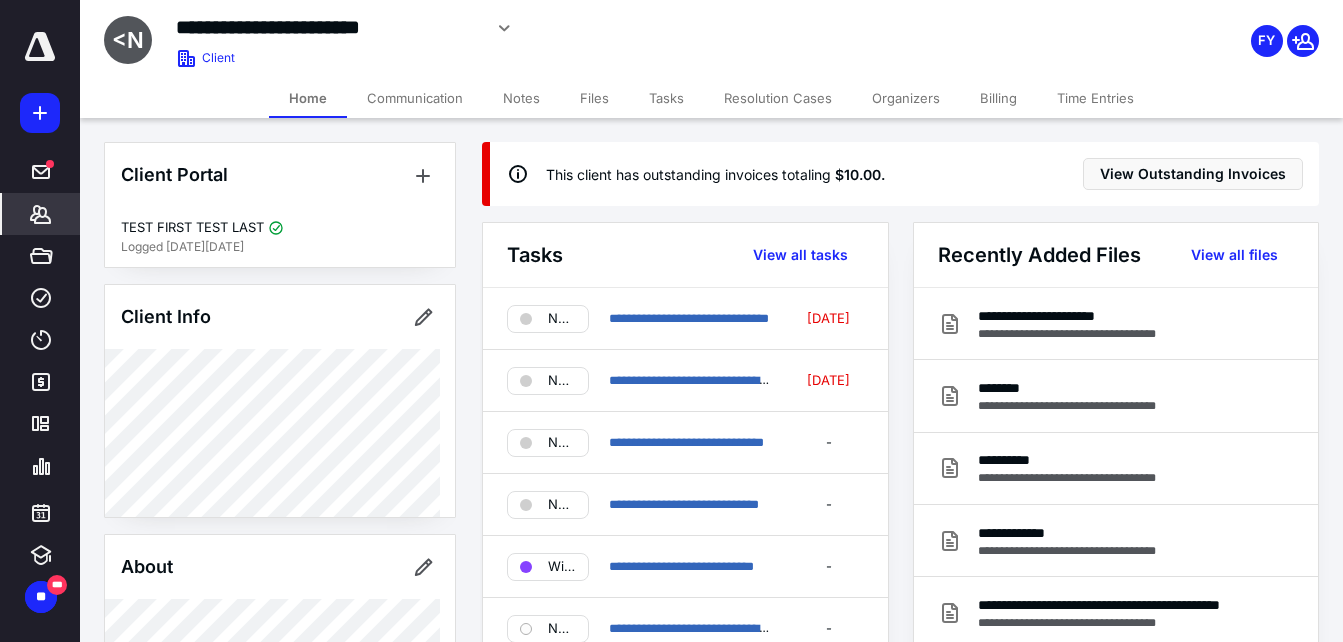 click on "Tasks" at bounding box center (666, 98) 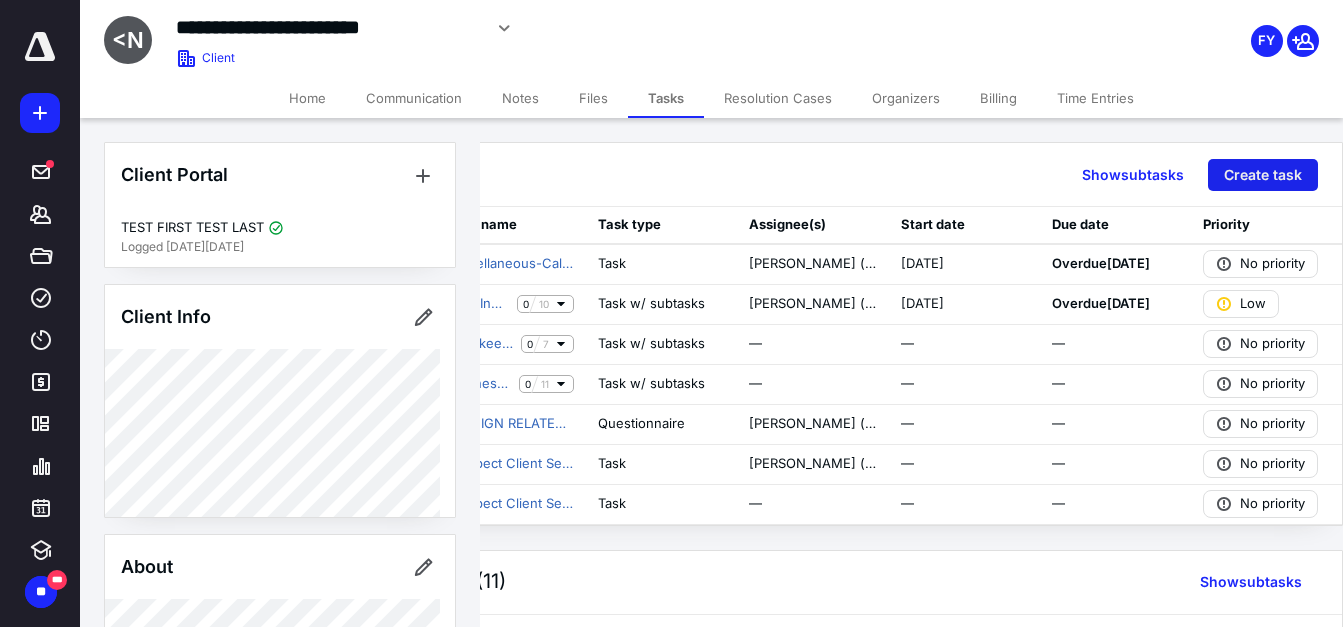 click on "Create task" at bounding box center [1263, 175] 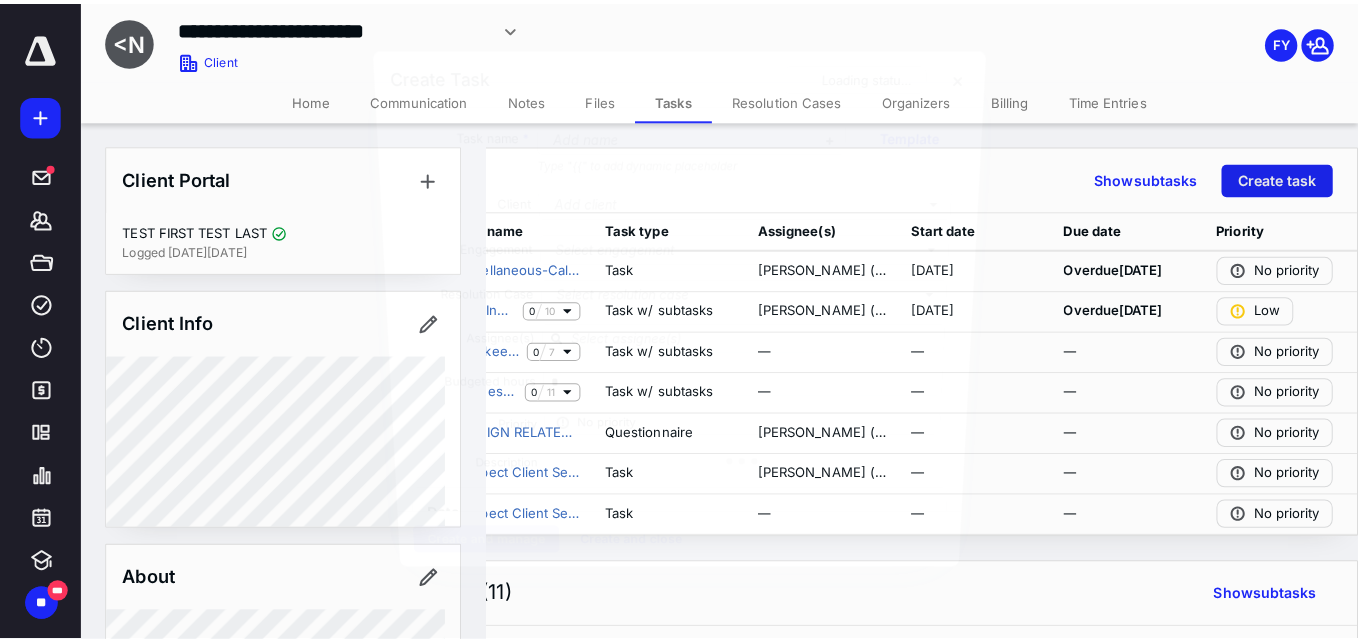 scroll, scrollTop: 0, scrollLeft: 184, axis: horizontal 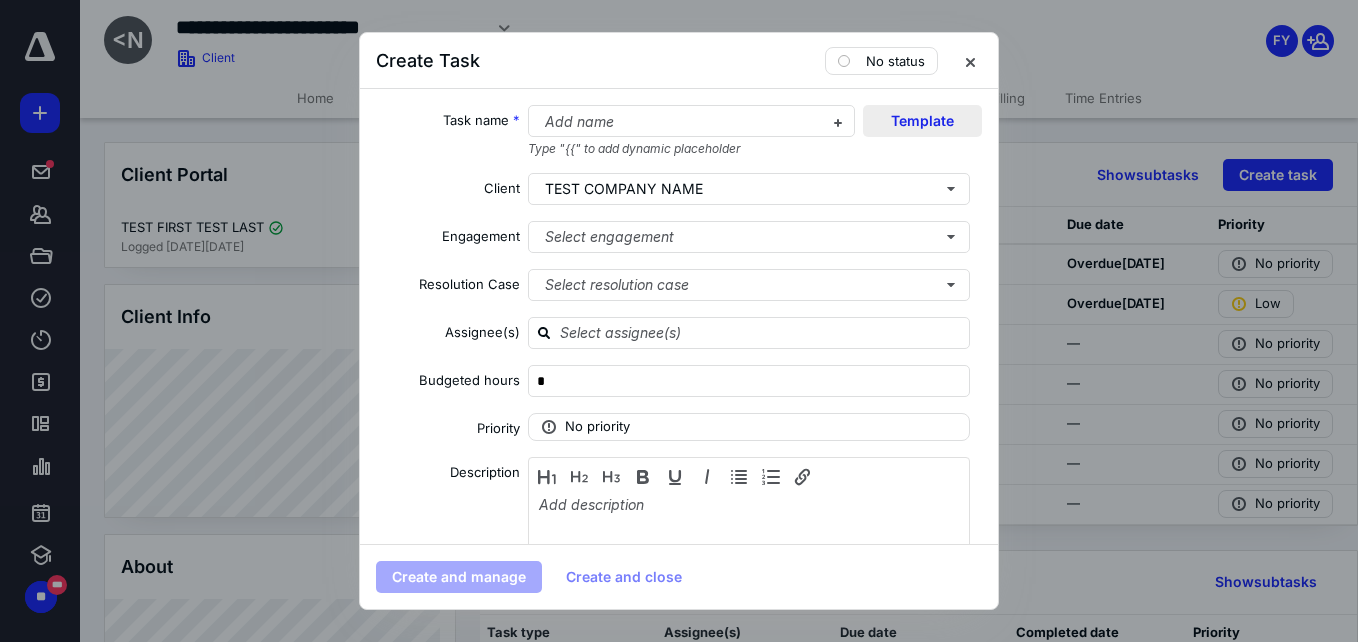 click on "Template" at bounding box center (922, 121) 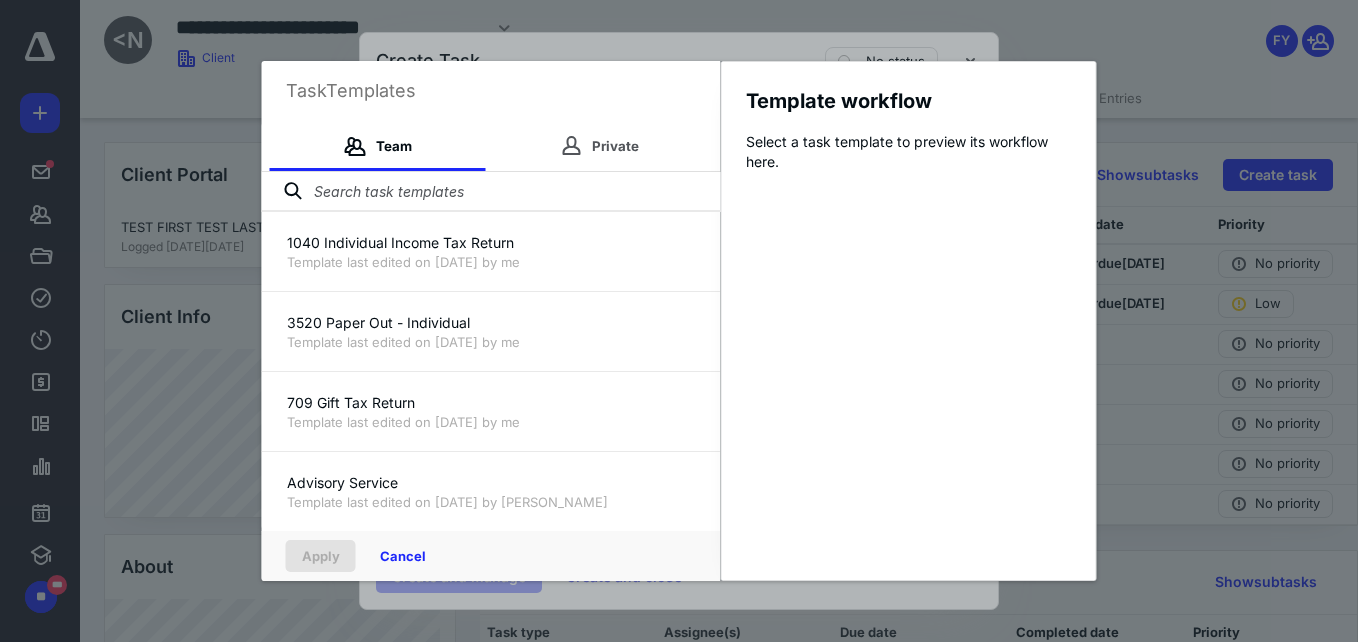 click at bounding box center (491, 192) 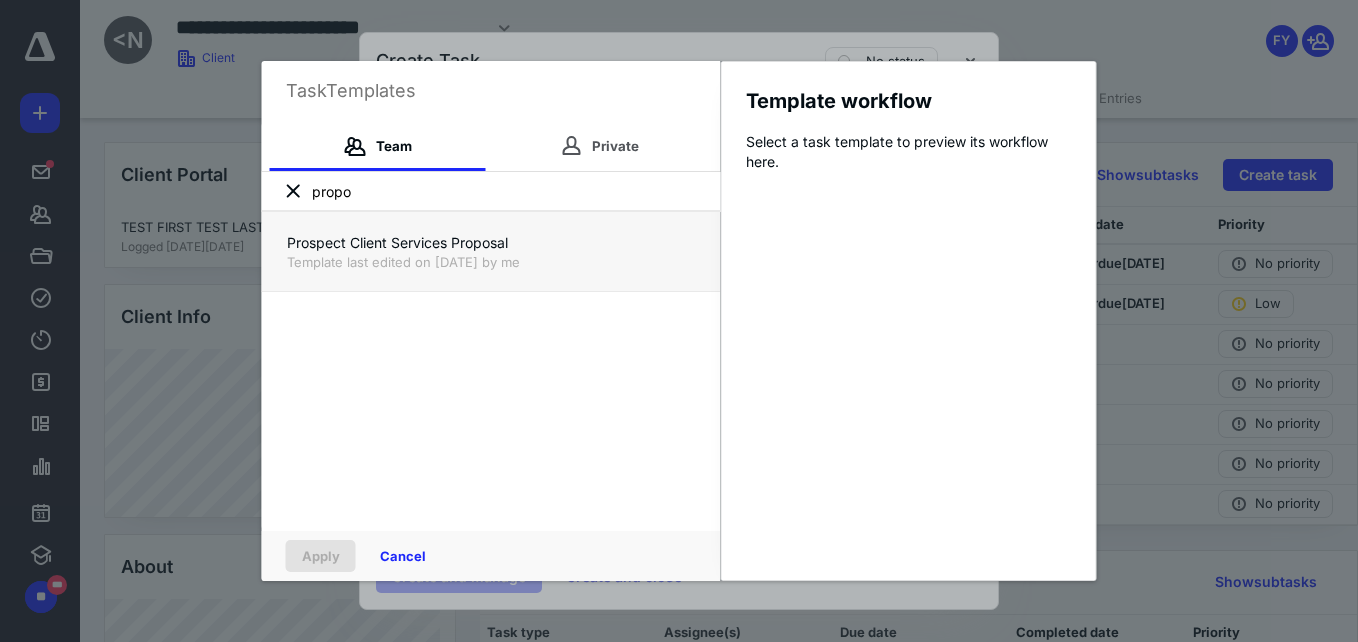 type on "propo" 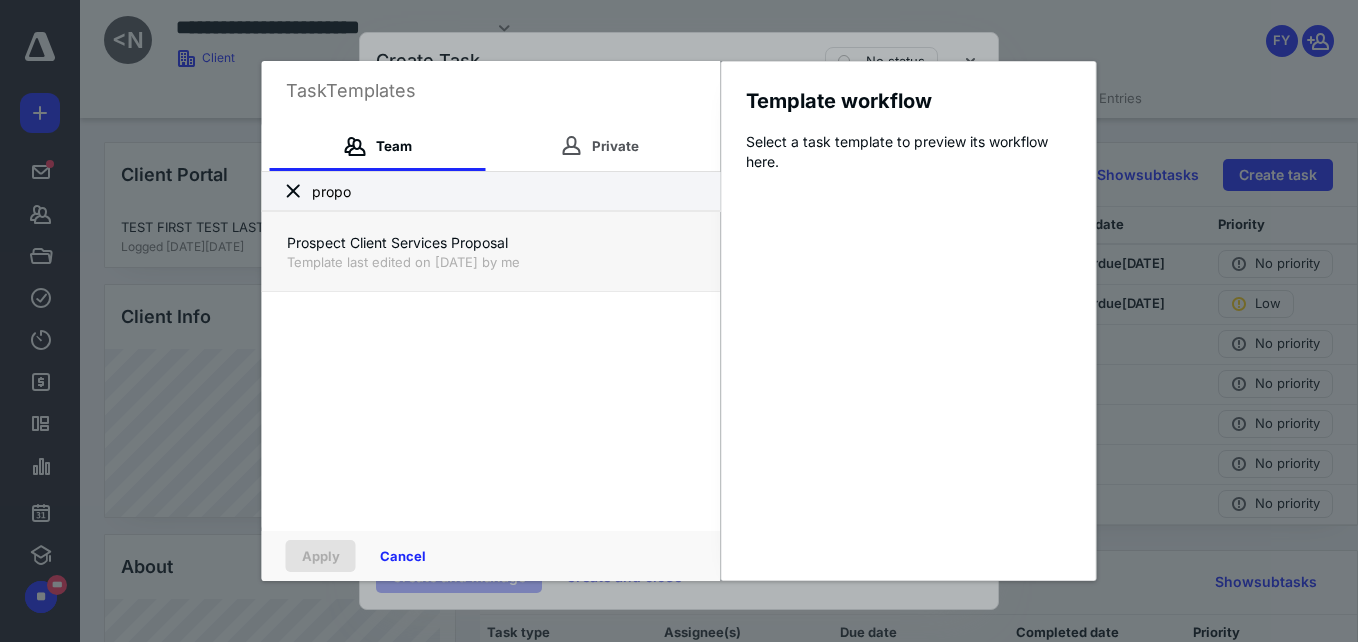 click on "Template last edited on [DATE] by me" at bounding box center [491, 262] 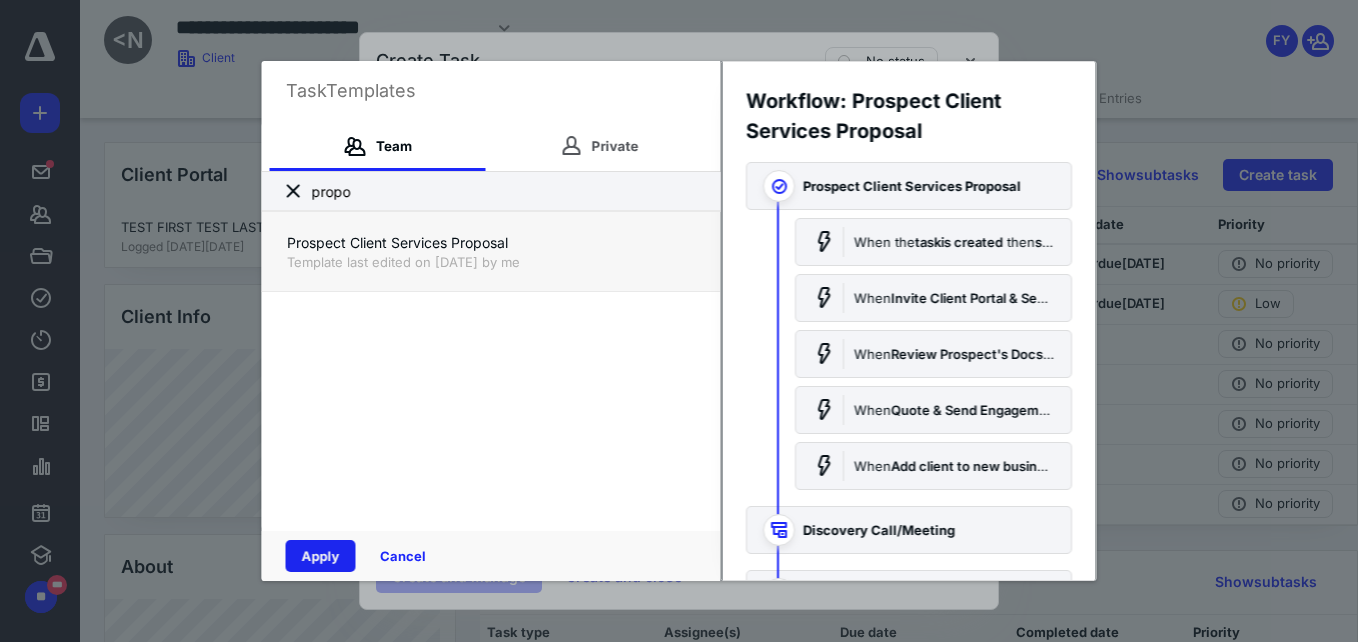 click on "Apply" at bounding box center [321, 556] 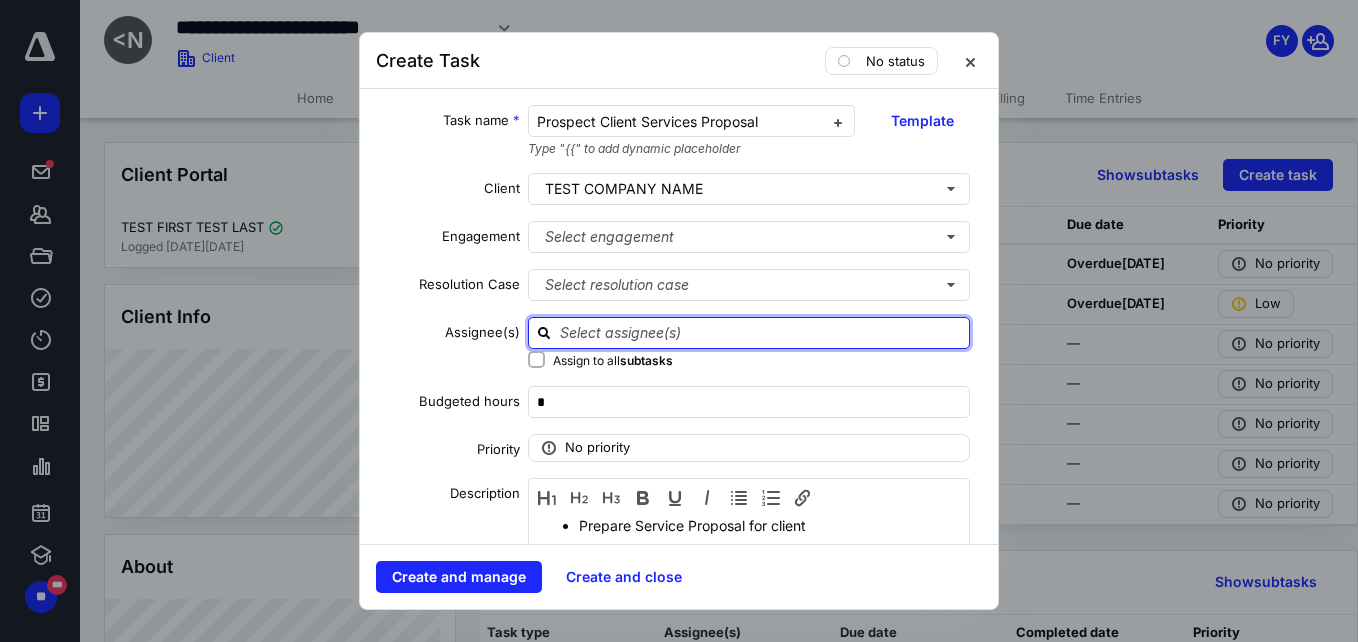 click at bounding box center [761, 332] 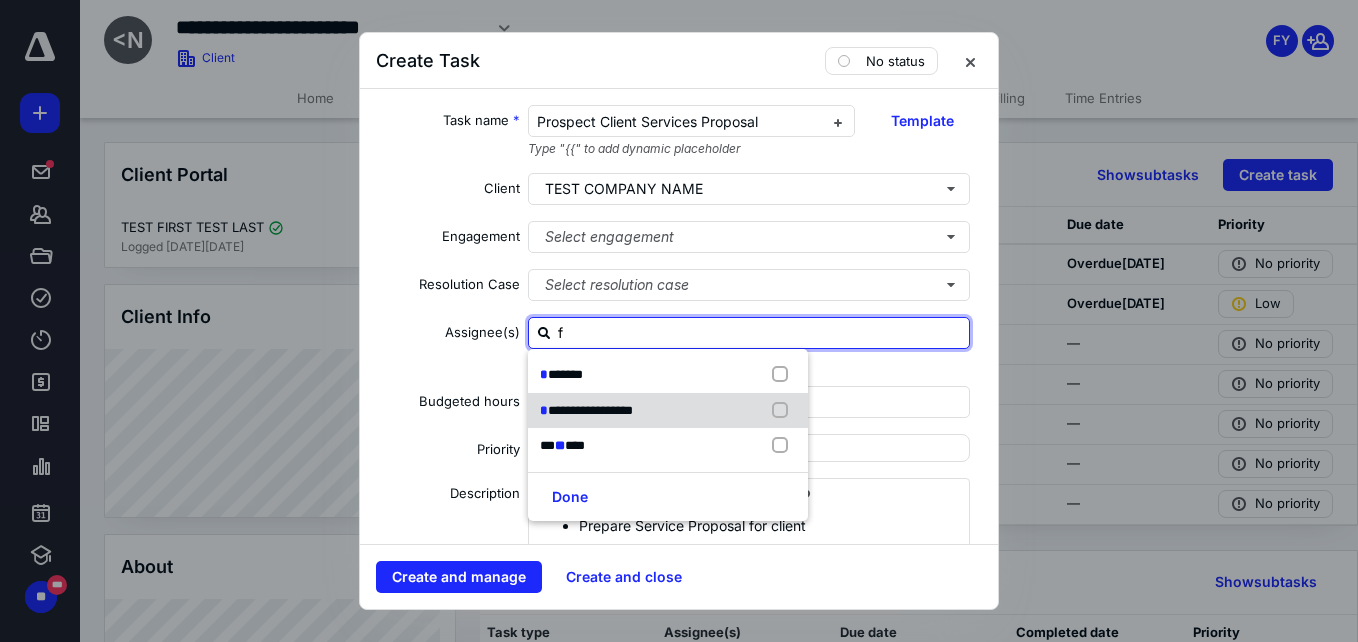 click on "**********" at bounding box center [590, 410] 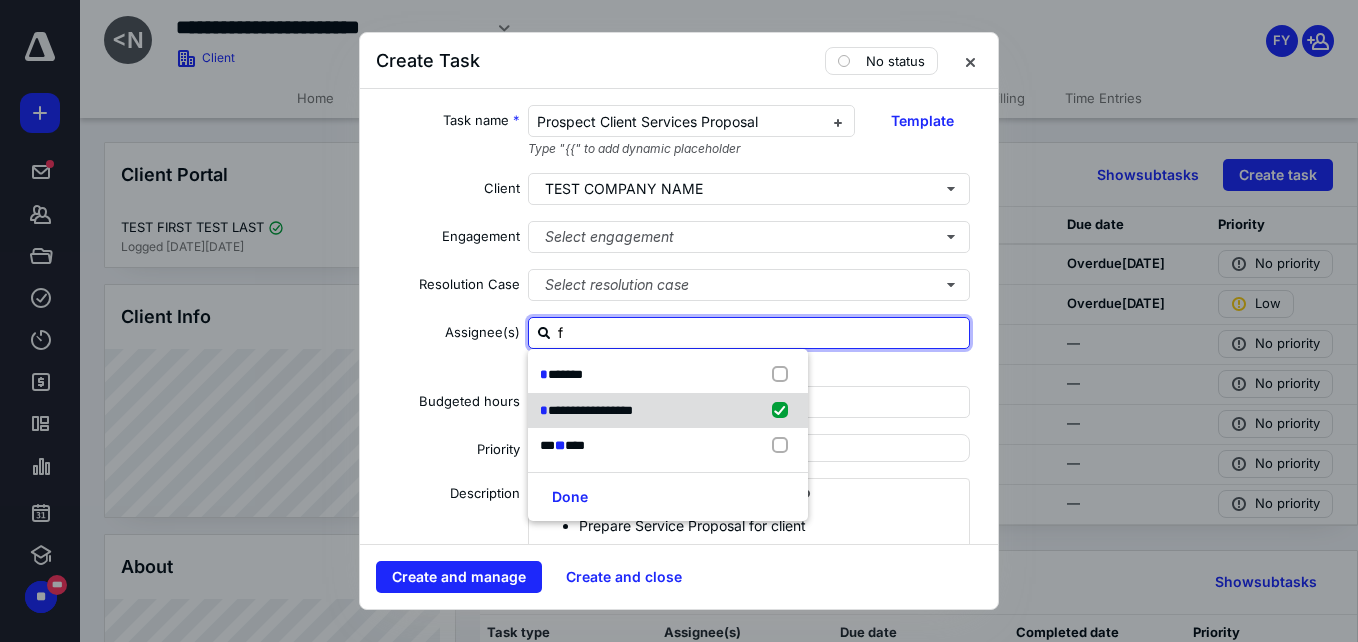 checkbox on "true" 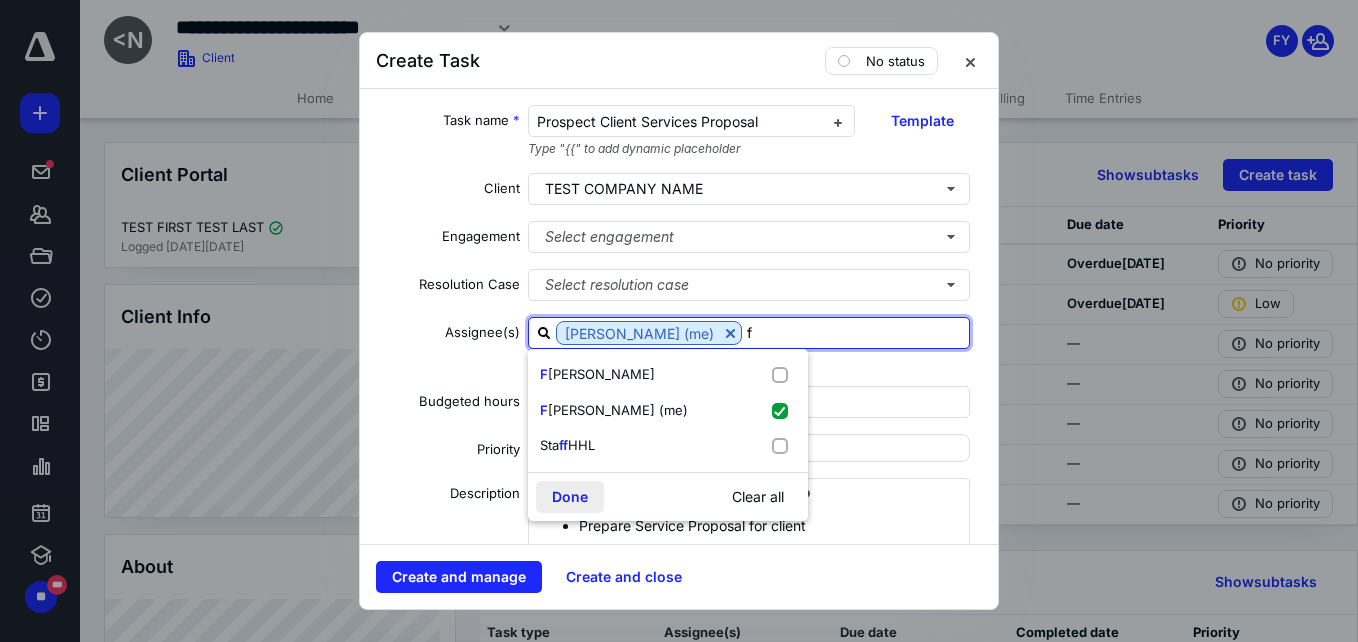 type on "f" 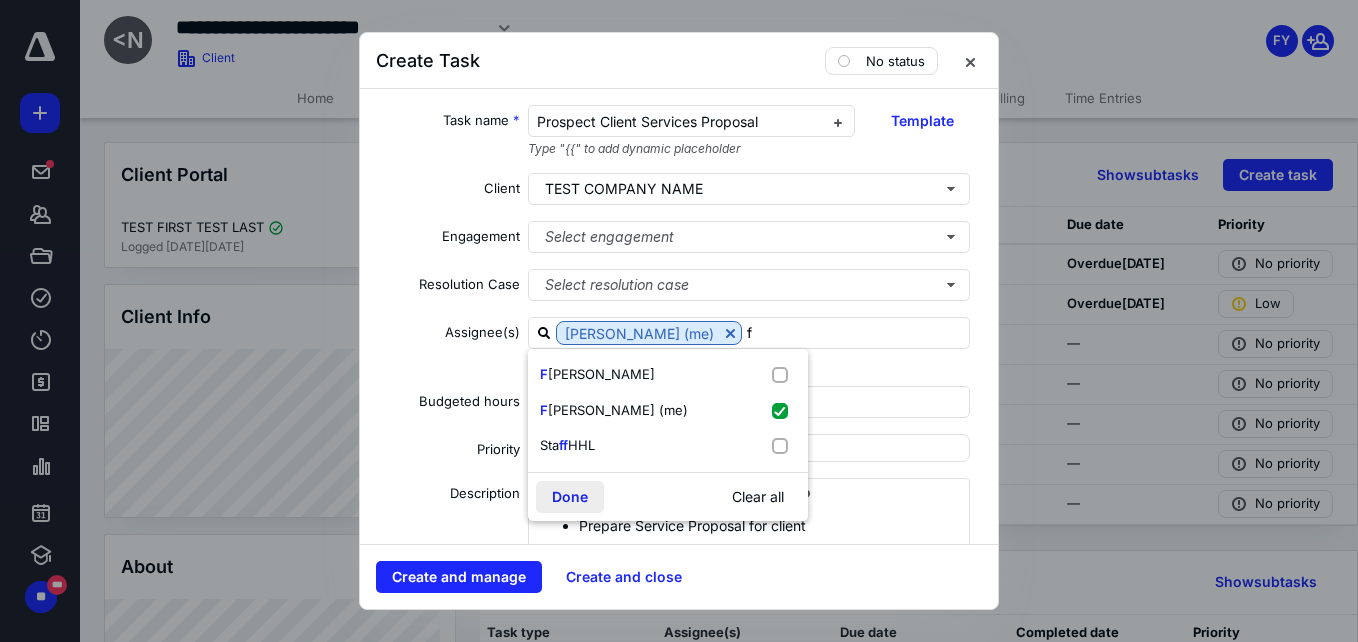 click on "Done" at bounding box center [570, 497] 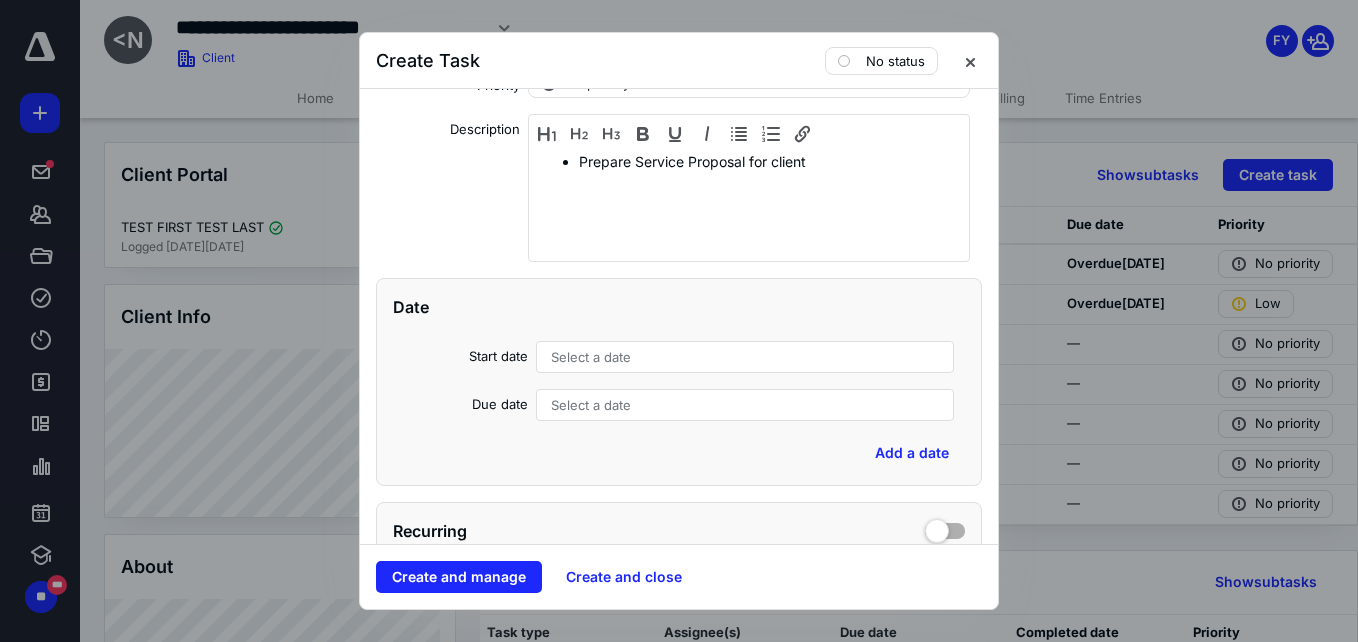 scroll, scrollTop: 365, scrollLeft: 0, axis: vertical 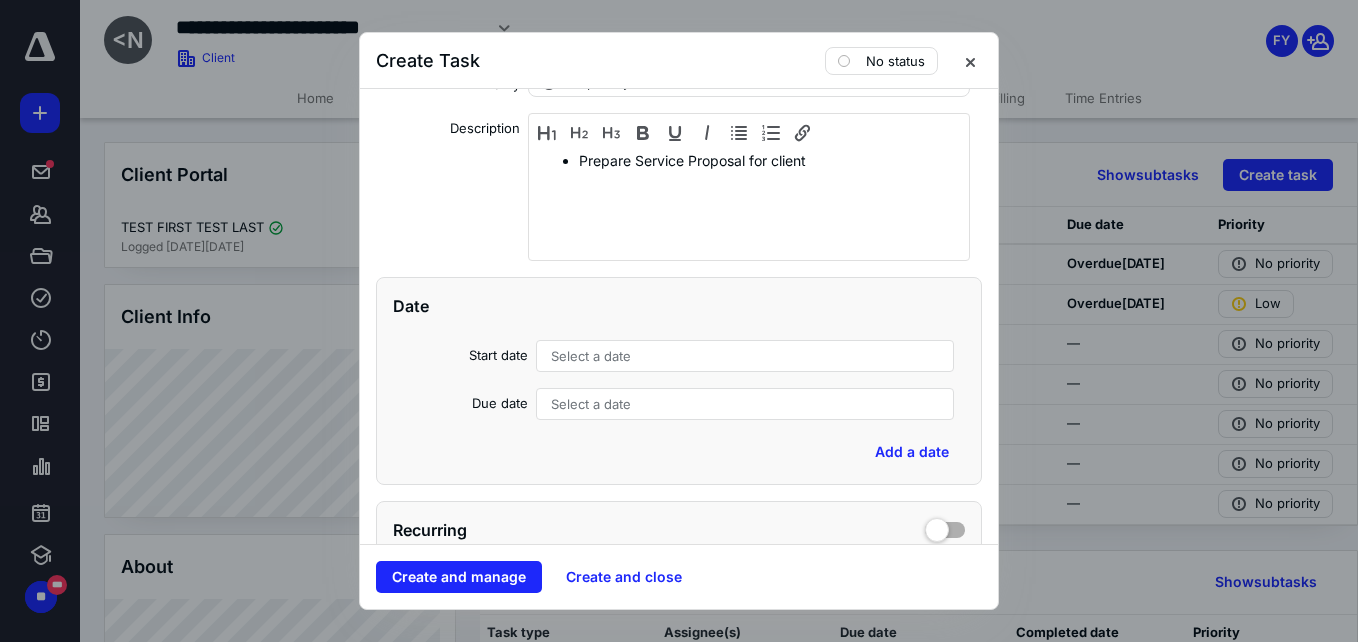 click on "Select a date" at bounding box center (591, 404) 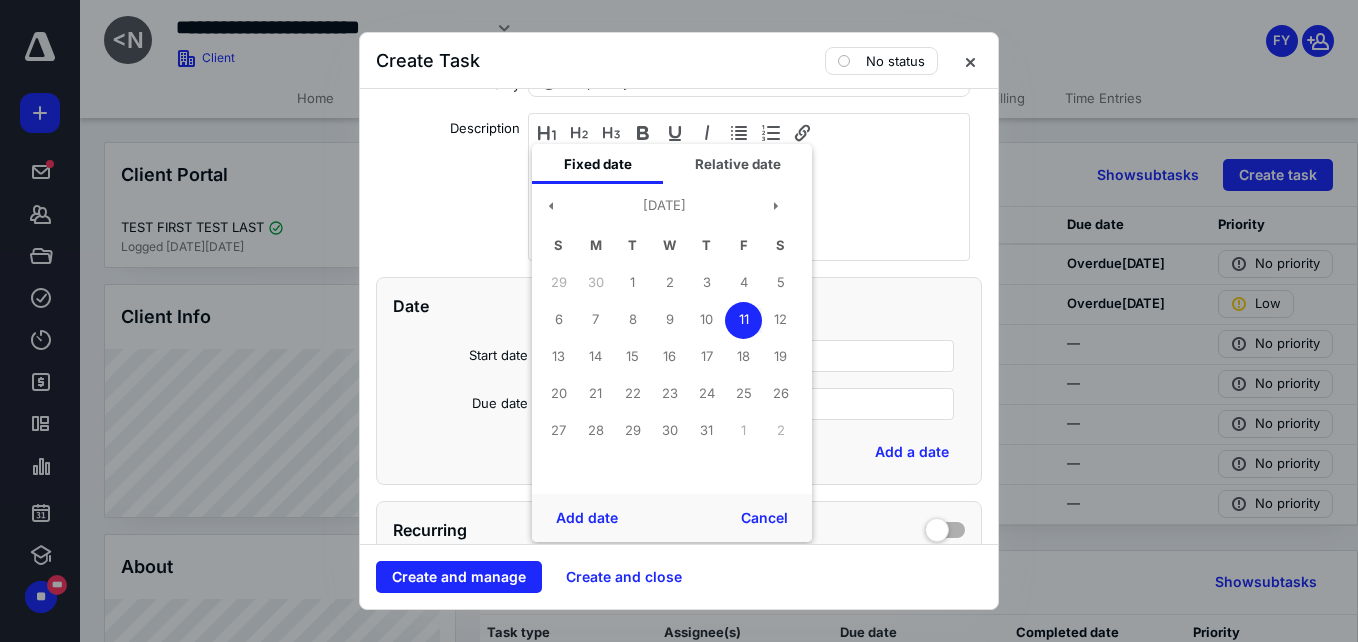 click on "Due date" at bounding box center [460, 407] 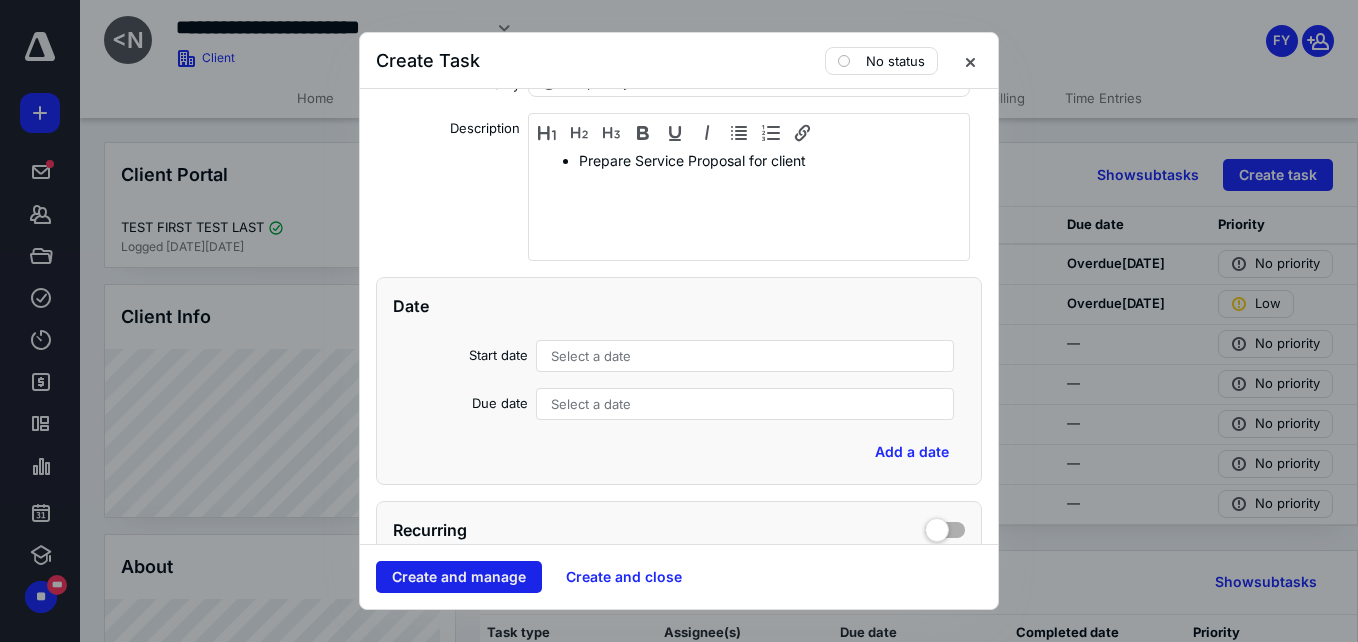 click on "Create and manage" at bounding box center [459, 577] 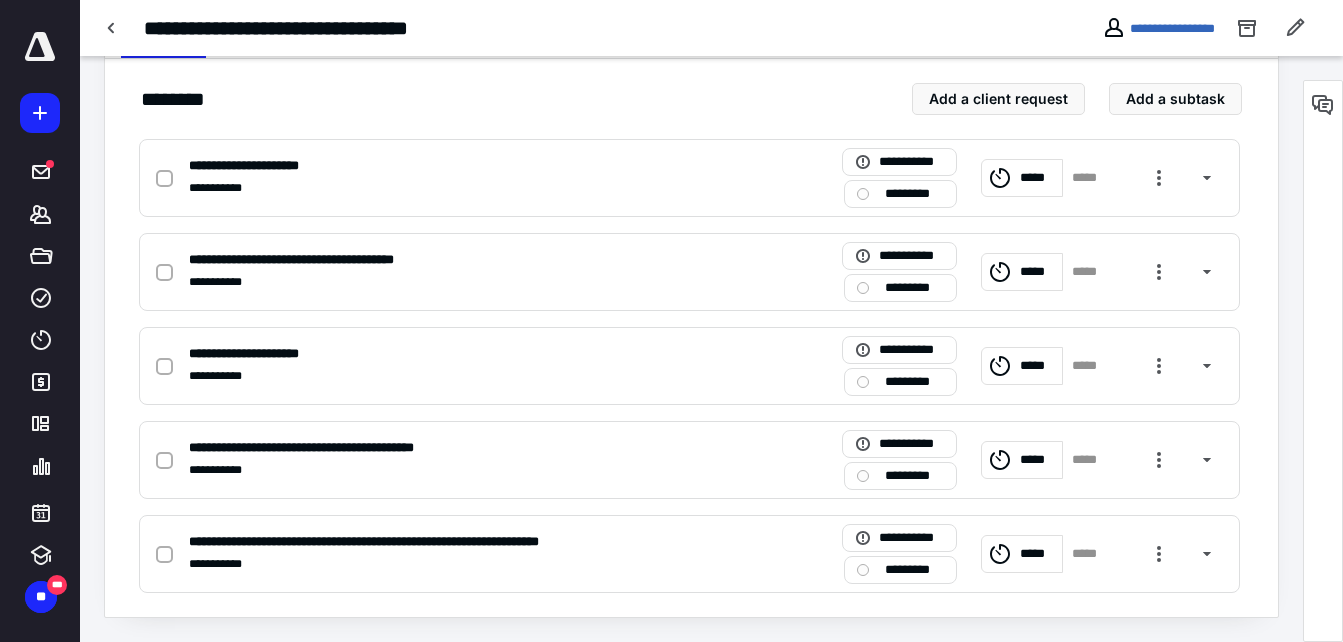 scroll, scrollTop: 0, scrollLeft: 0, axis: both 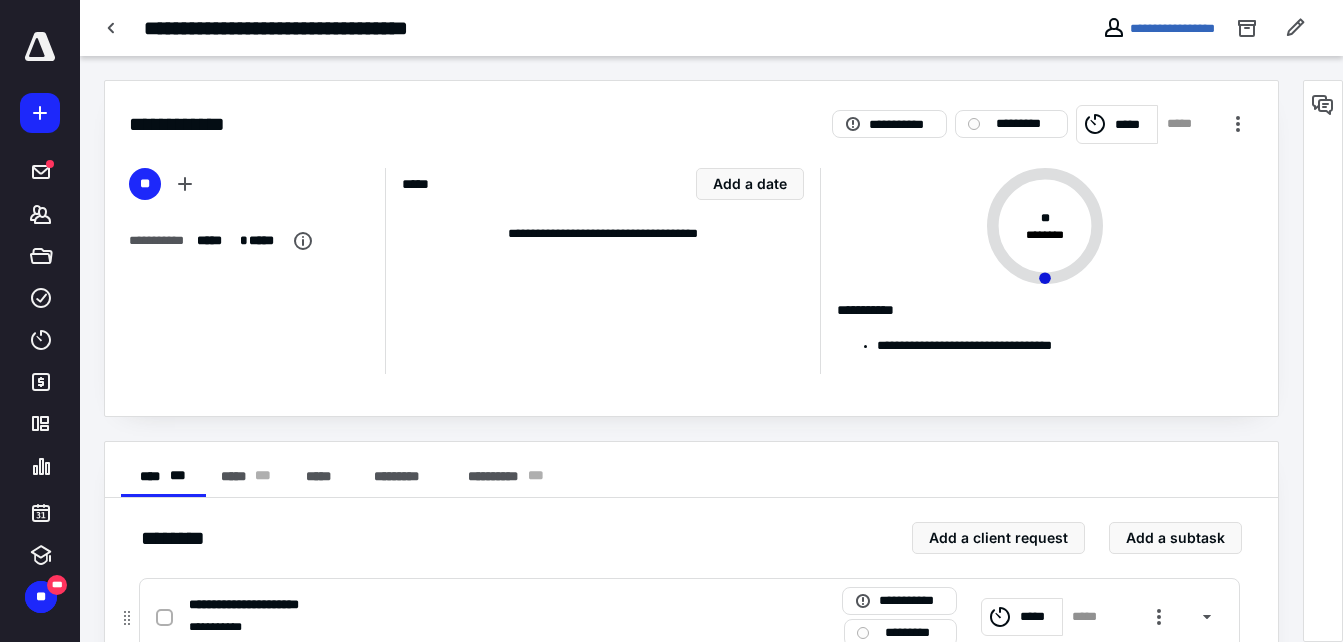 click 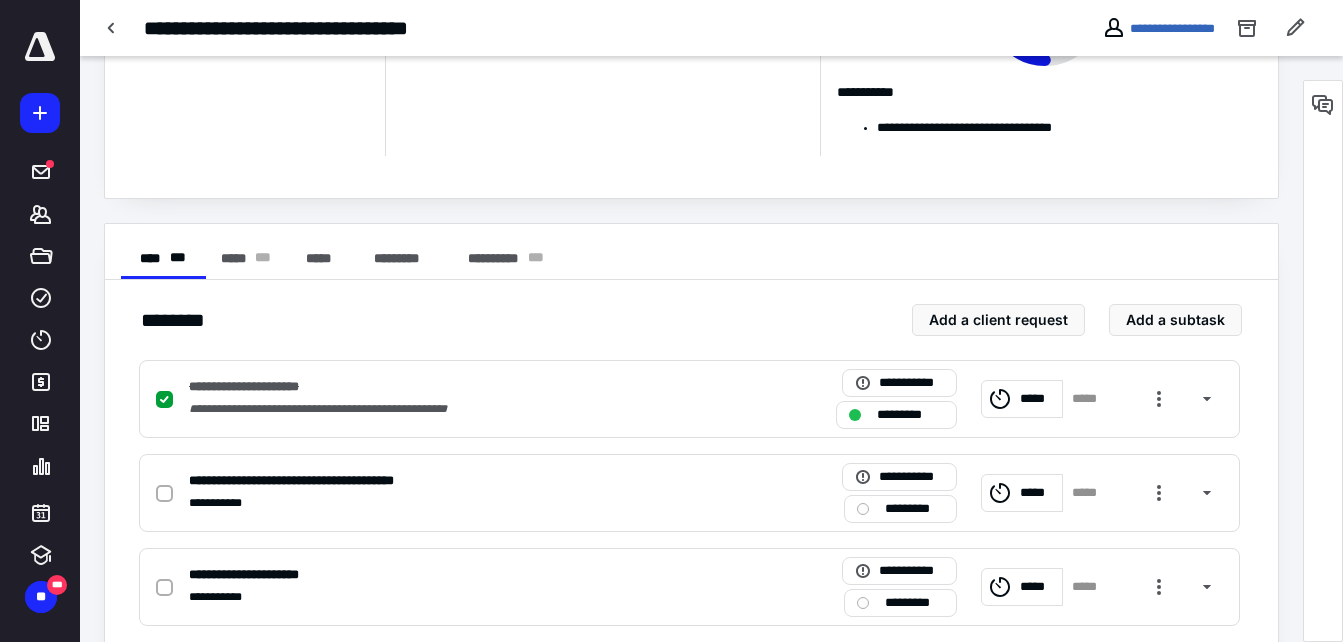 scroll, scrollTop: 219, scrollLeft: 0, axis: vertical 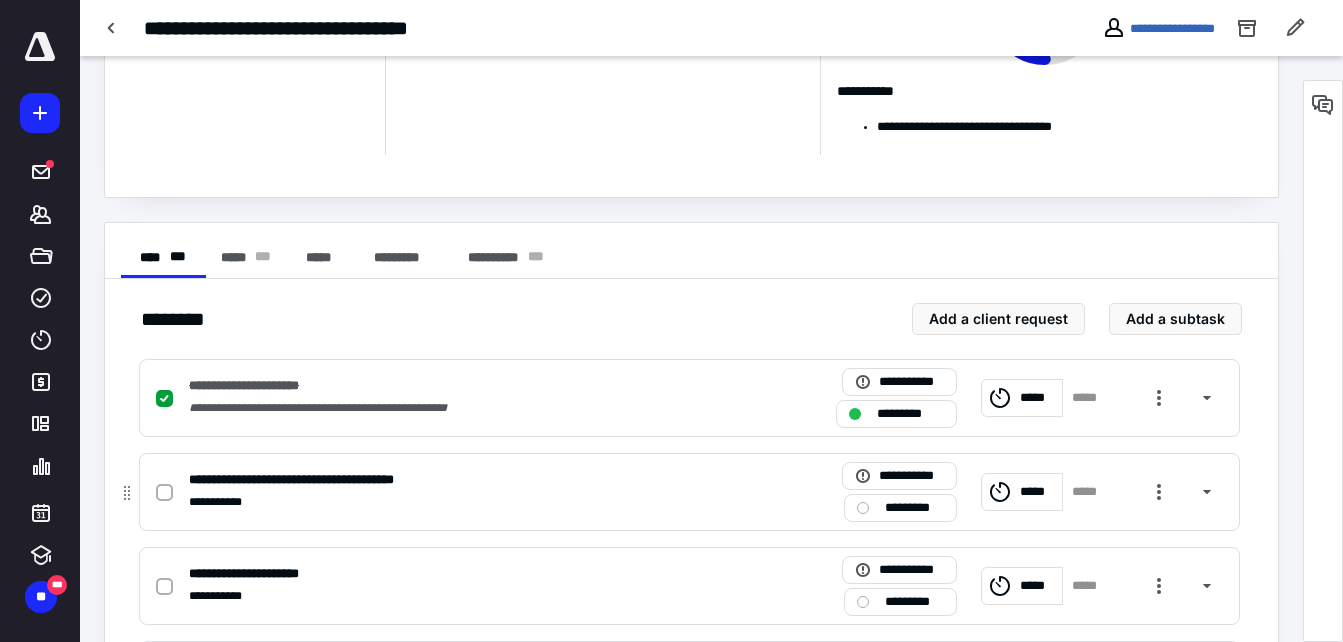 click 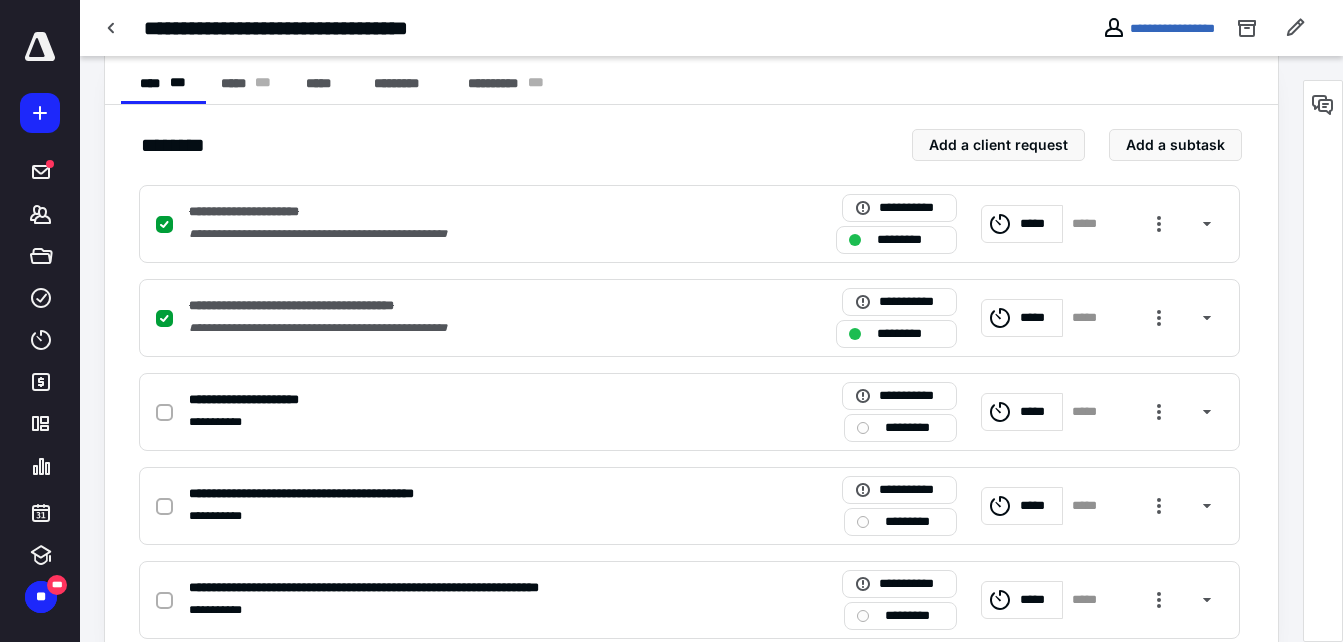 scroll, scrollTop: 394, scrollLeft: 0, axis: vertical 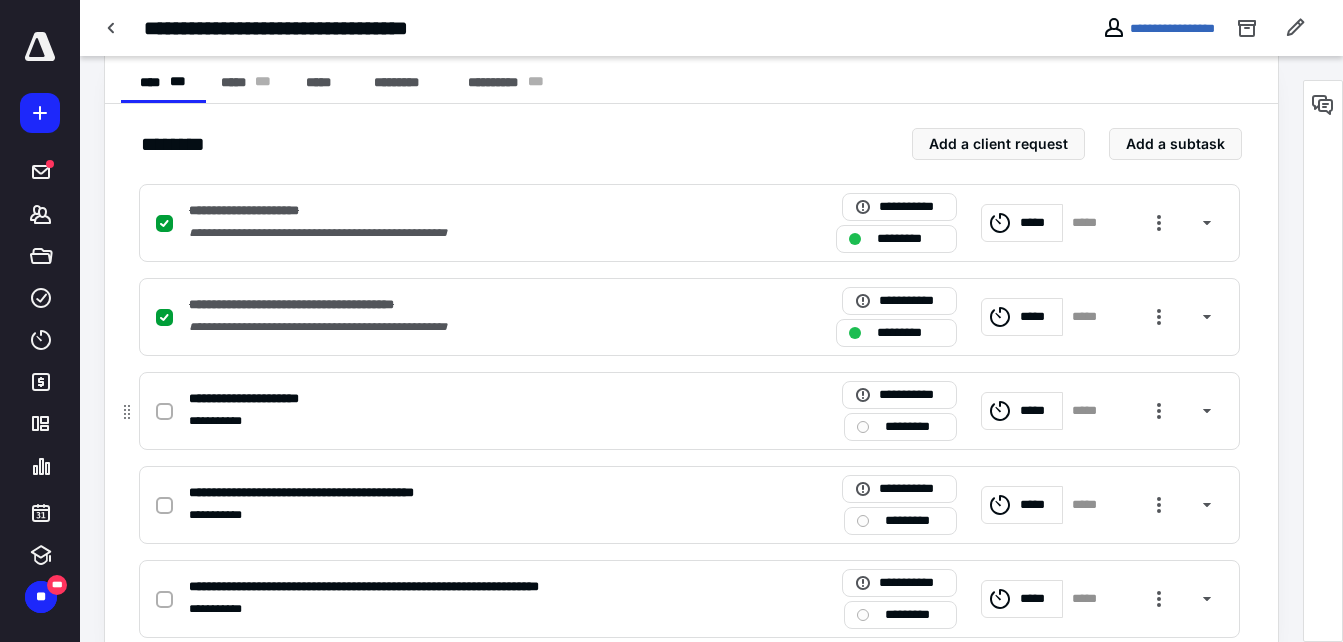 click at bounding box center [164, 412] 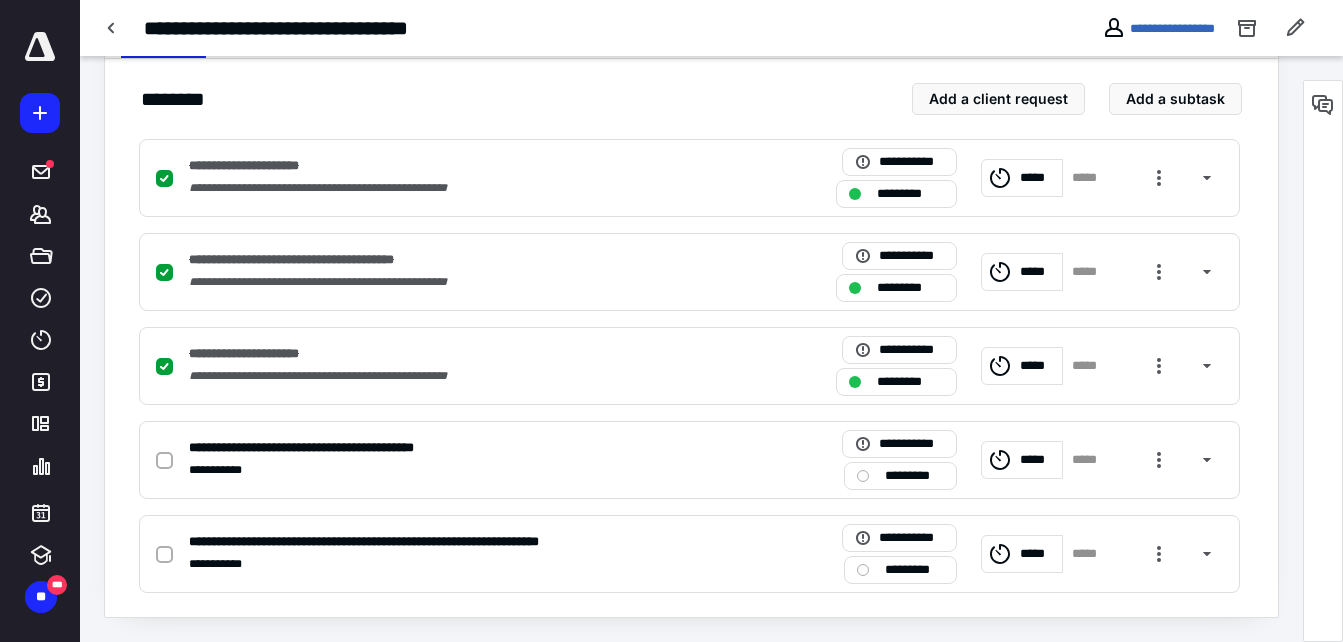scroll, scrollTop: 438, scrollLeft: 0, axis: vertical 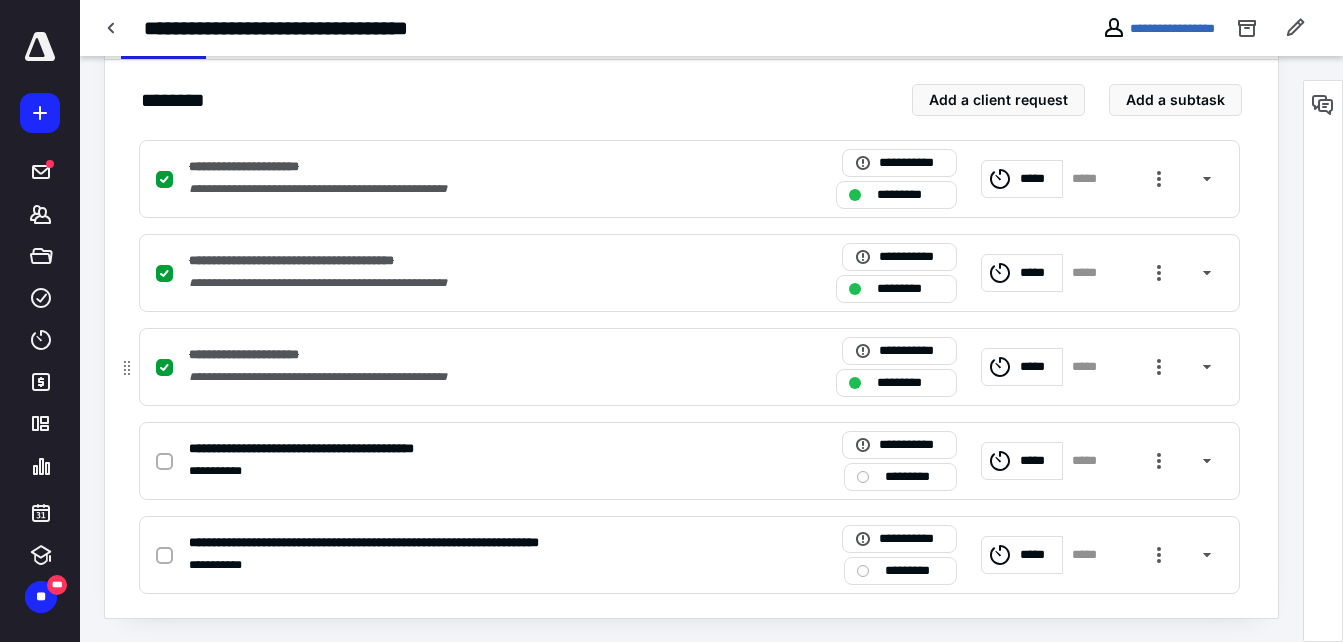 click 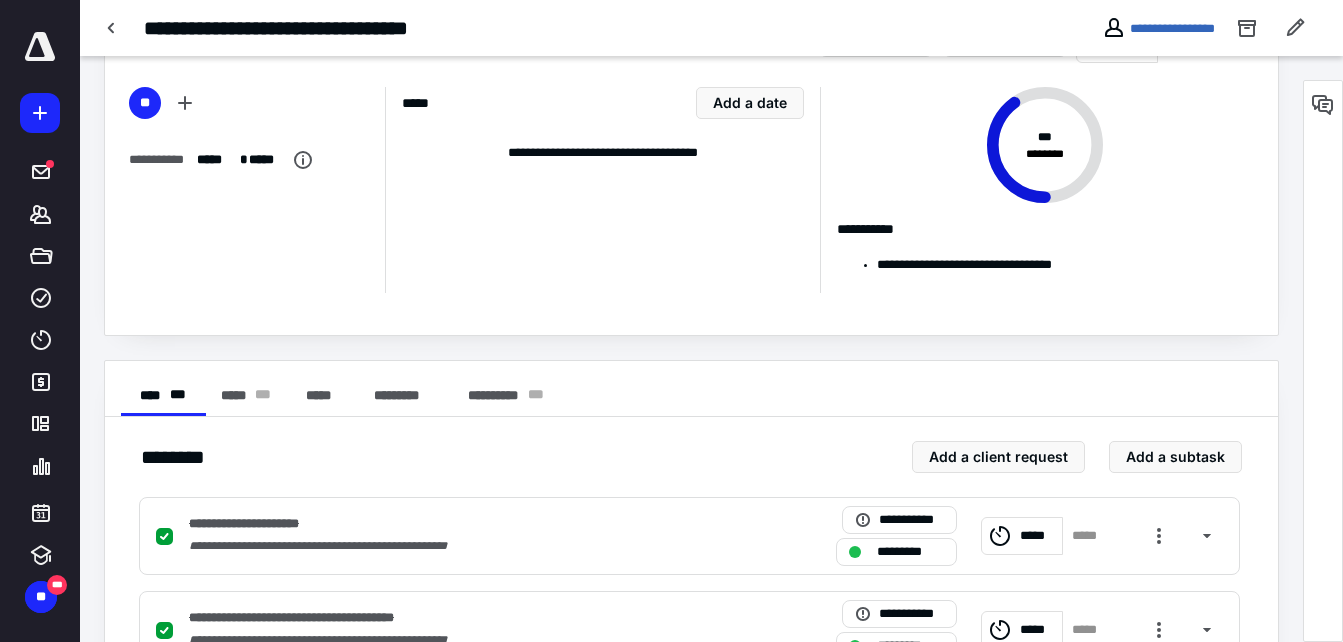 scroll, scrollTop: 439, scrollLeft: 0, axis: vertical 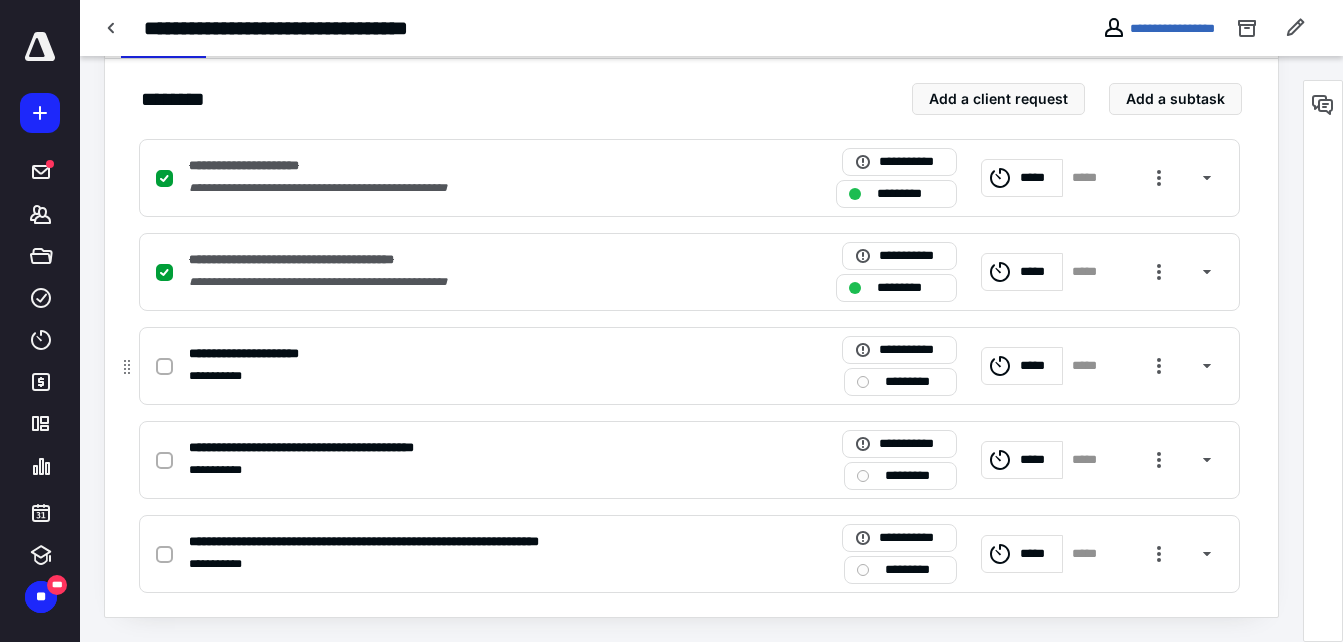 click at bounding box center (164, 367) 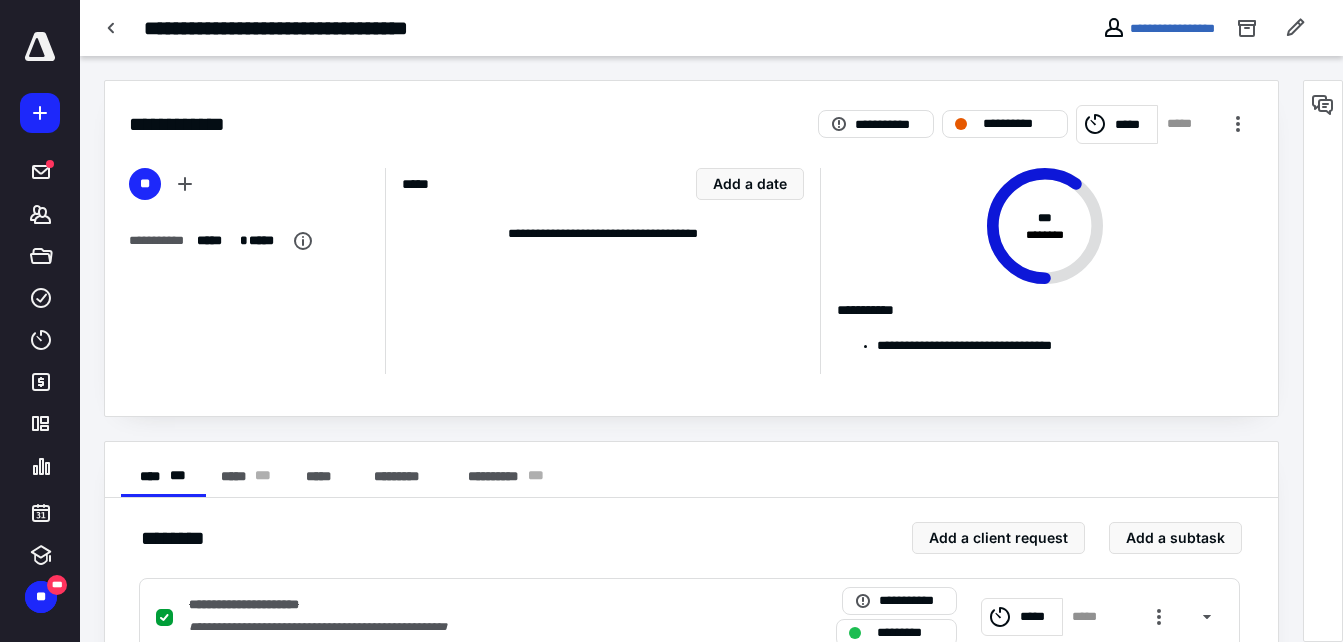 scroll, scrollTop: 439, scrollLeft: 0, axis: vertical 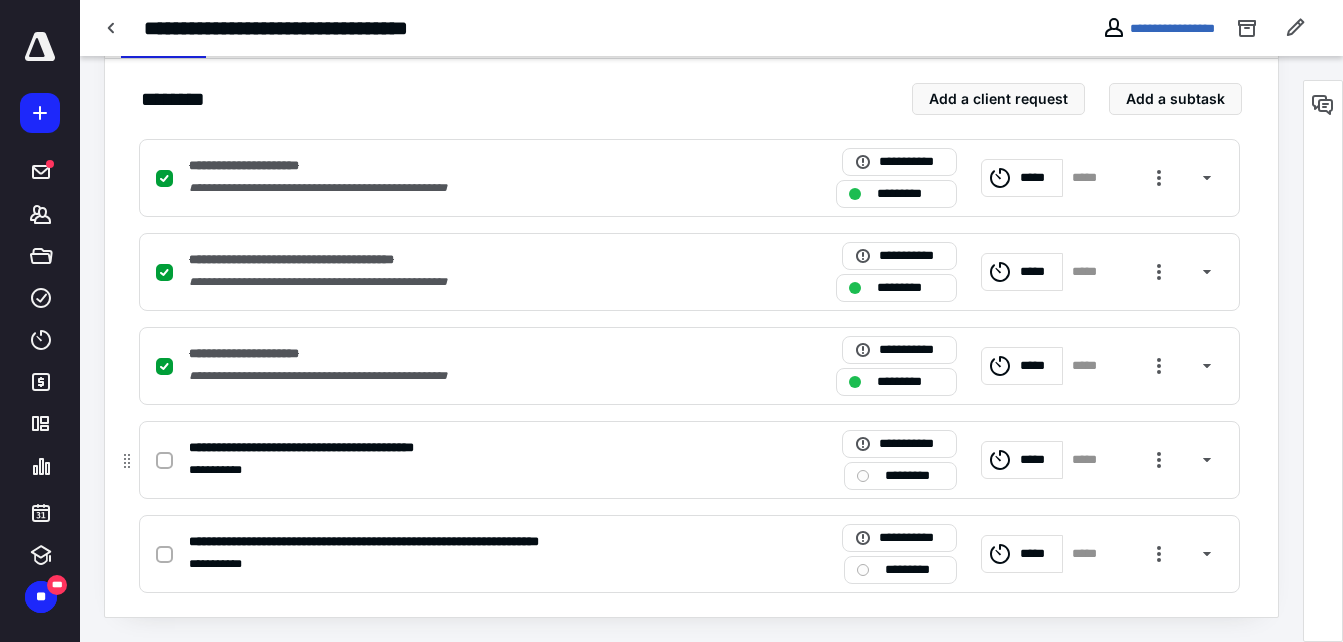 click 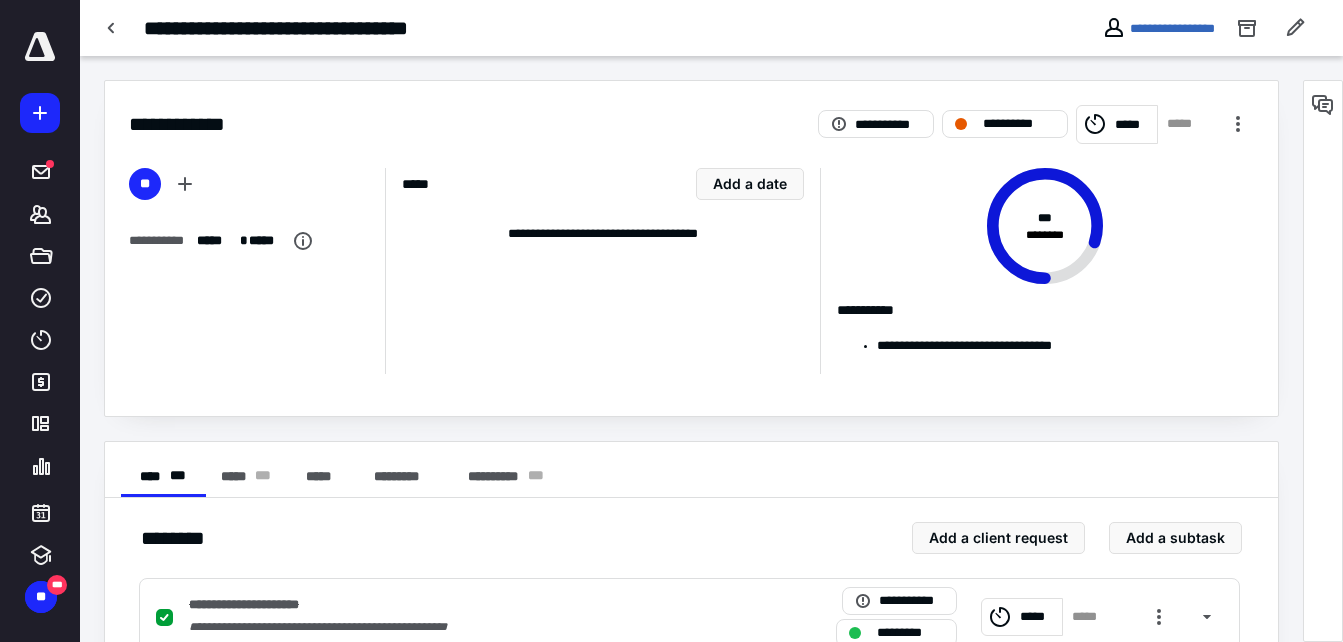 scroll, scrollTop: 439, scrollLeft: 0, axis: vertical 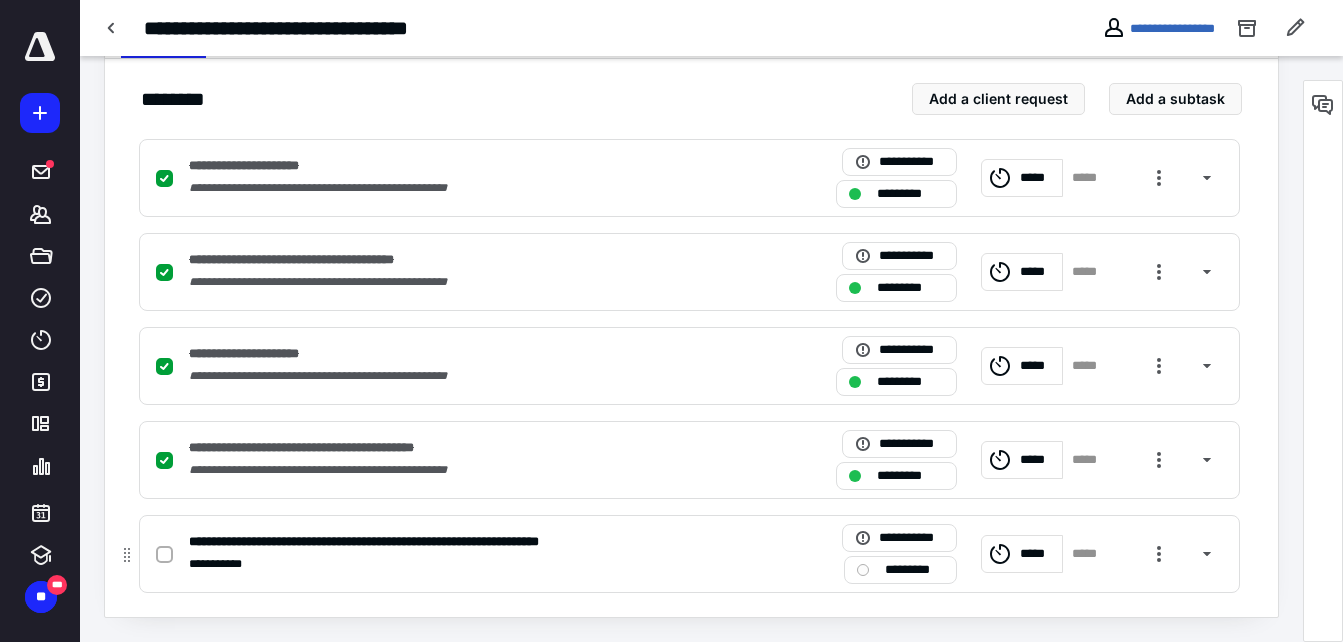 click 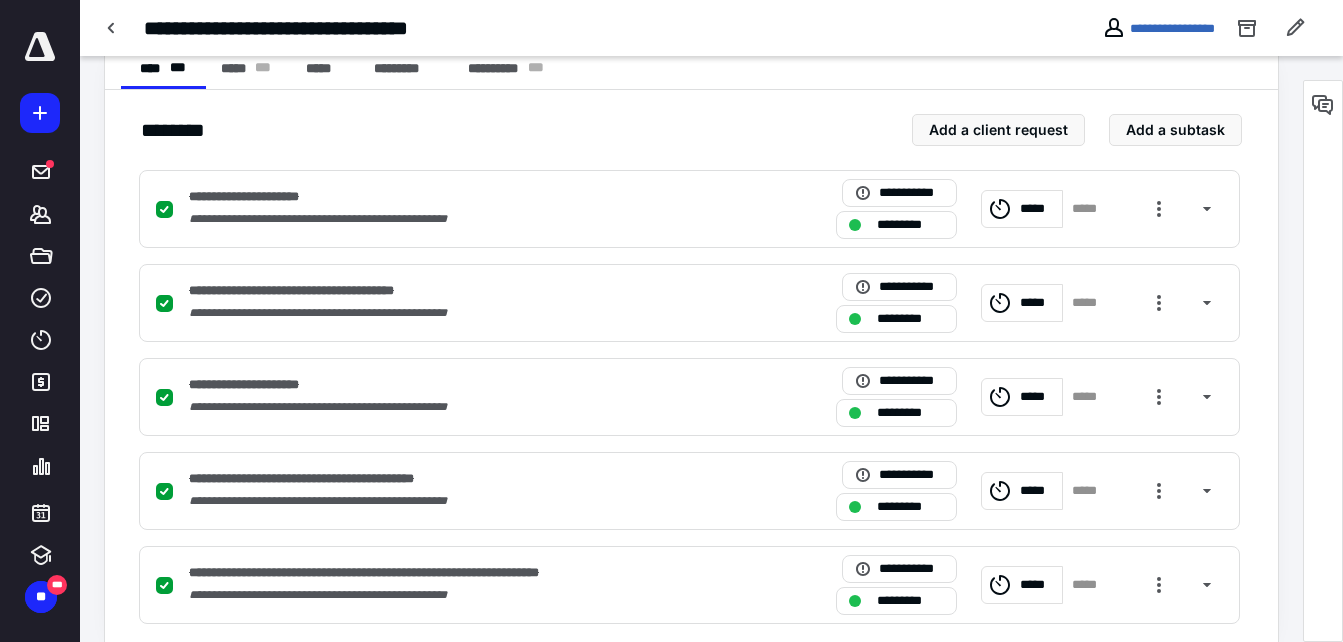 scroll, scrollTop: 0, scrollLeft: 0, axis: both 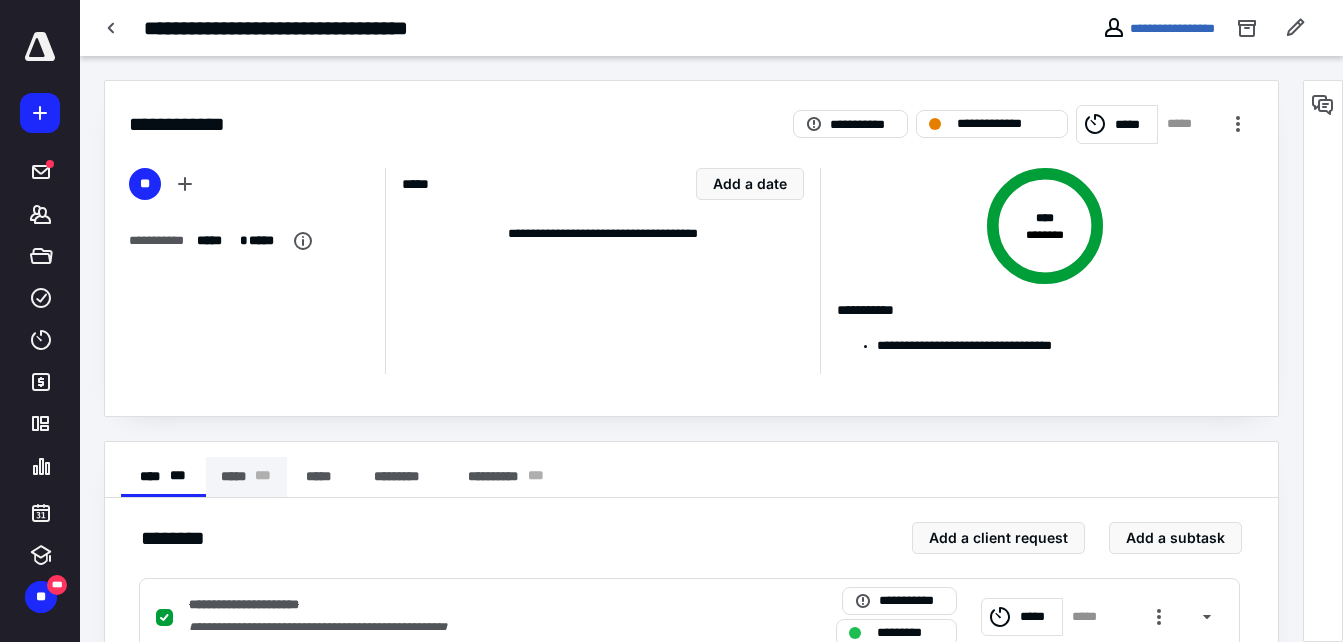 click on "***** * * *" at bounding box center [246, 477] 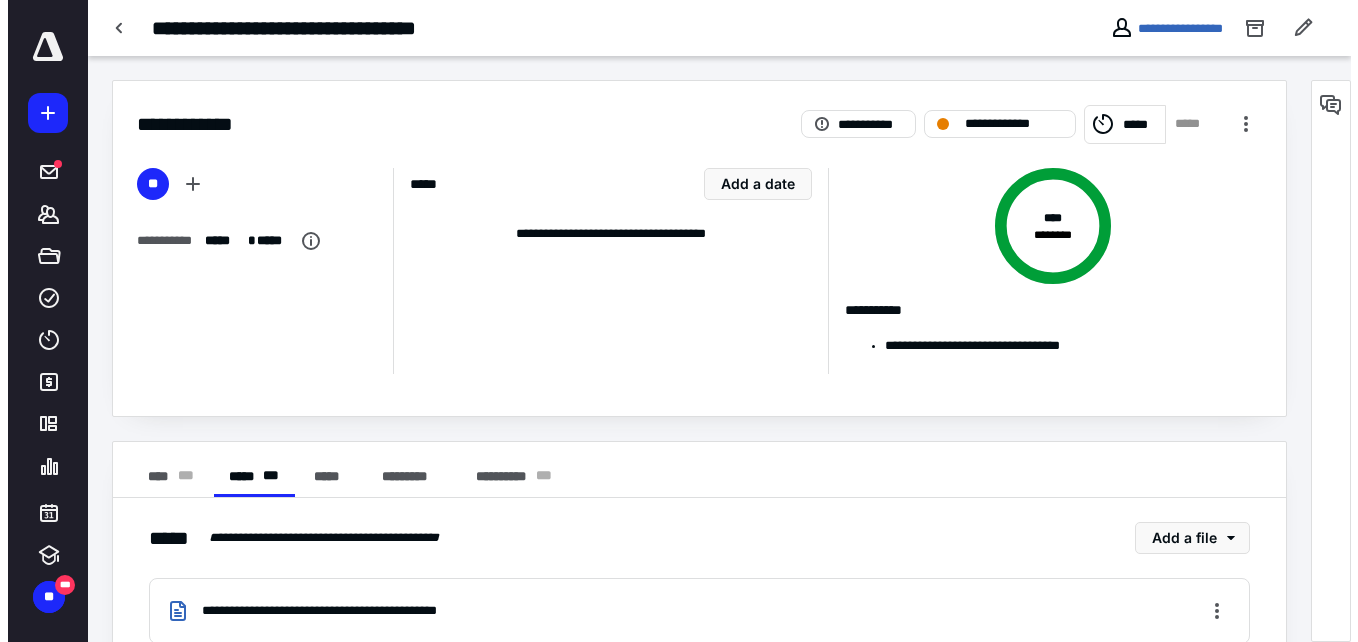scroll, scrollTop: 133, scrollLeft: 0, axis: vertical 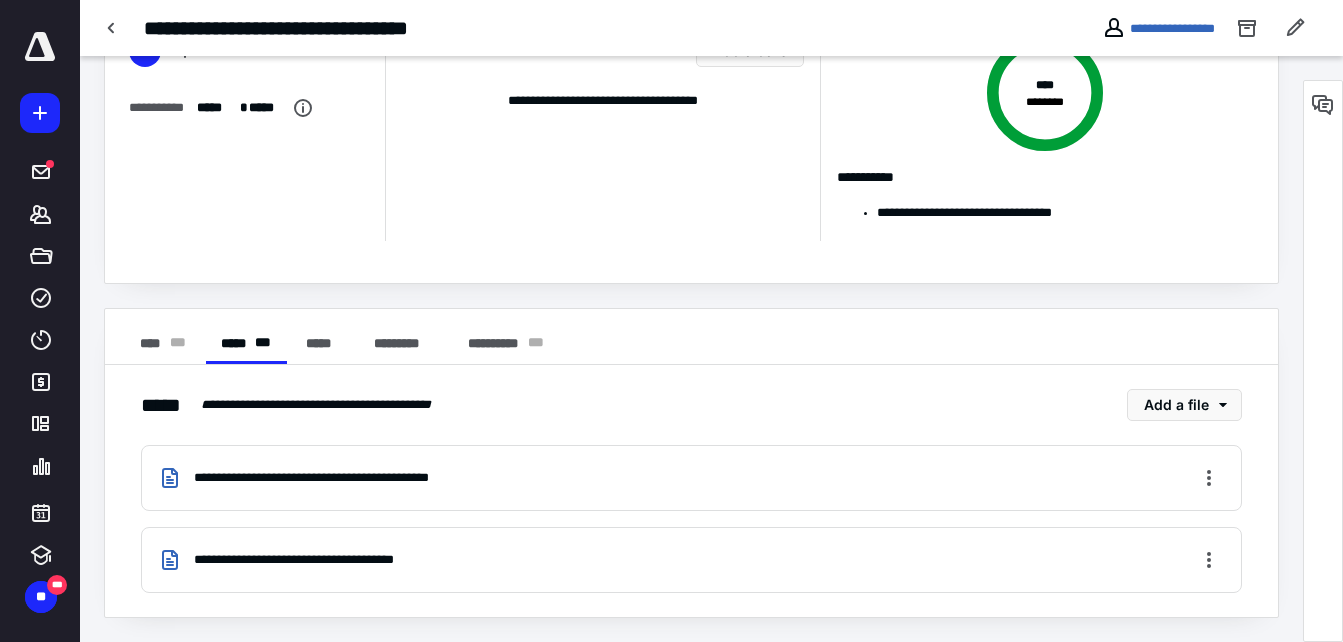 click on "**********" at bounding box center [338, 560] 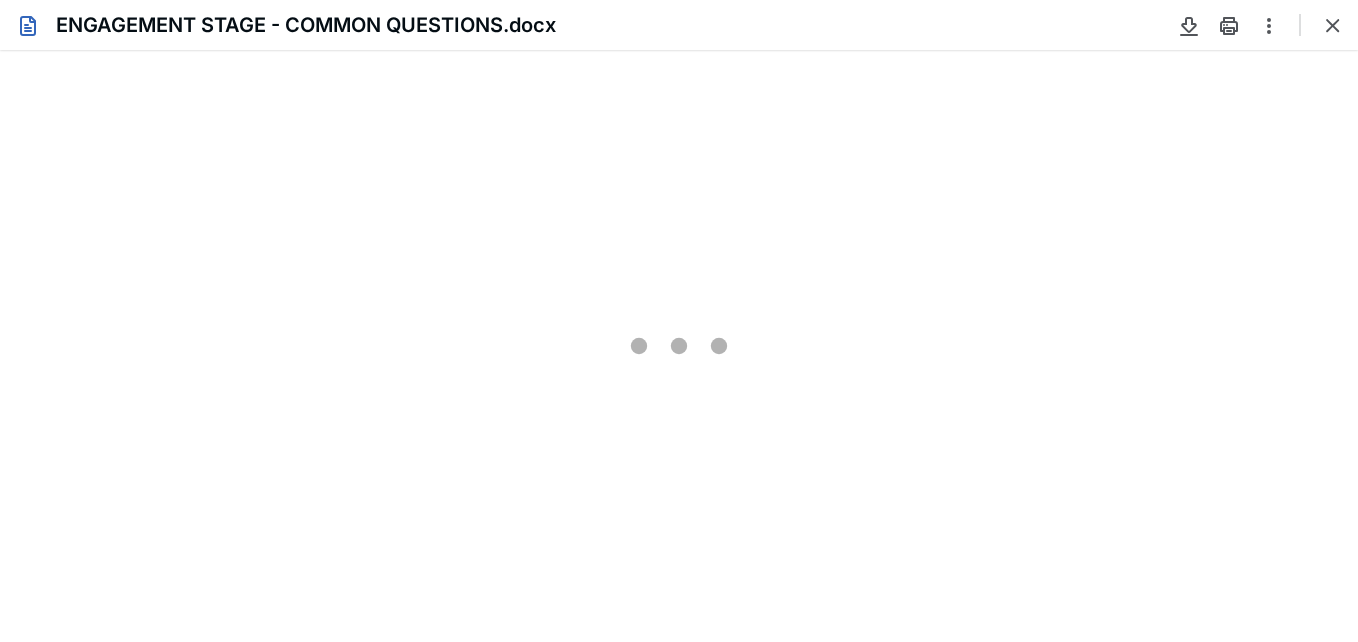scroll, scrollTop: 0, scrollLeft: 0, axis: both 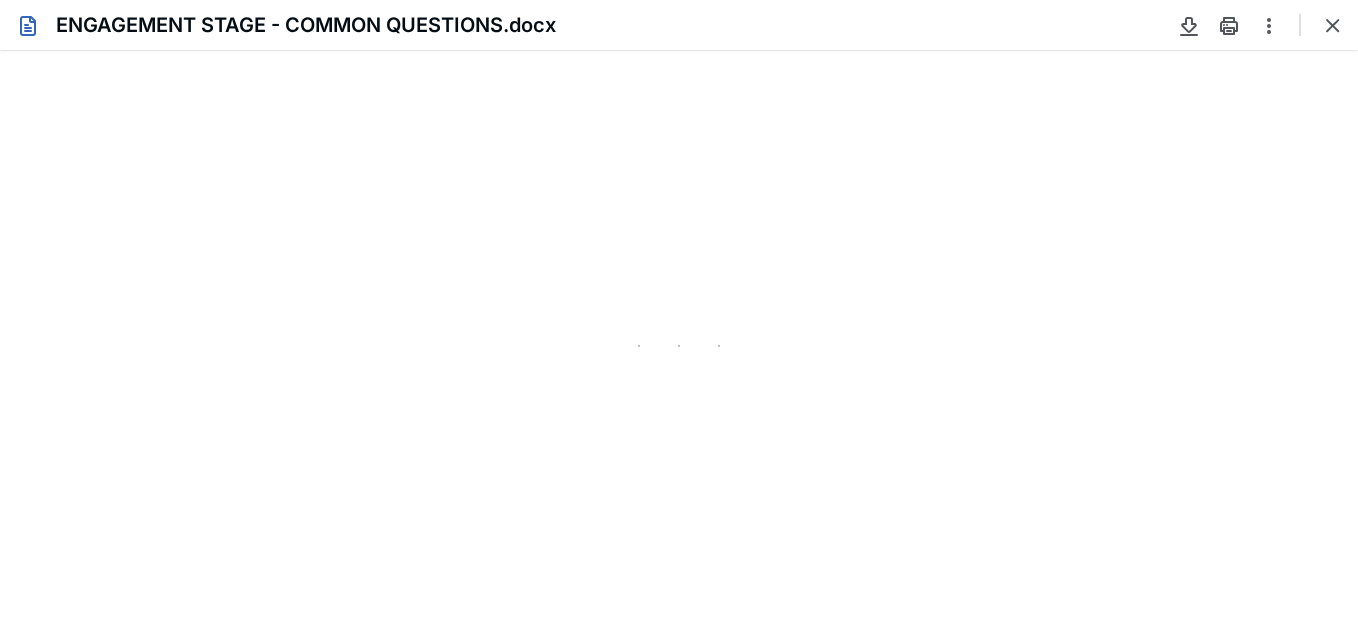 type on "218" 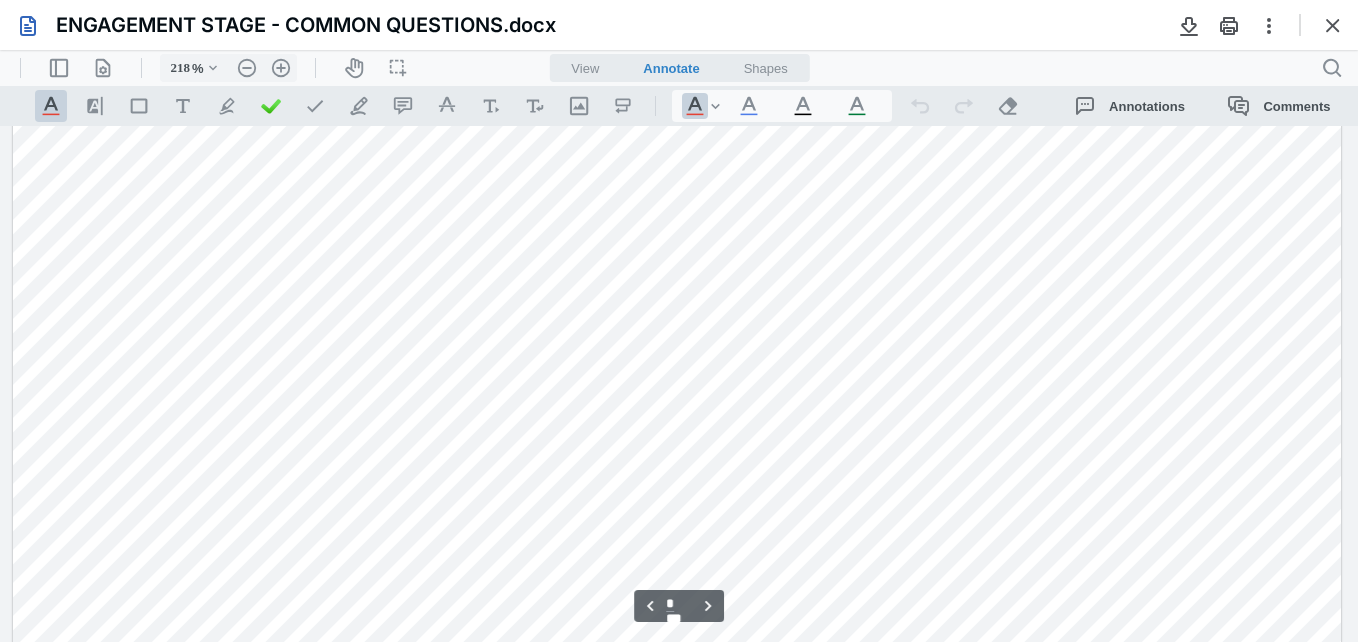 scroll, scrollTop: 2667, scrollLeft: 0, axis: vertical 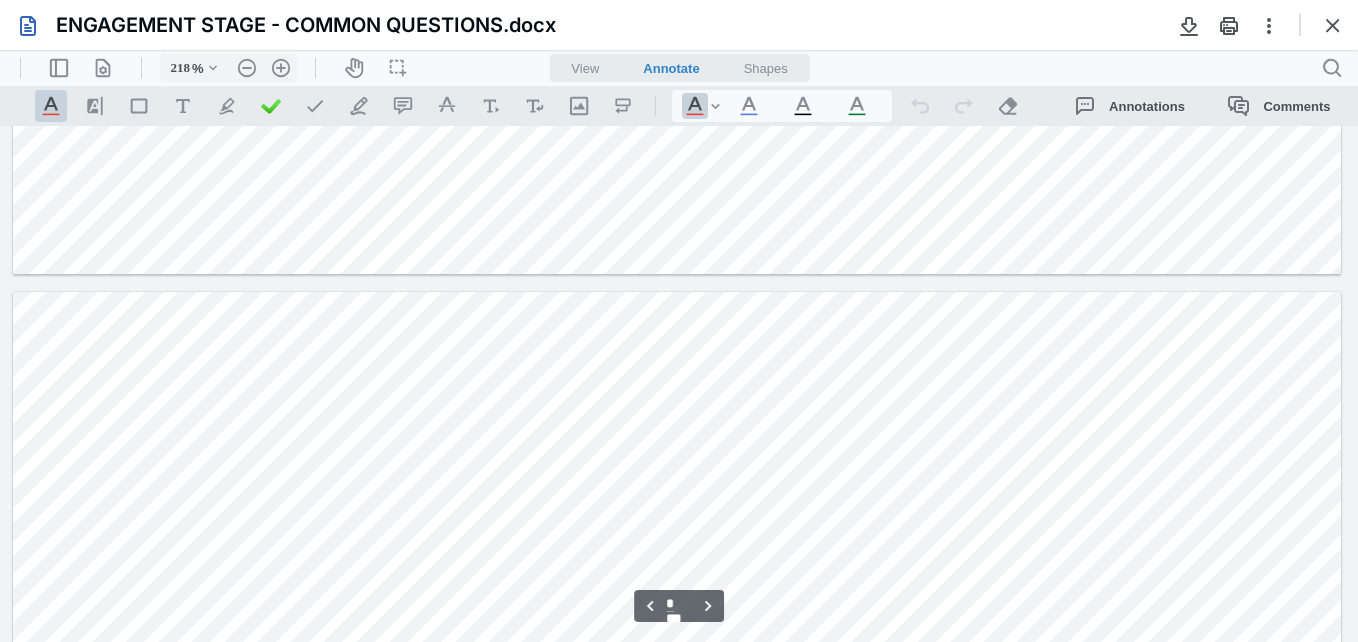 type on "*" 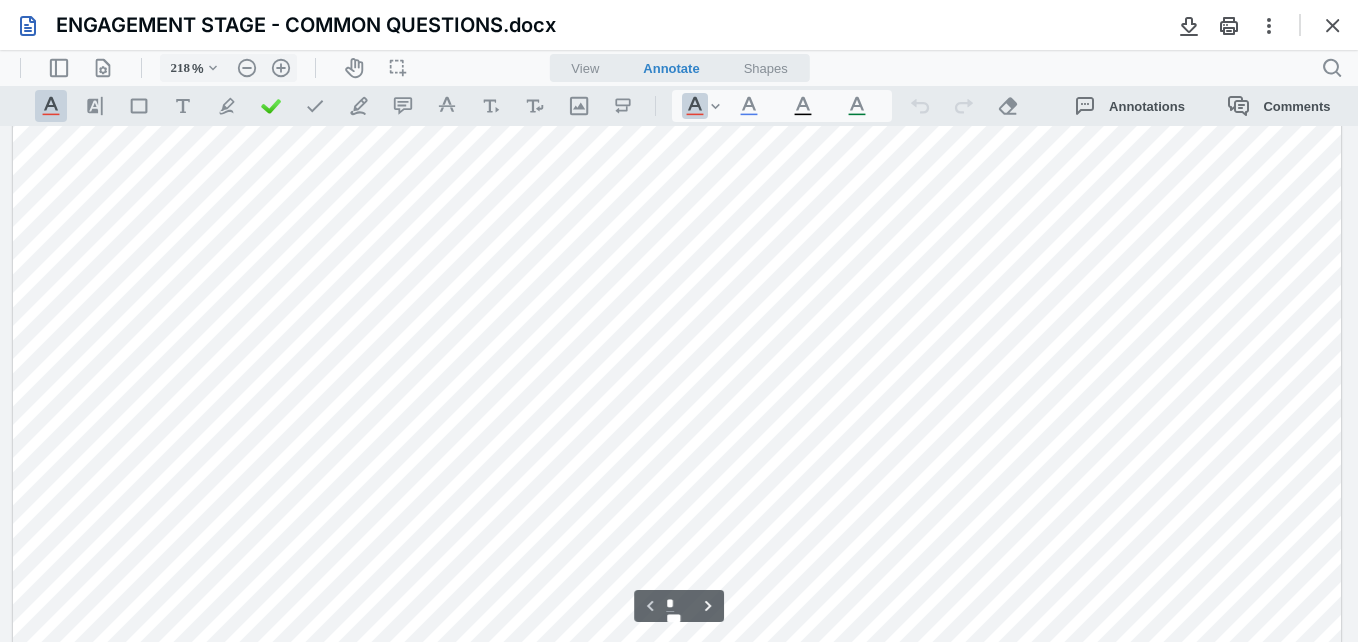 scroll, scrollTop: 0, scrollLeft: 0, axis: both 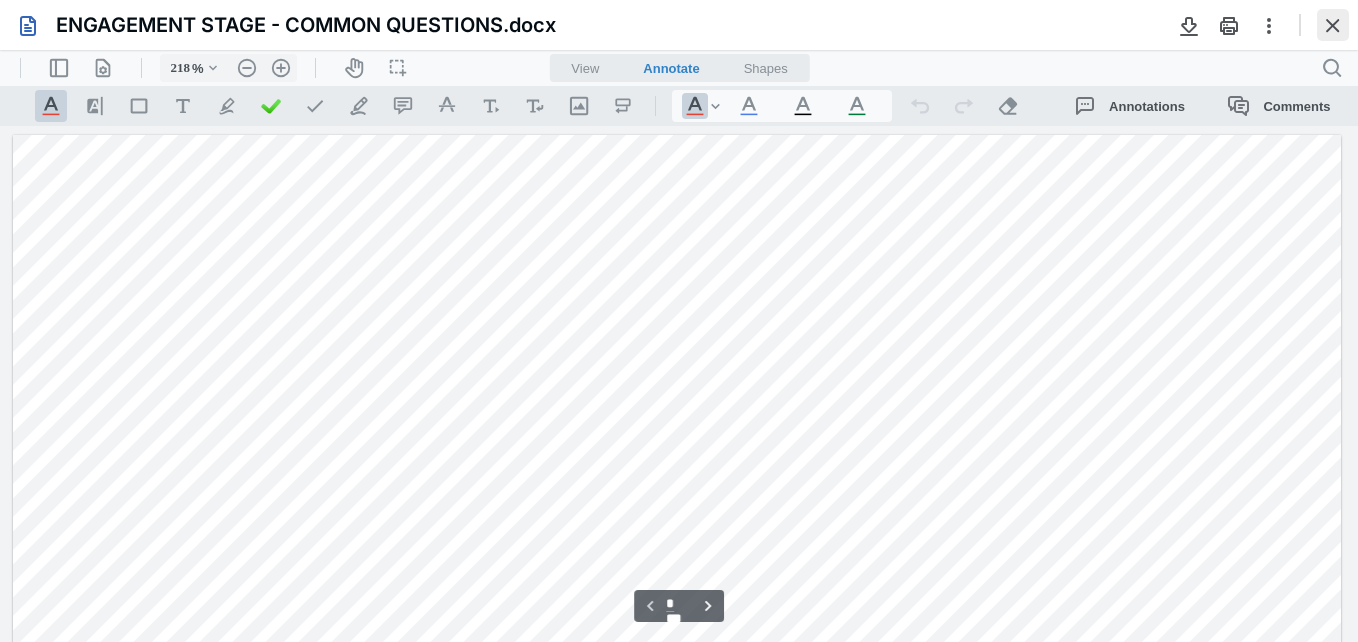 click at bounding box center (1333, 25) 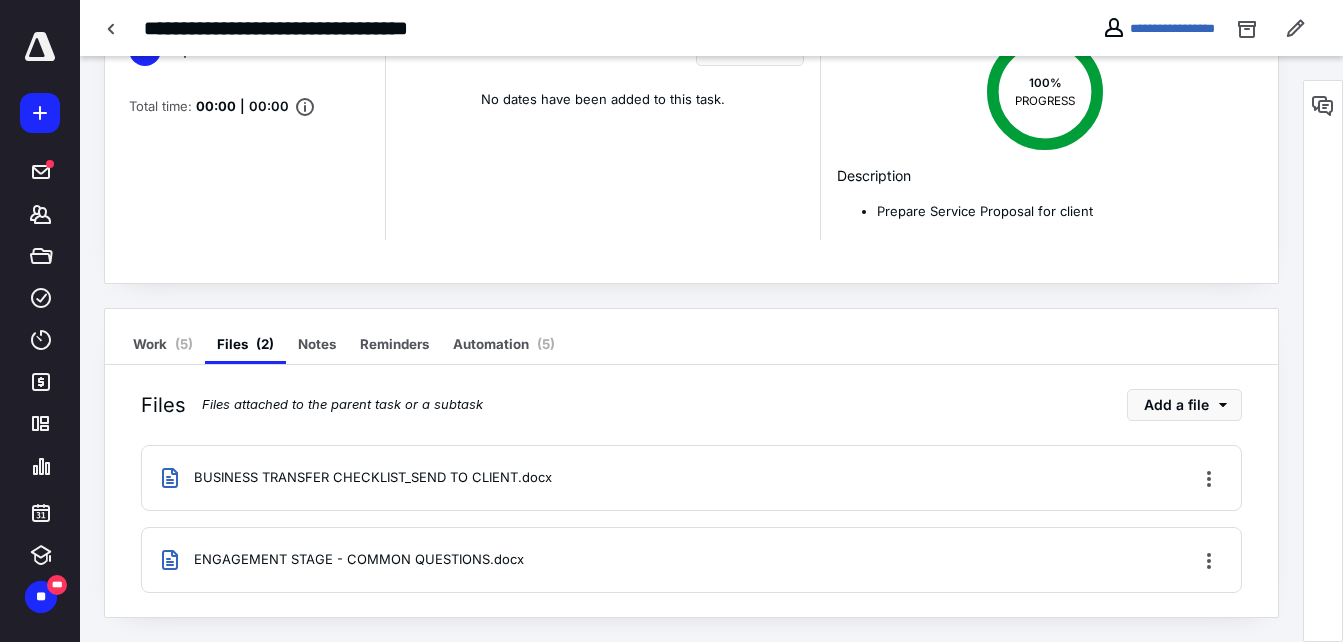 click on "BUSINESS TRANSFER CHECKLIST_SEND TO CLIENT.docx" at bounding box center [373, 478] 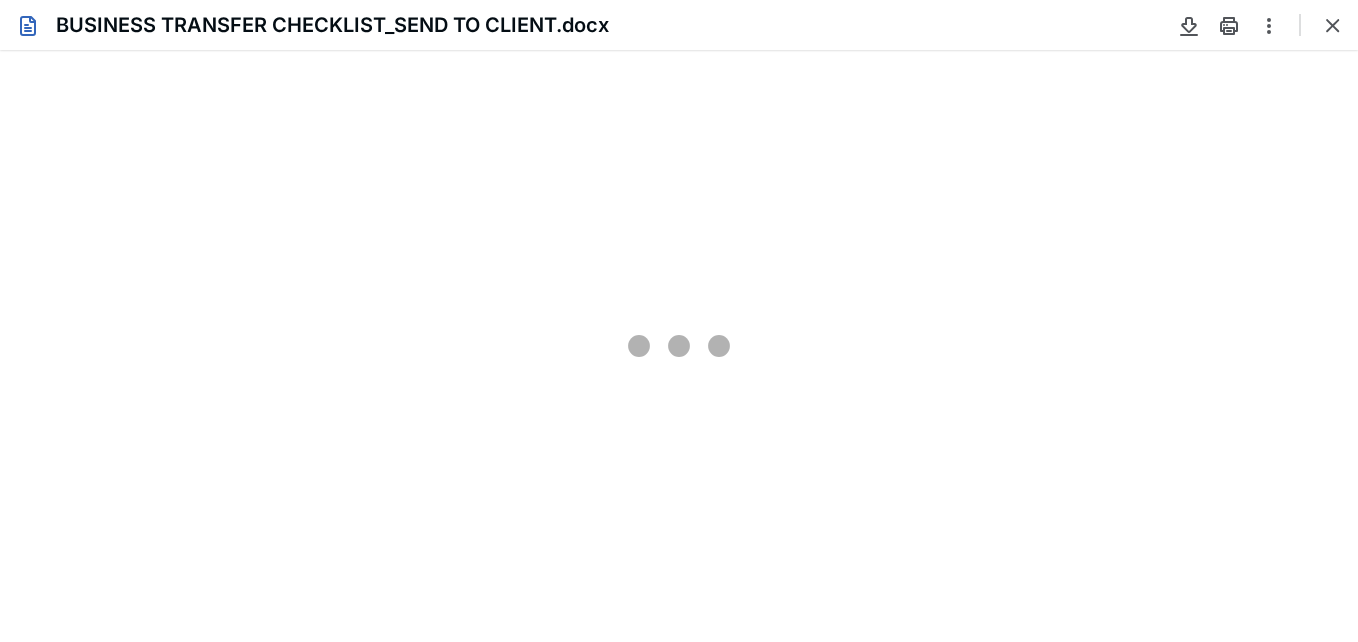 scroll, scrollTop: 0, scrollLeft: 0, axis: both 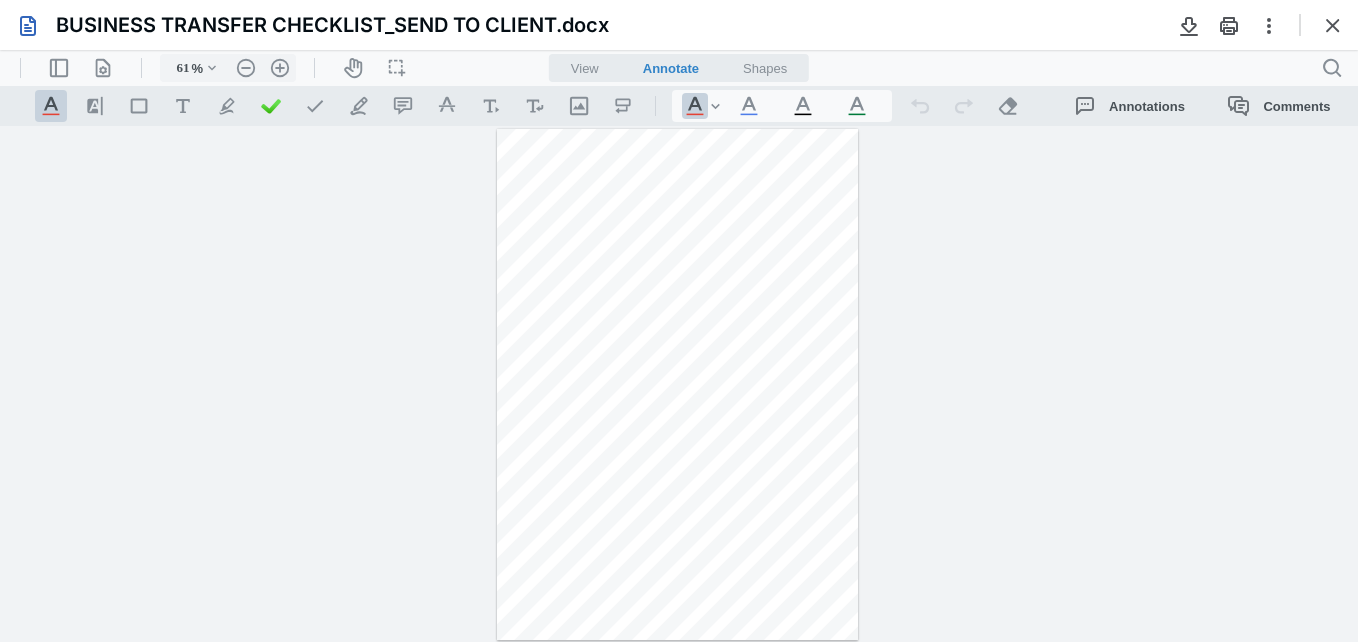 type on "224" 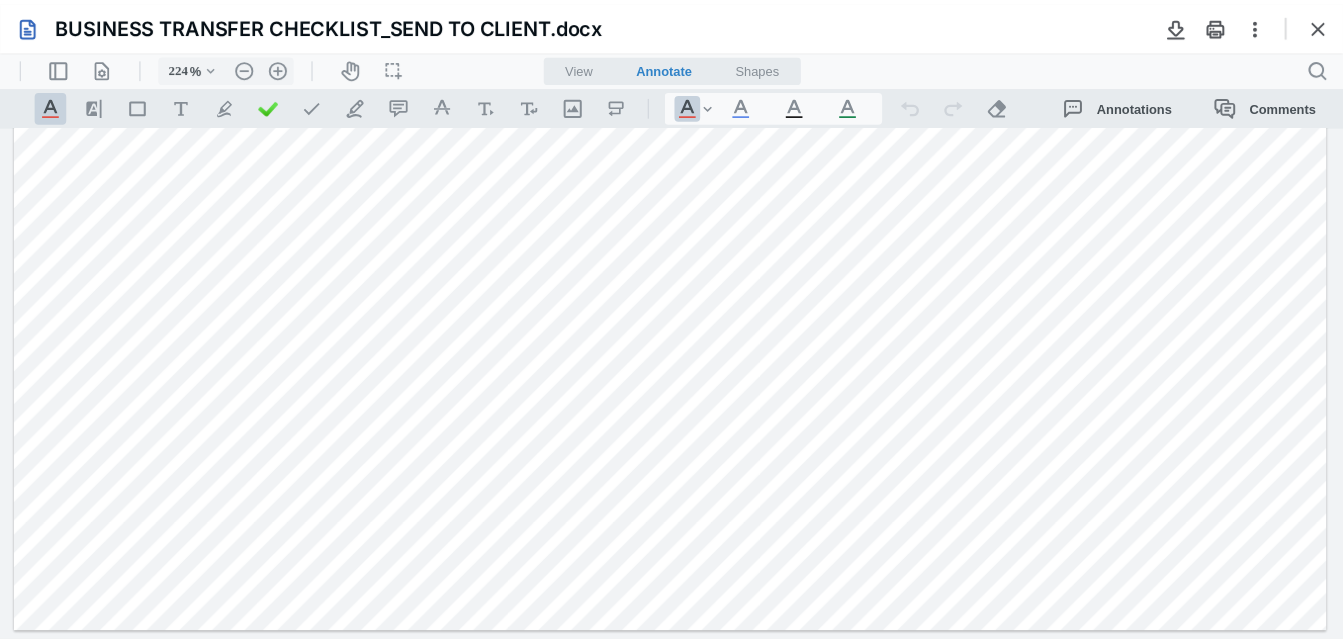 scroll, scrollTop: 0, scrollLeft: 0, axis: both 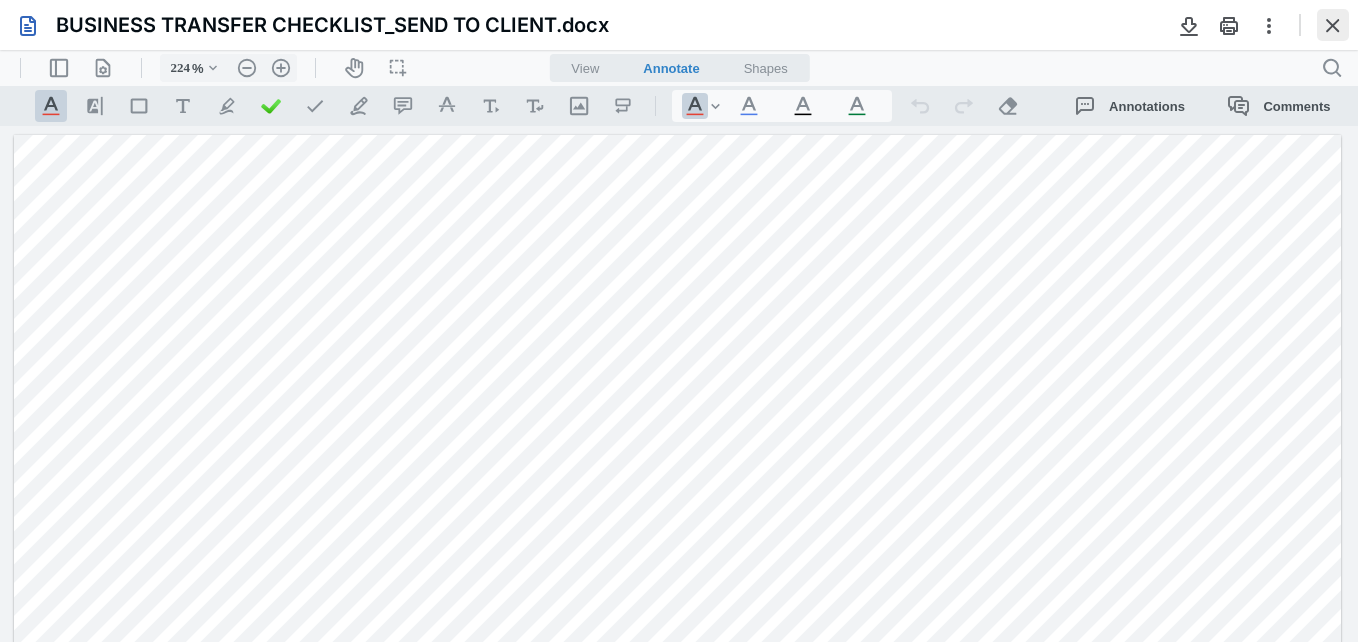 click at bounding box center (1333, 25) 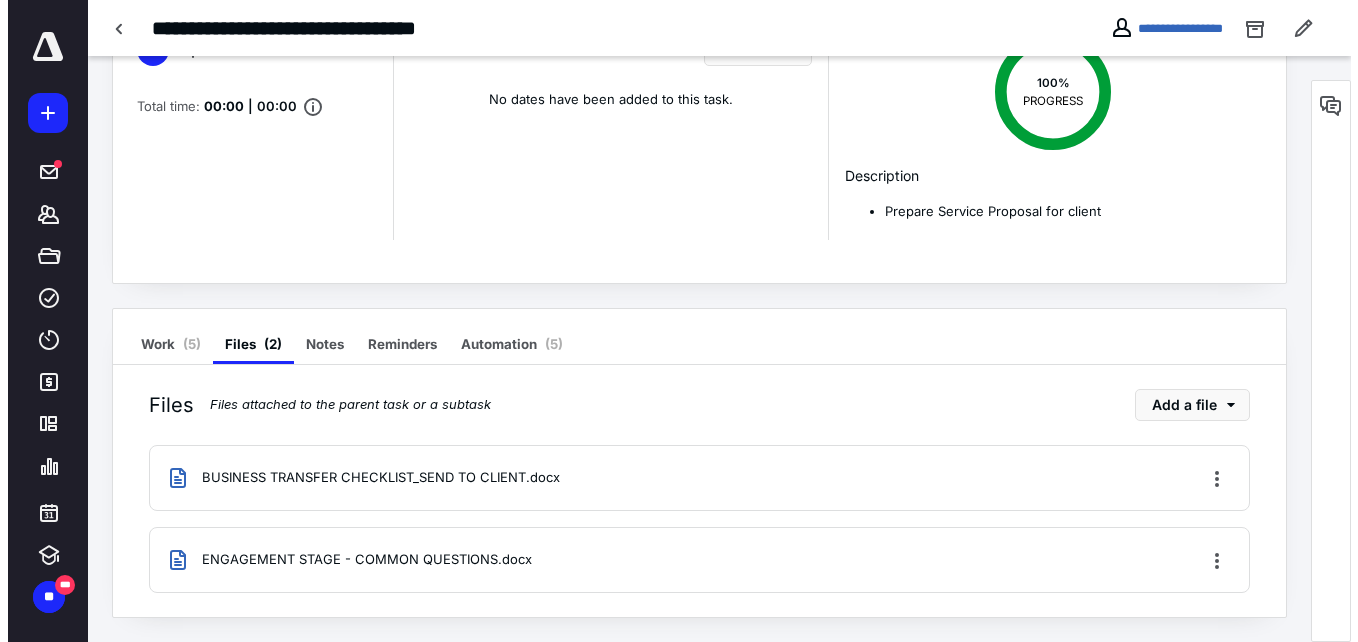 scroll, scrollTop: 0, scrollLeft: 0, axis: both 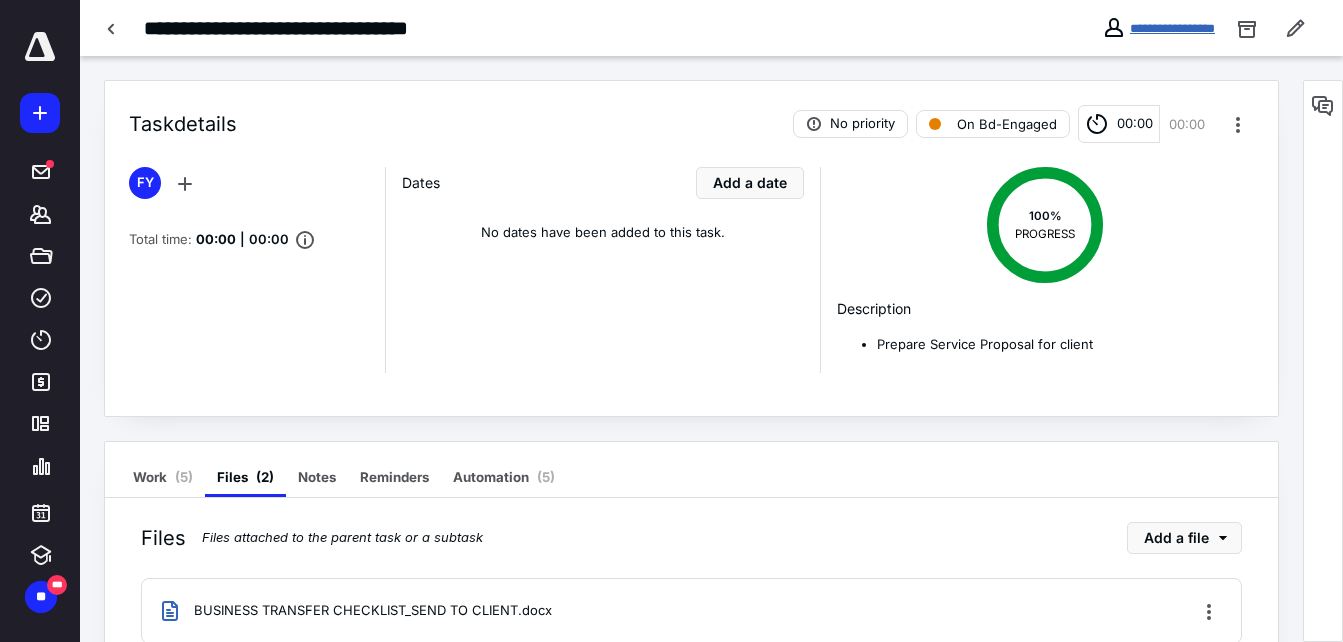 click on "**********" at bounding box center (1172, 28) 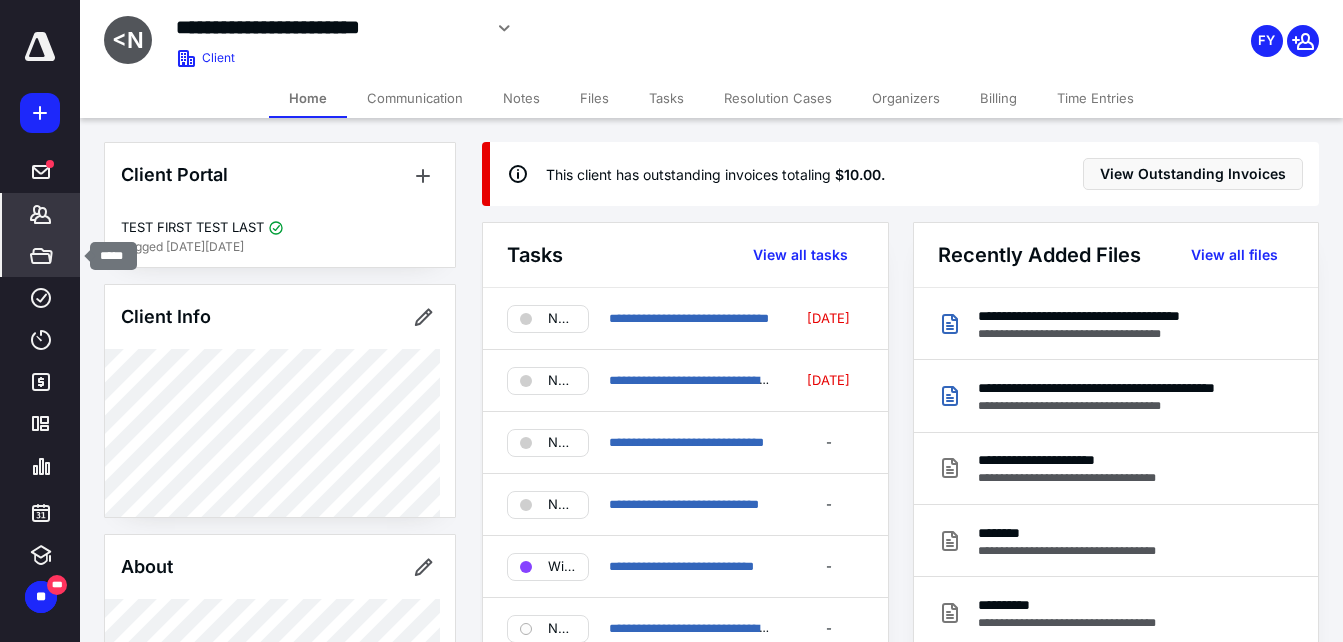 click 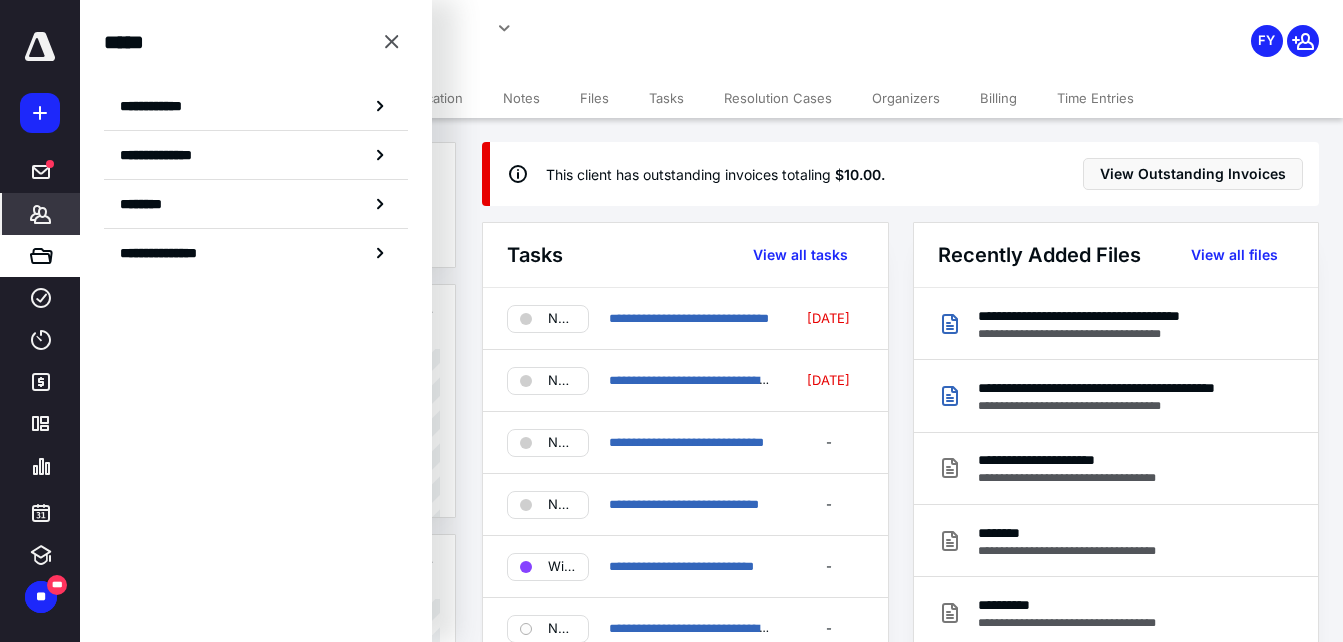 click on "Tasks" at bounding box center [666, 98] 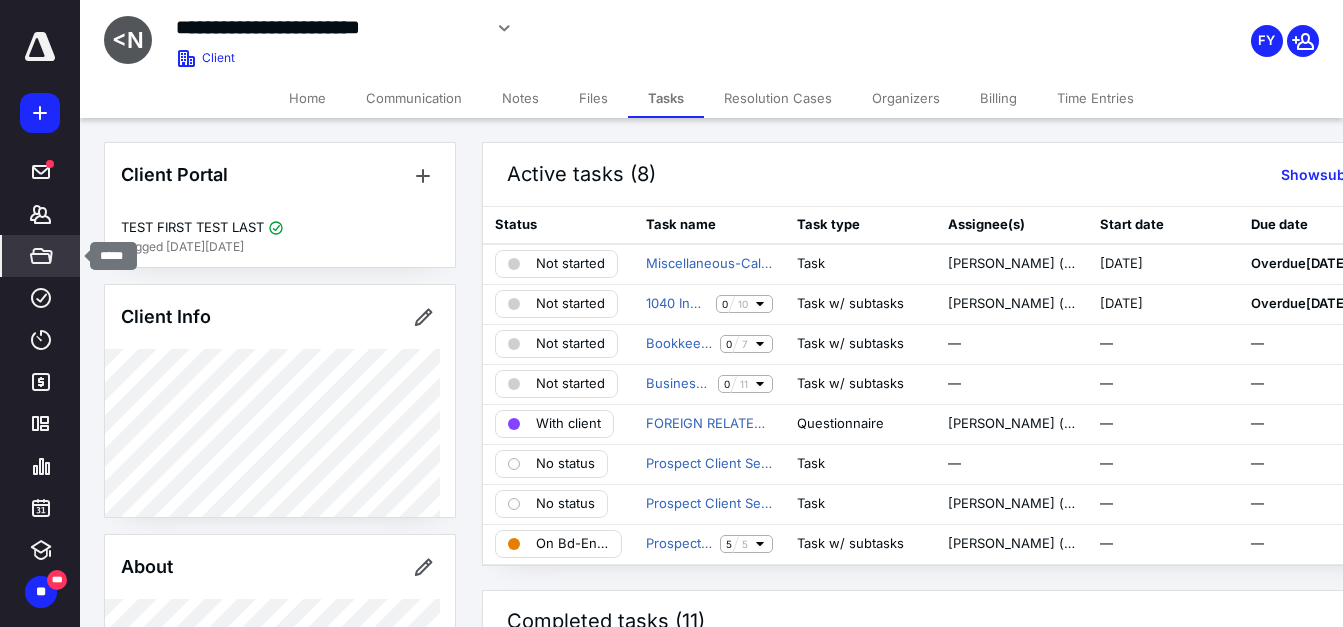 drag, startPoint x: 61, startPoint y: 253, endPoint x: 34, endPoint y: 247, distance: 27.658634 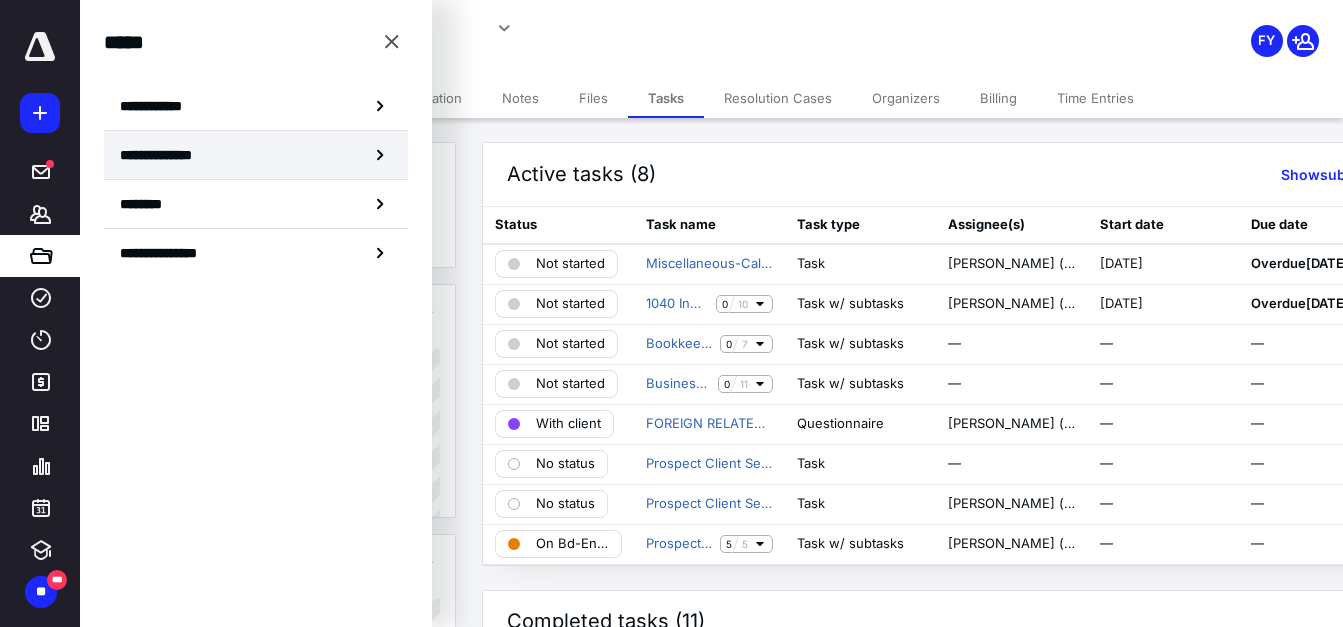click on "**********" at bounding box center [256, 155] 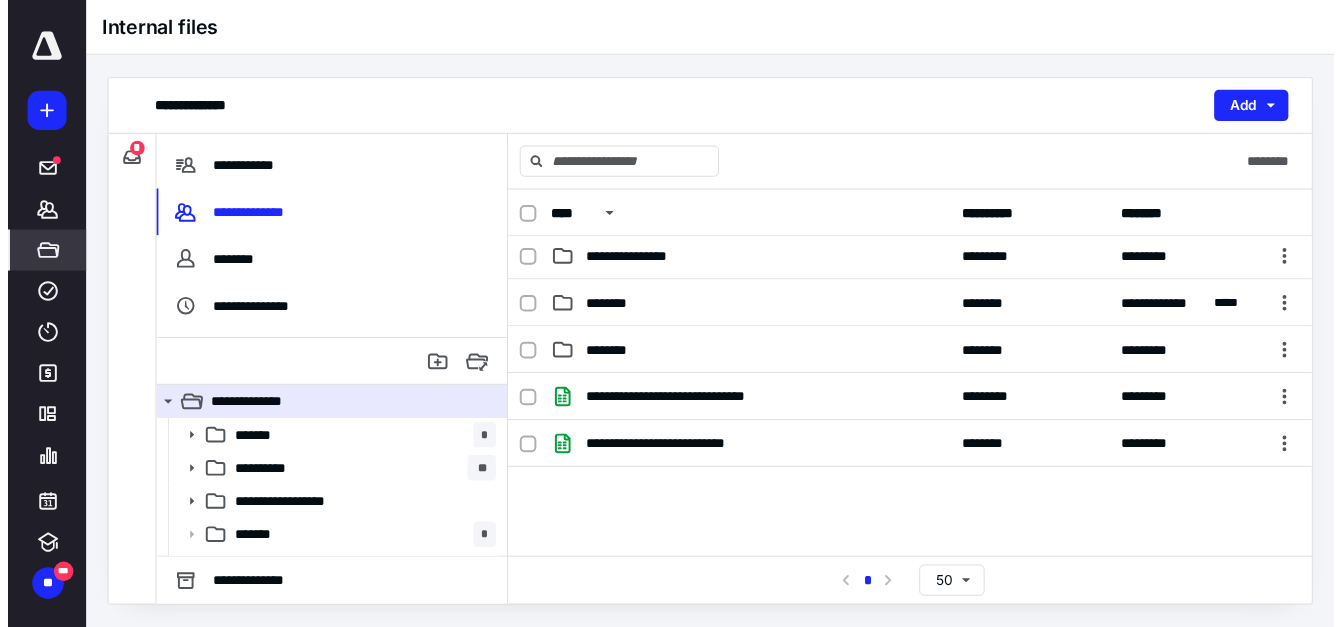 scroll, scrollTop: 357, scrollLeft: 0, axis: vertical 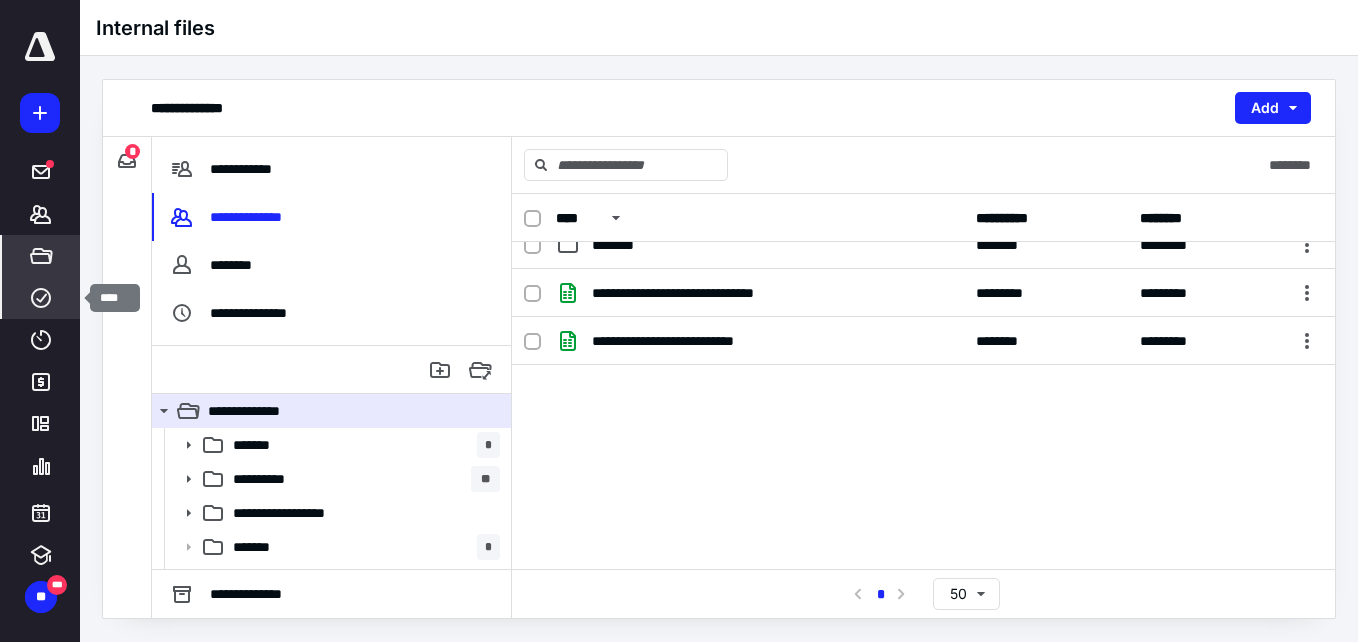click 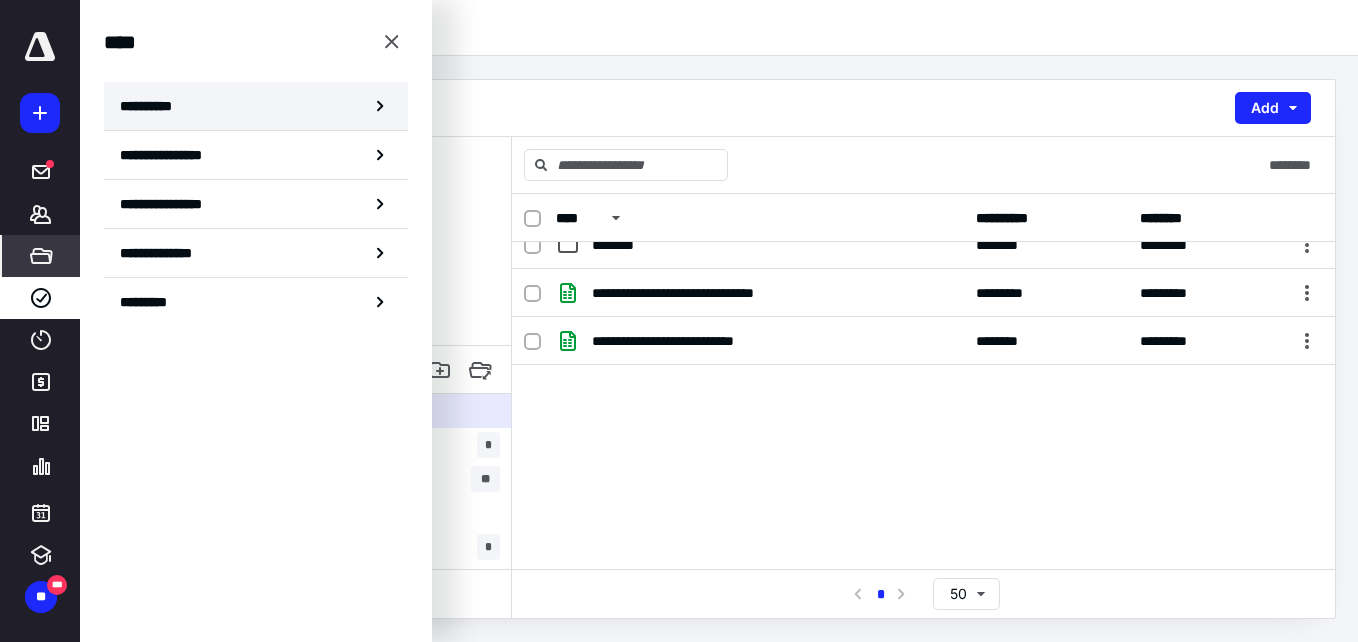 click on "**********" at bounding box center (256, 106) 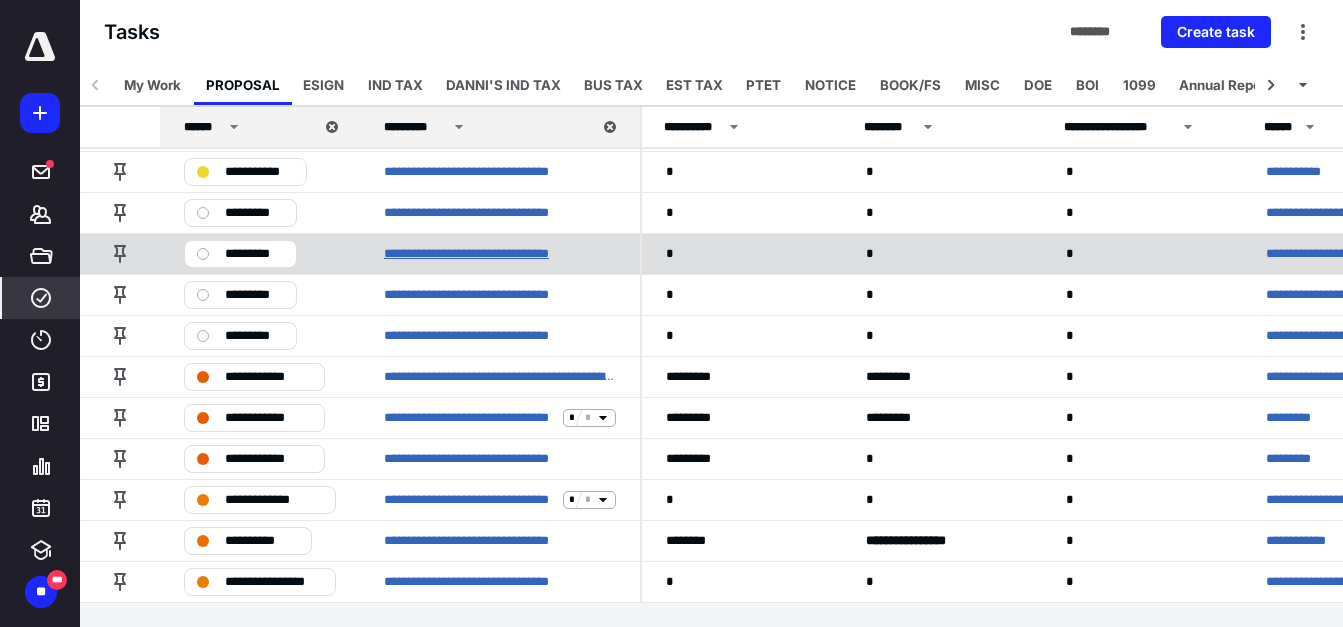 scroll, scrollTop: 0, scrollLeft: 0, axis: both 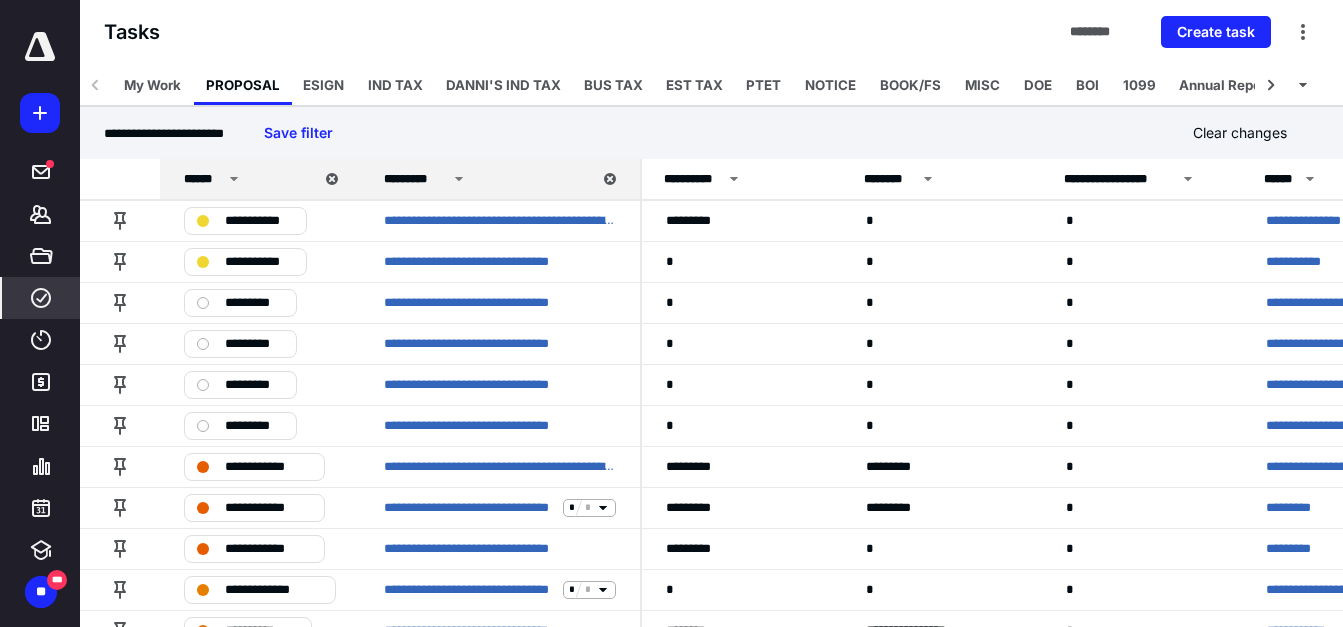 click 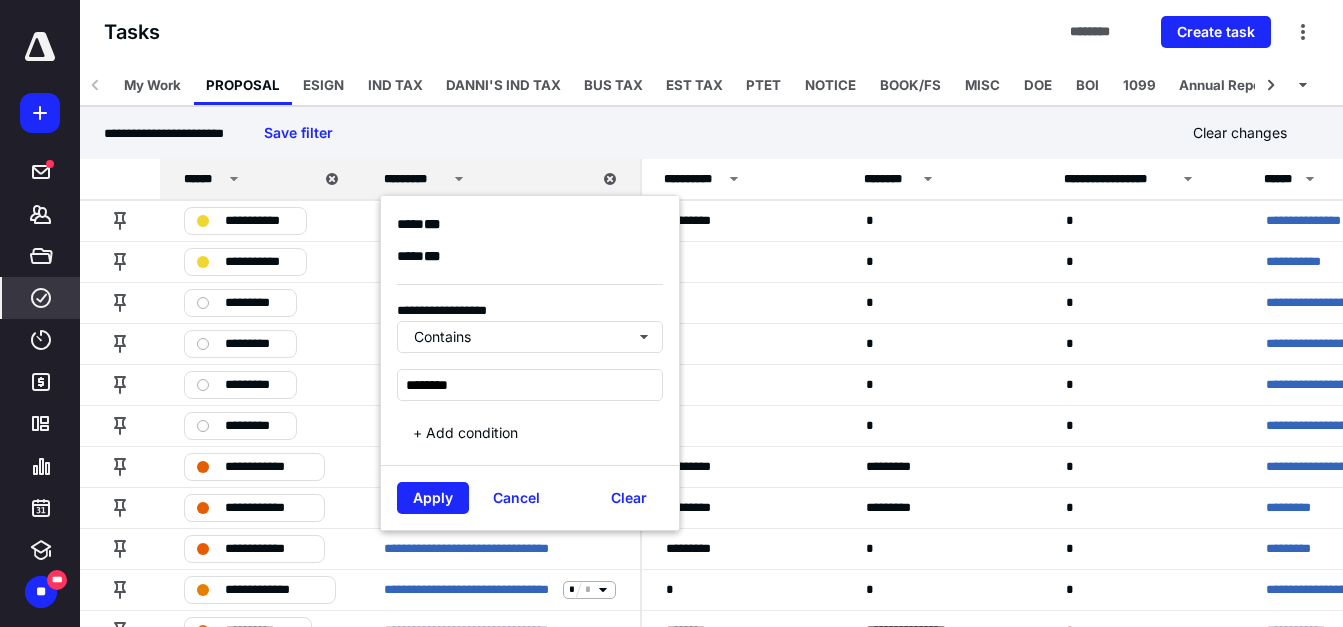 click on "**********" at bounding box center (711, 133) 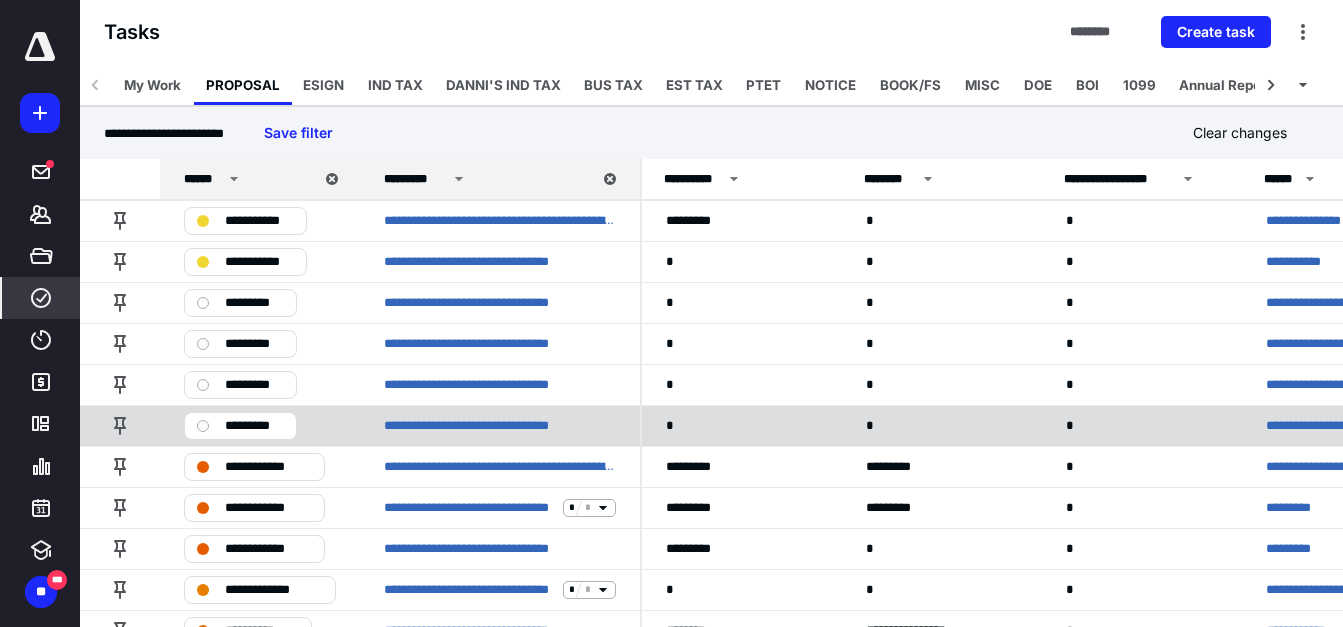 scroll, scrollTop: 90, scrollLeft: 0, axis: vertical 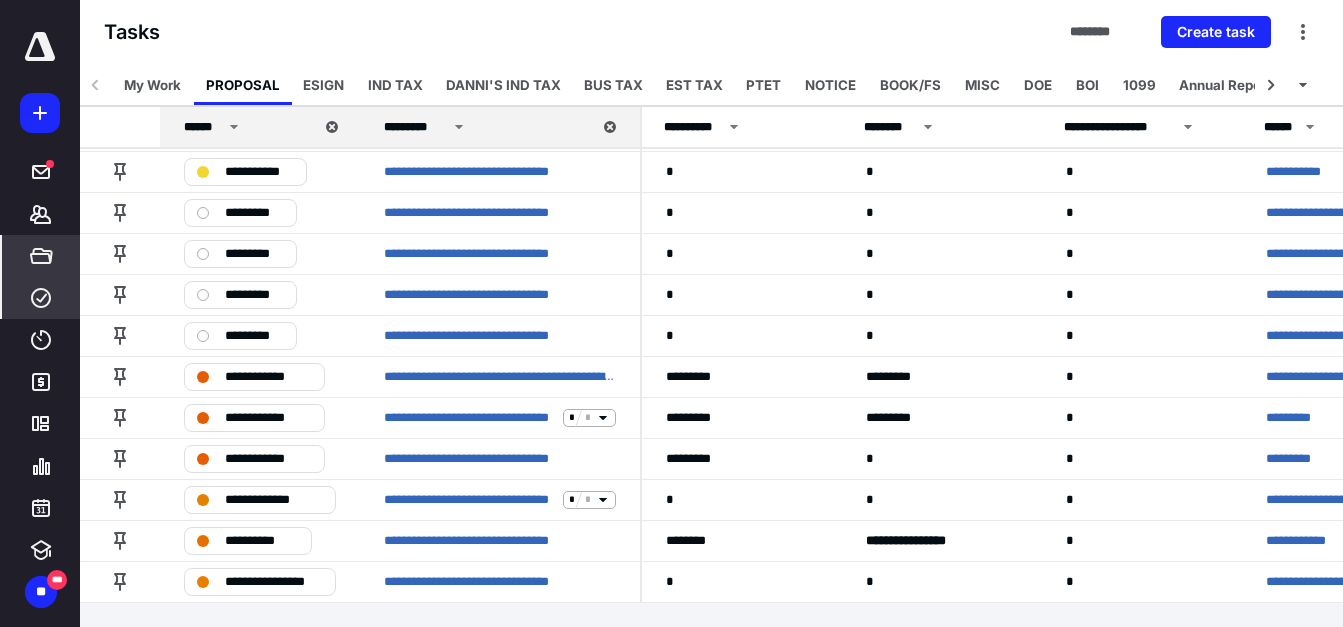 click 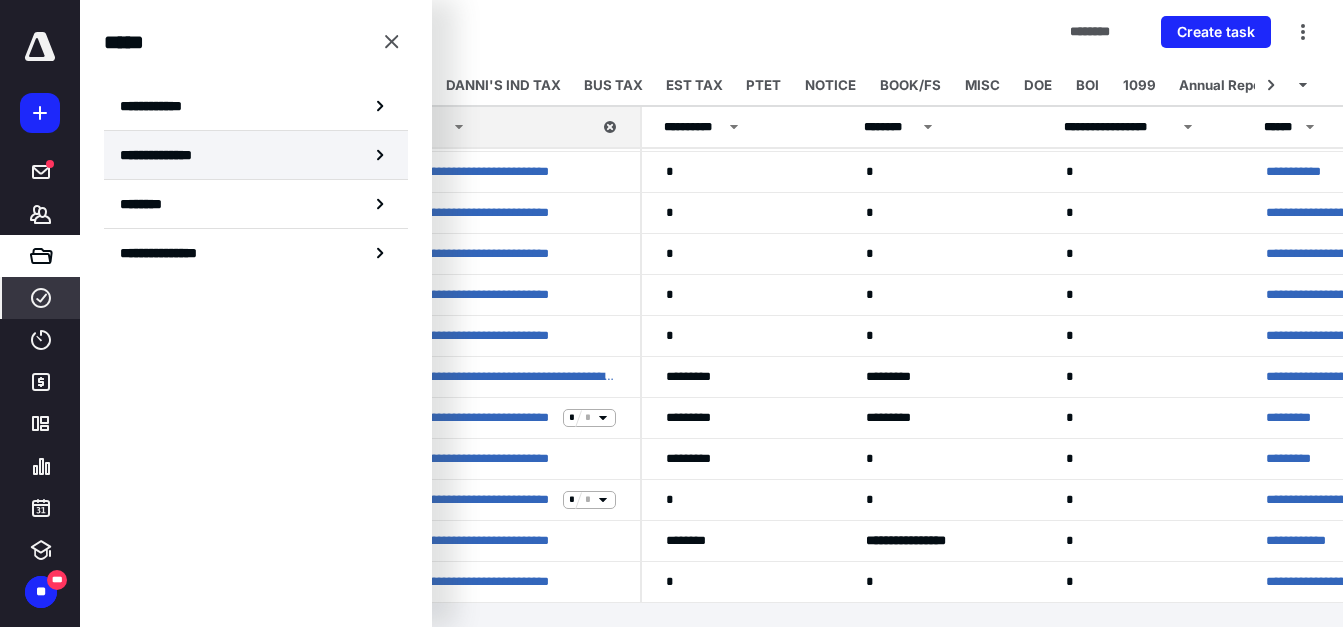 click on "**********" at bounding box center (163, 155) 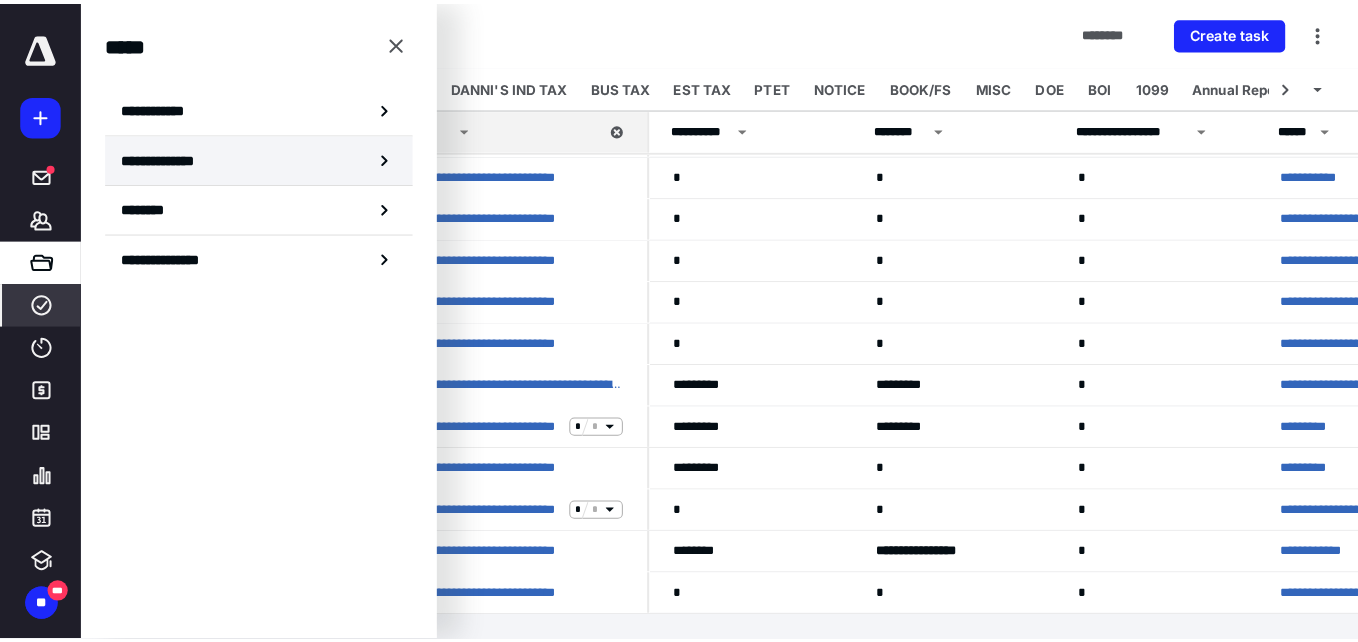 scroll, scrollTop: 0, scrollLeft: 0, axis: both 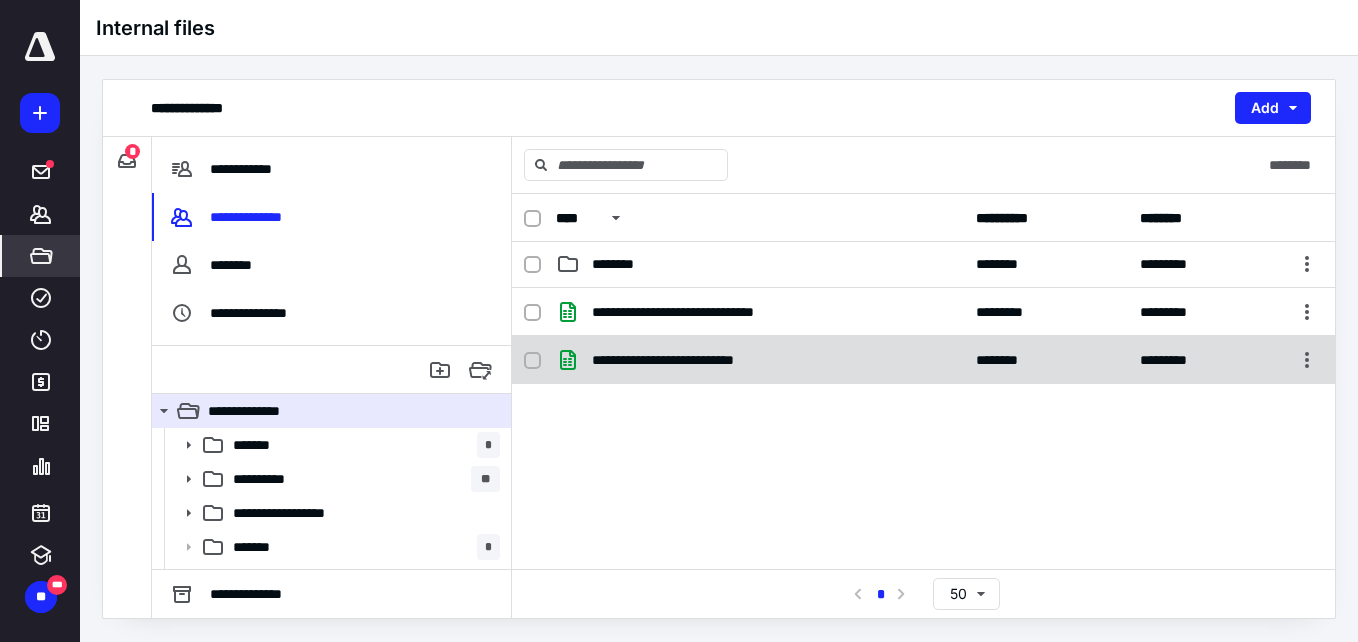 click on "**********" at bounding box center (698, 360) 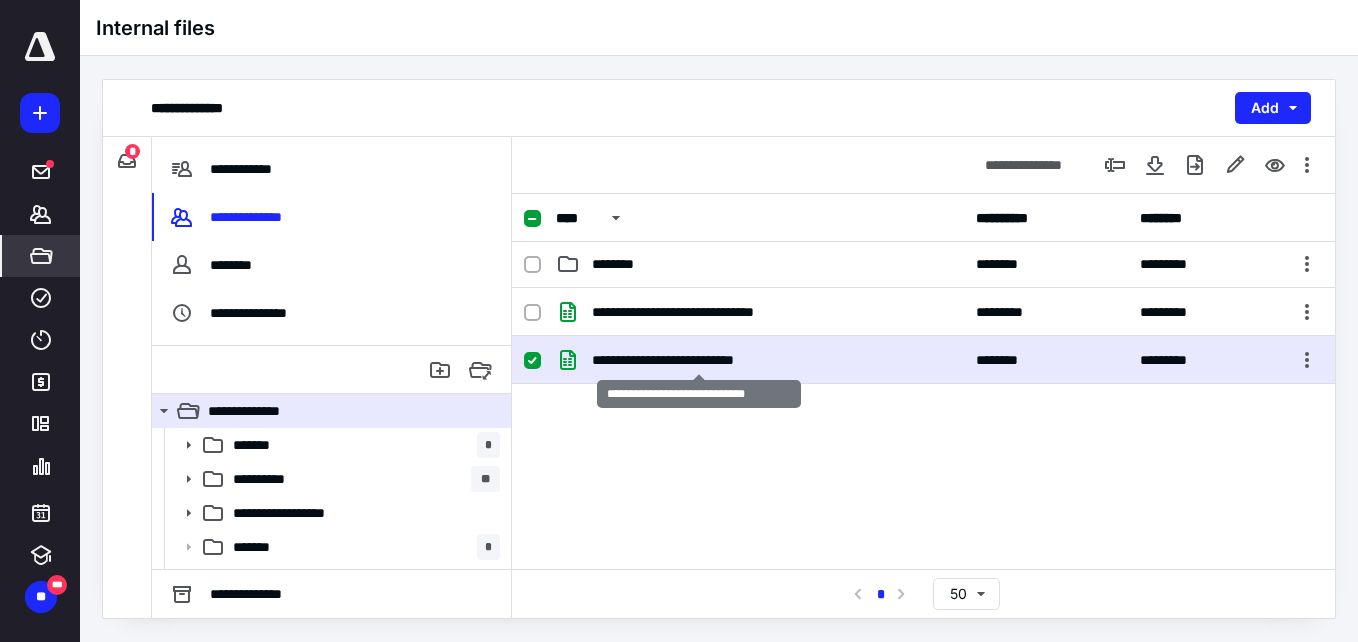 click on "**********" at bounding box center (698, 360) 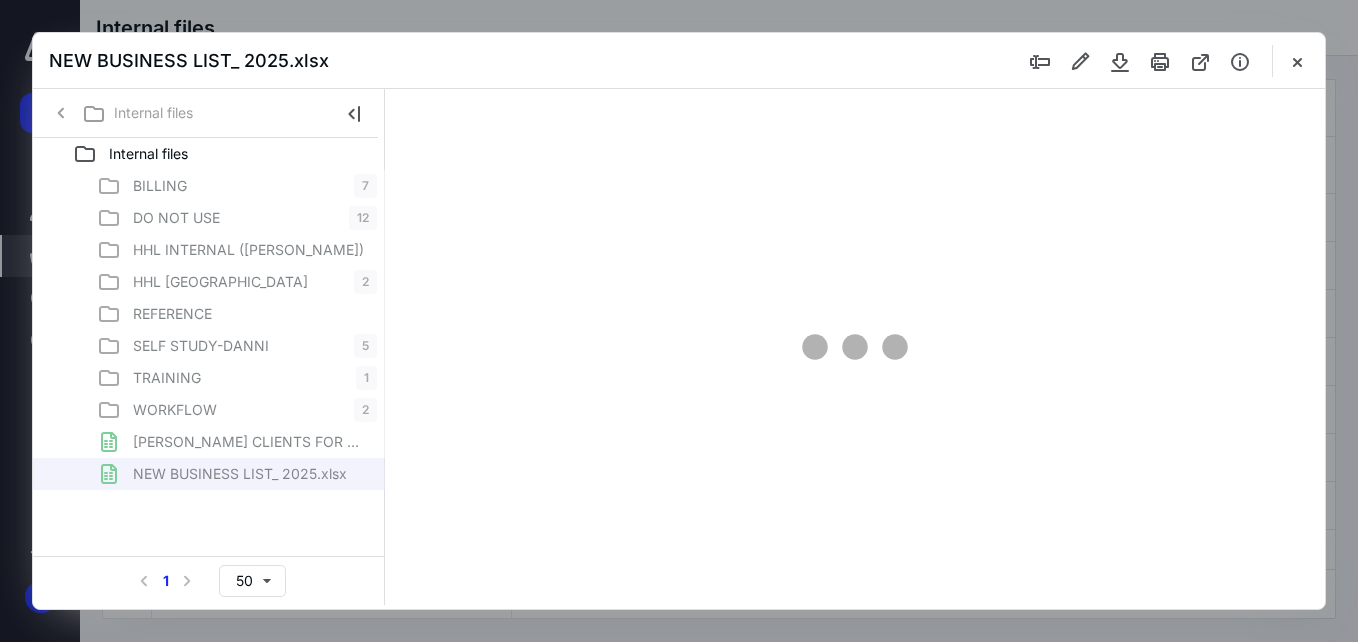 scroll, scrollTop: 338, scrollLeft: 0, axis: vertical 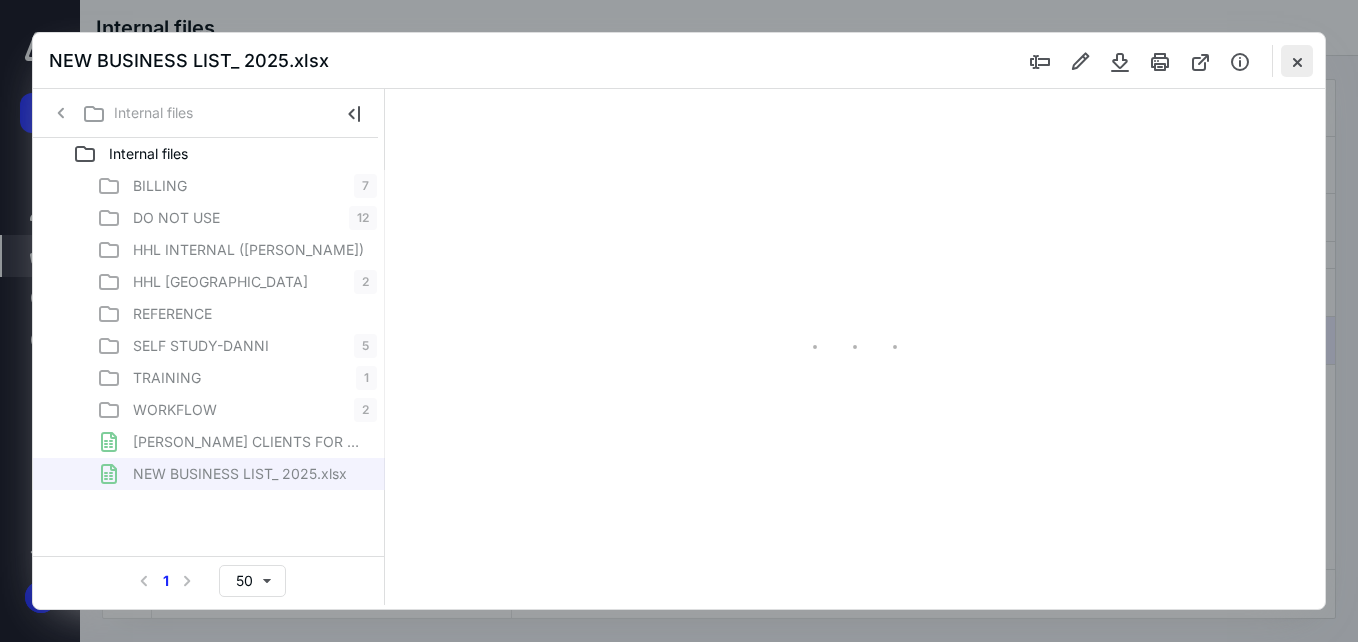 click at bounding box center [1297, 61] 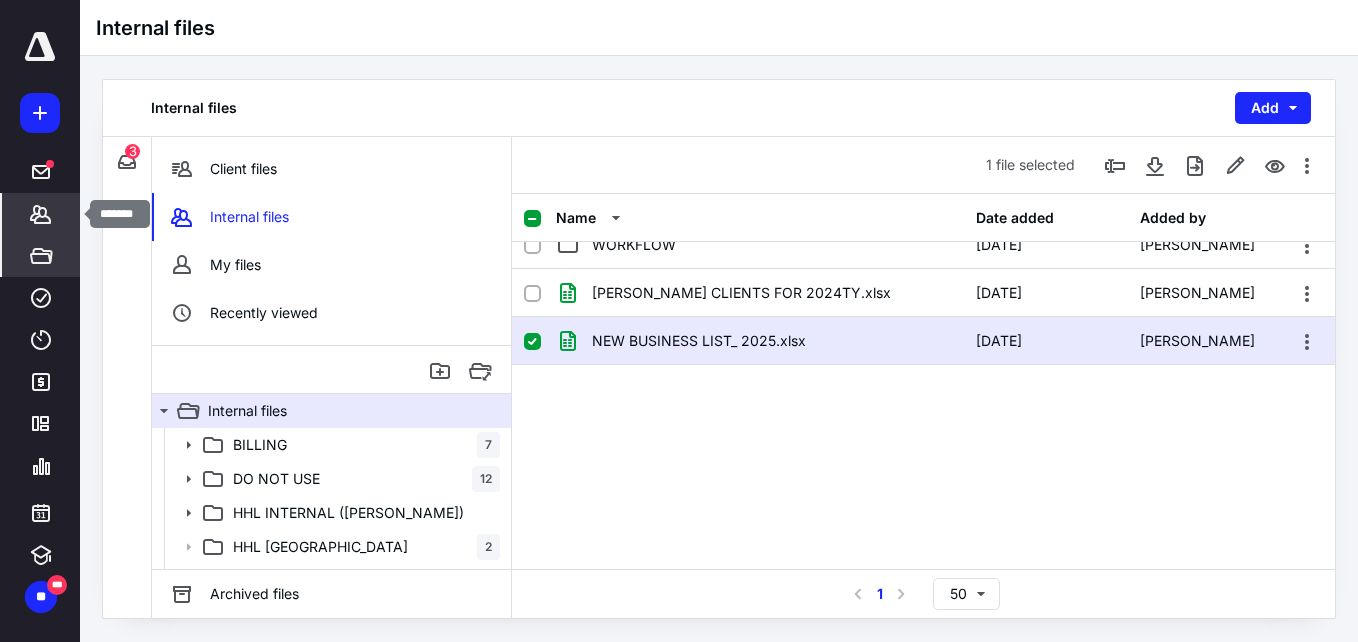 click 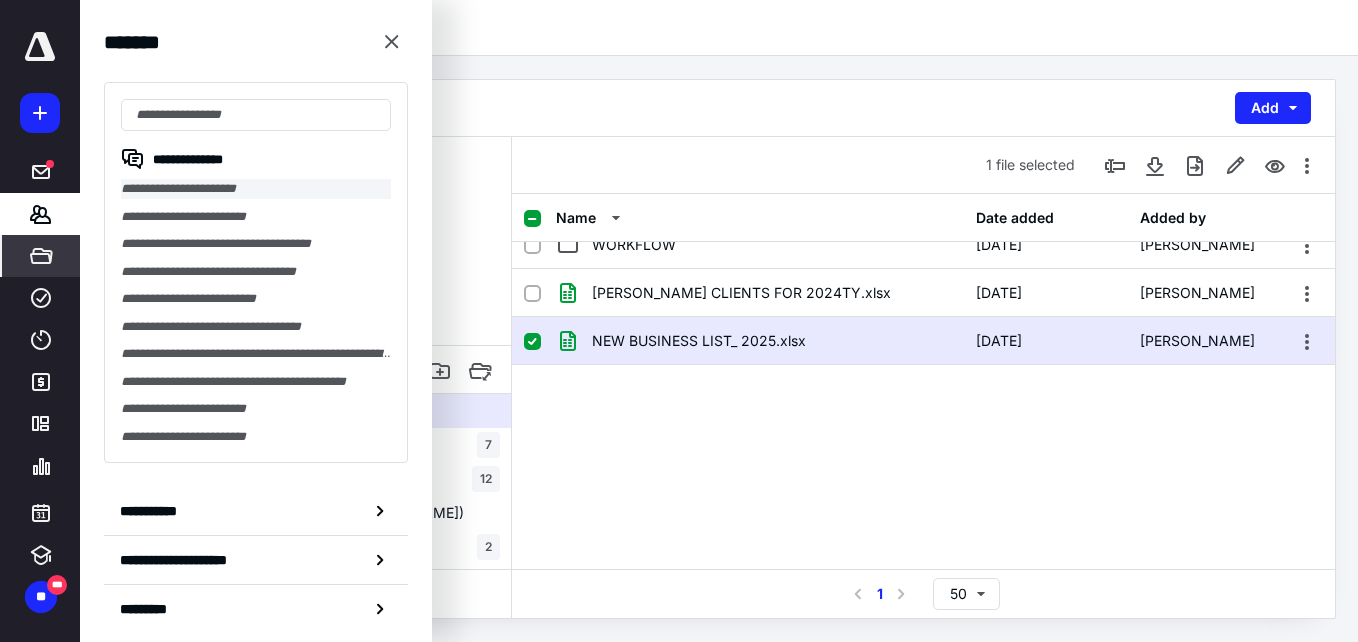 click on "**********" at bounding box center (256, 189) 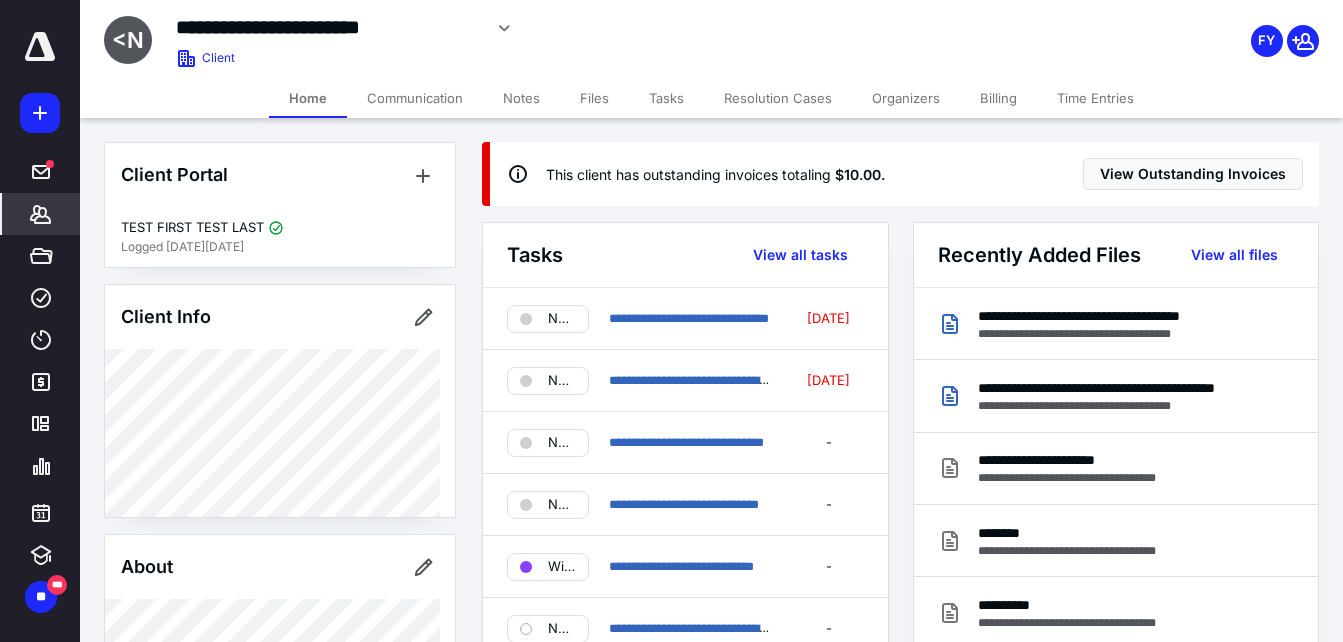 click on "Tasks" at bounding box center [666, 98] 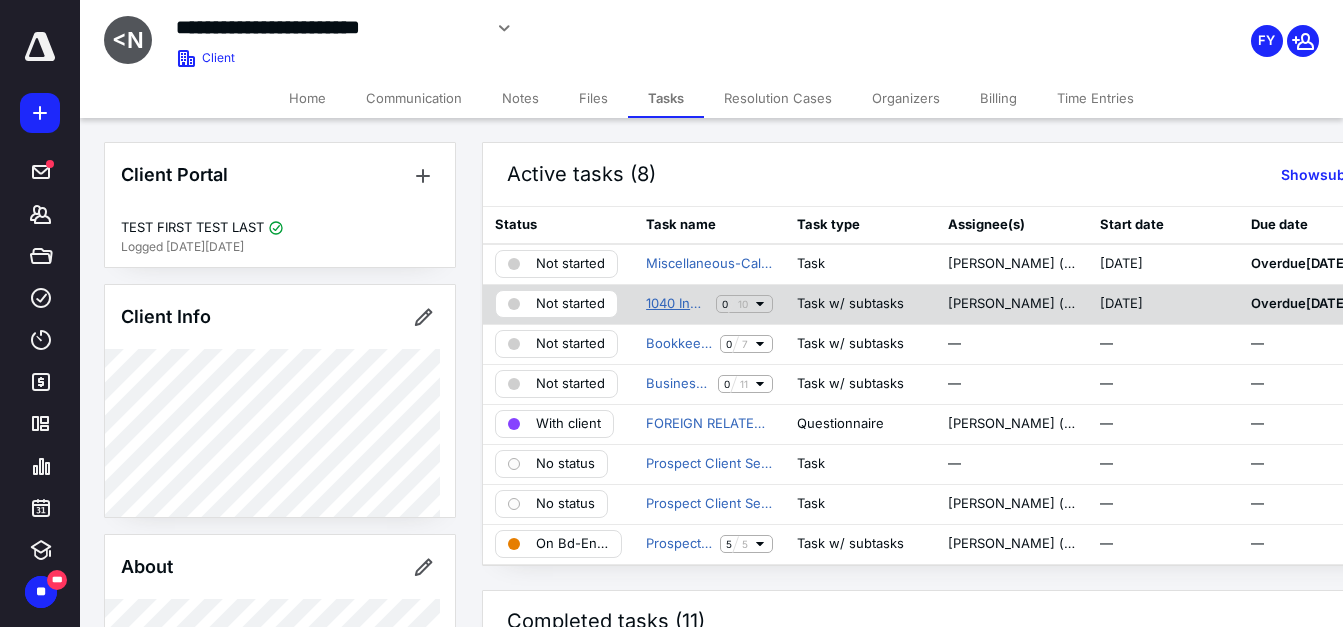 click on "1040 Individual Income Tax Return" at bounding box center [677, 304] 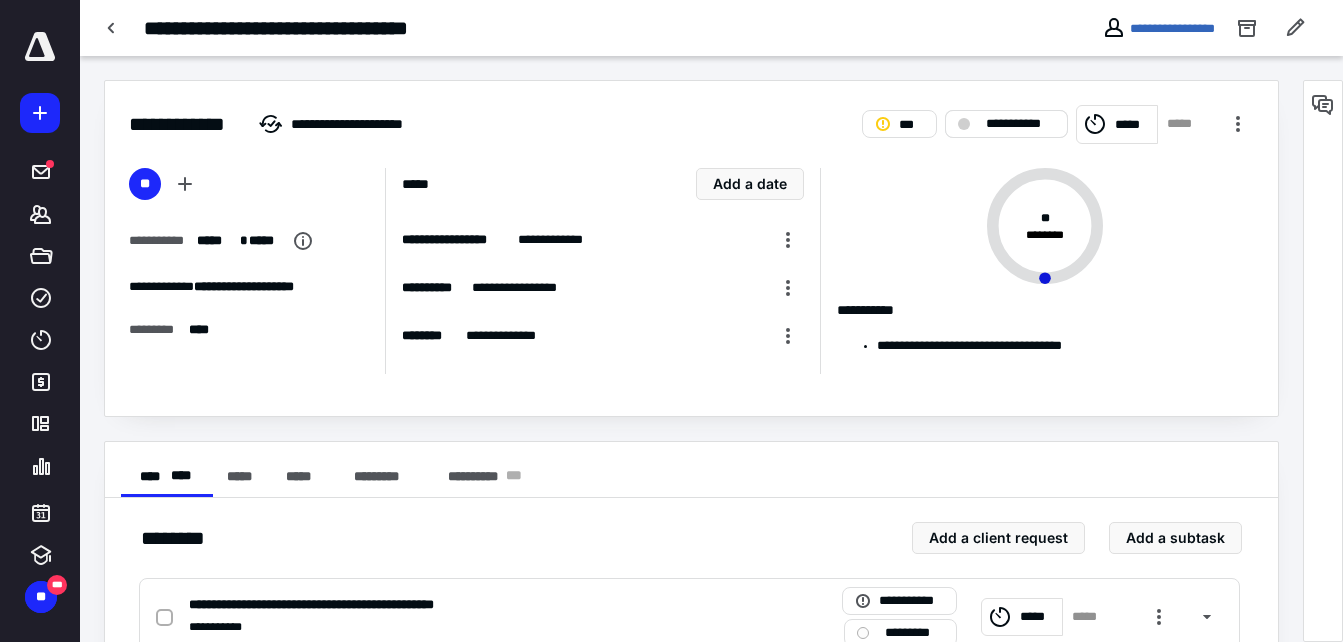click on "**********" at bounding box center [1006, 124] 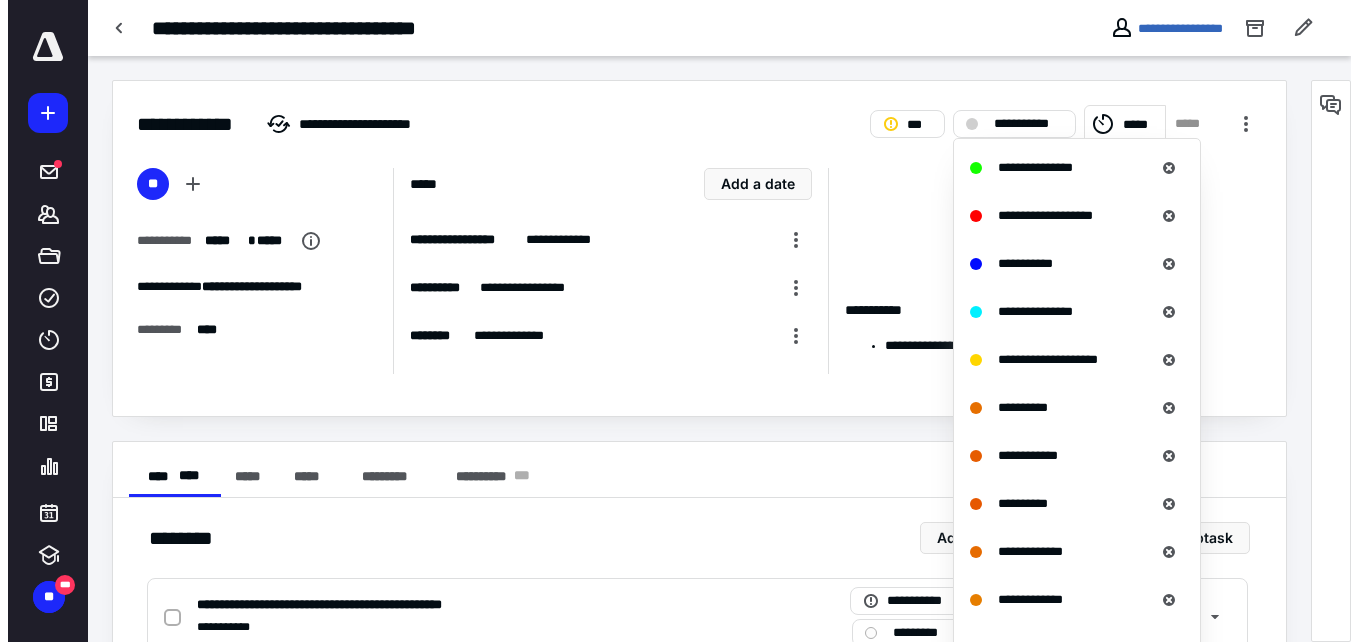 scroll, scrollTop: 1662, scrollLeft: 0, axis: vertical 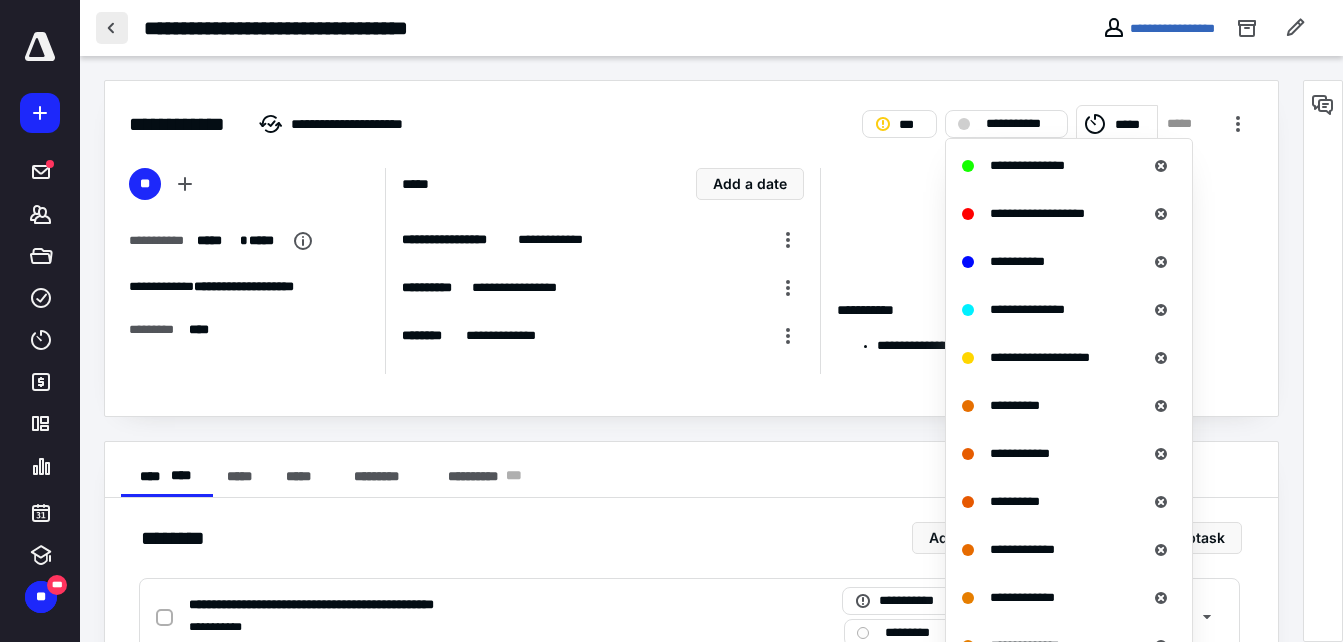 click at bounding box center [112, 28] 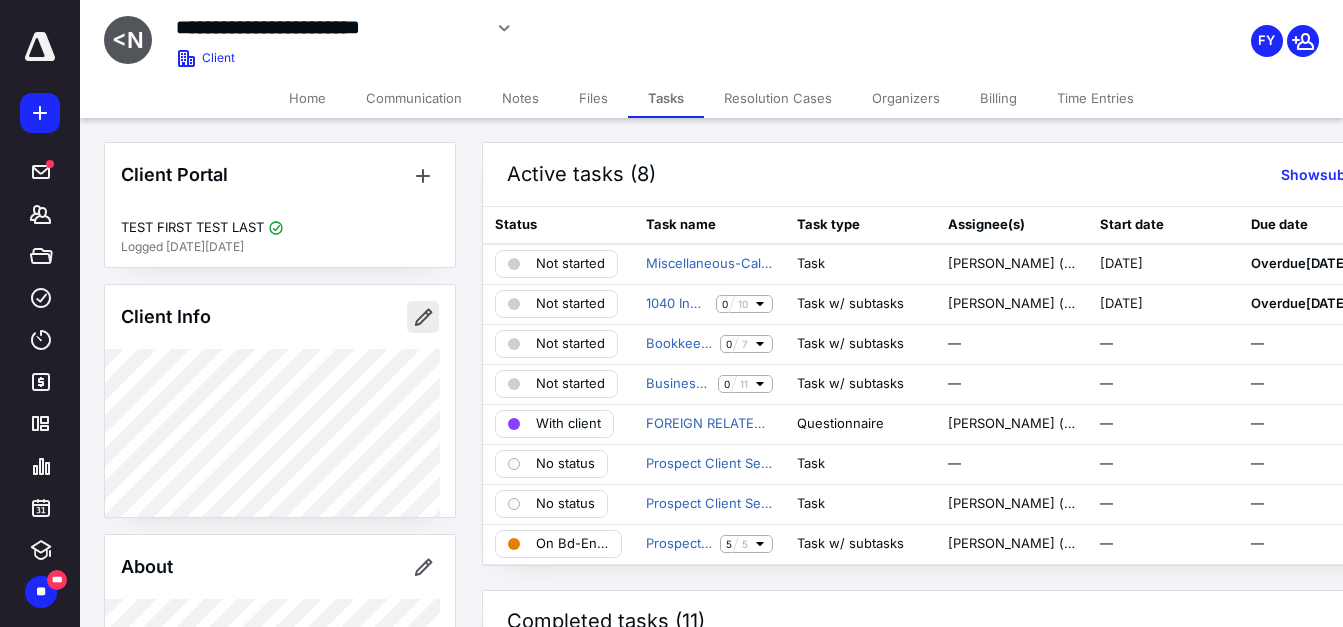 click at bounding box center (423, 317) 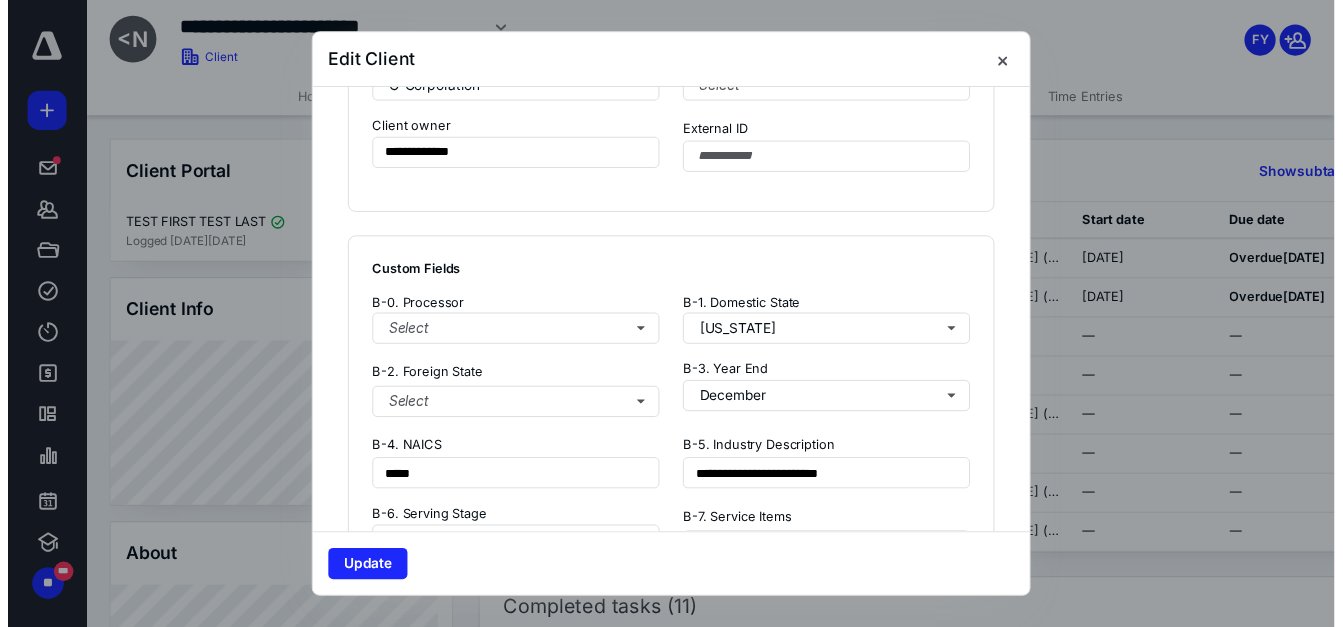 scroll, scrollTop: 1288, scrollLeft: 0, axis: vertical 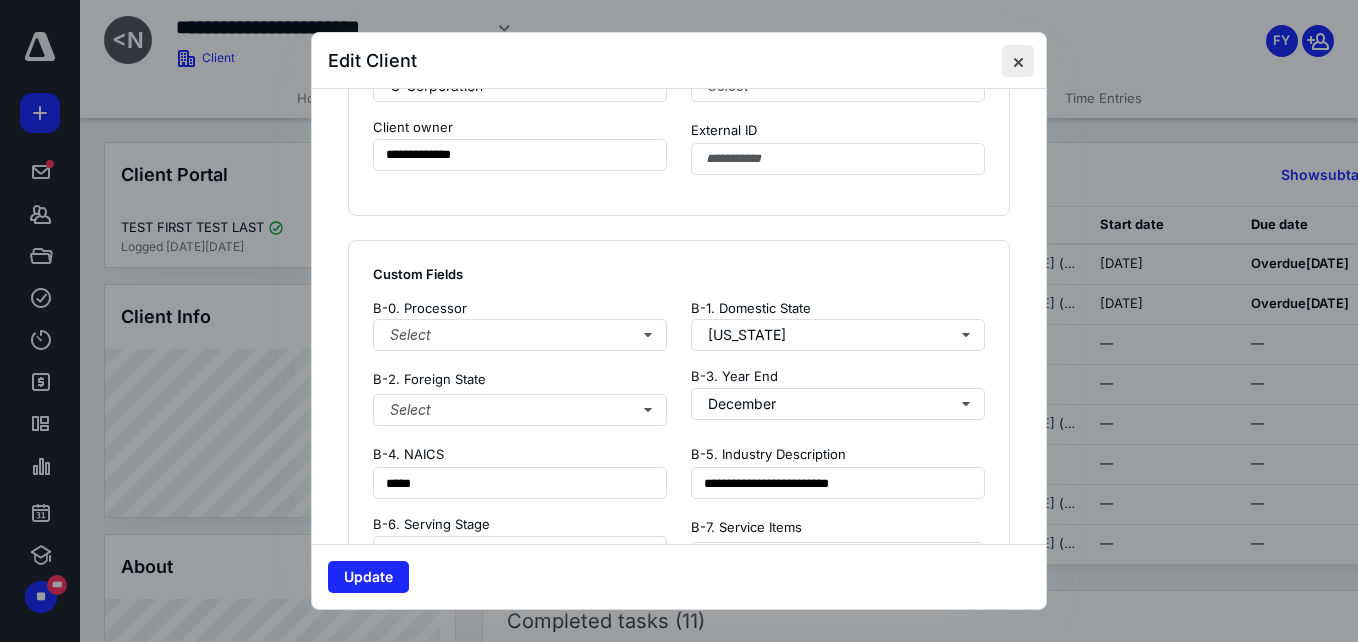 click at bounding box center [1018, 61] 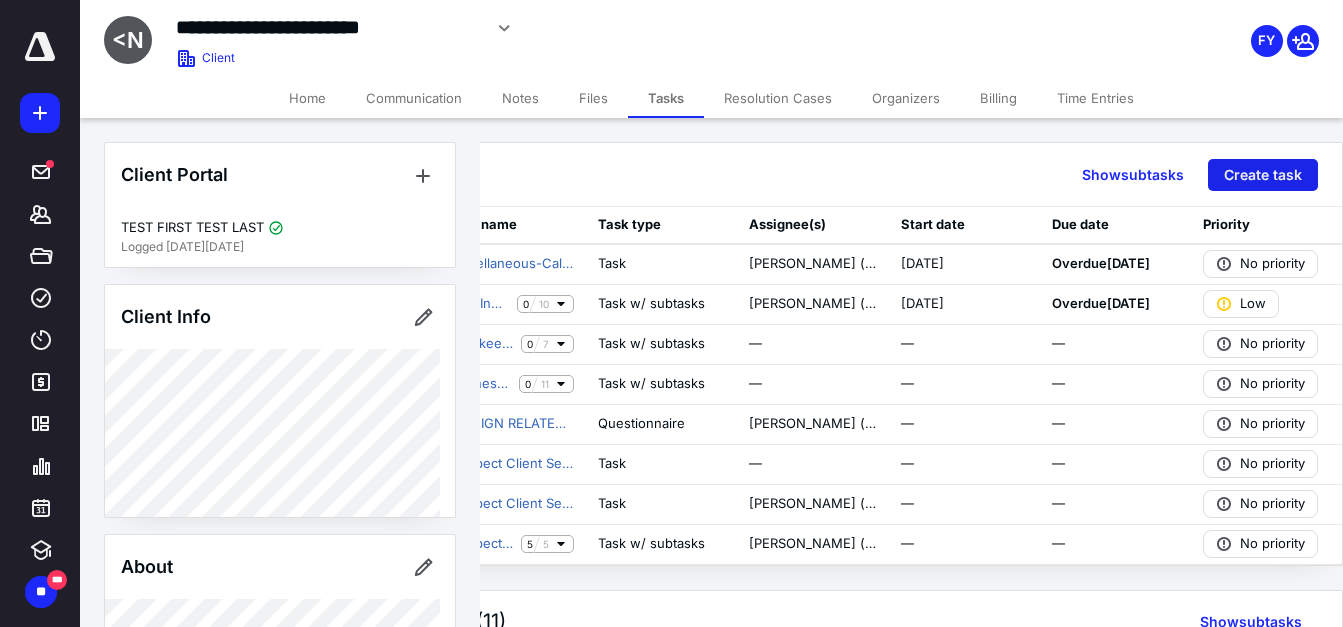 click on "Create task" at bounding box center (1263, 175) 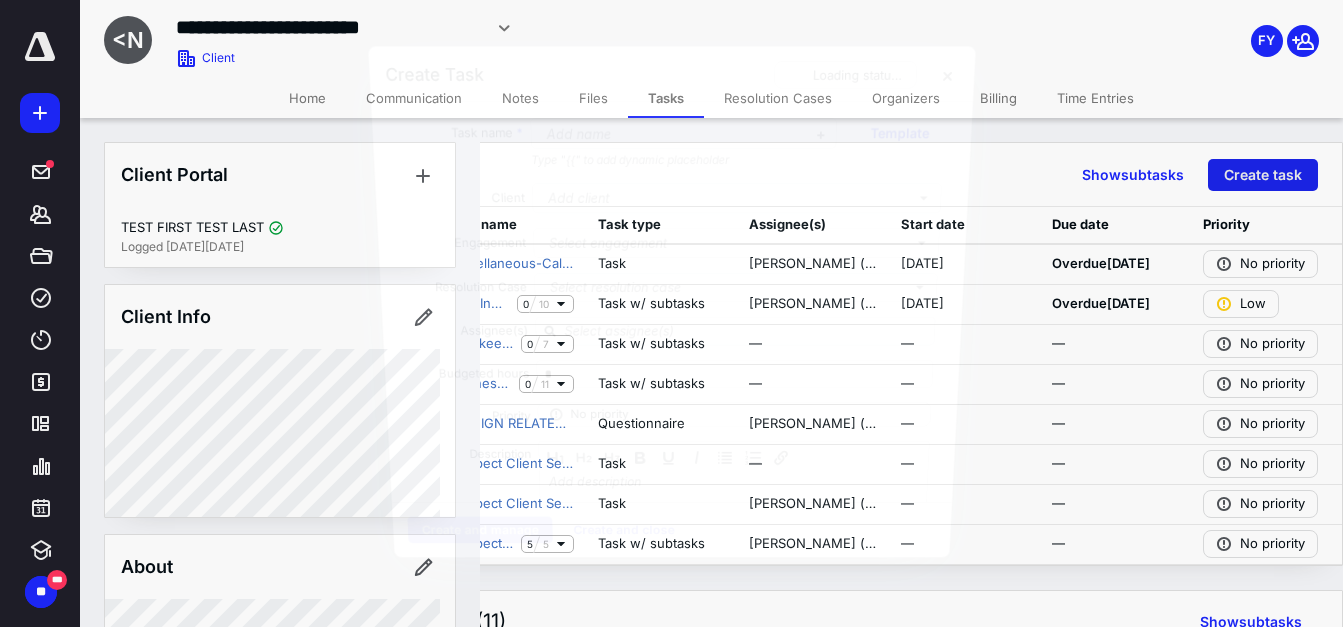 scroll, scrollTop: 0, scrollLeft: 184, axis: horizontal 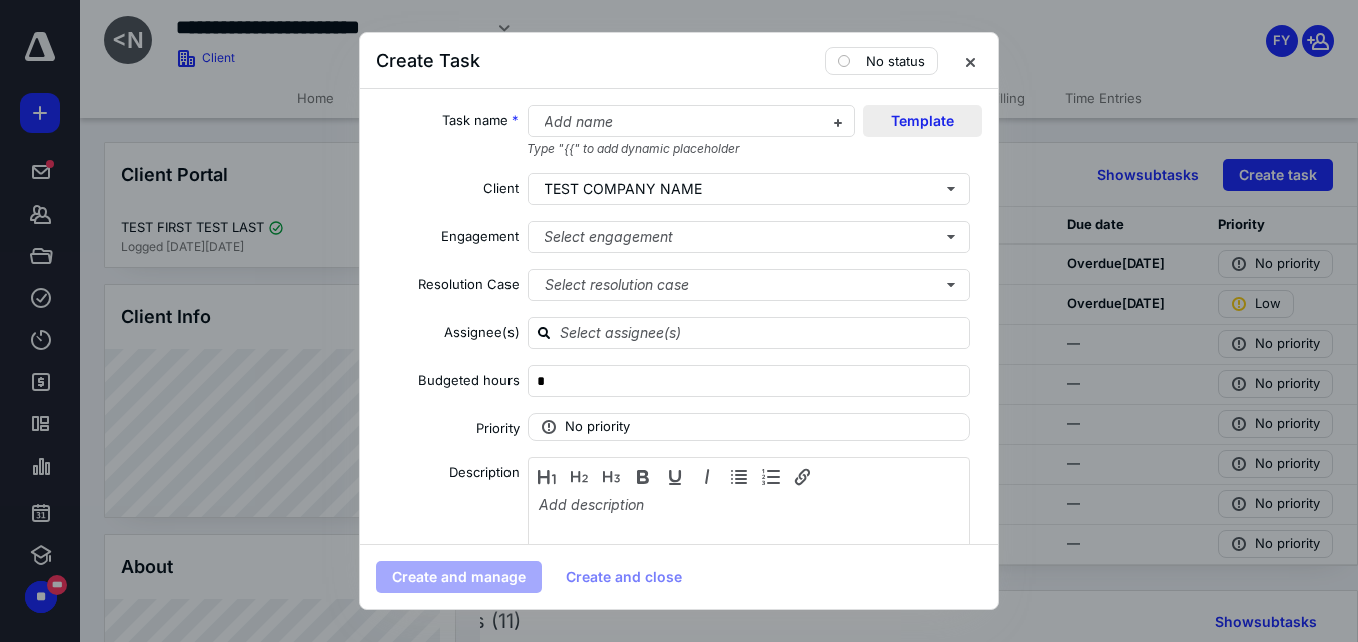 click on "Template" at bounding box center (922, 121) 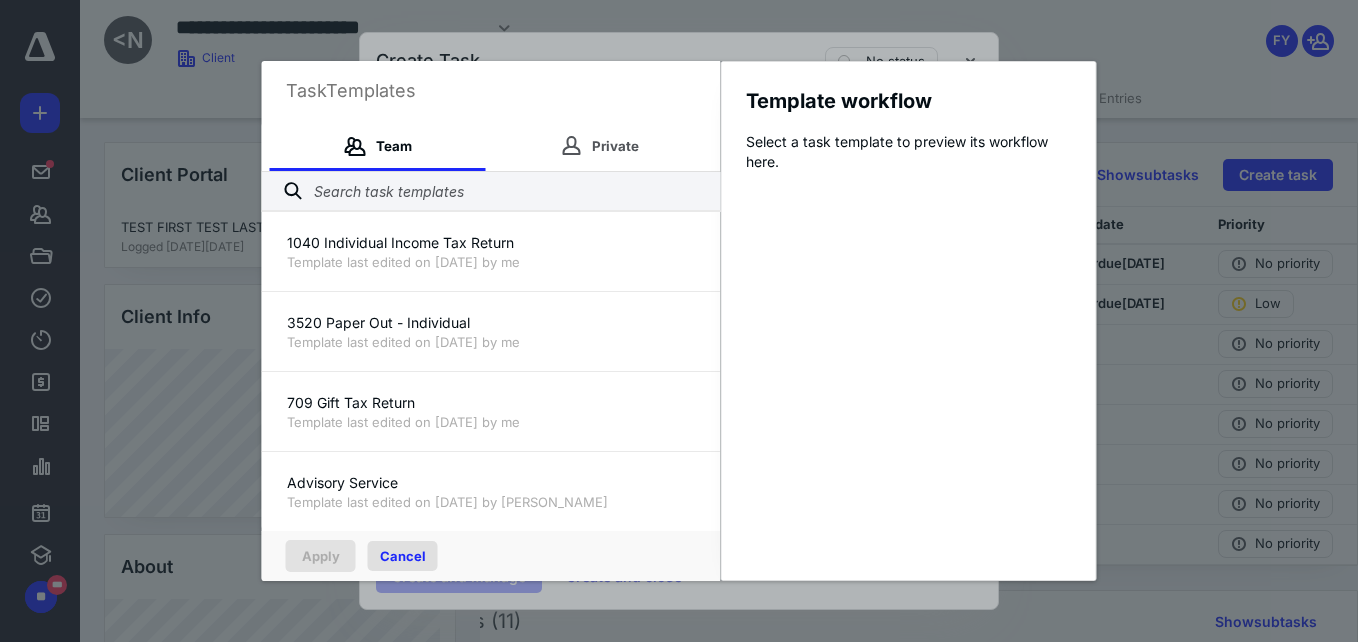 click on "Cancel" at bounding box center (403, 556) 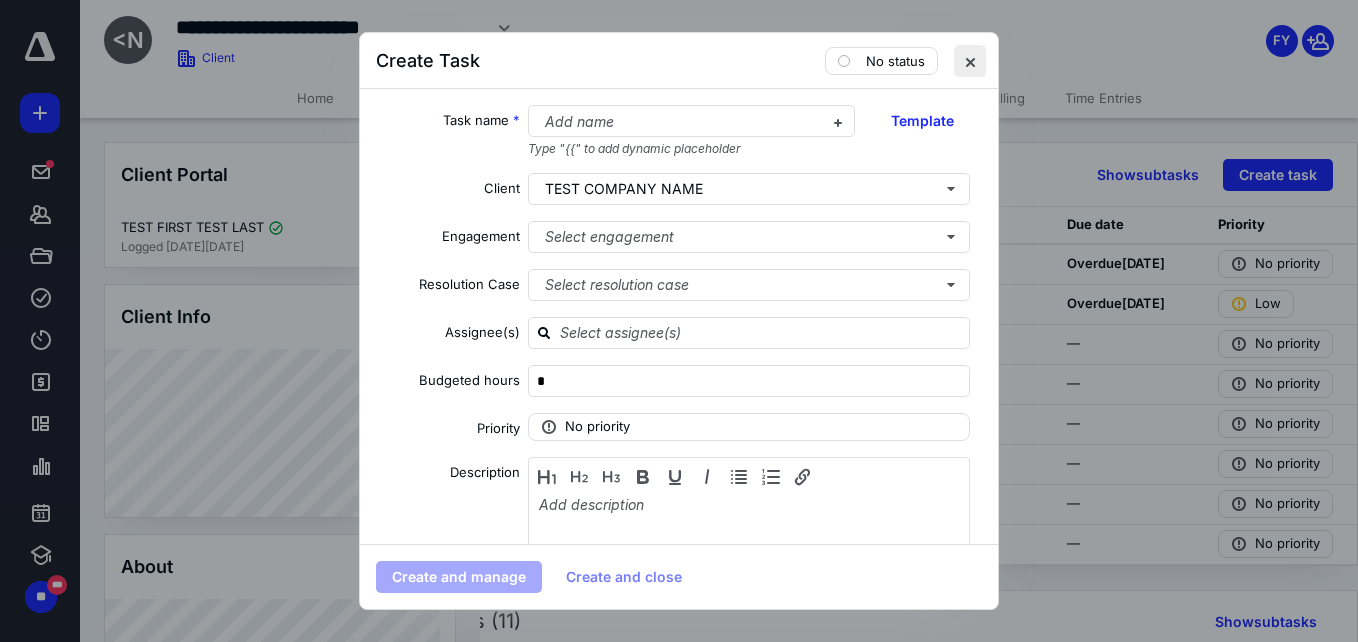 click at bounding box center [970, 61] 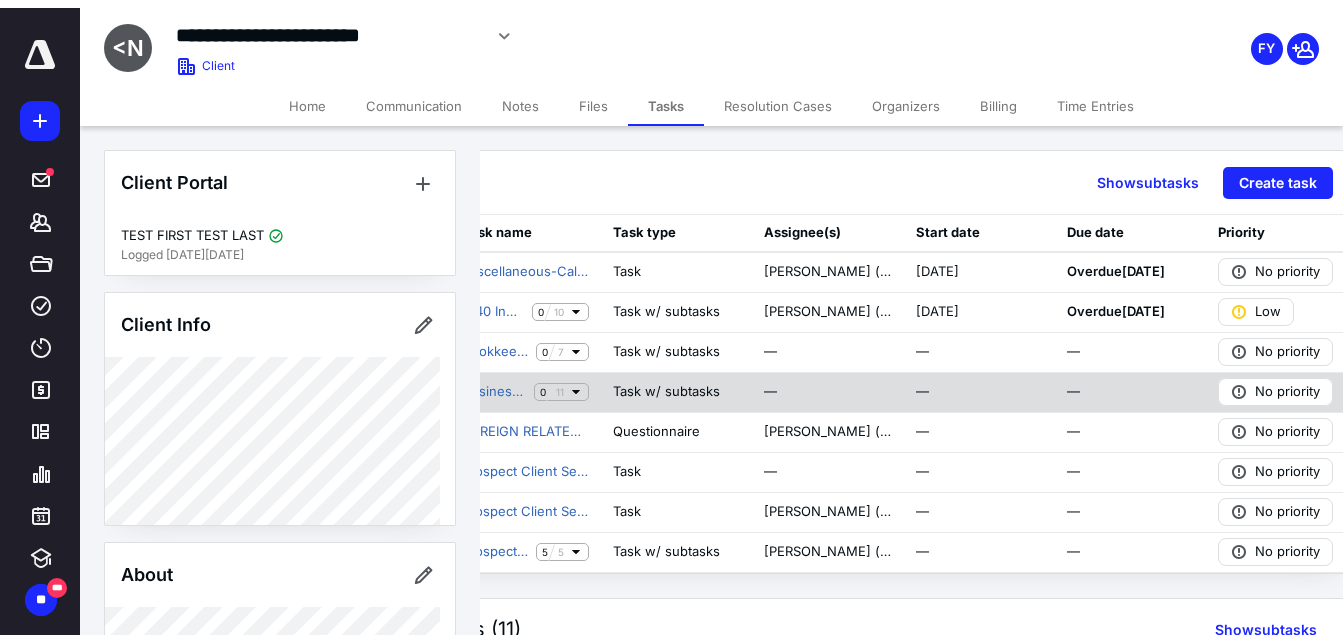 scroll, scrollTop: 0, scrollLeft: 0, axis: both 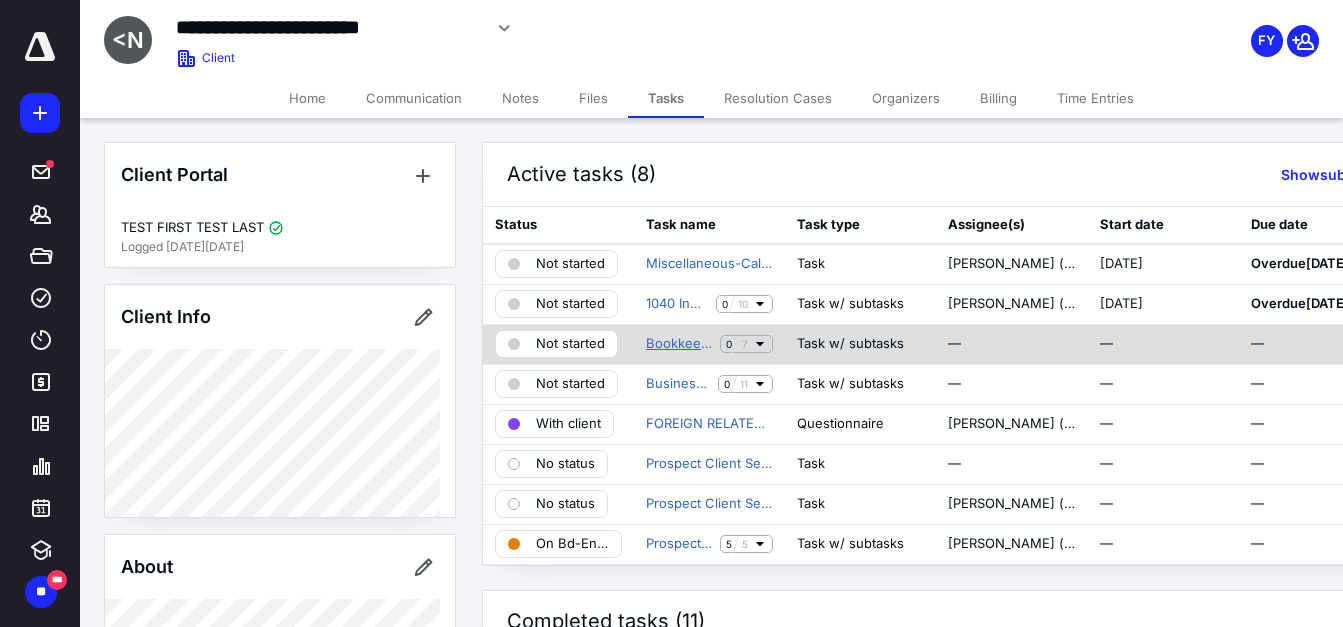 click on "Bookkeeping Services (Annually)" at bounding box center (679, 344) 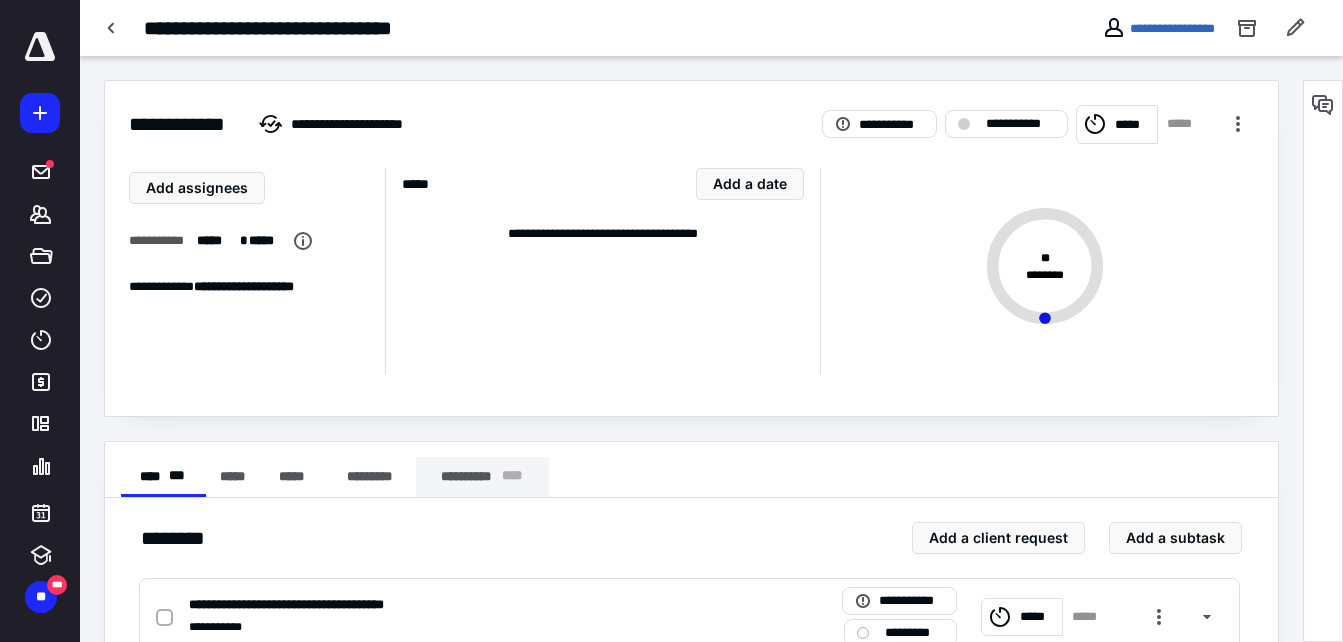 click on "**********" at bounding box center (482, 477) 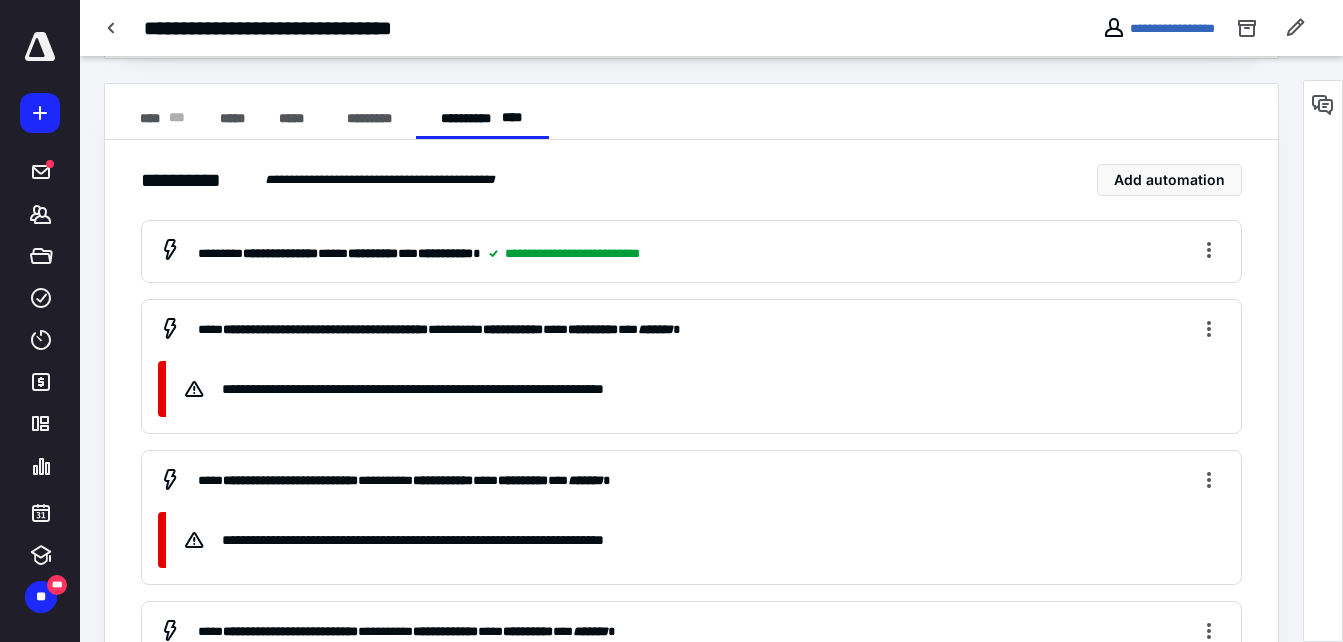 scroll, scrollTop: 360, scrollLeft: 0, axis: vertical 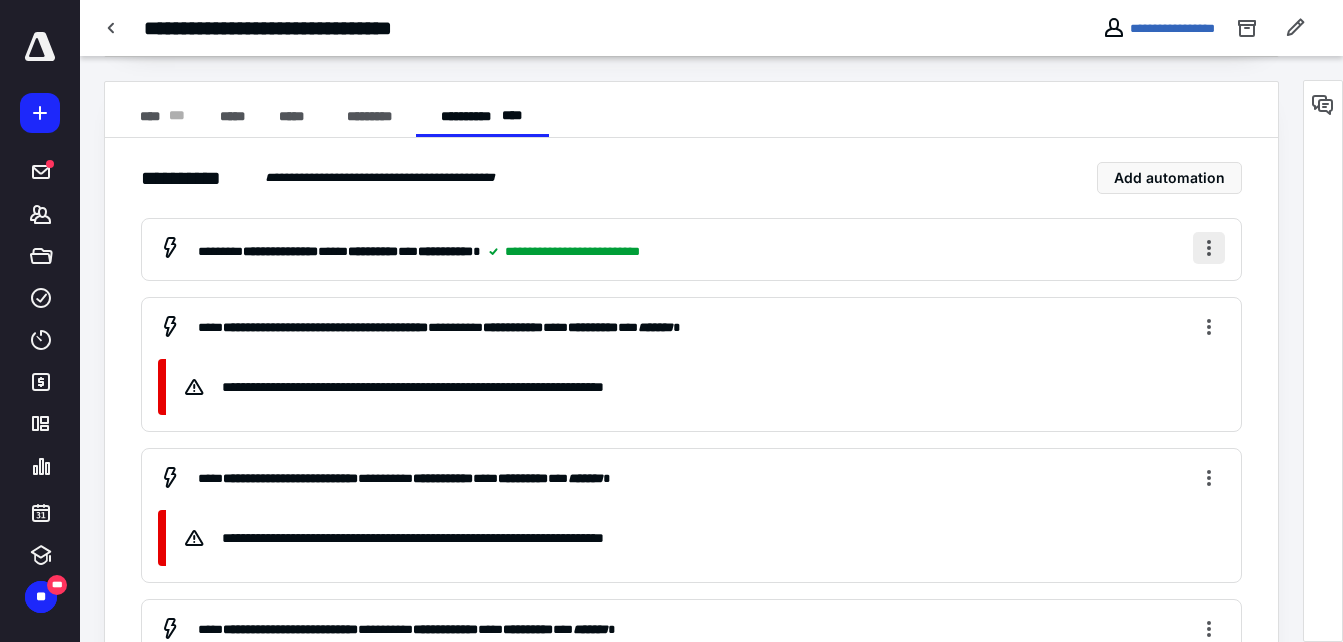 click at bounding box center [1209, 248] 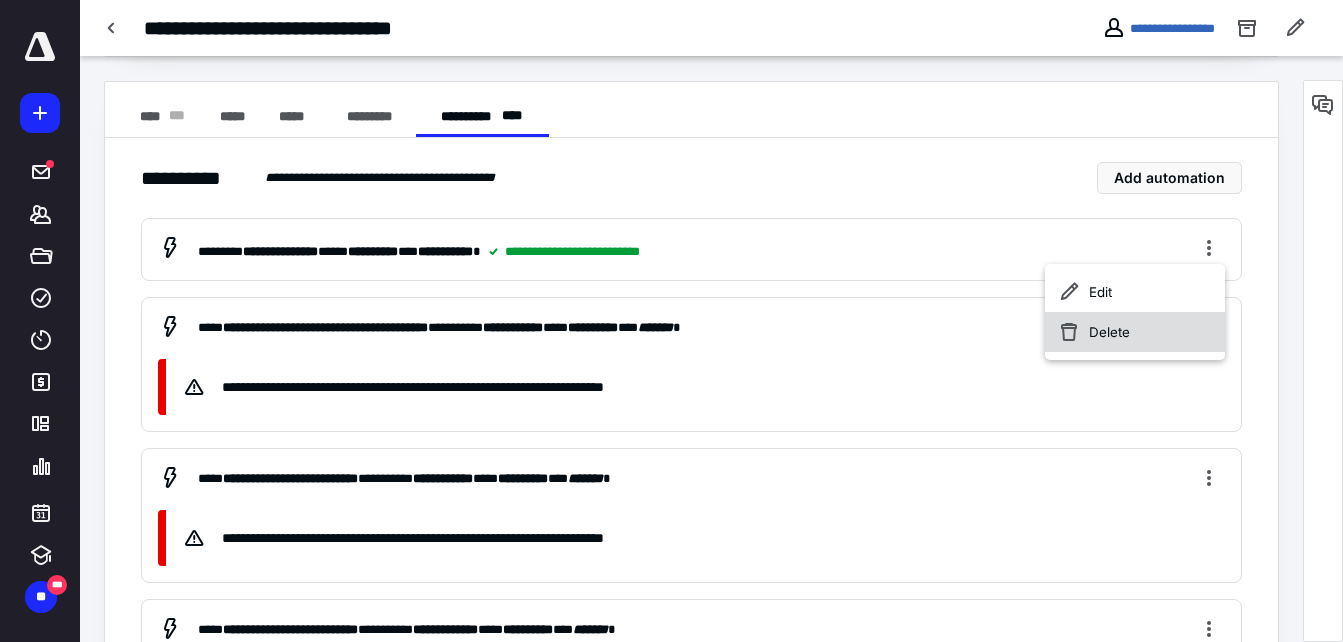 click on "Delete" at bounding box center (1135, 332) 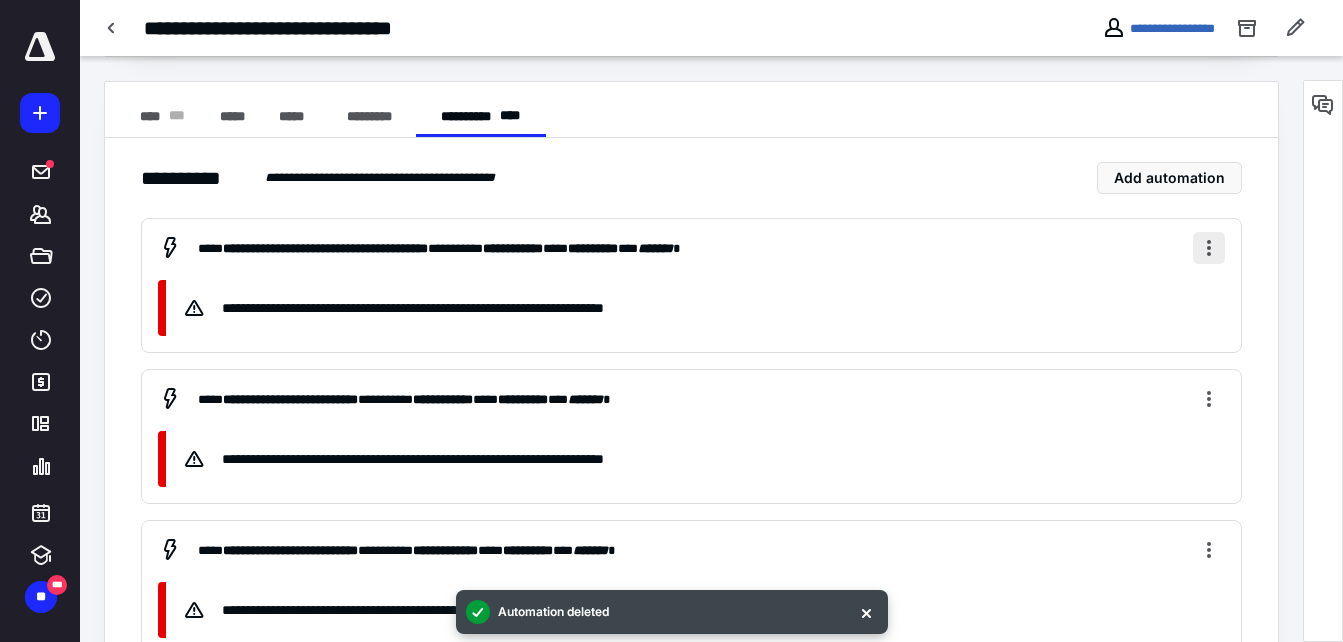 click at bounding box center (1209, 248) 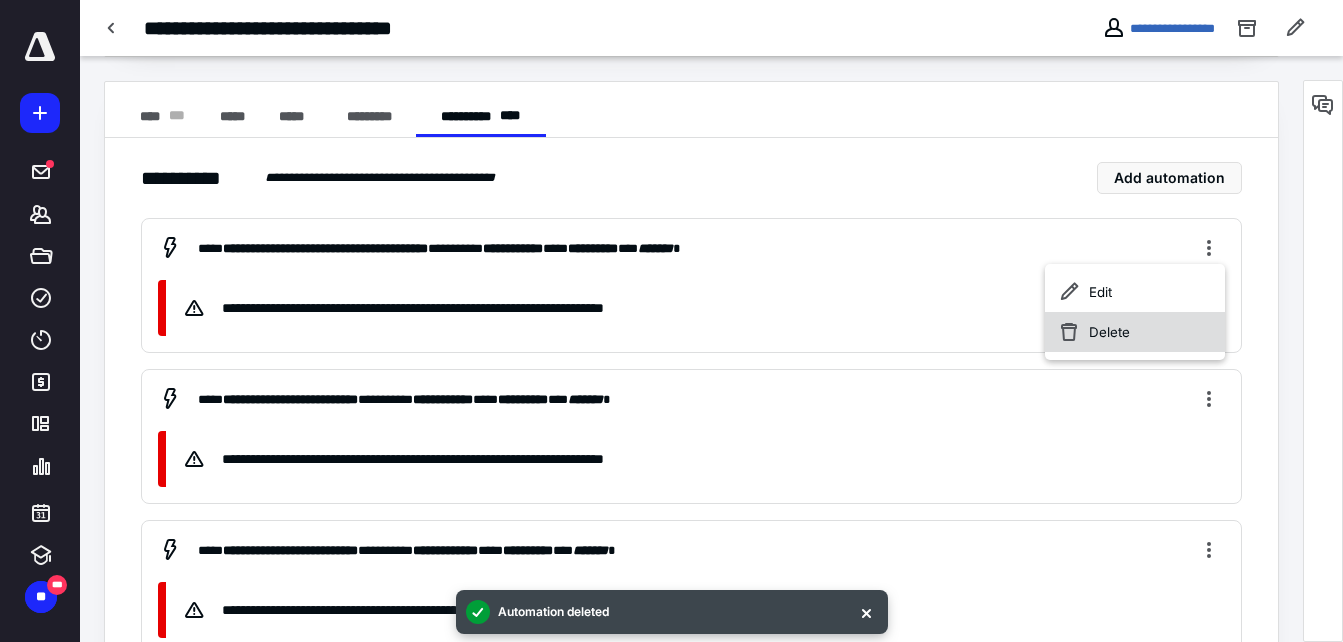 click on "Delete" at bounding box center [1135, 332] 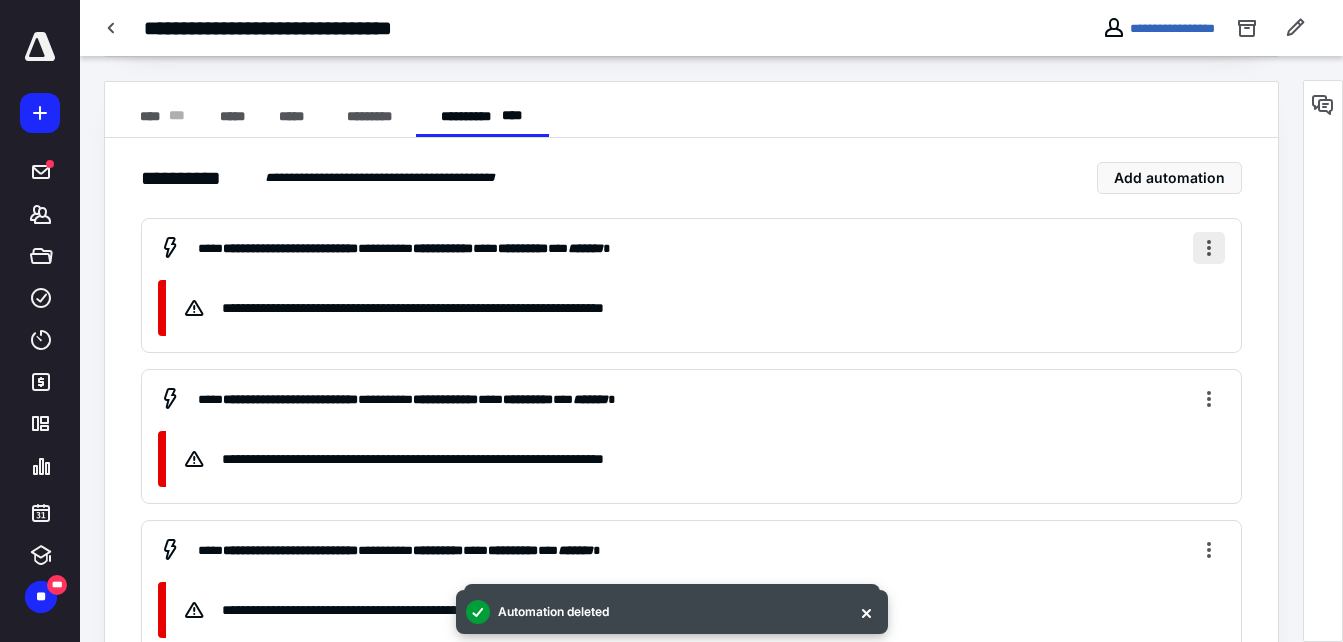 click at bounding box center [1209, 248] 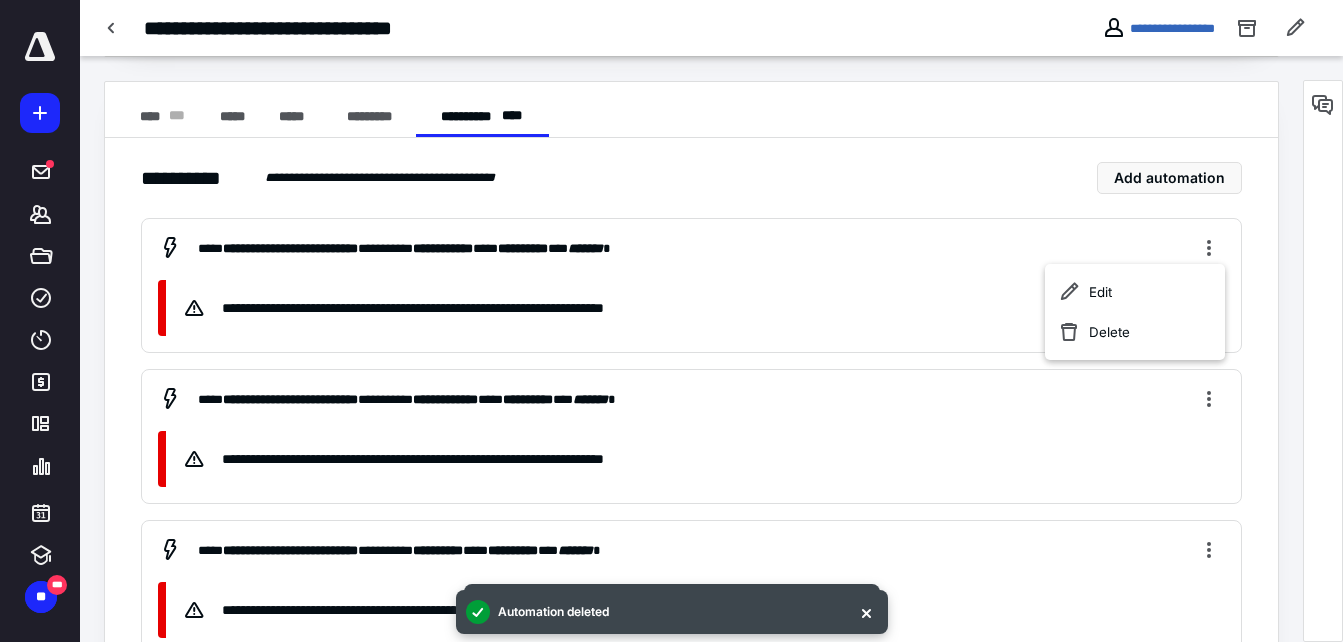 click on "Edit Delete" at bounding box center (1135, 312) 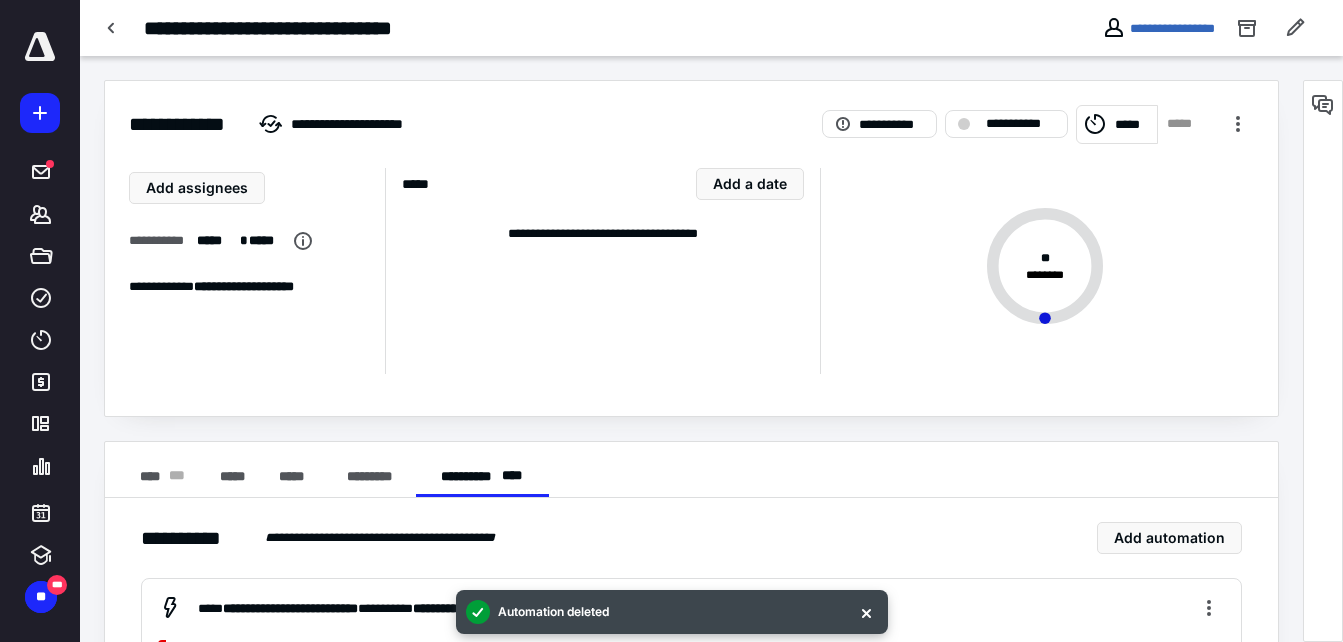 scroll, scrollTop: 495, scrollLeft: 0, axis: vertical 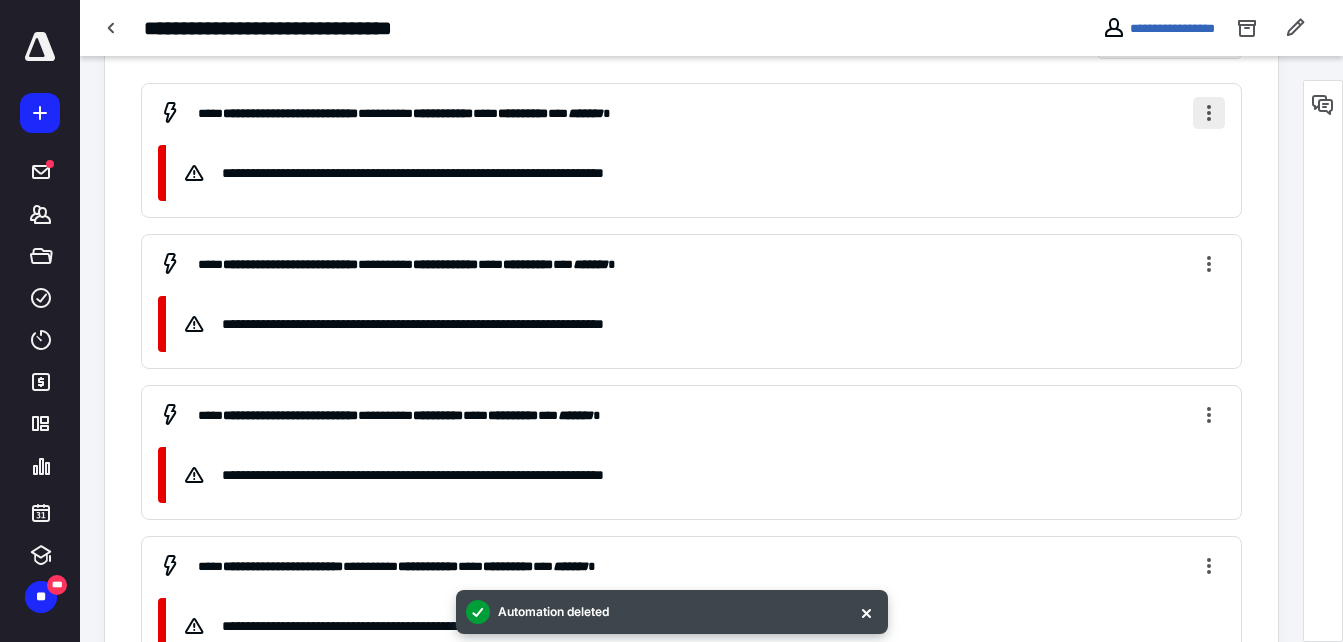 click at bounding box center [1209, 113] 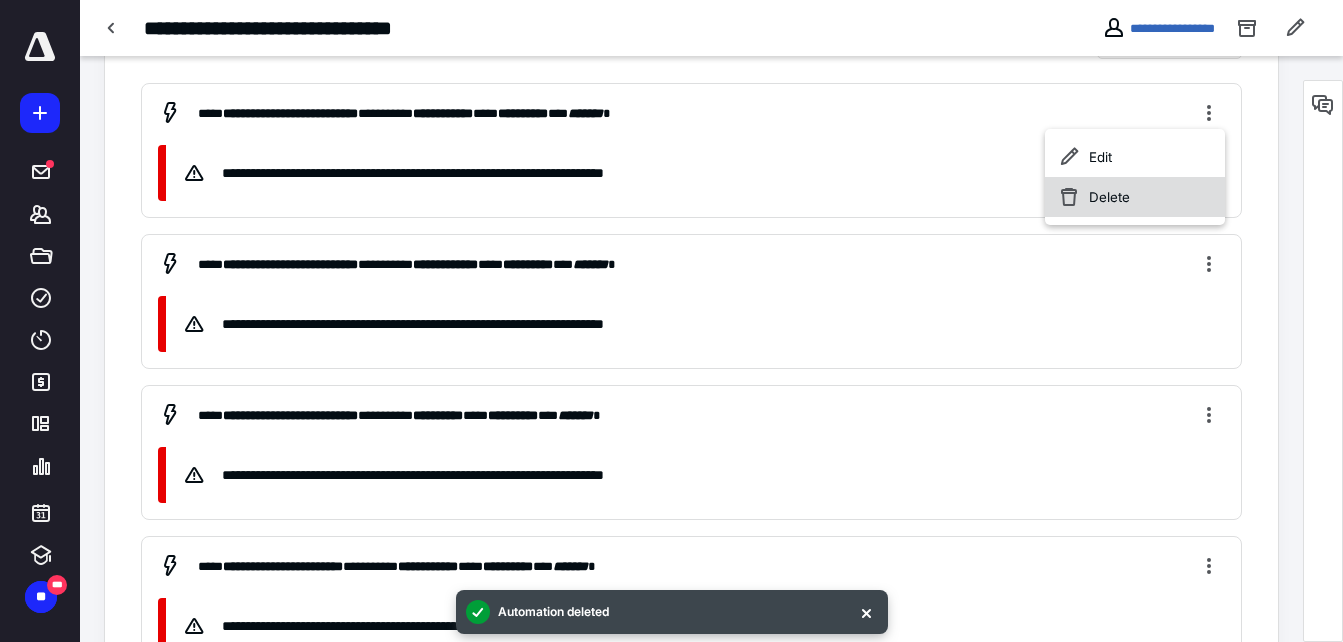 click on "Delete" at bounding box center (1135, 197) 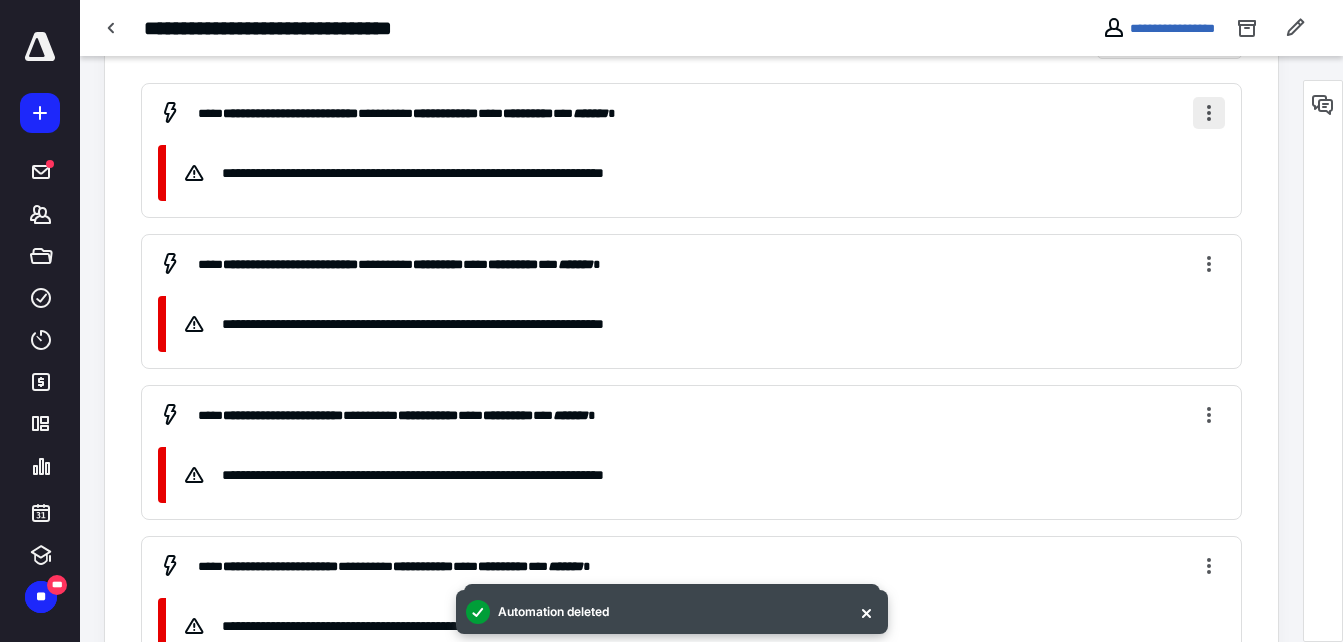 click at bounding box center [1209, 113] 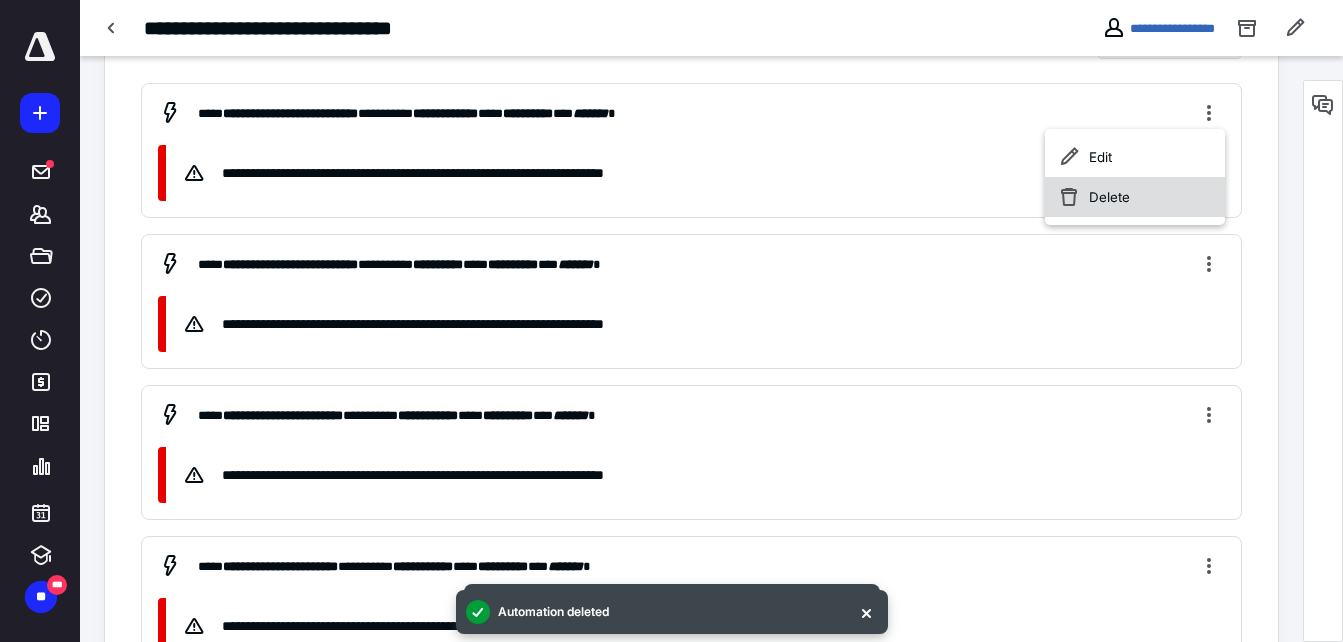 click on "Delete" at bounding box center (1135, 197) 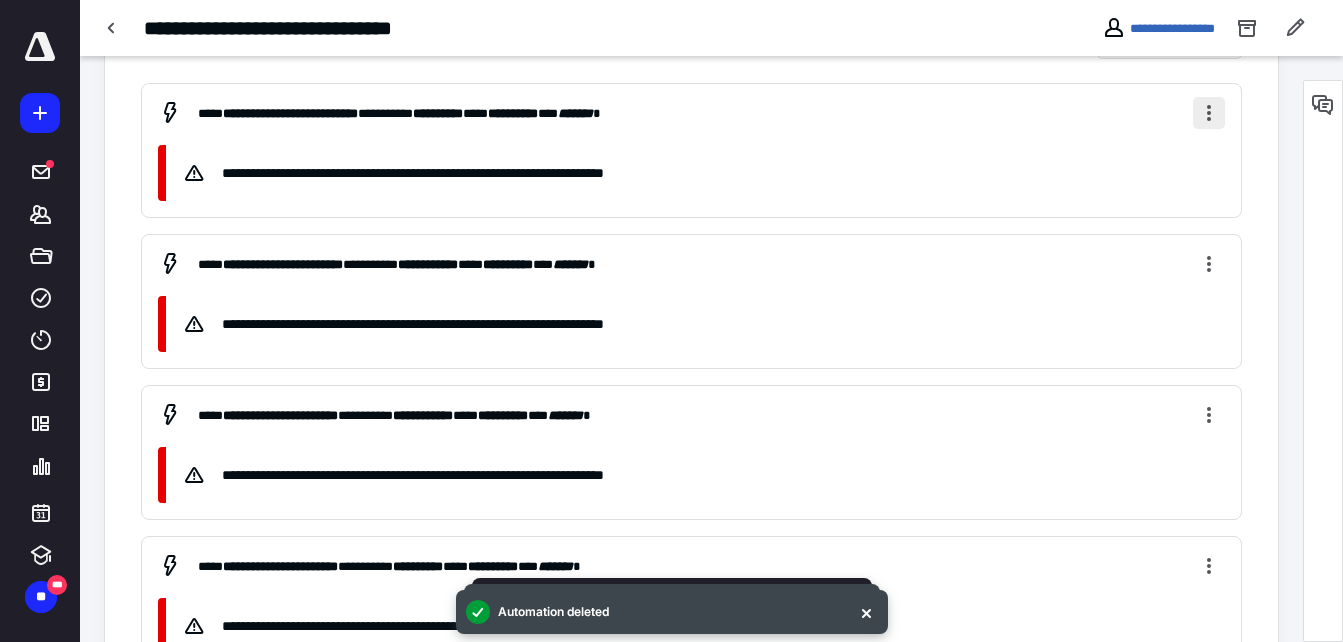 click at bounding box center [1209, 113] 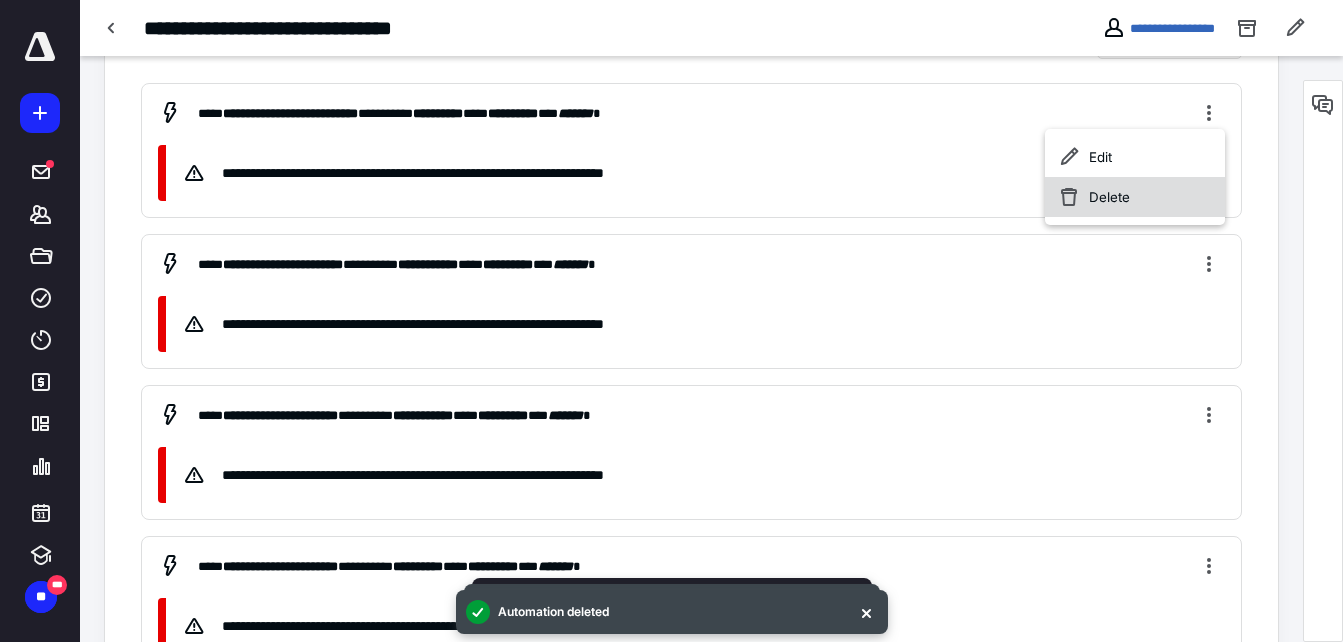click on "Delete" at bounding box center (1135, 197) 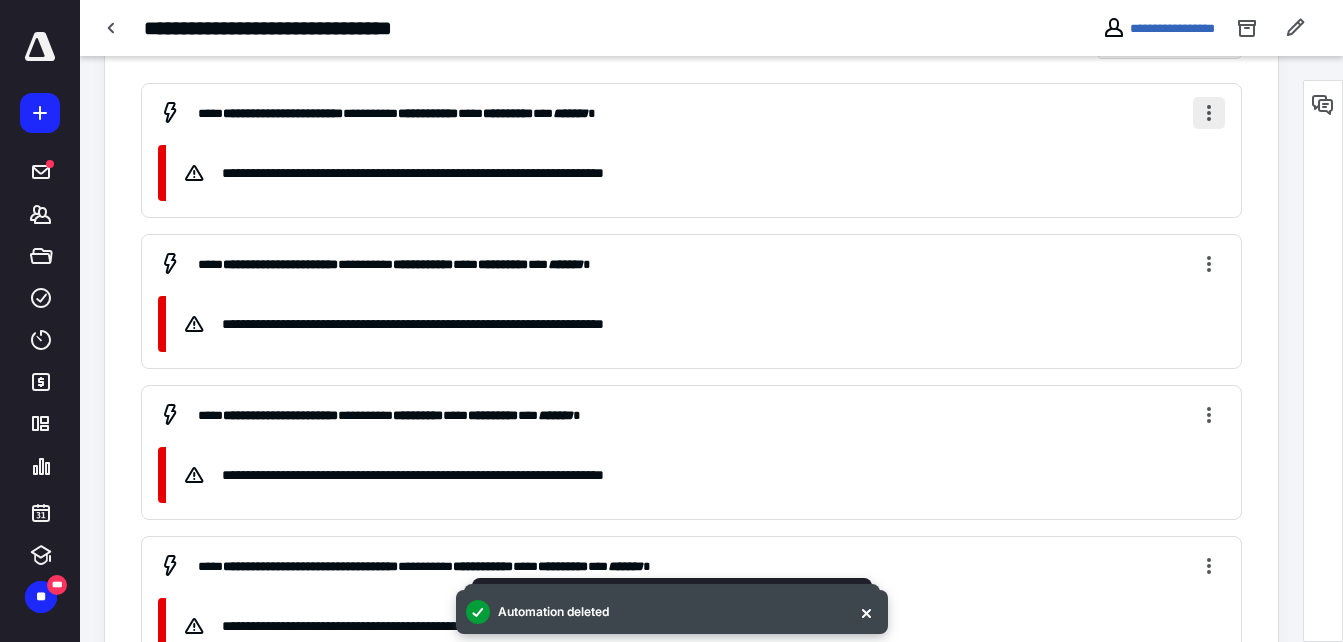 click at bounding box center [1209, 113] 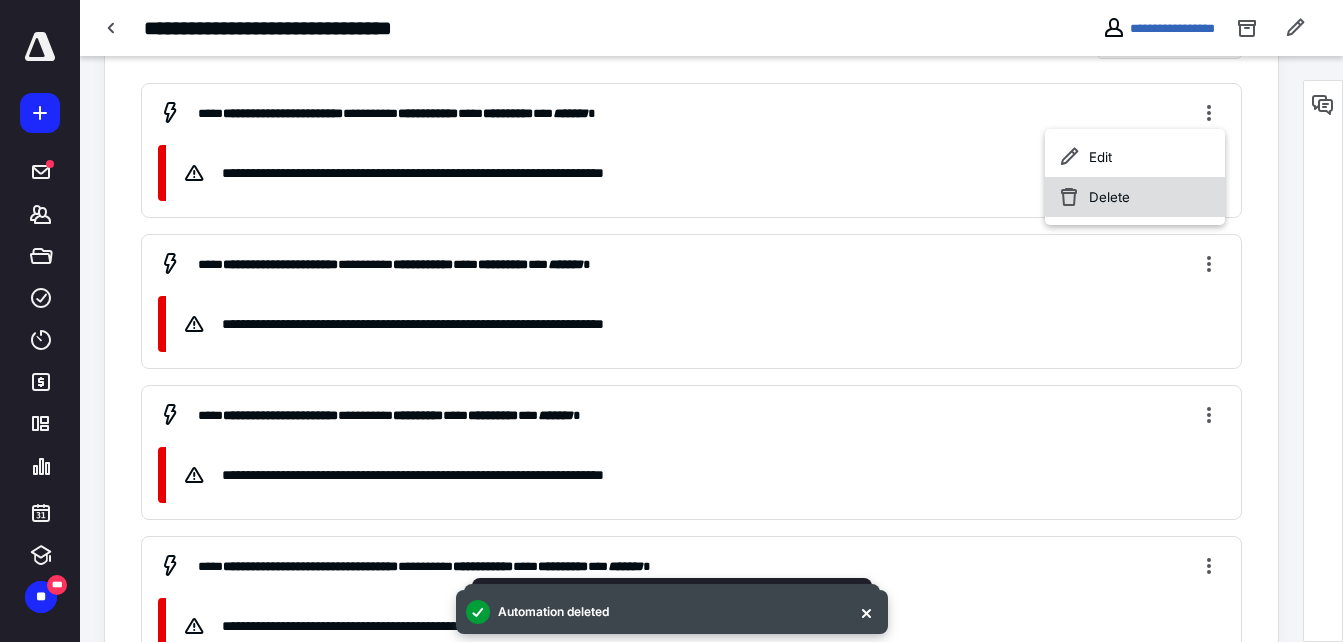 click on "Delete" at bounding box center [1135, 197] 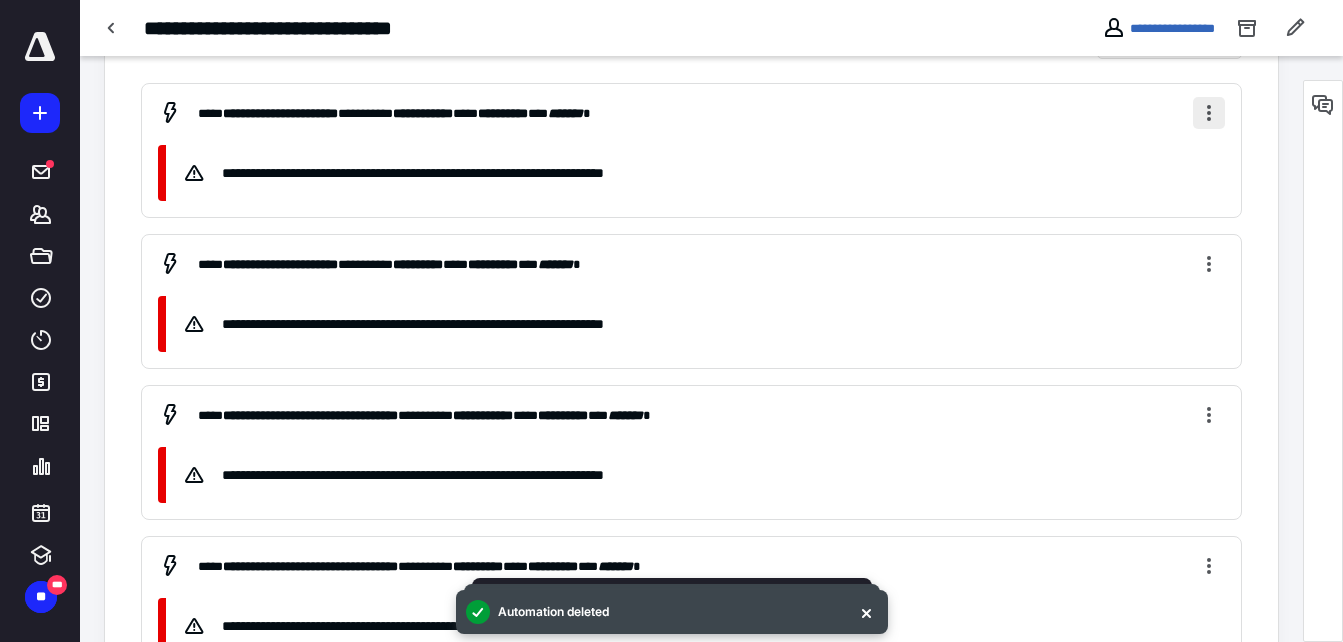 click at bounding box center [1209, 113] 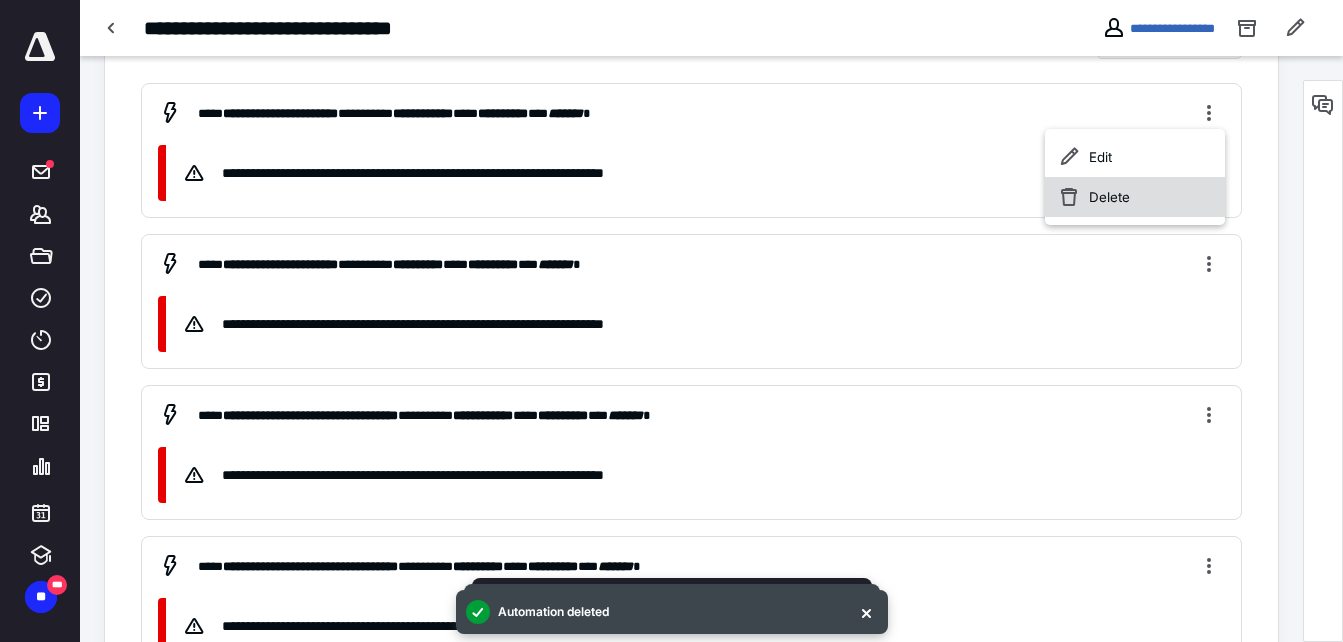 click on "Delete" at bounding box center (1135, 197) 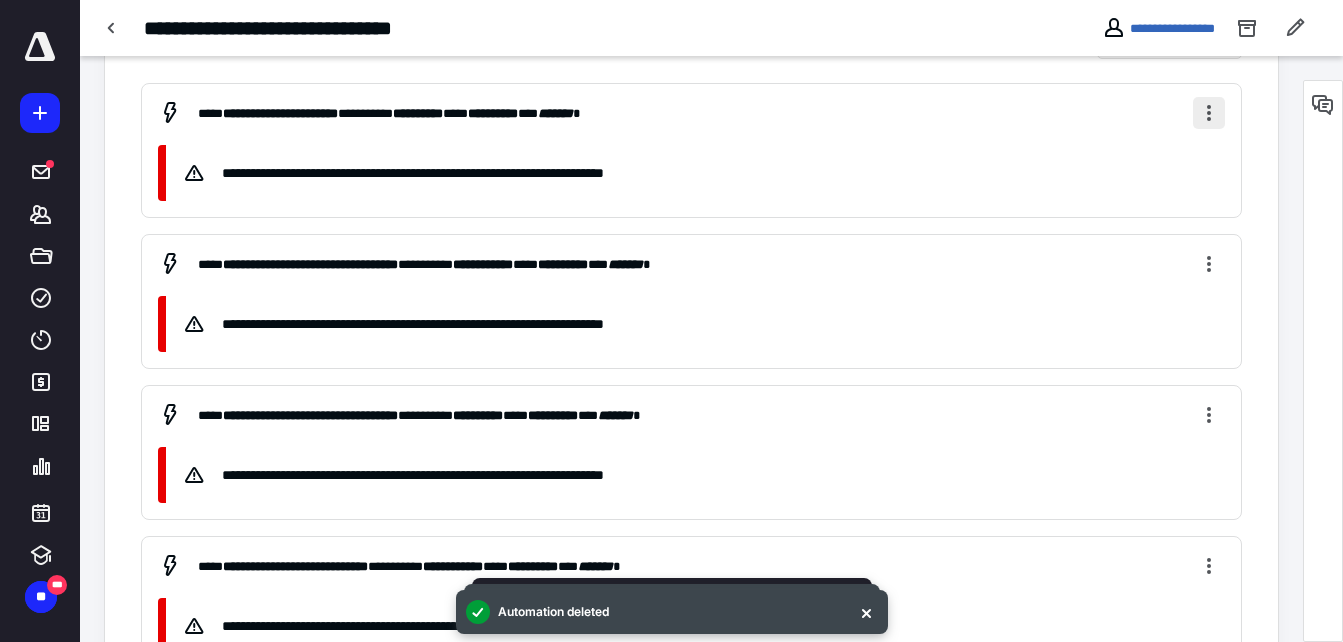 click at bounding box center (1209, 113) 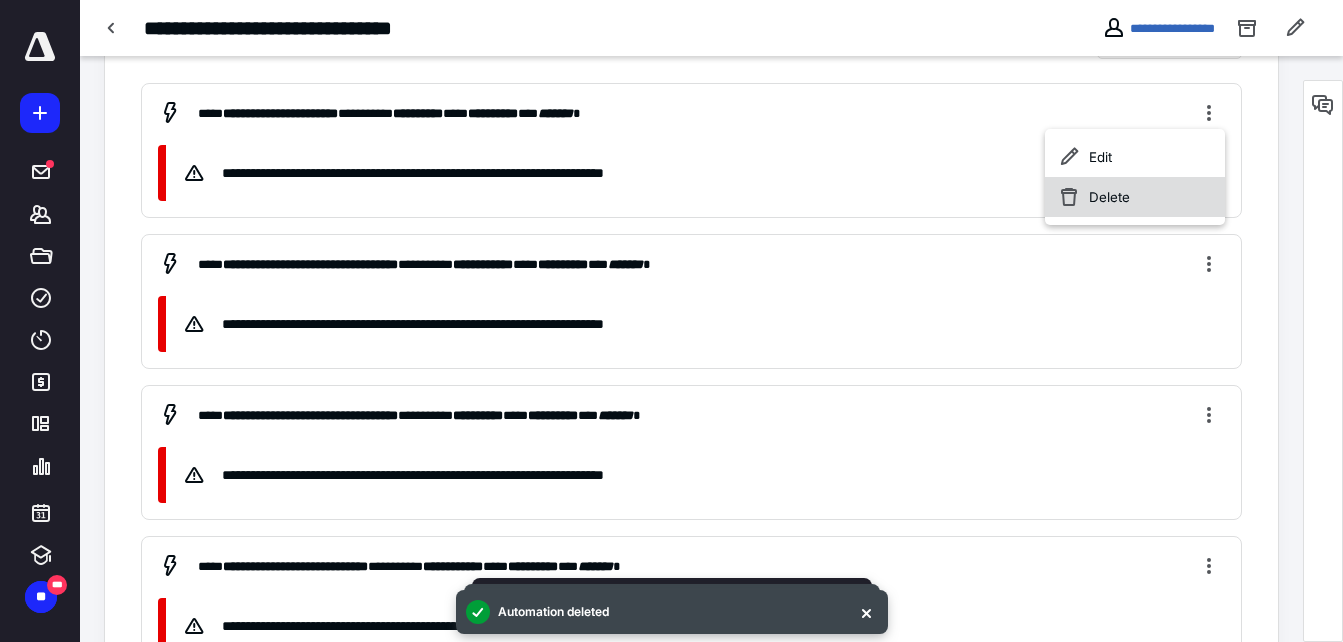 click on "Delete" at bounding box center (1135, 197) 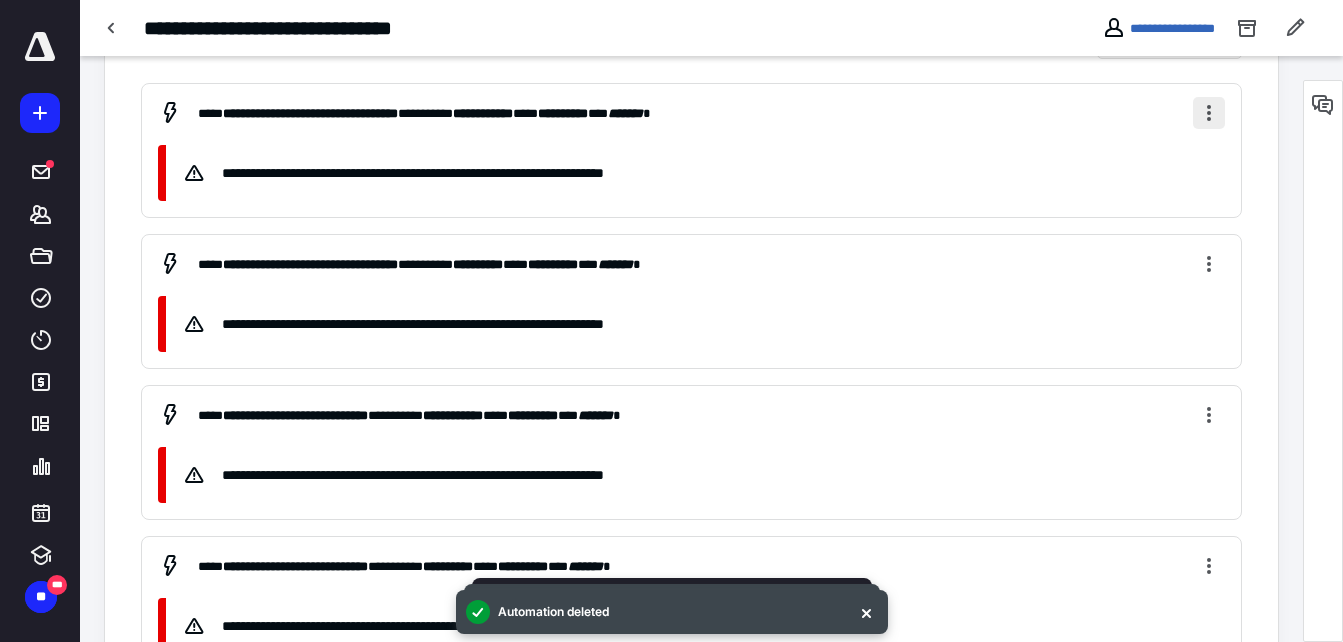 click at bounding box center (1209, 113) 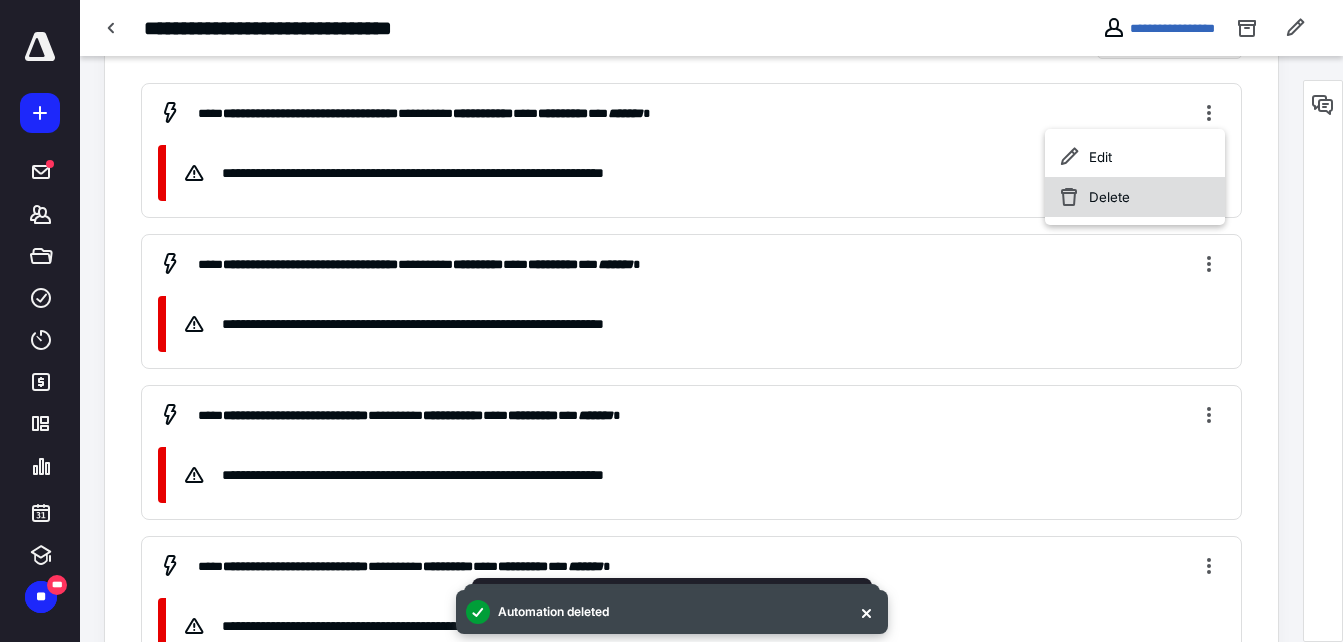 click on "Delete" at bounding box center [1135, 197] 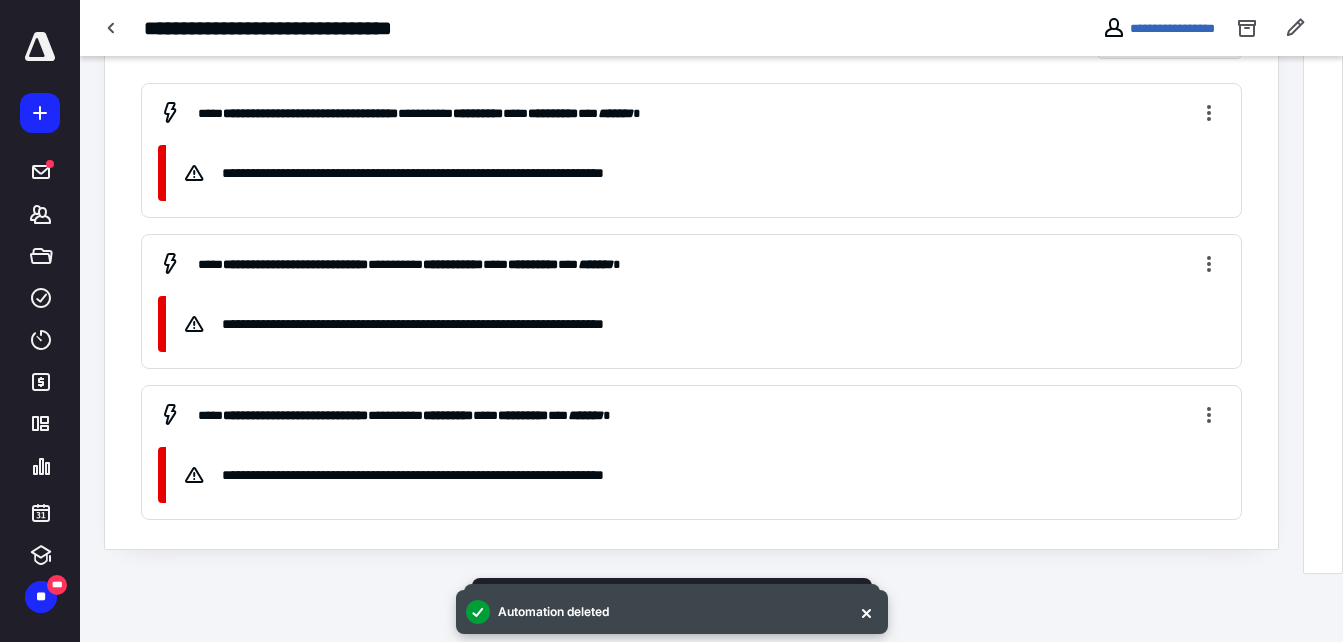 scroll, scrollTop: 433, scrollLeft: 0, axis: vertical 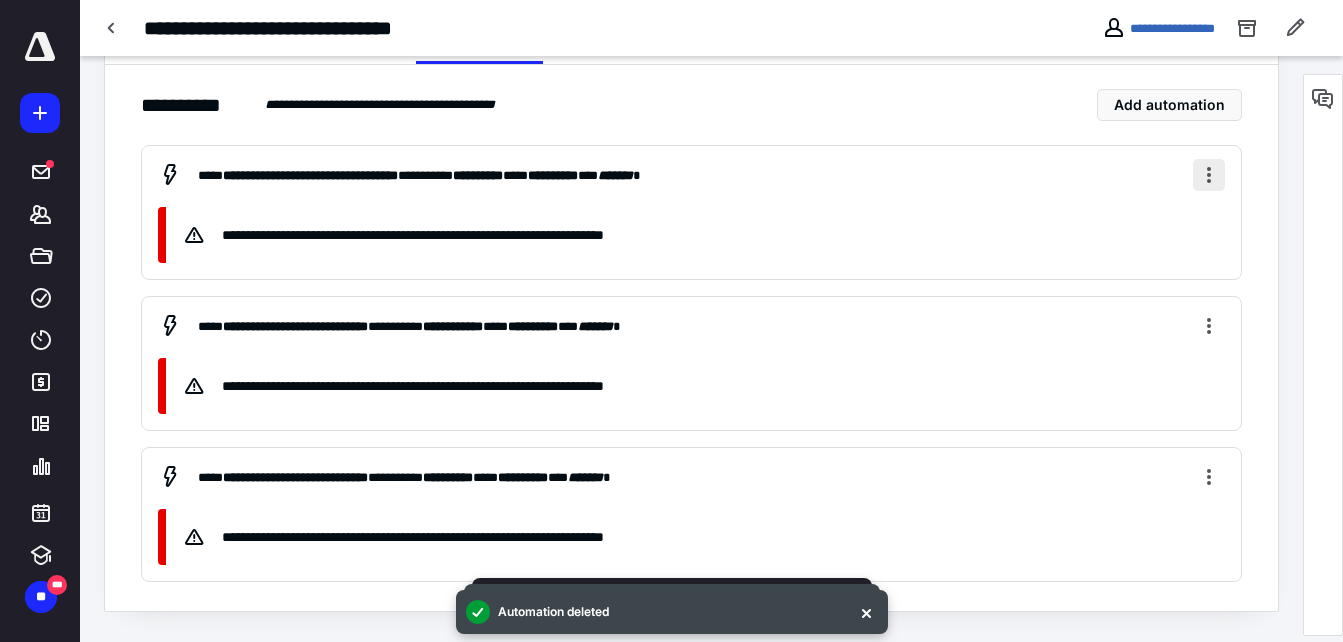 click at bounding box center [1209, 175] 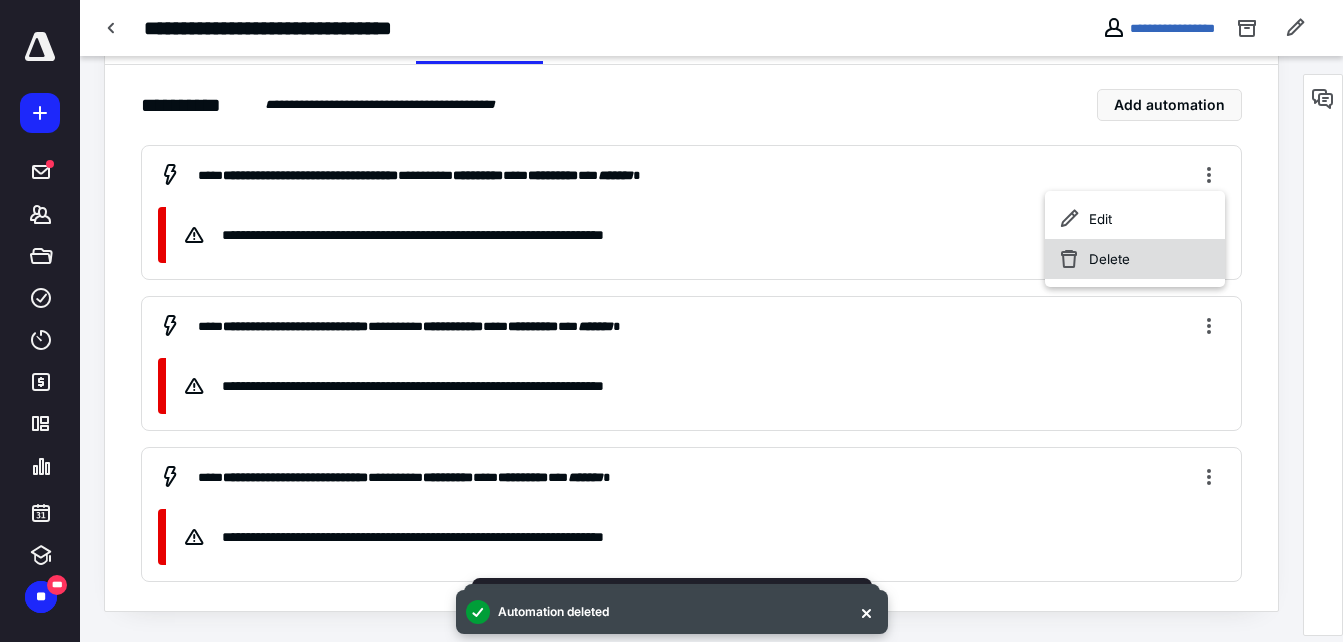 click on "Delete" at bounding box center [1135, 259] 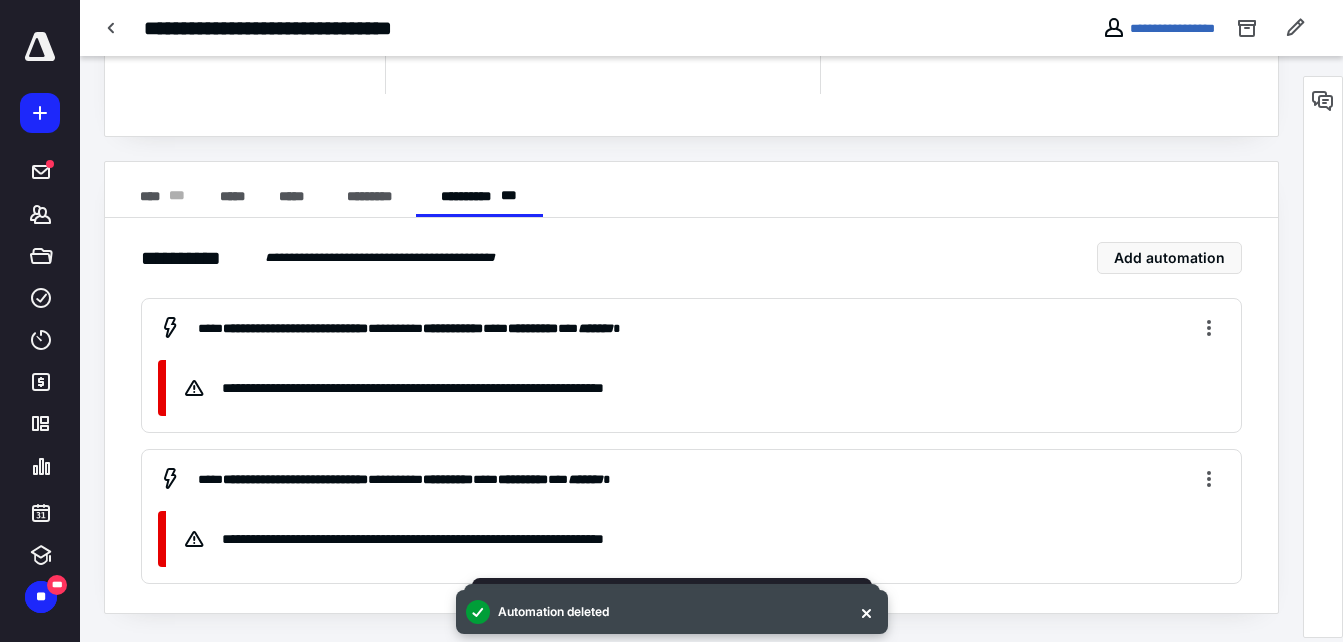scroll, scrollTop: 280, scrollLeft: 0, axis: vertical 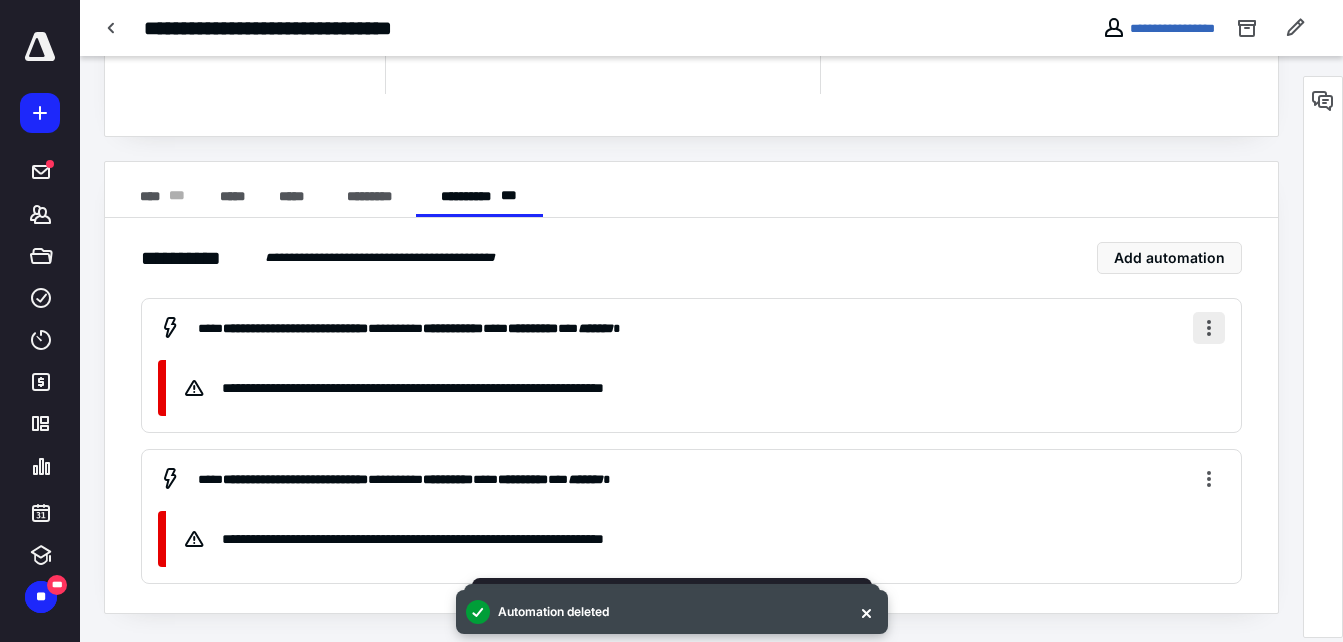 click at bounding box center [1209, 328] 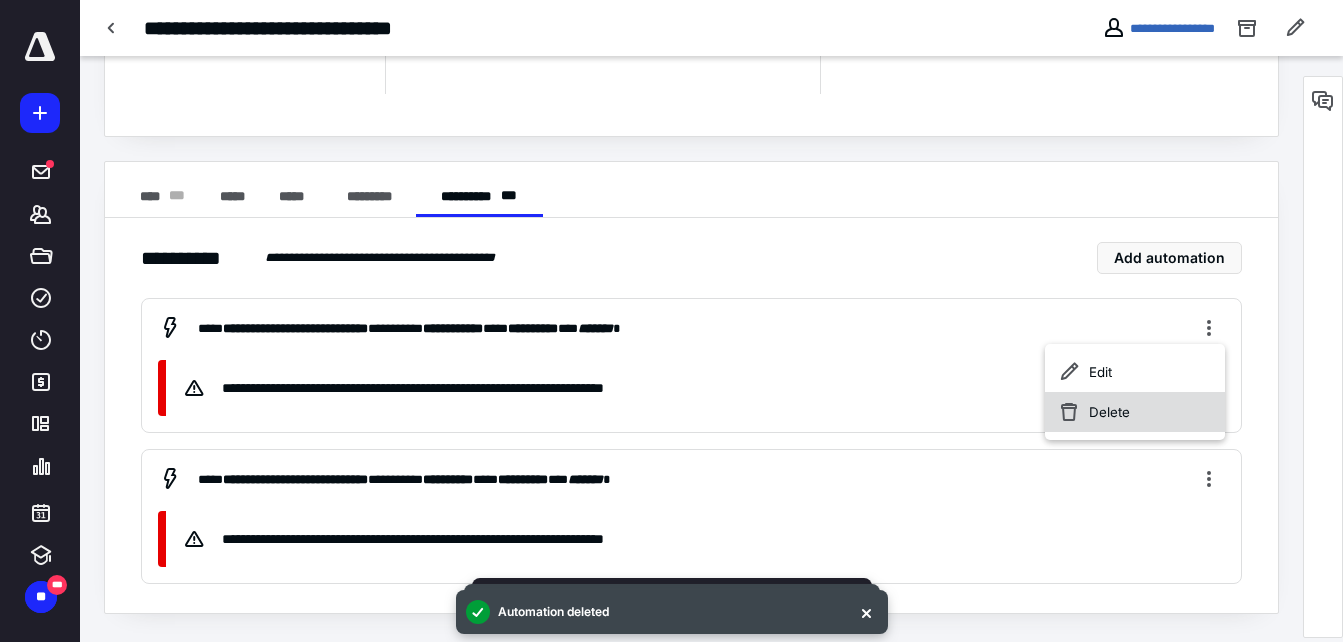 click on "Delete" at bounding box center [1135, 412] 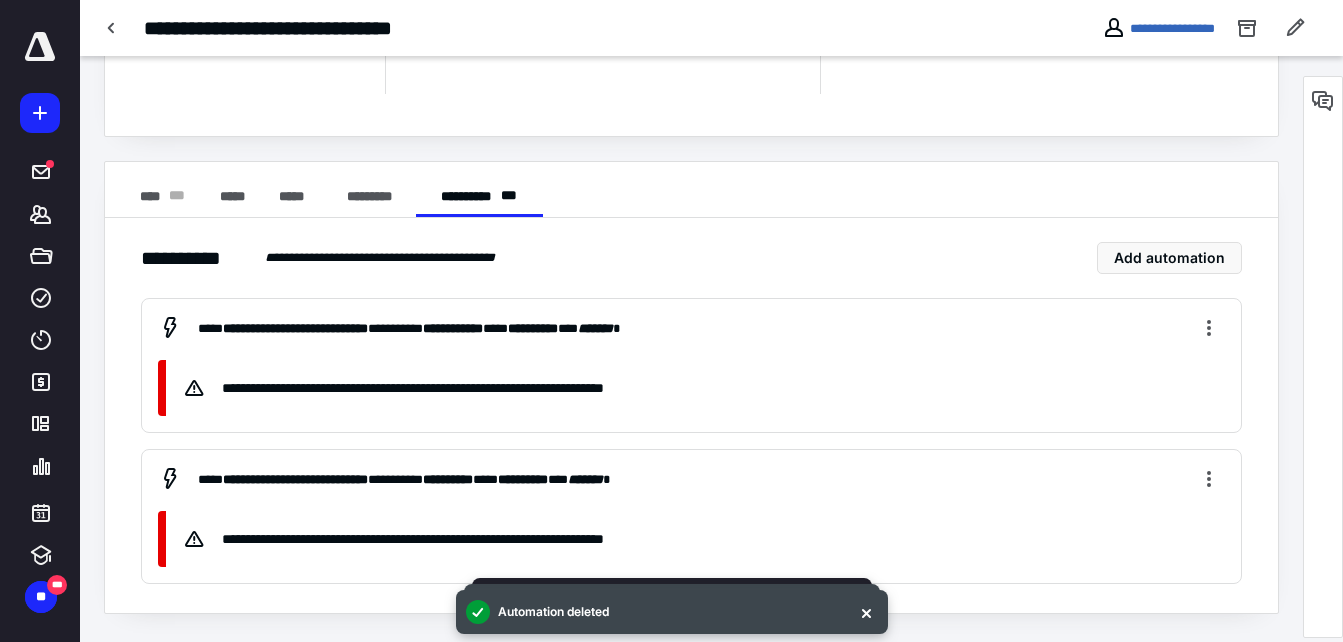 scroll, scrollTop: 127, scrollLeft: 0, axis: vertical 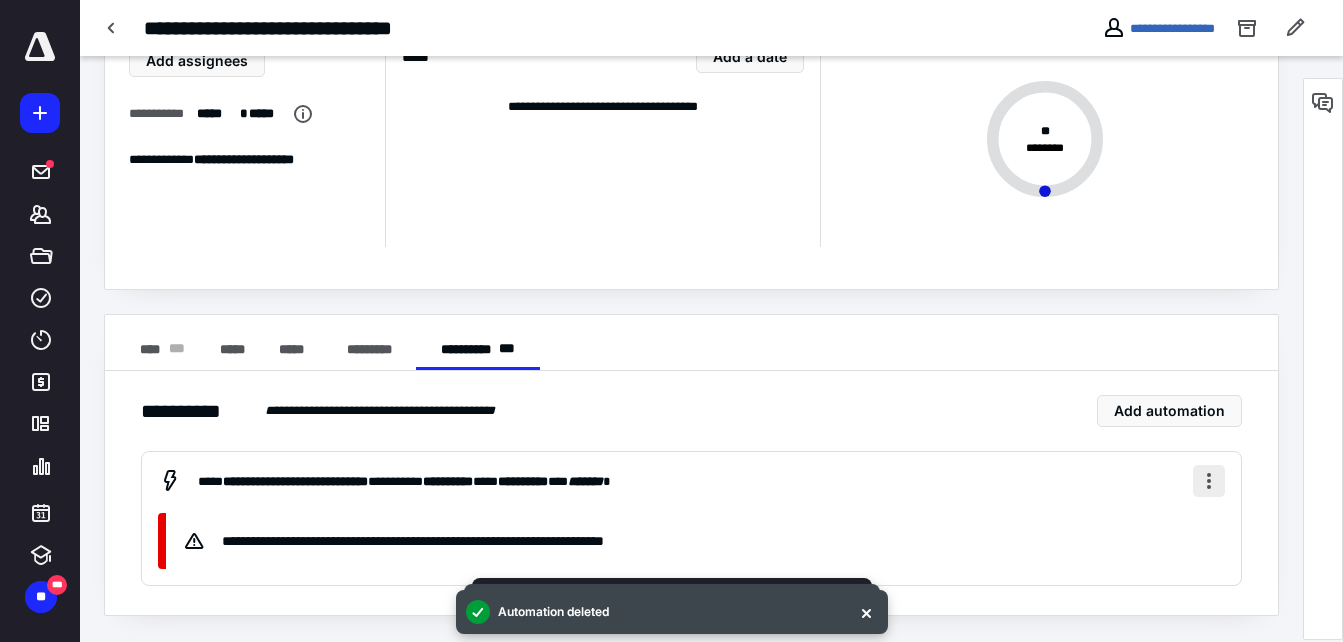 click at bounding box center [1209, 481] 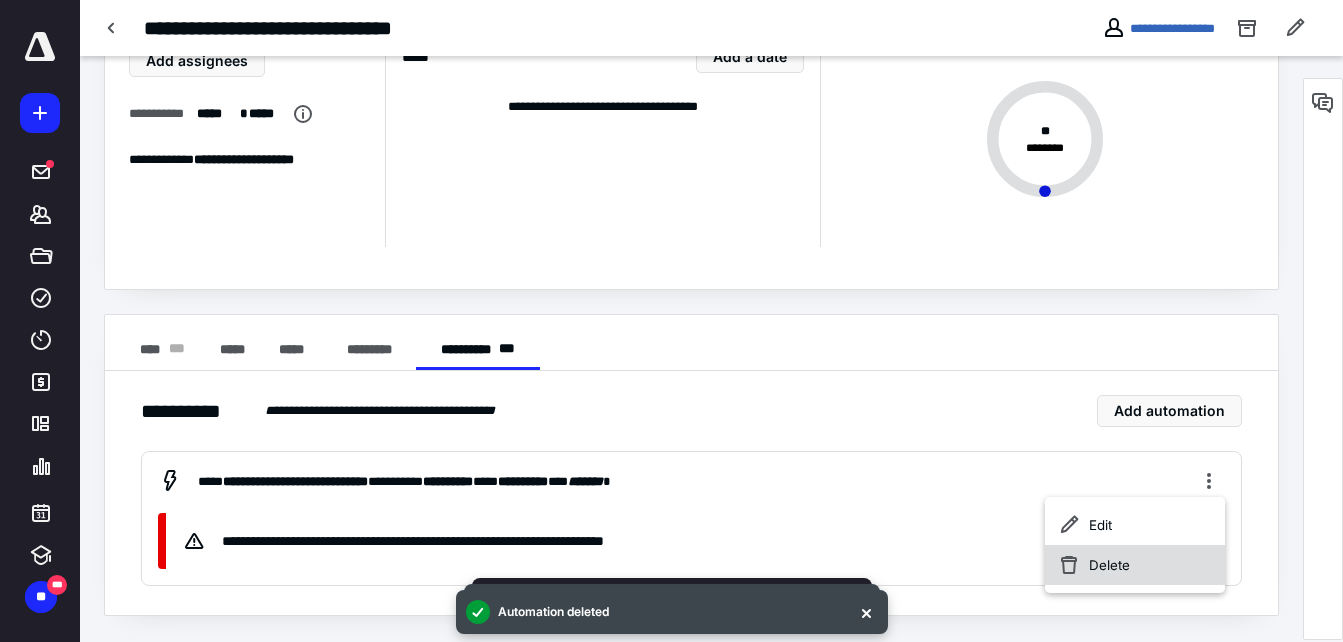 click on "Delete" at bounding box center [1135, 565] 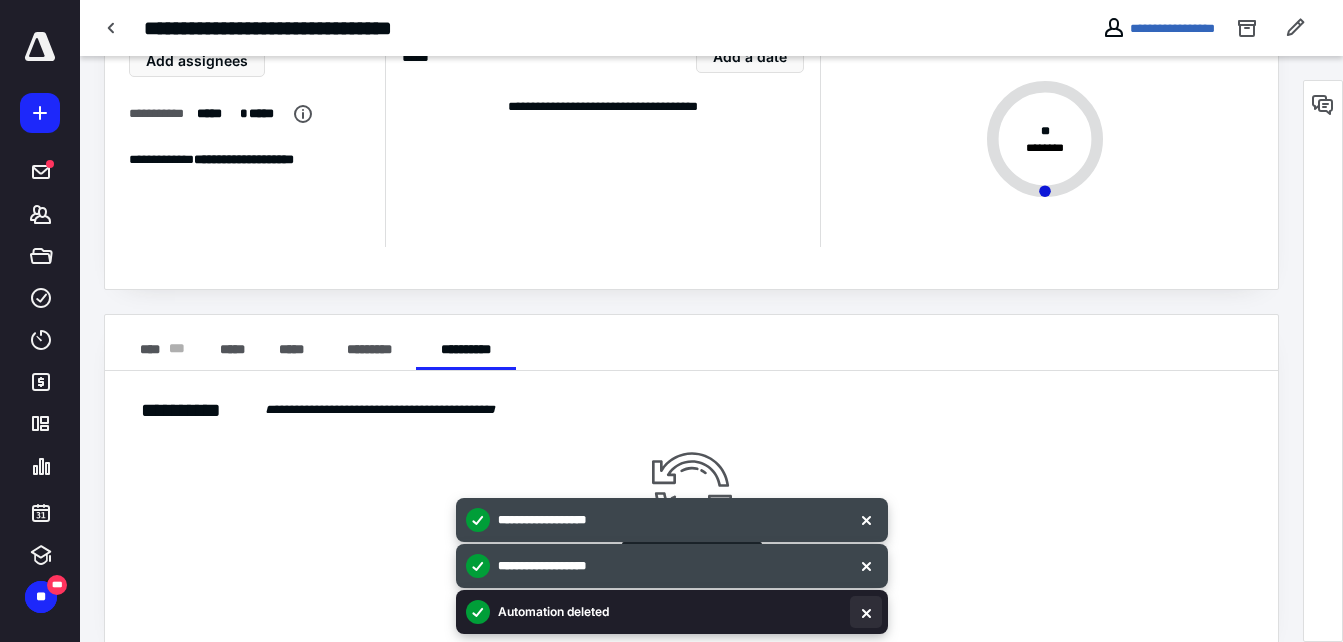 click at bounding box center [866, 612] 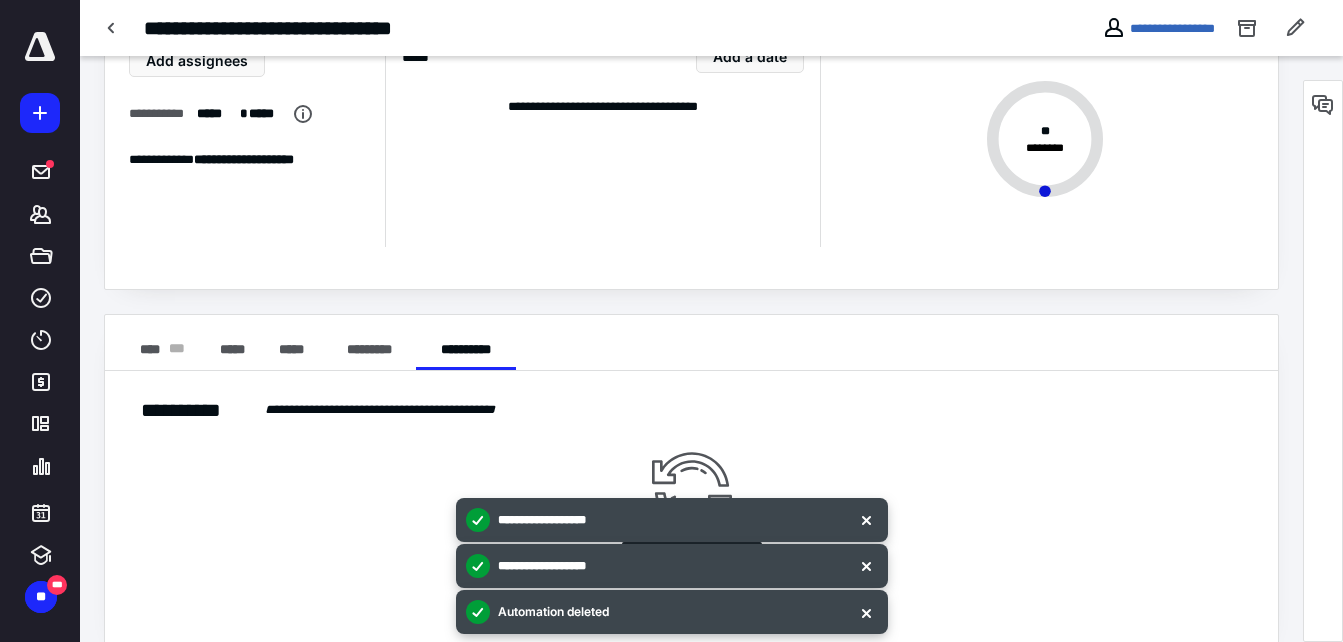 click at bounding box center [866, 612] 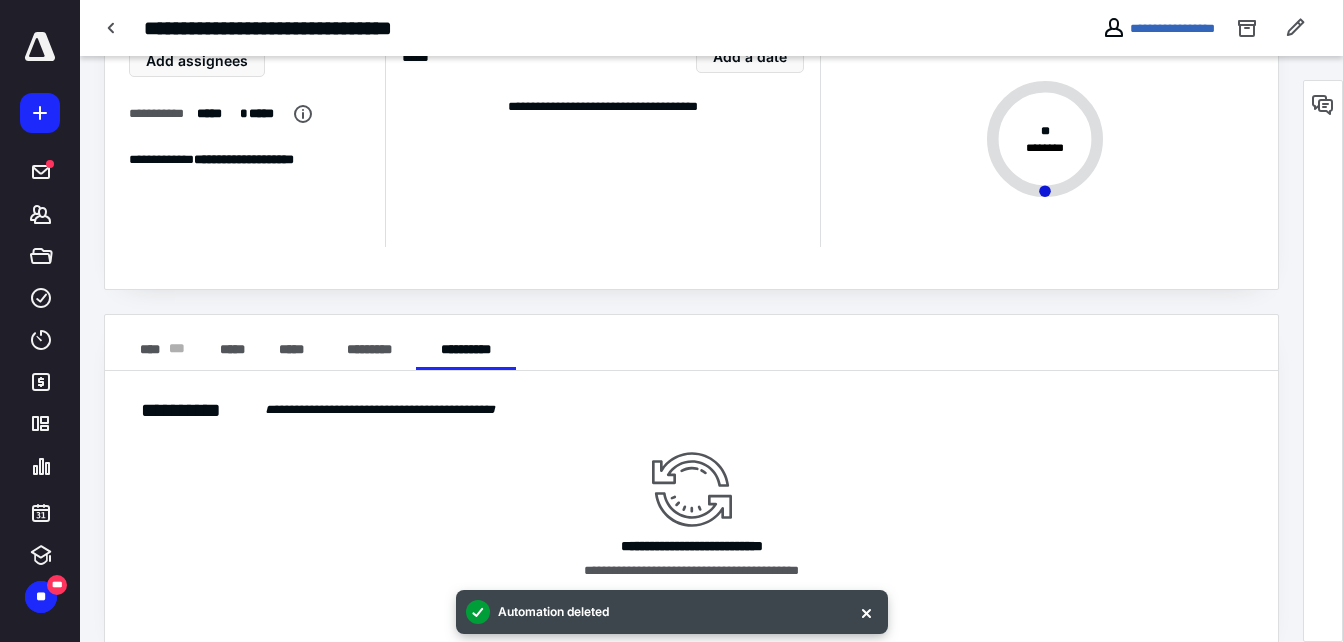 click at bounding box center (866, 612) 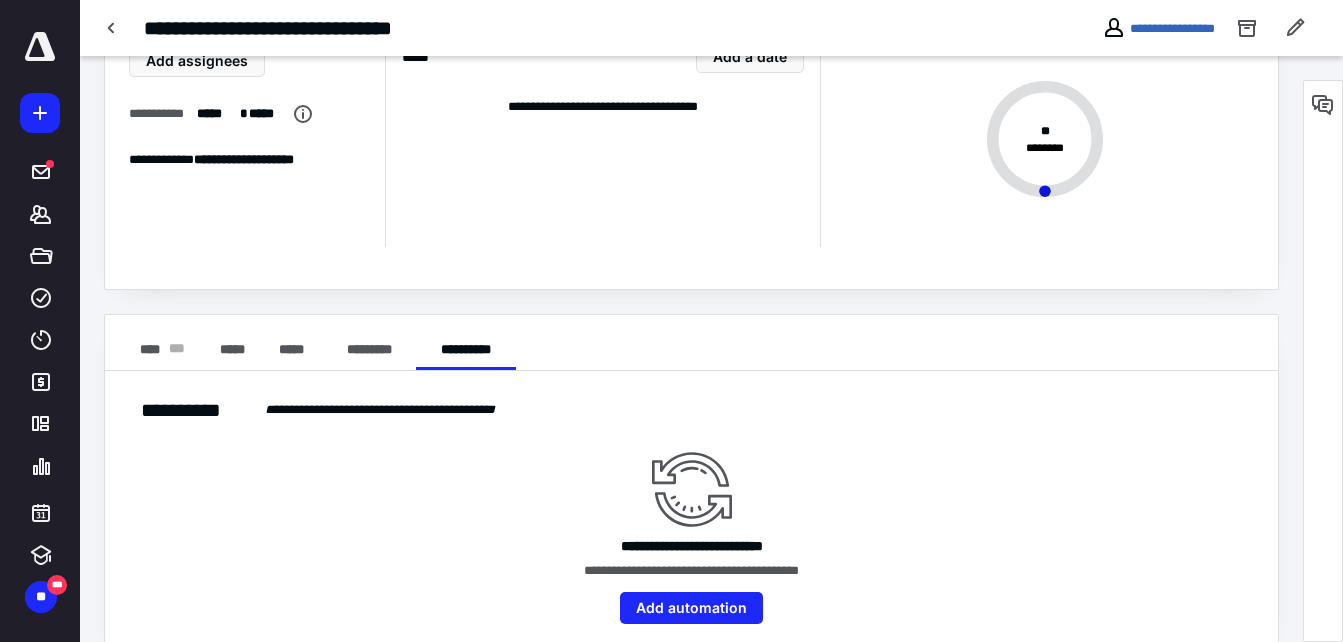 click on "Add automation" at bounding box center (692, 602) 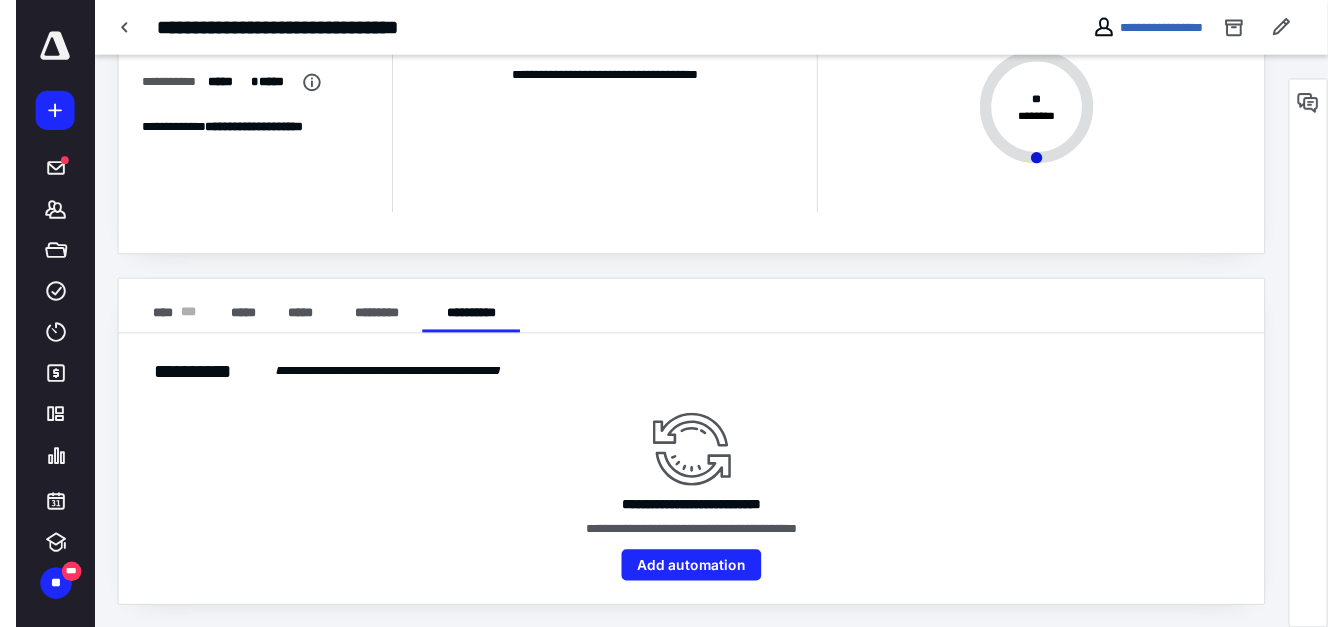 scroll, scrollTop: 0, scrollLeft: 0, axis: both 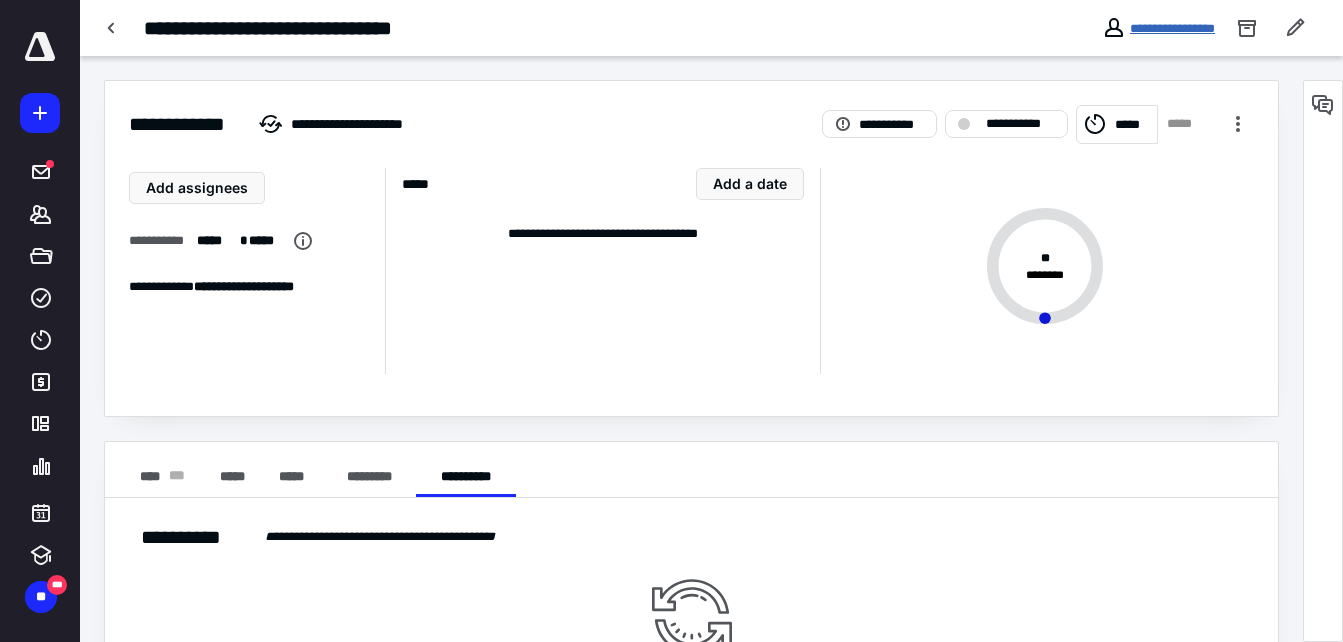 click on "**********" at bounding box center (1172, 28) 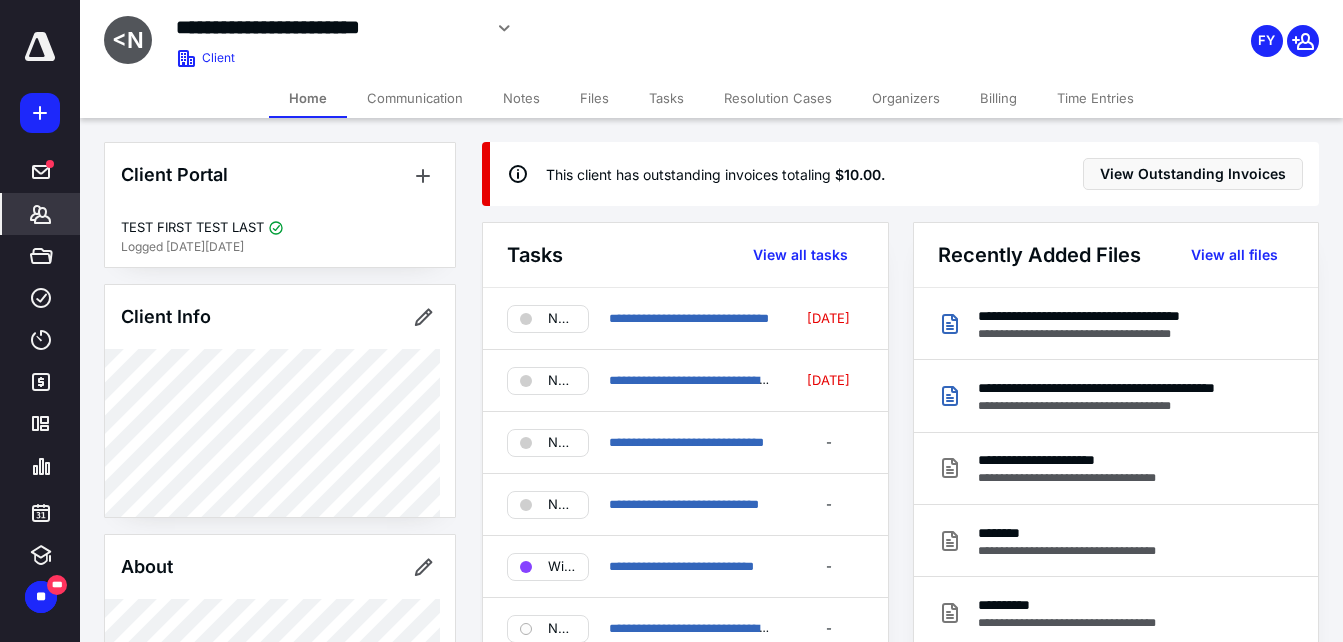 click on "Tasks" at bounding box center (666, 98) 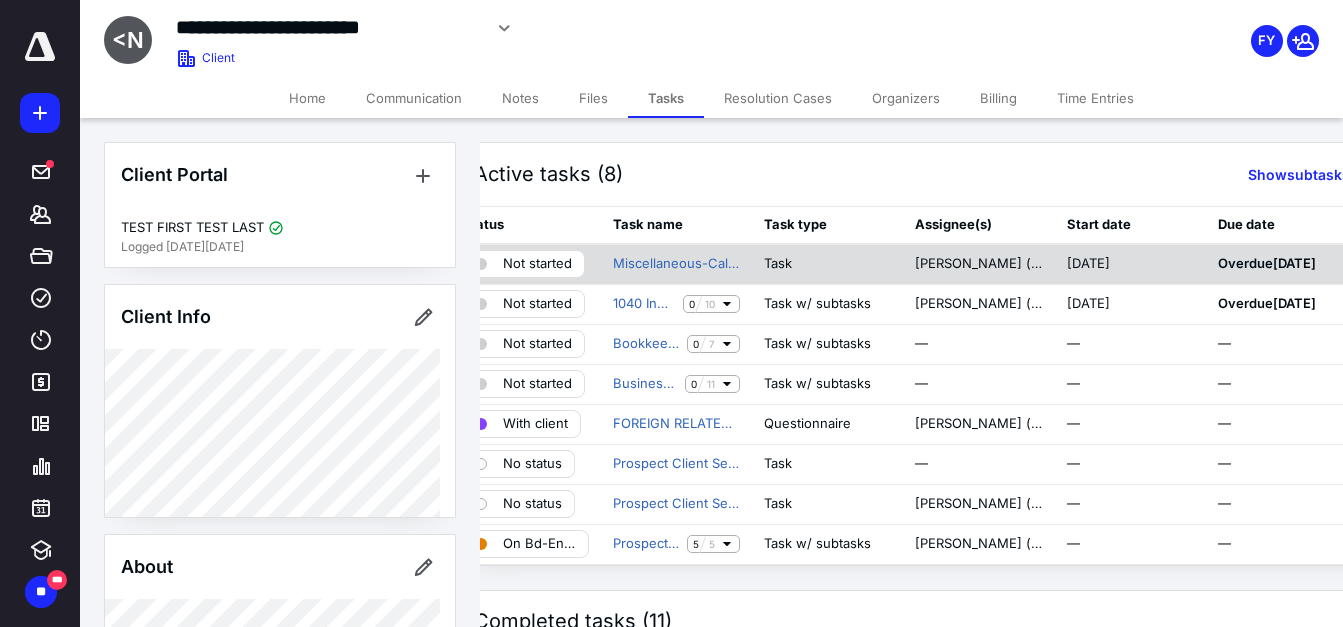 scroll, scrollTop: 0, scrollLeft: 199, axis: horizontal 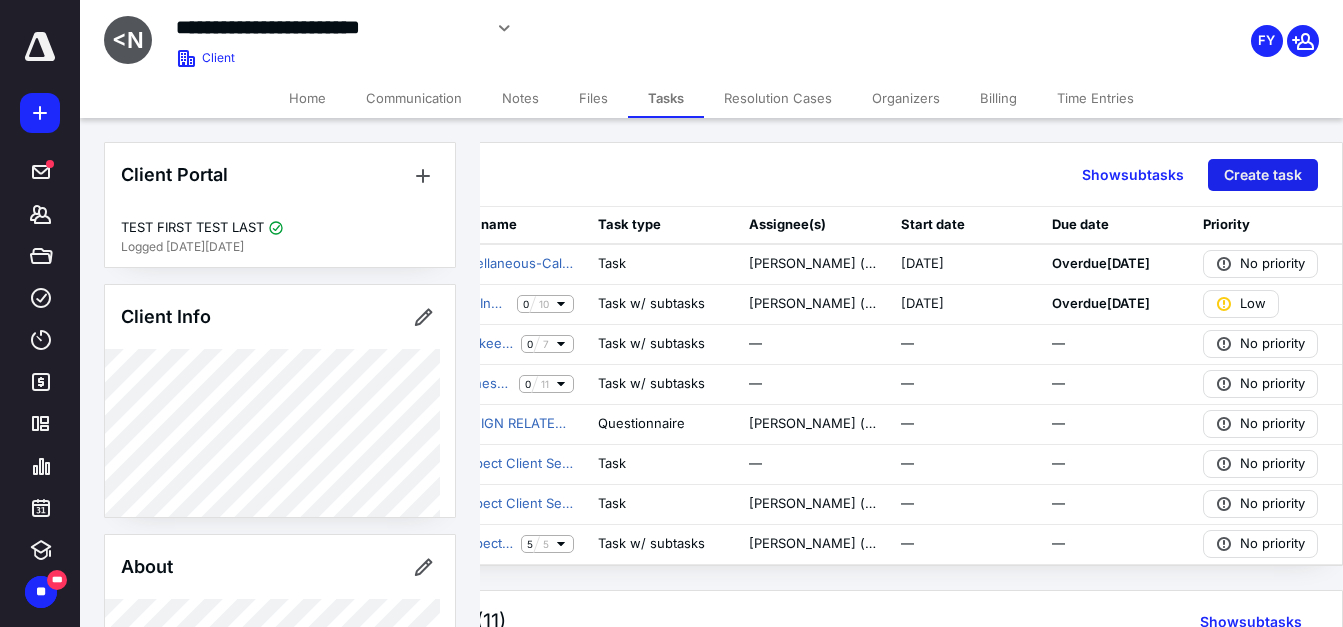 click on "Create task" at bounding box center [1263, 175] 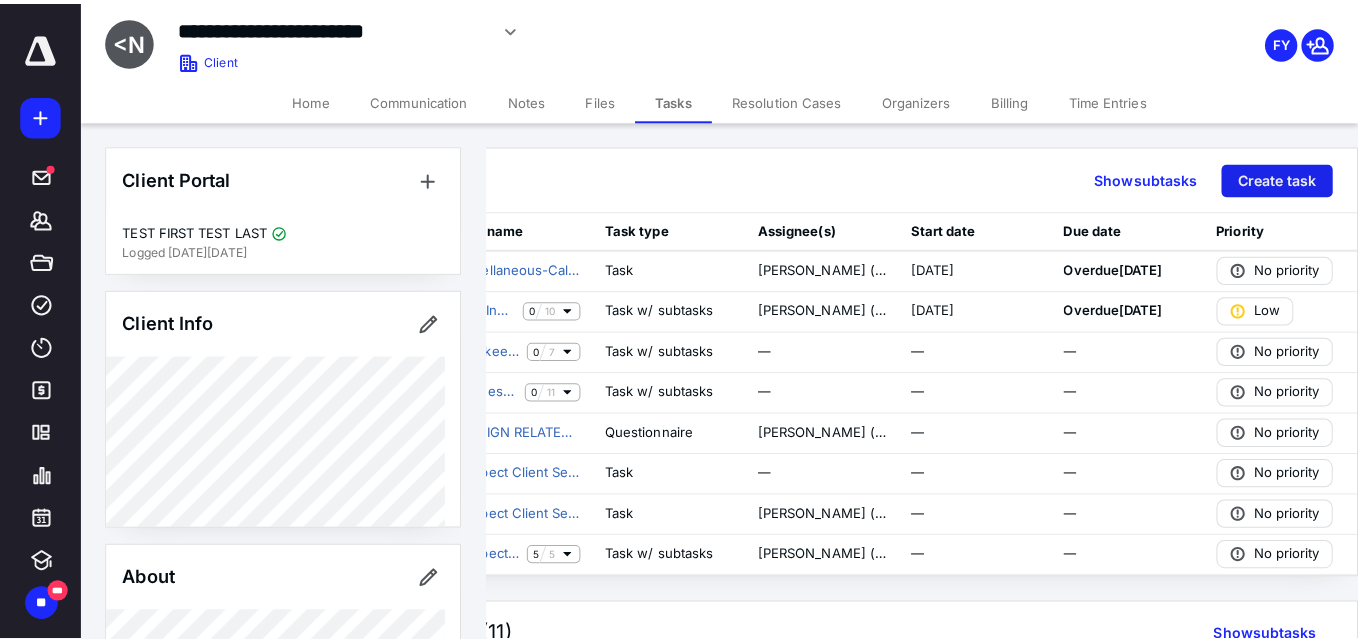 scroll, scrollTop: 0, scrollLeft: 184, axis: horizontal 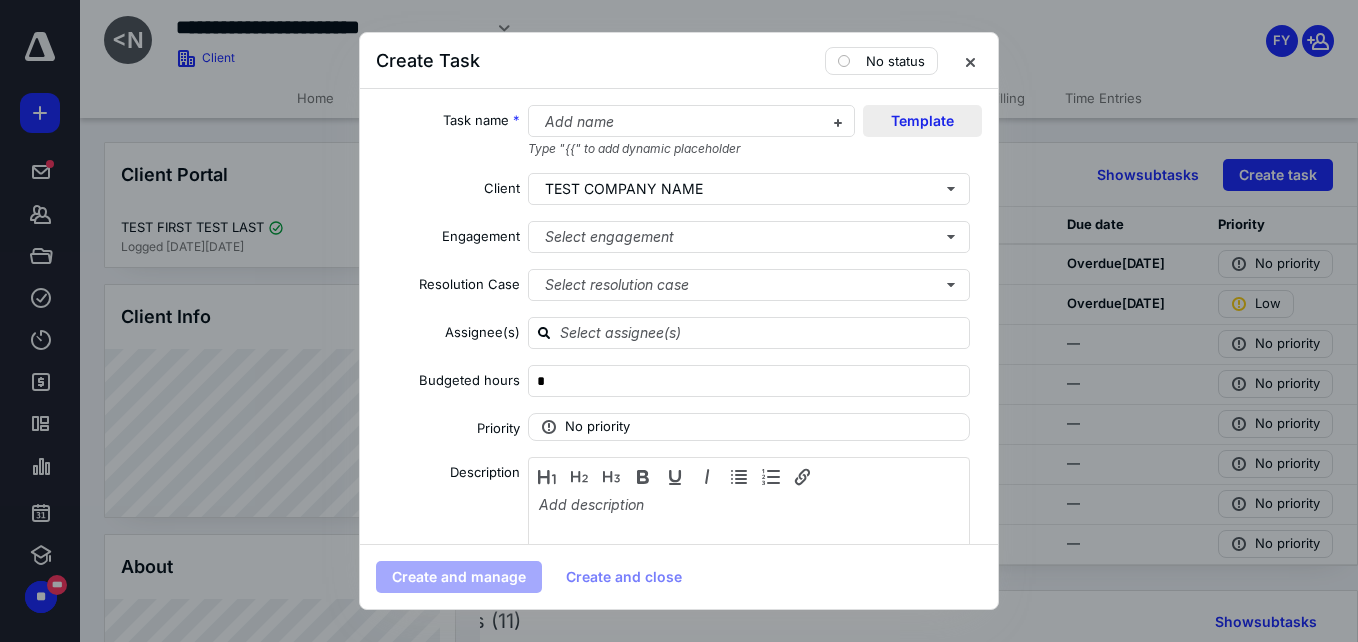 click on "Template" at bounding box center (922, 121) 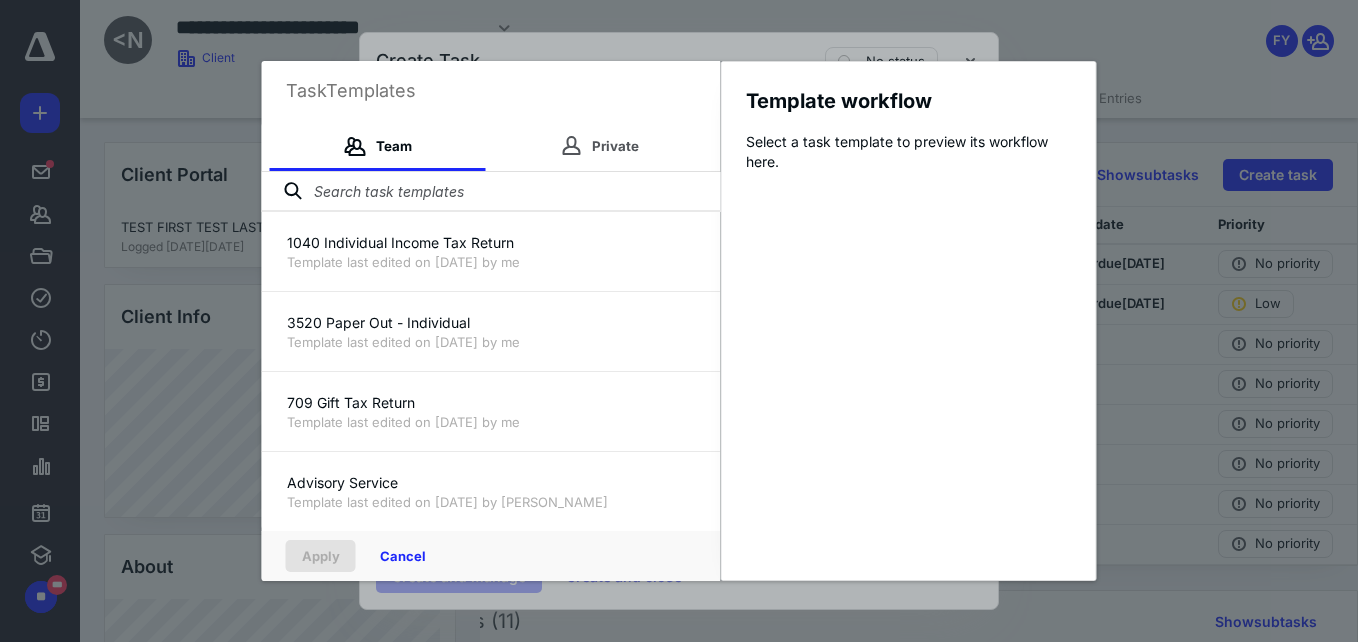 click at bounding box center [491, 192] 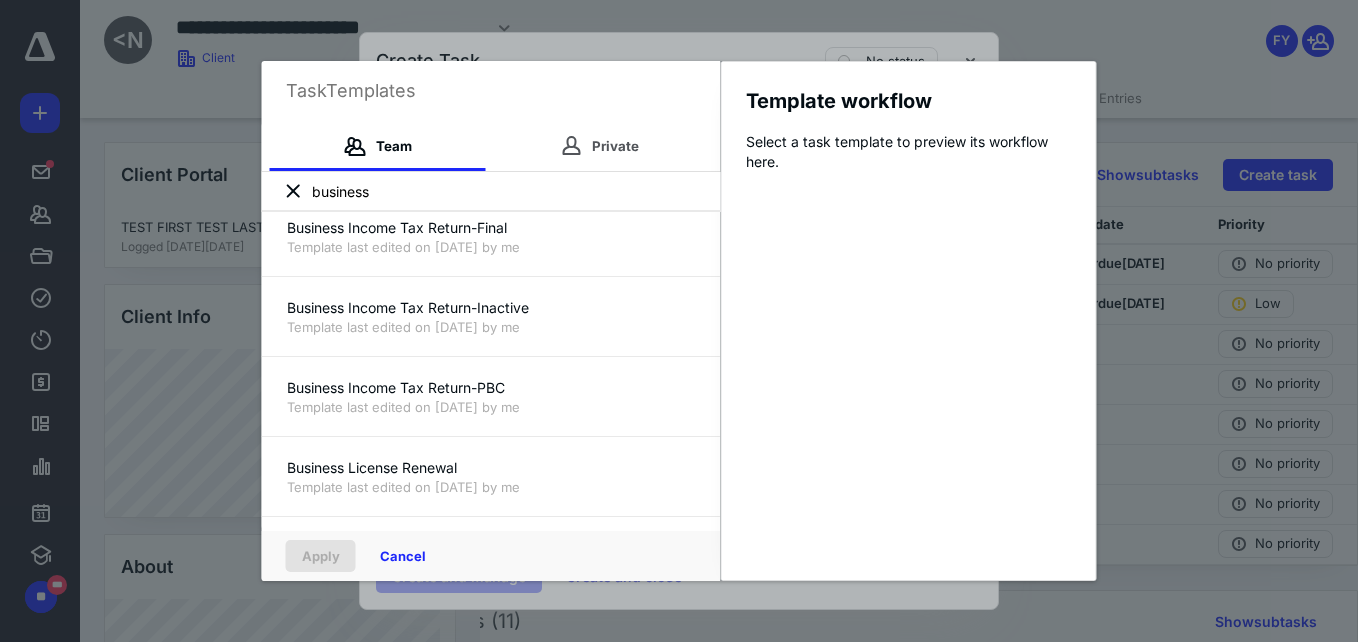 scroll, scrollTop: 588, scrollLeft: 0, axis: vertical 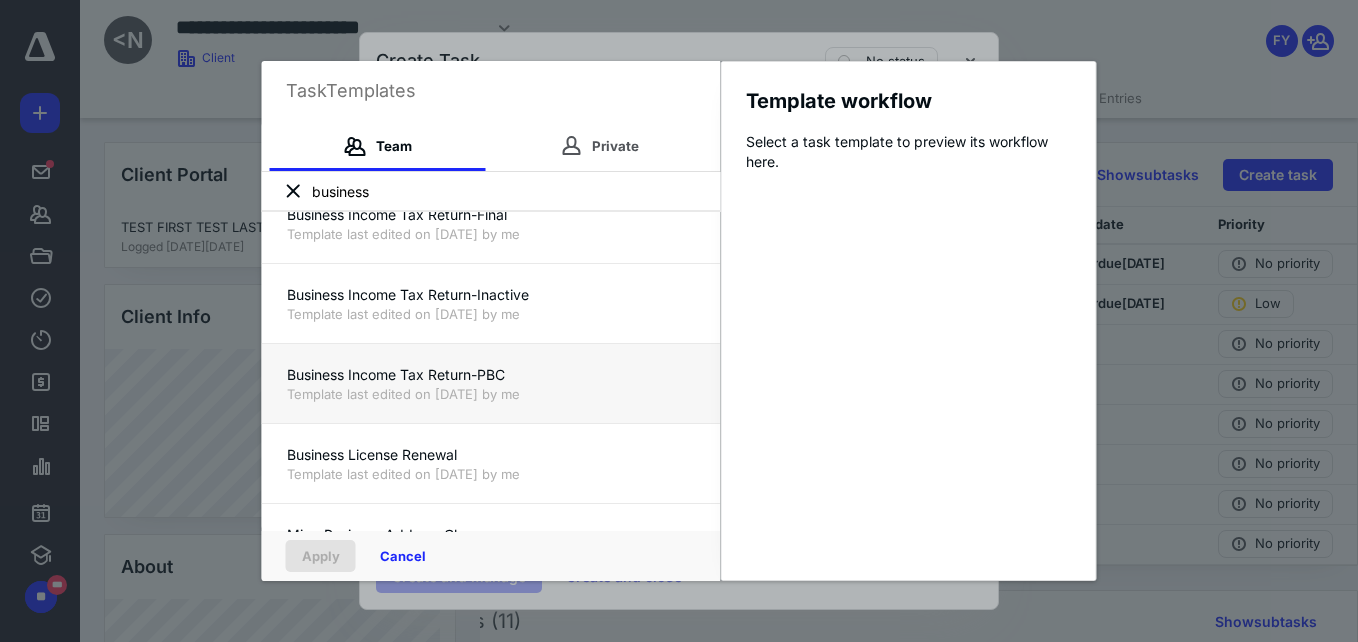 type on "business" 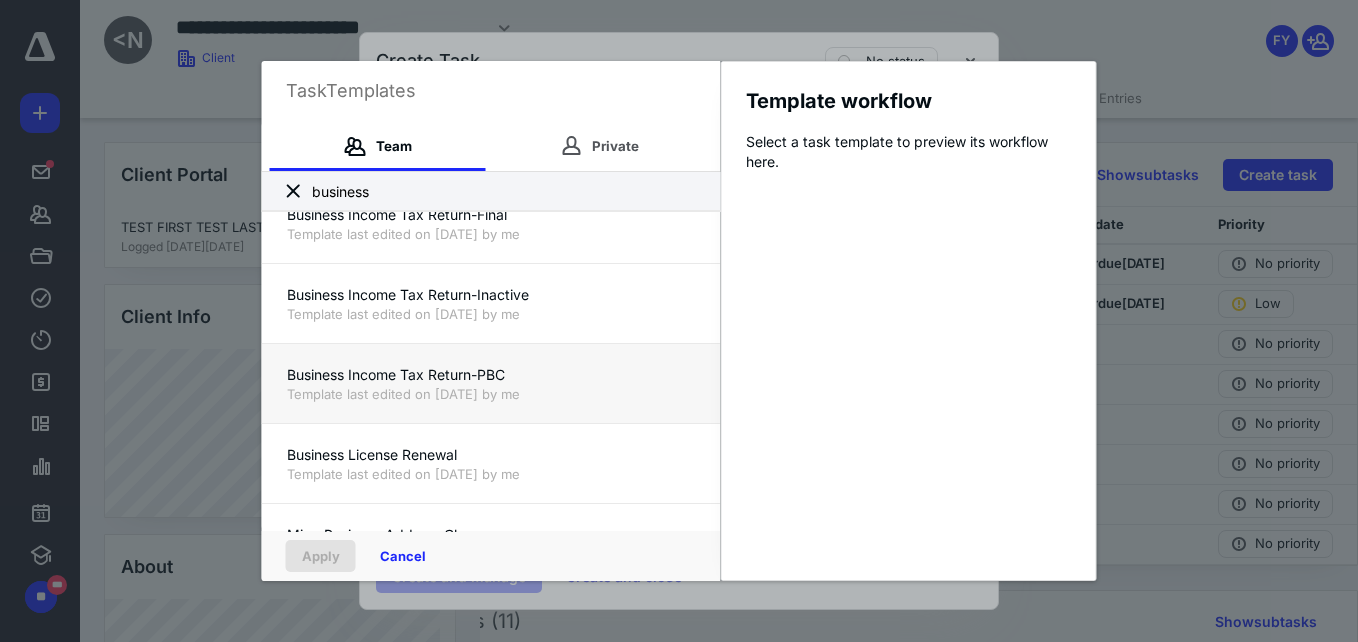 click on "Template last edited on [DATE] by me" at bounding box center [491, 394] 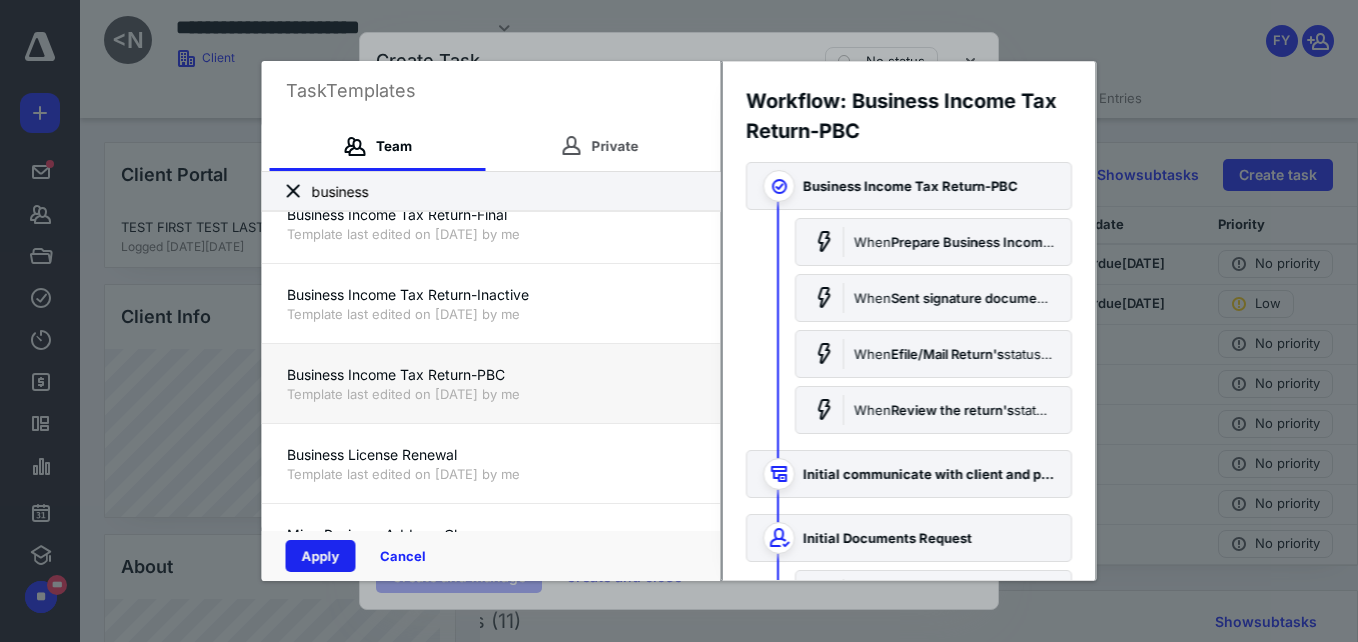 click on "Apply" at bounding box center (321, 556) 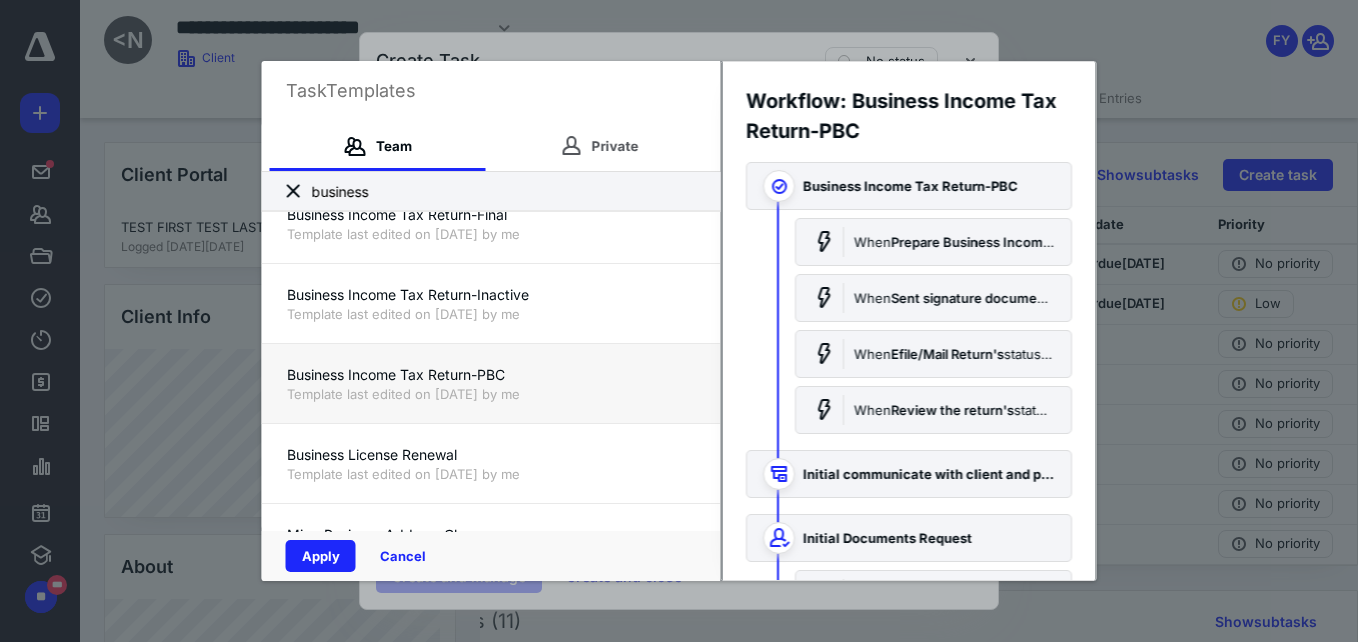 checkbox on "true" 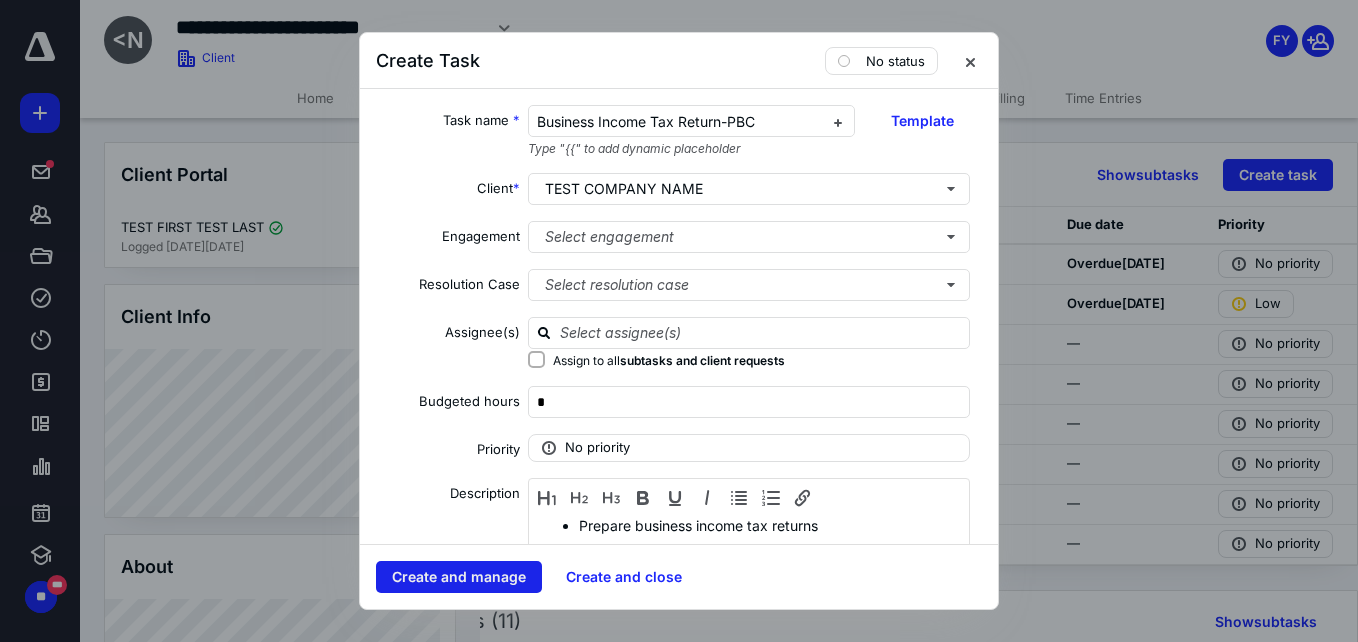 click on "Create and manage" at bounding box center (459, 577) 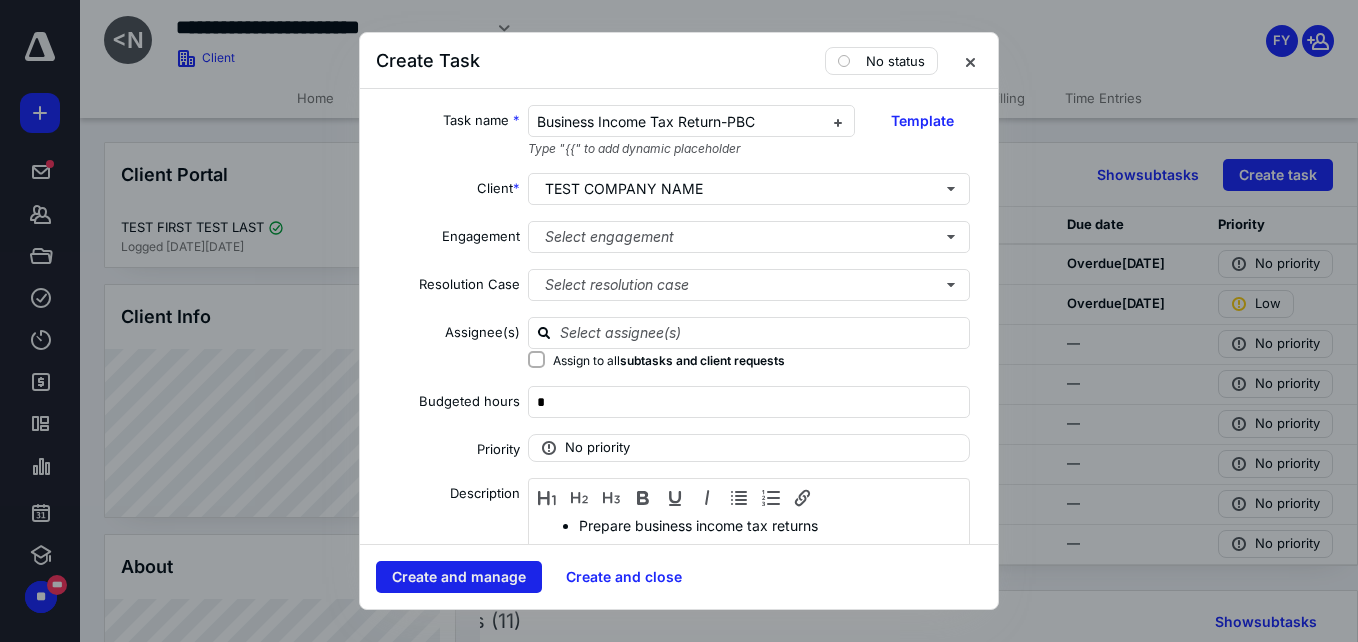 type 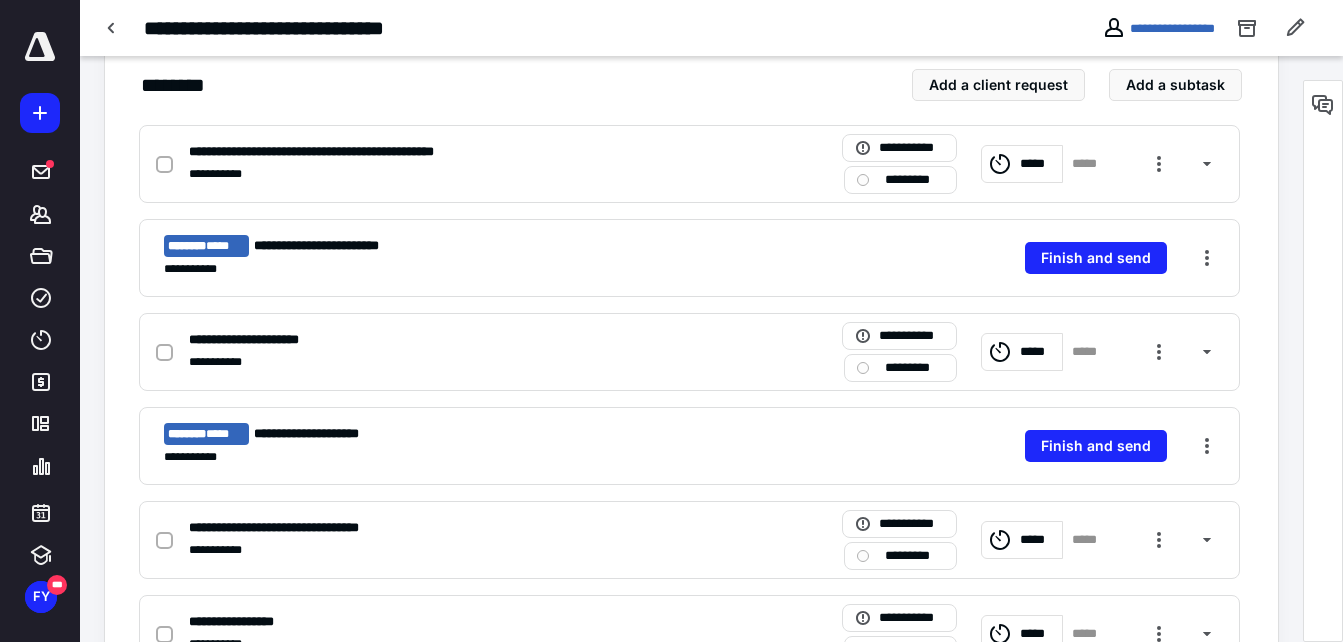 scroll, scrollTop: 258, scrollLeft: 0, axis: vertical 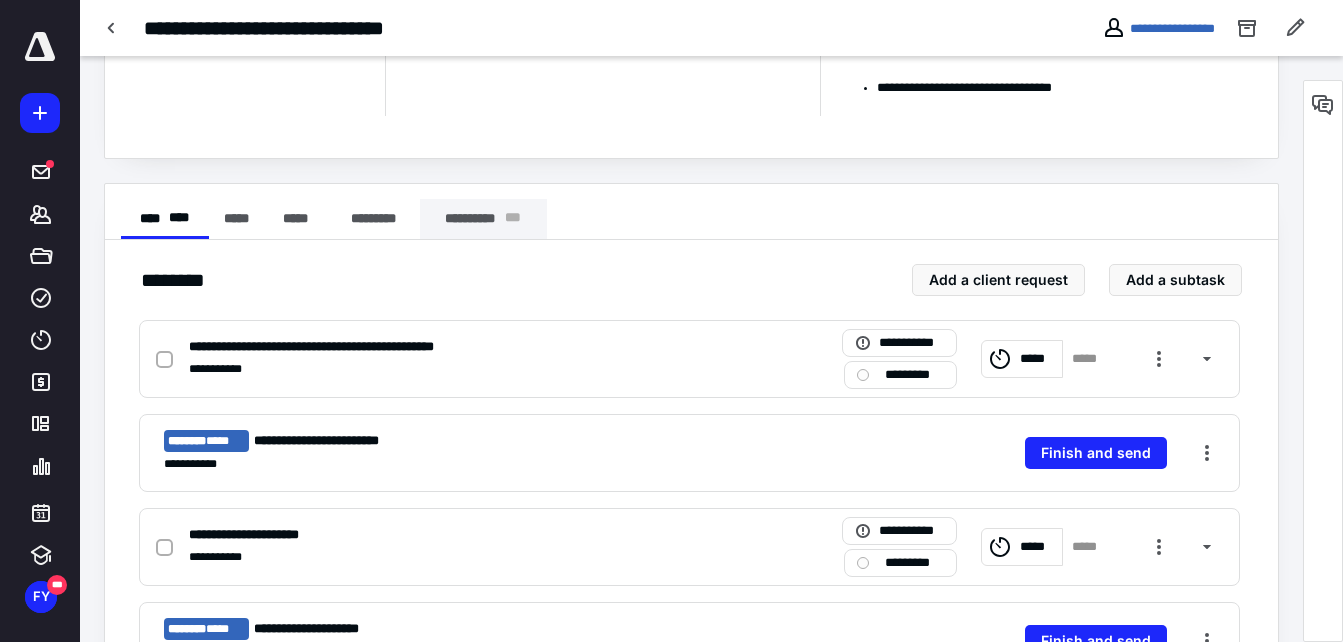 click on "**********" at bounding box center (483, 219) 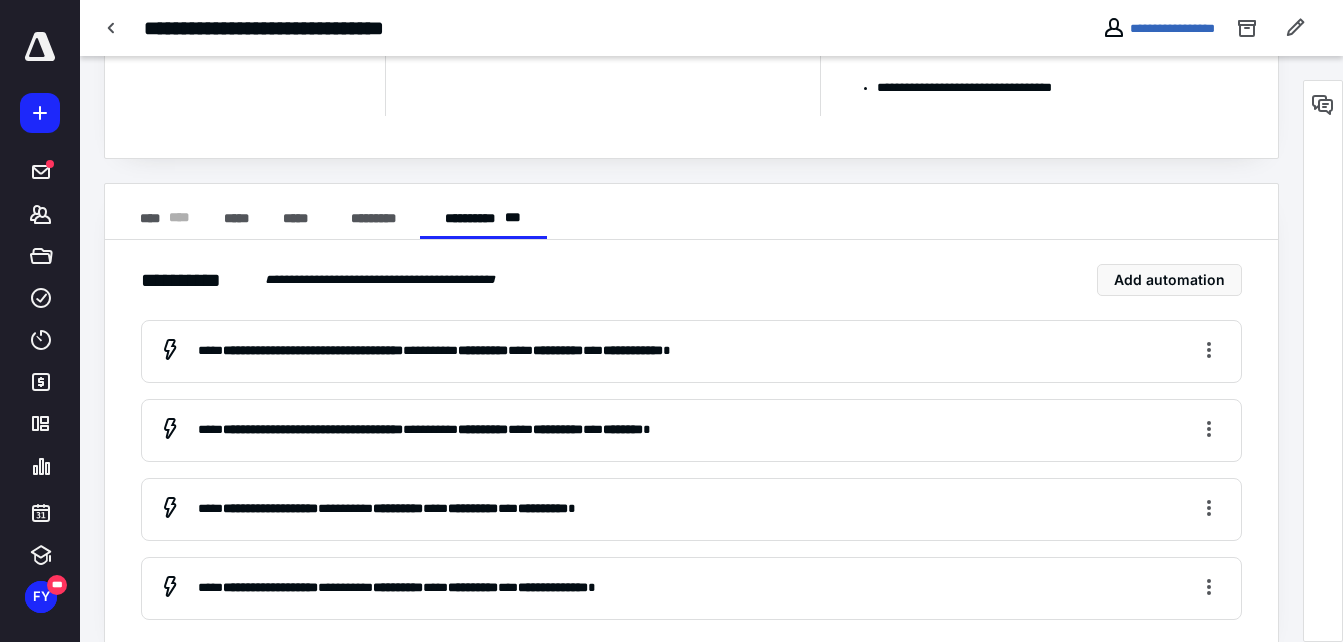 scroll, scrollTop: 290, scrollLeft: 0, axis: vertical 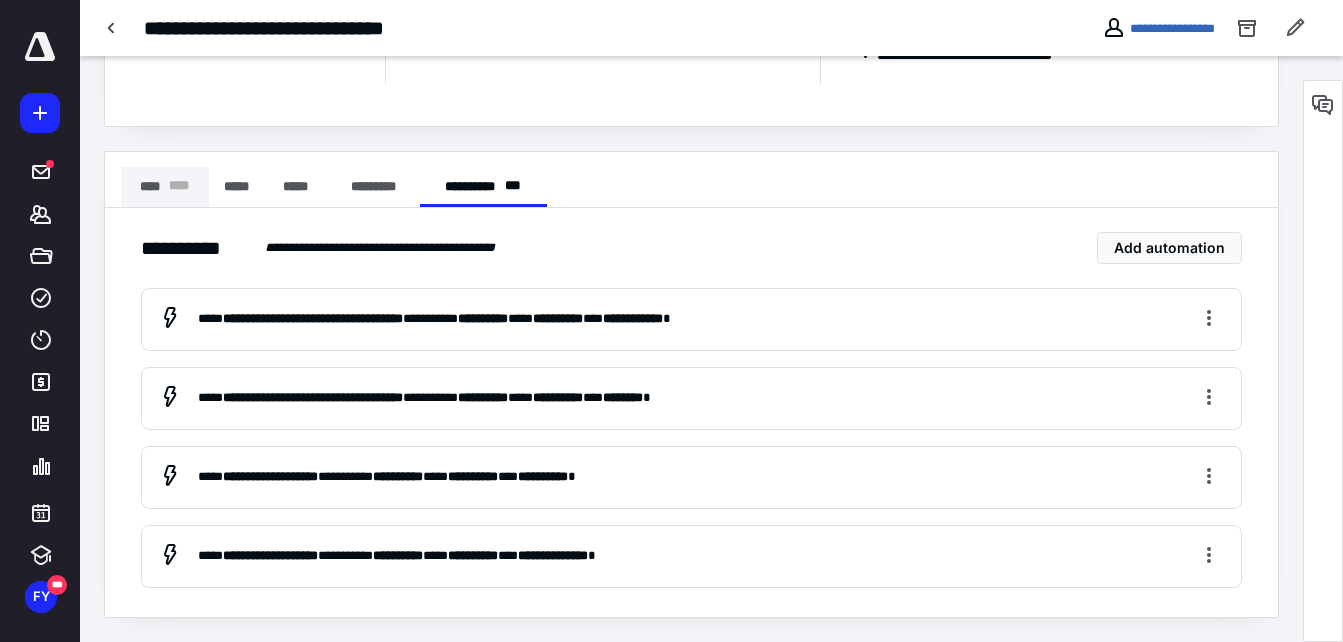click on "**** * ** *" at bounding box center (165, 187) 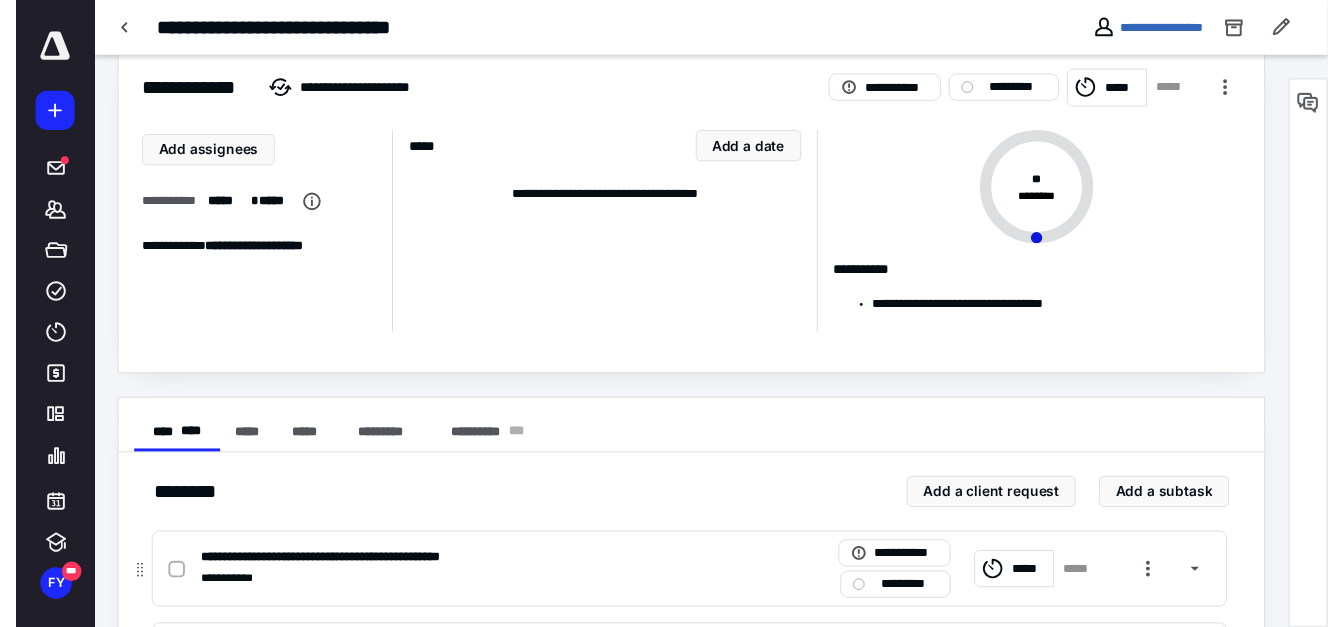 scroll, scrollTop: 0, scrollLeft: 0, axis: both 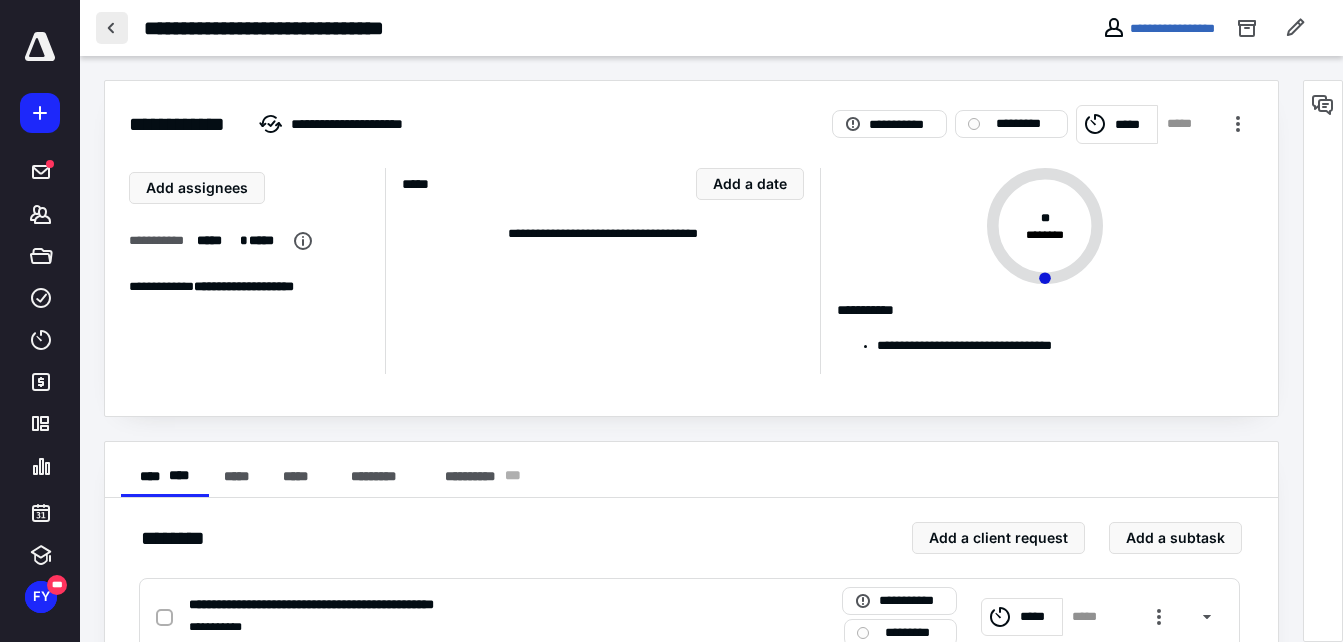 click at bounding box center [112, 28] 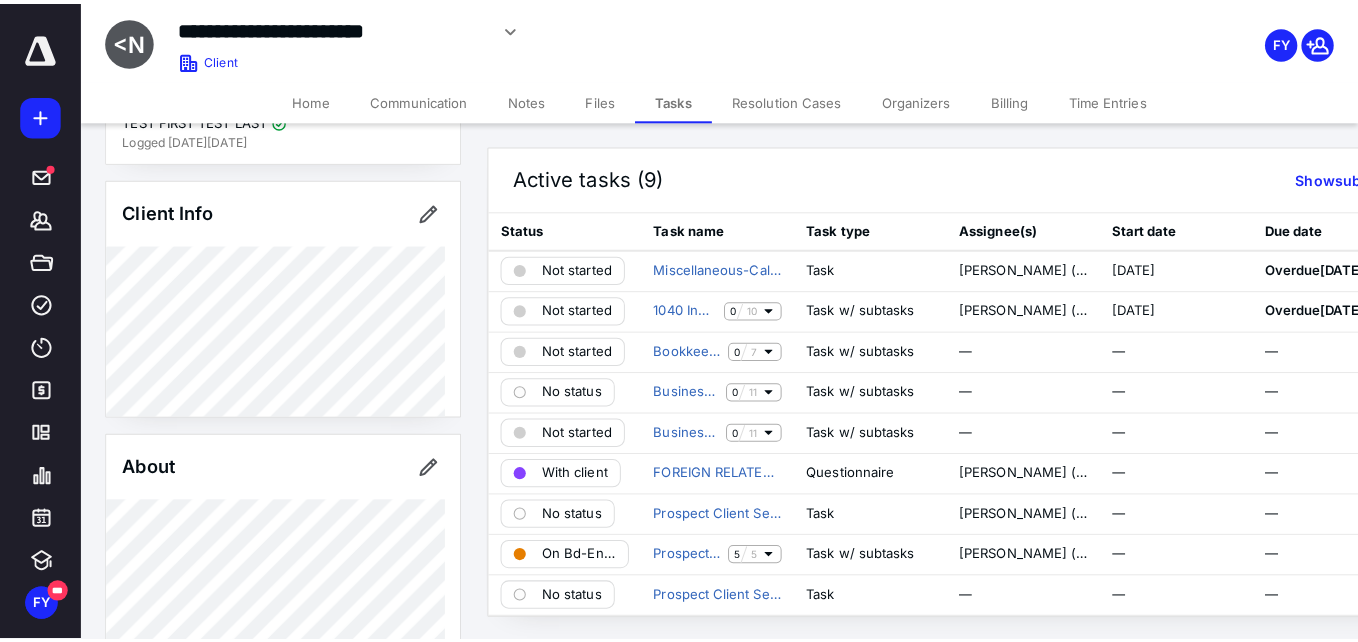 scroll, scrollTop: 0, scrollLeft: 0, axis: both 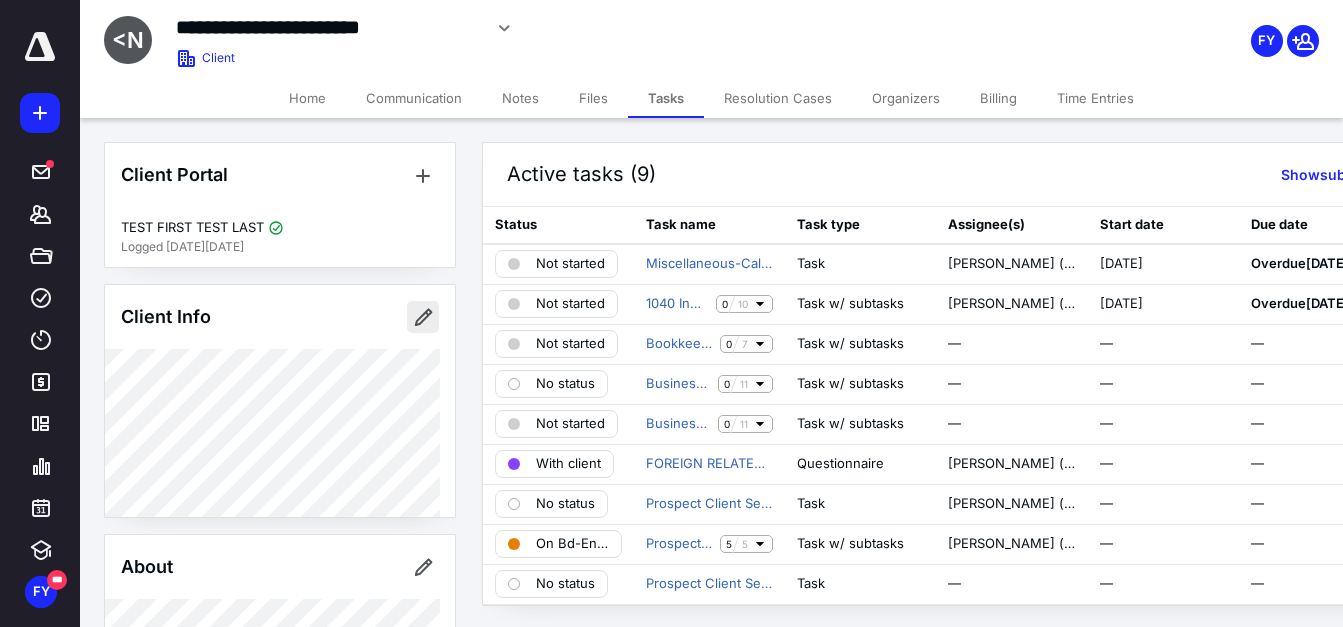 click at bounding box center (423, 317) 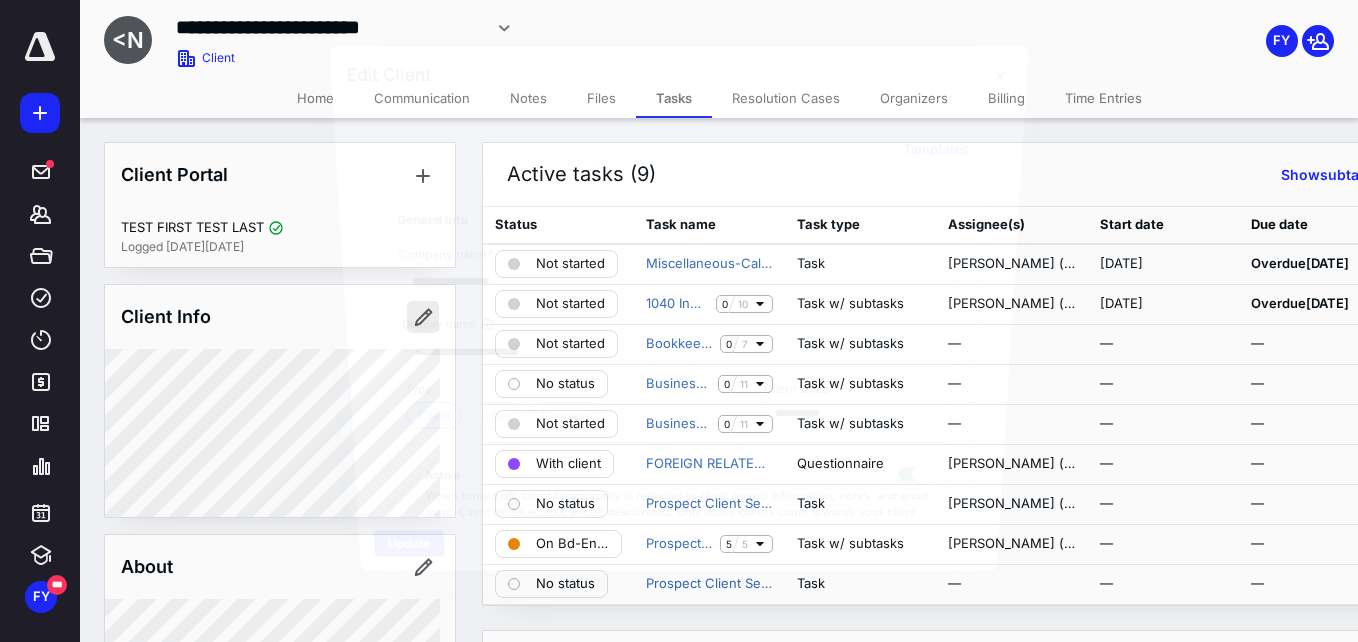 type on "**********" 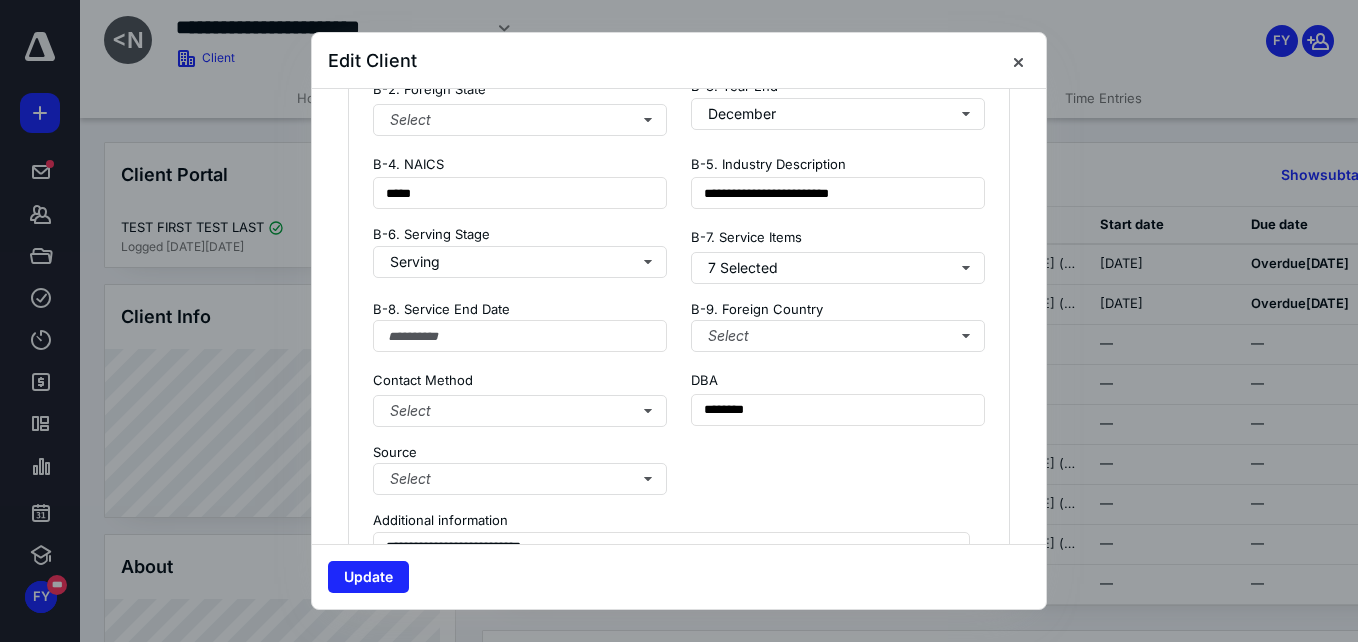 scroll, scrollTop: 1579, scrollLeft: 0, axis: vertical 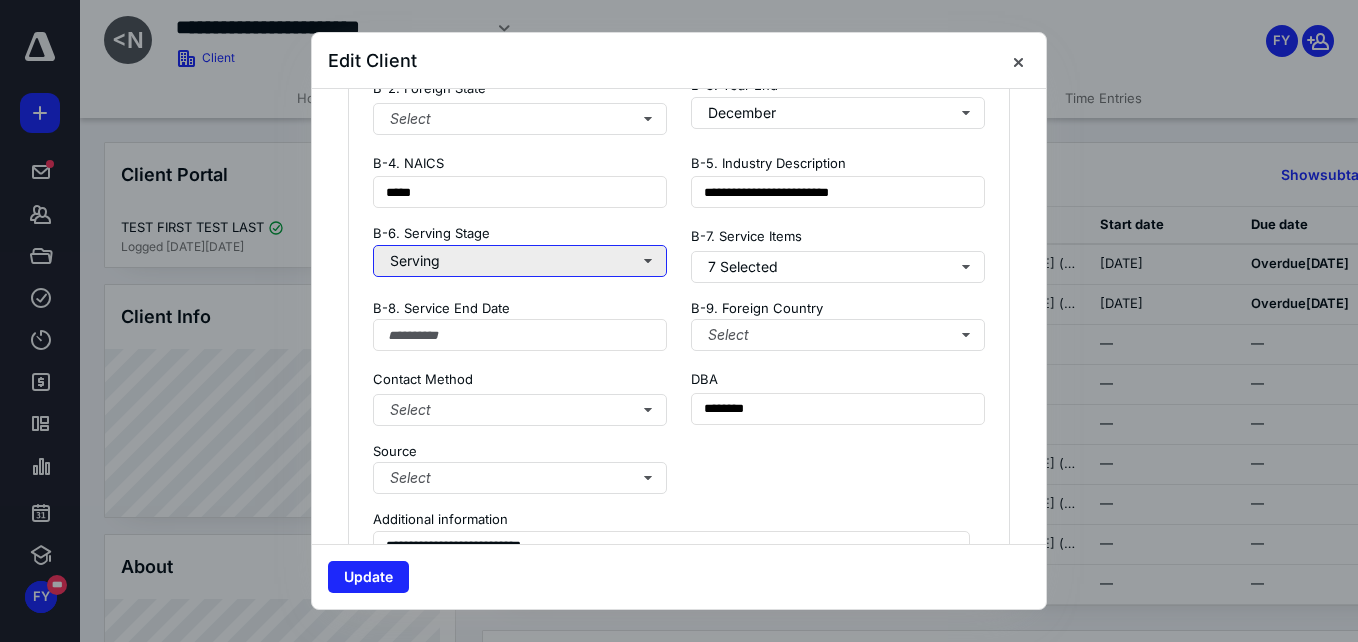 click on "Serving" at bounding box center (520, 261) 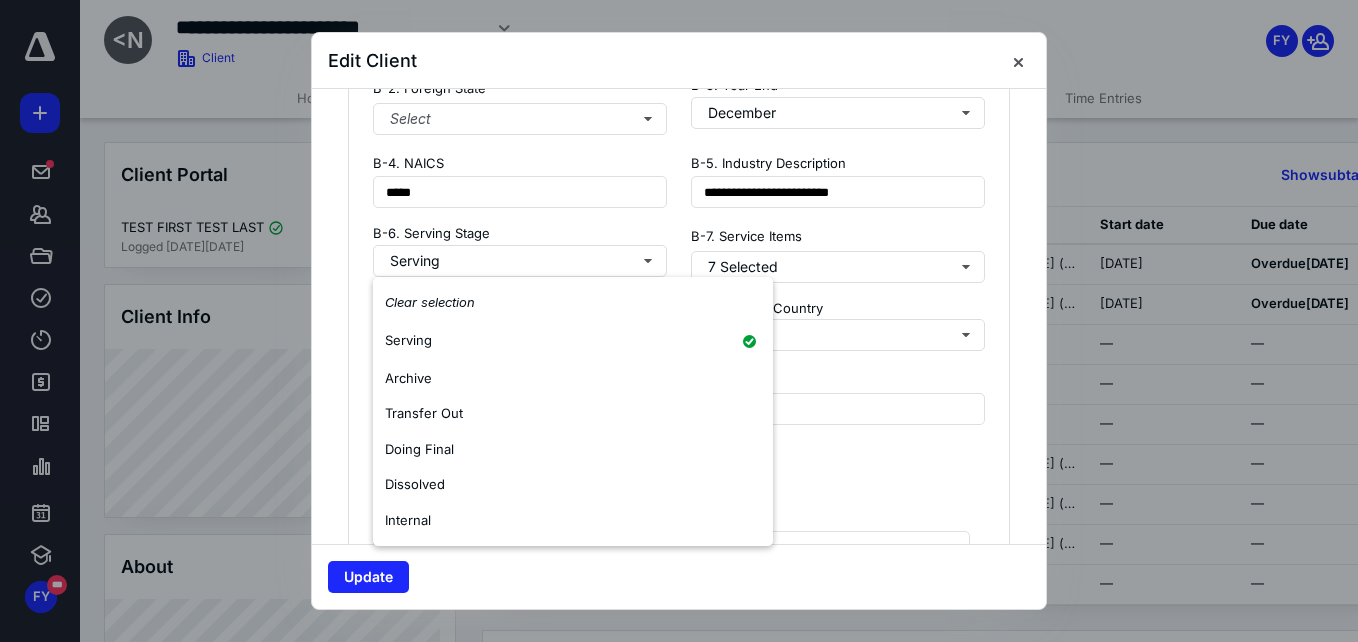 click on "**********" at bounding box center [679, 225] 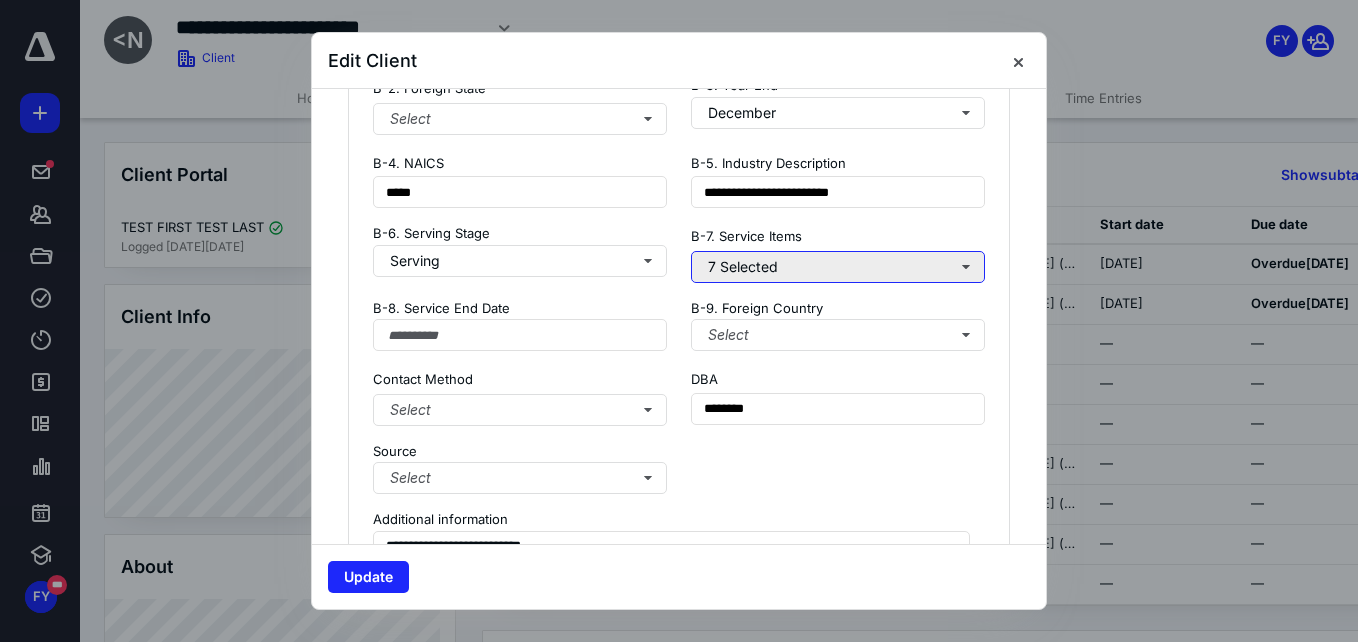 click on "7 Selected" at bounding box center [838, 267] 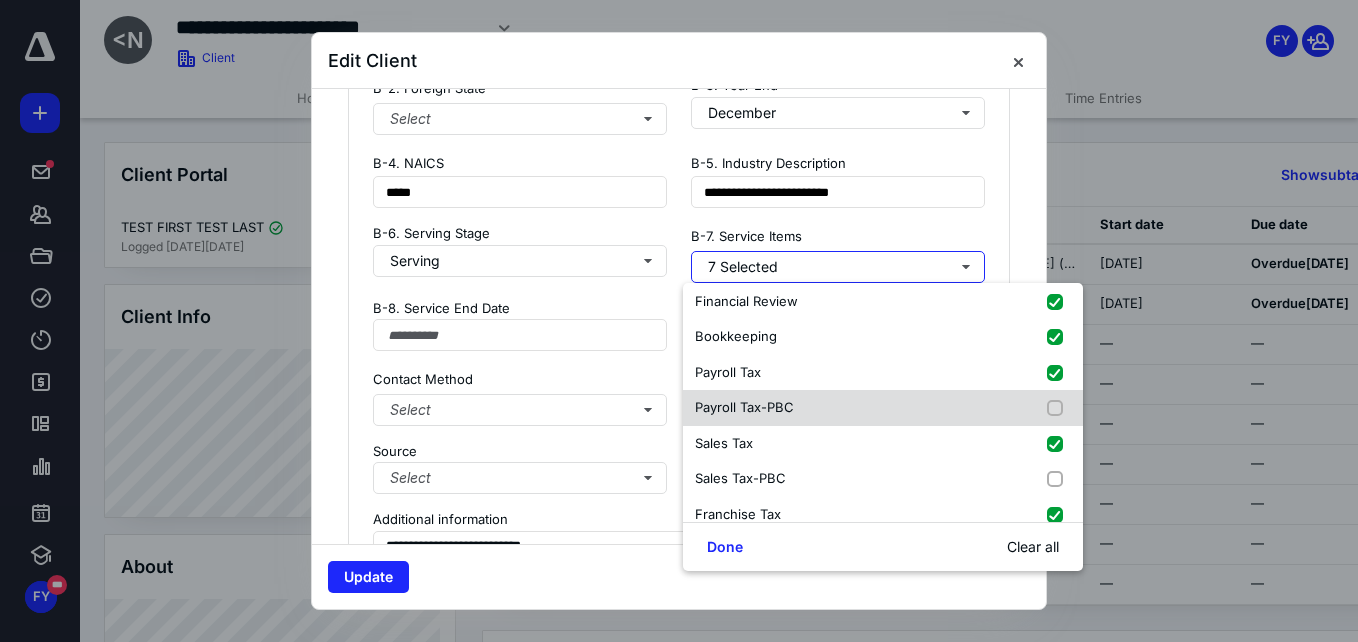 scroll, scrollTop: 0, scrollLeft: 0, axis: both 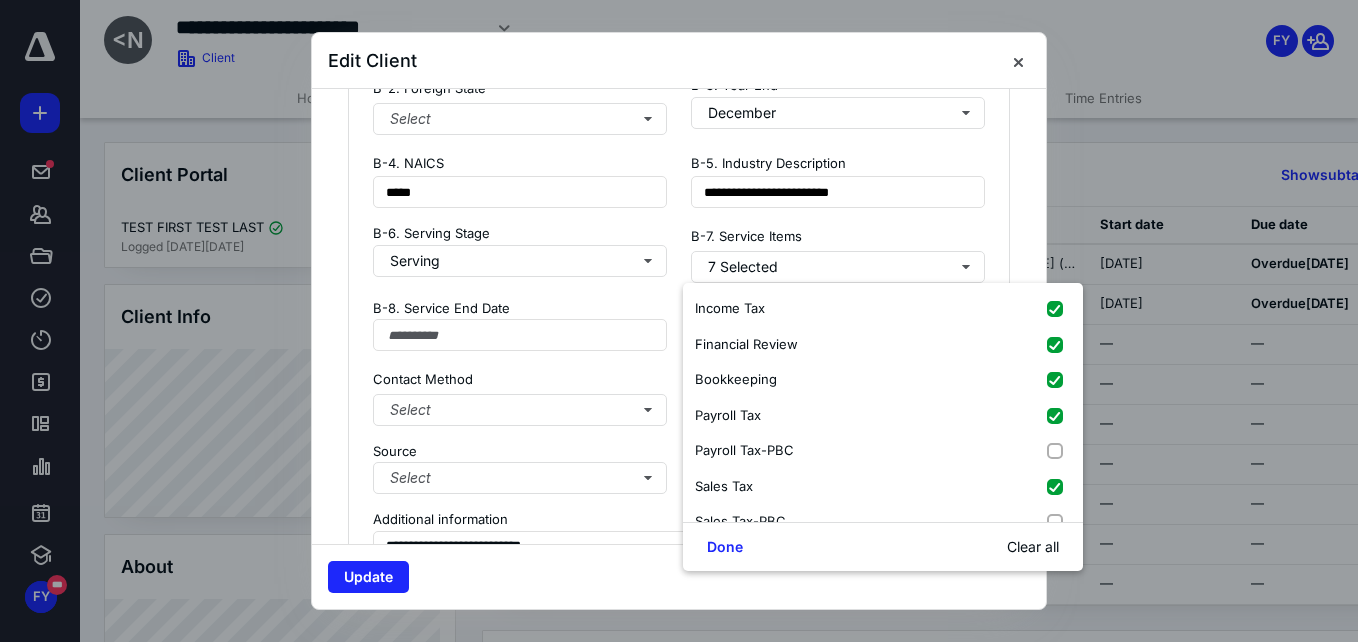 click on "**********" at bounding box center [679, -242] 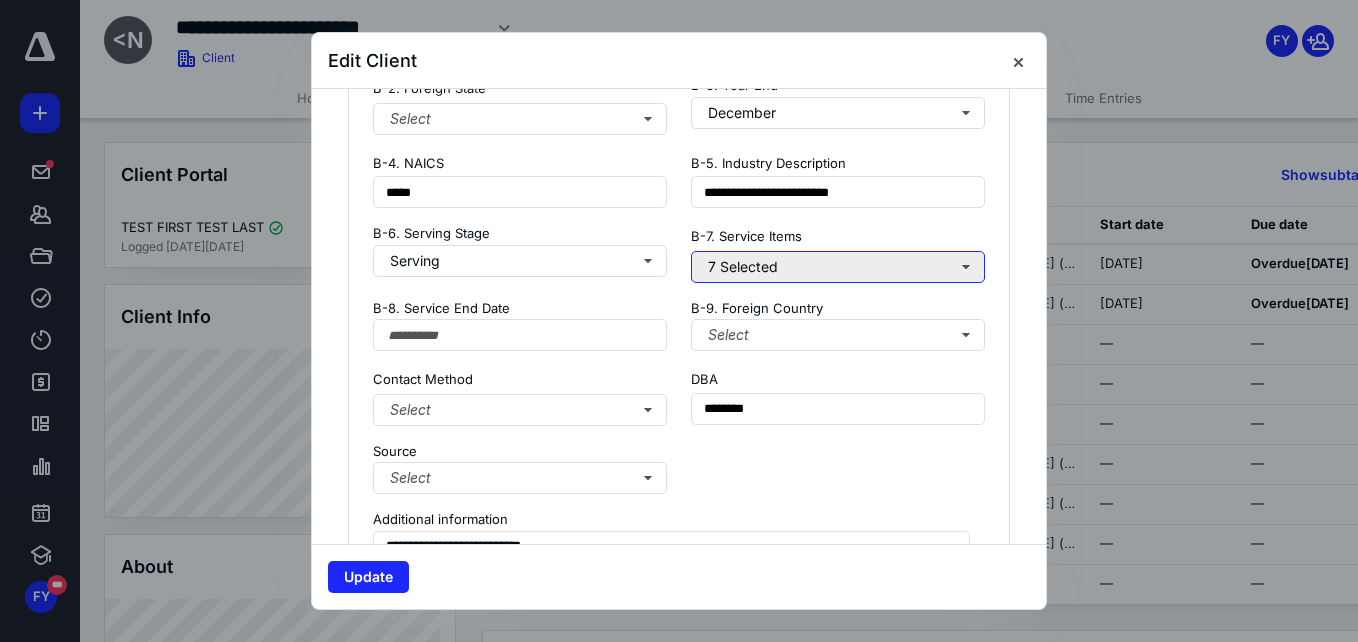 click on "7 Selected" at bounding box center (838, 267) 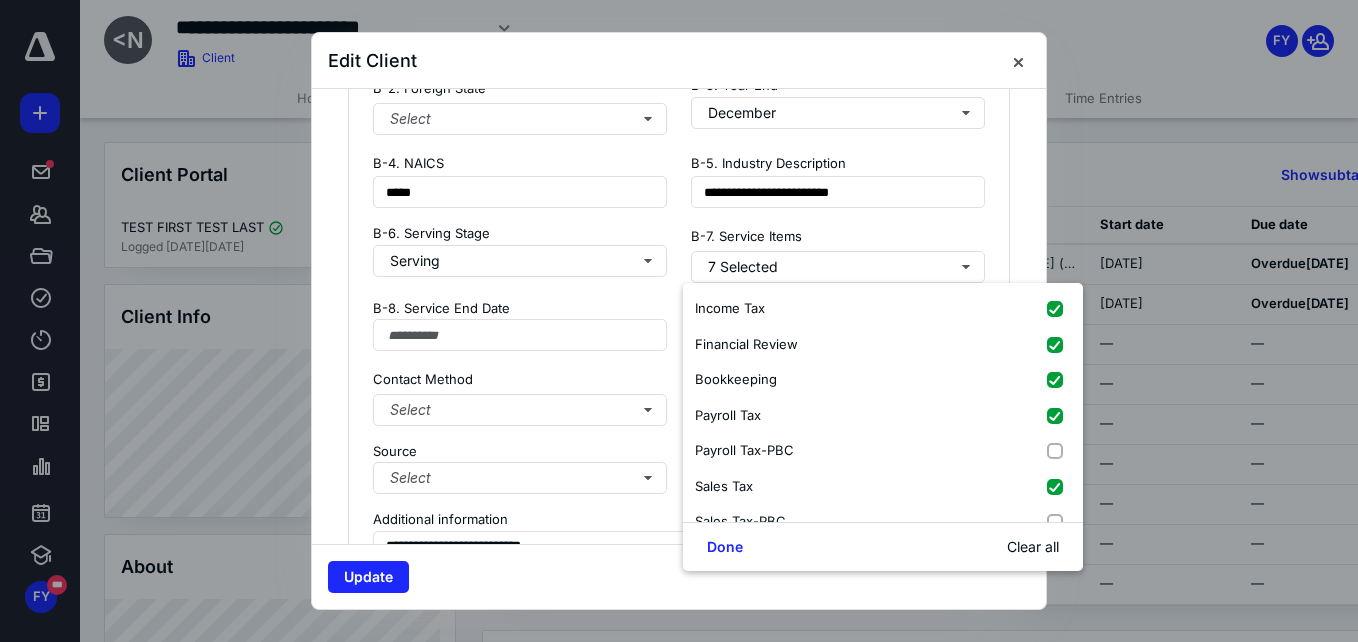 click on "**********" at bounding box center (679, 322) 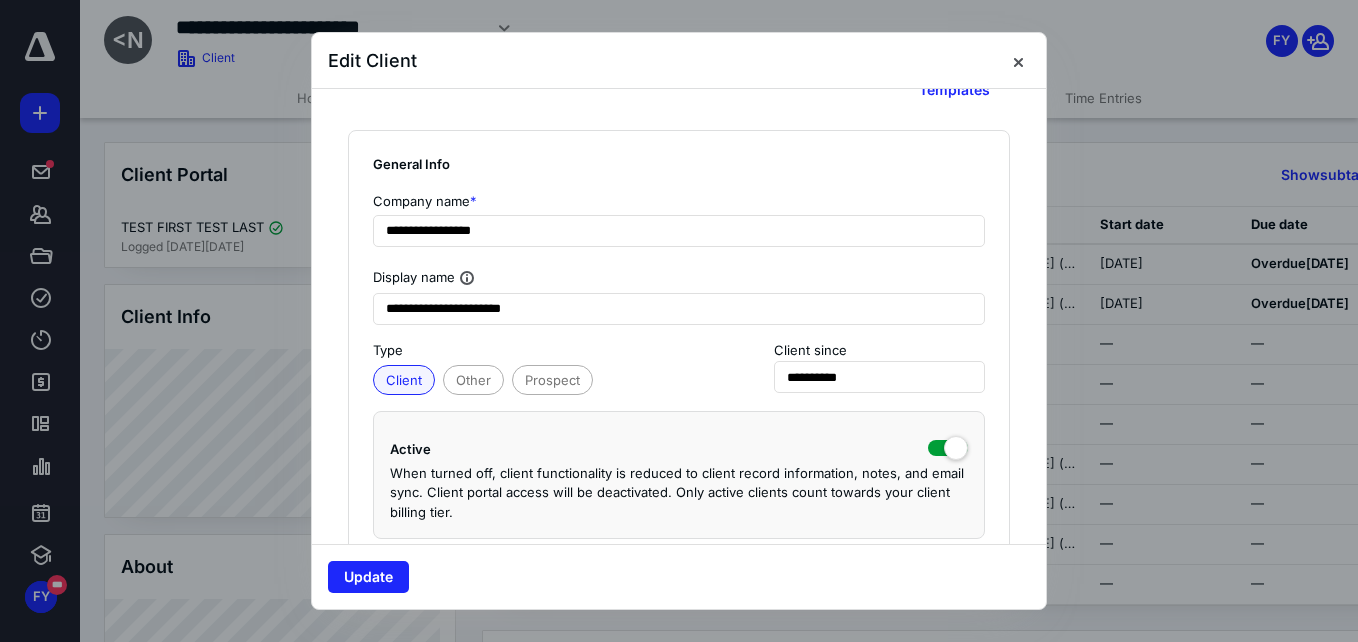 scroll, scrollTop: 46, scrollLeft: 0, axis: vertical 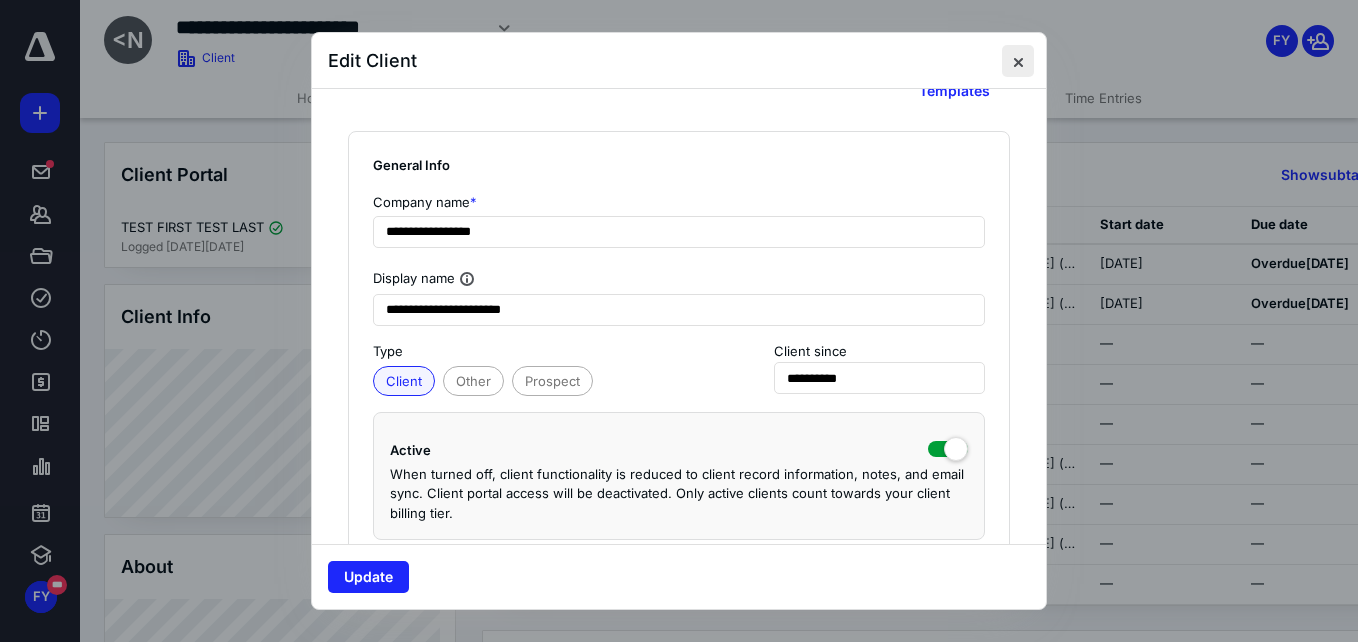 click at bounding box center [1018, 61] 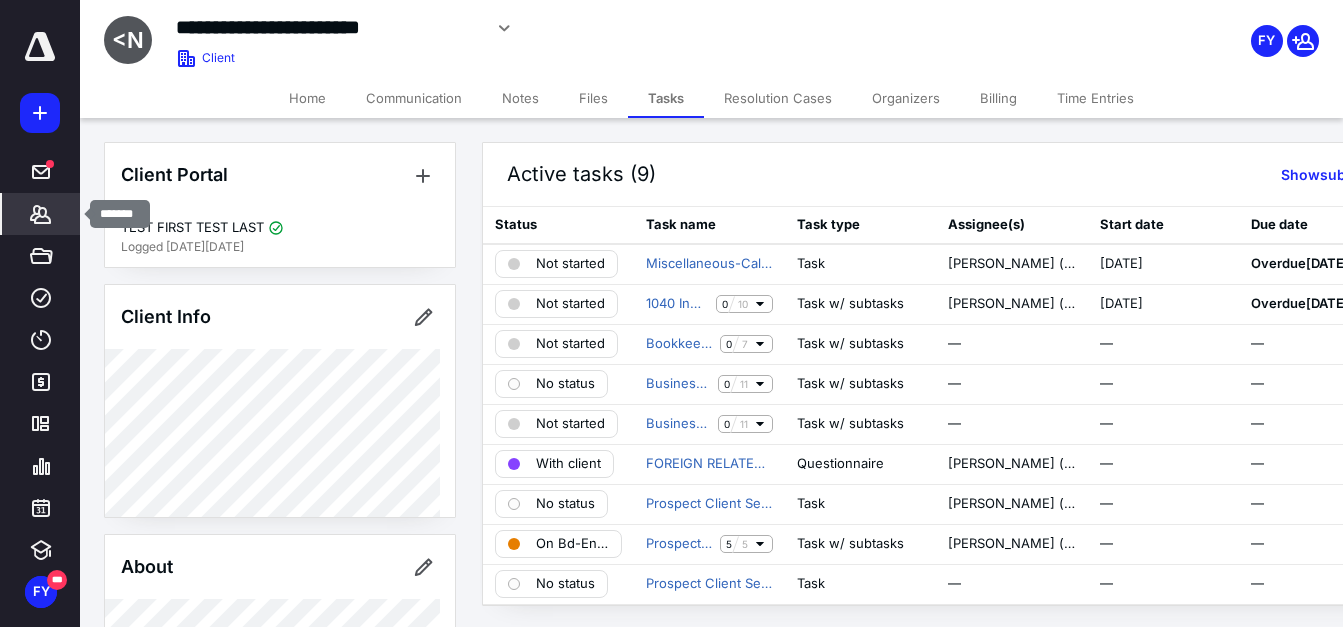 click 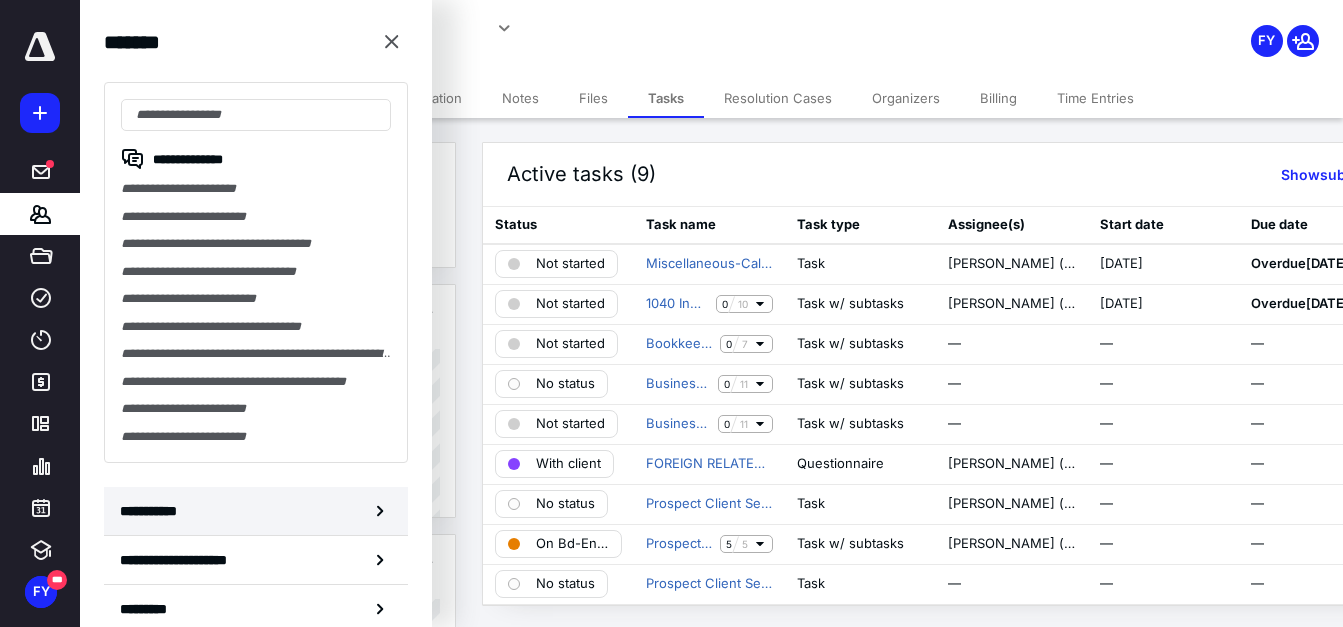 click on "**********" at bounding box center [153, 511] 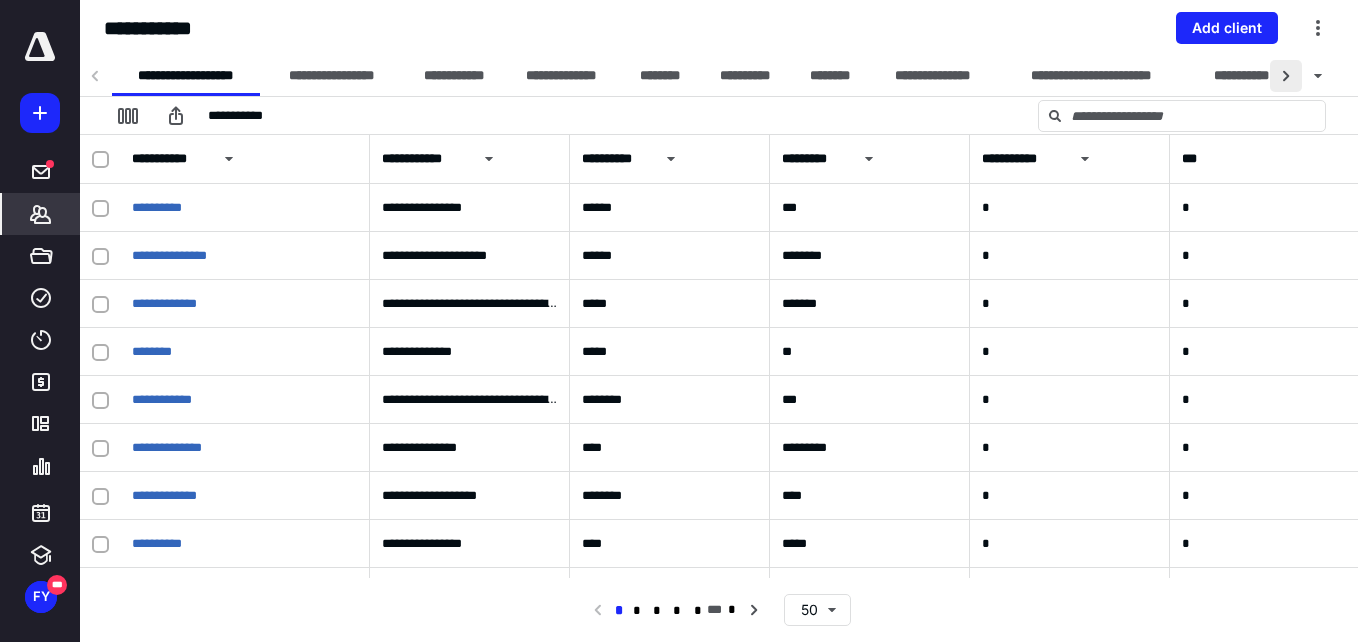 click at bounding box center [1286, 76] 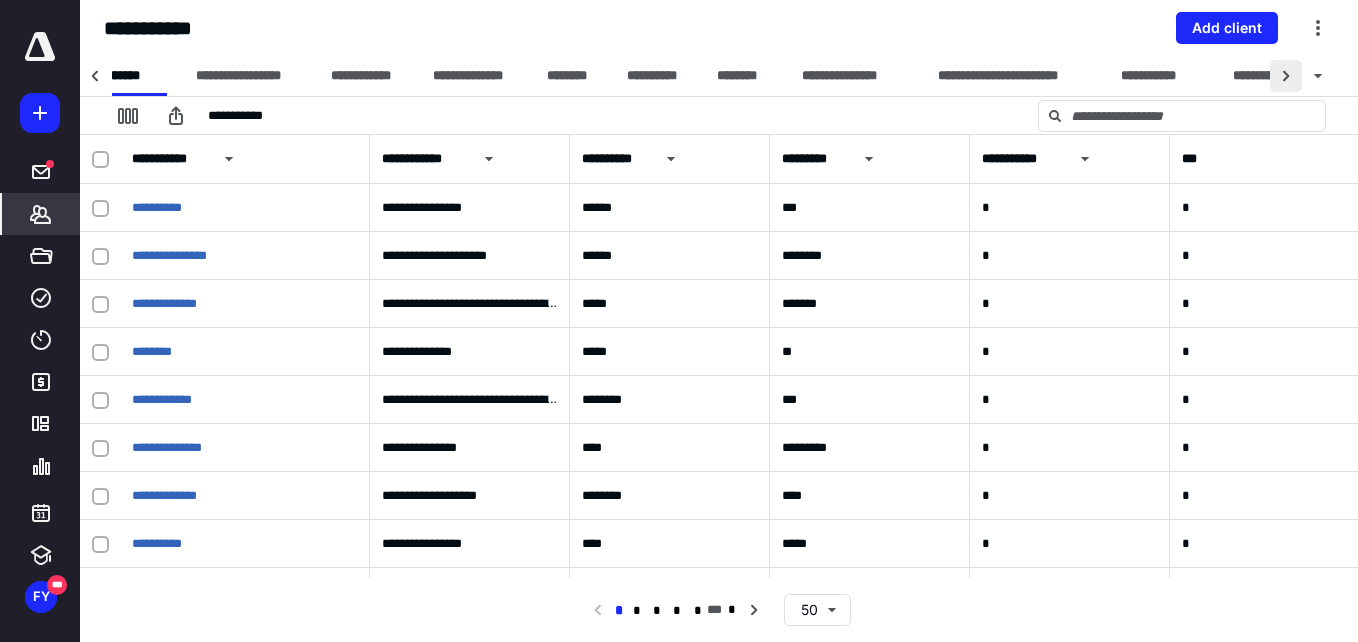 scroll, scrollTop: 0, scrollLeft: 148, axis: horizontal 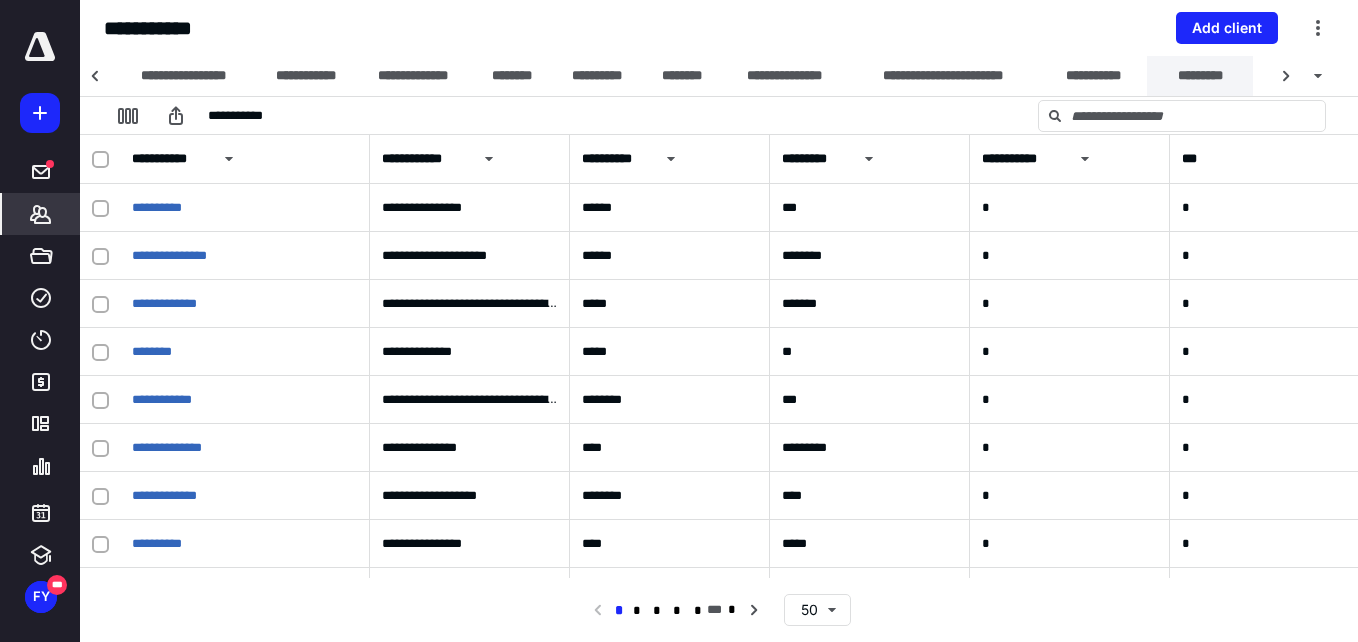 click on "*********" at bounding box center [1200, 76] 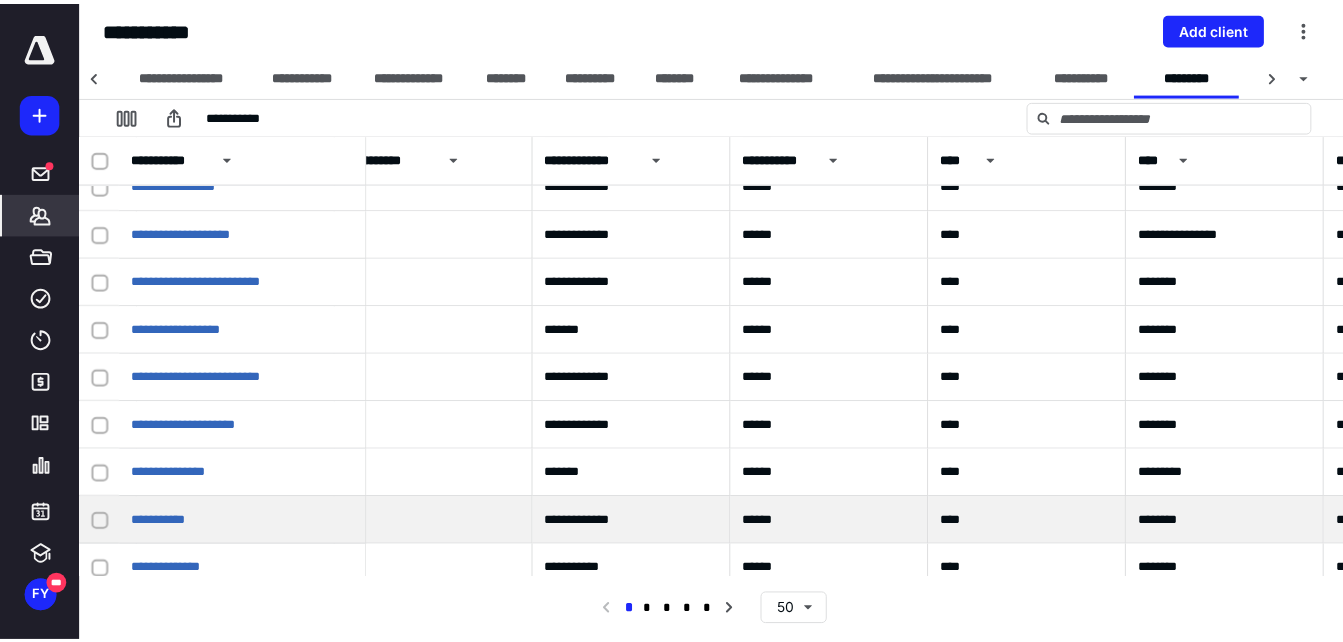 scroll, scrollTop: 1888, scrollLeft: 2032, axis: both 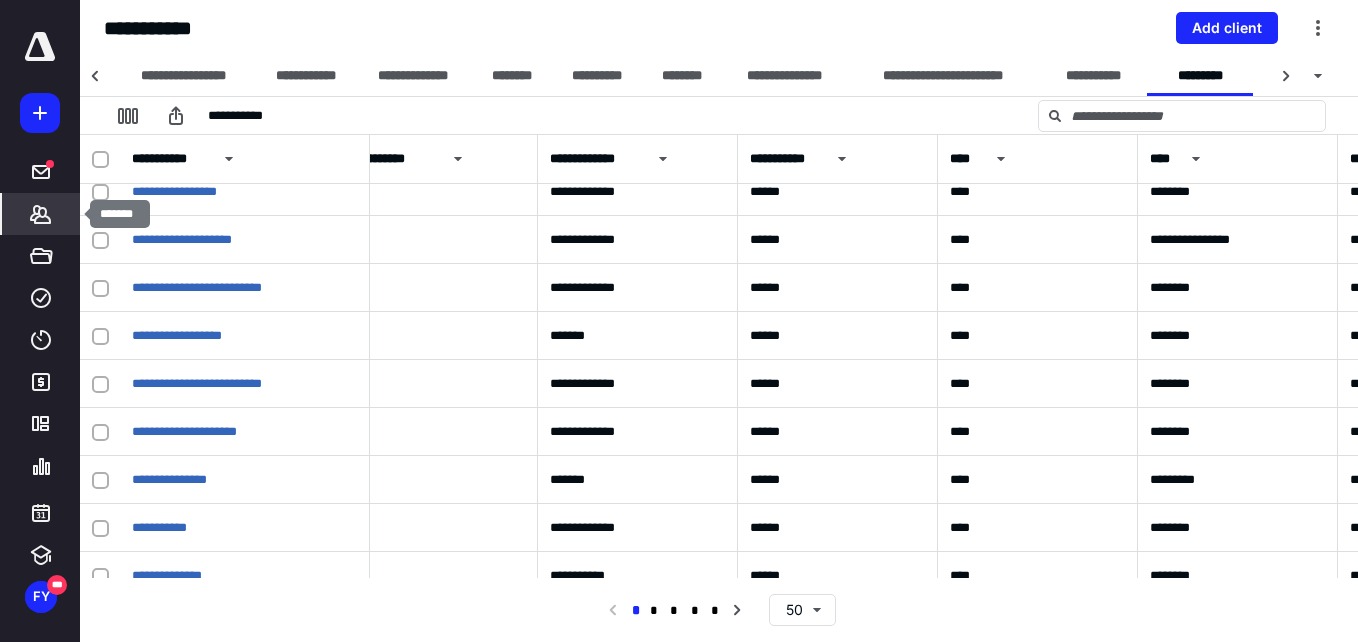 click on "*******" at bounding box center (41, 214) 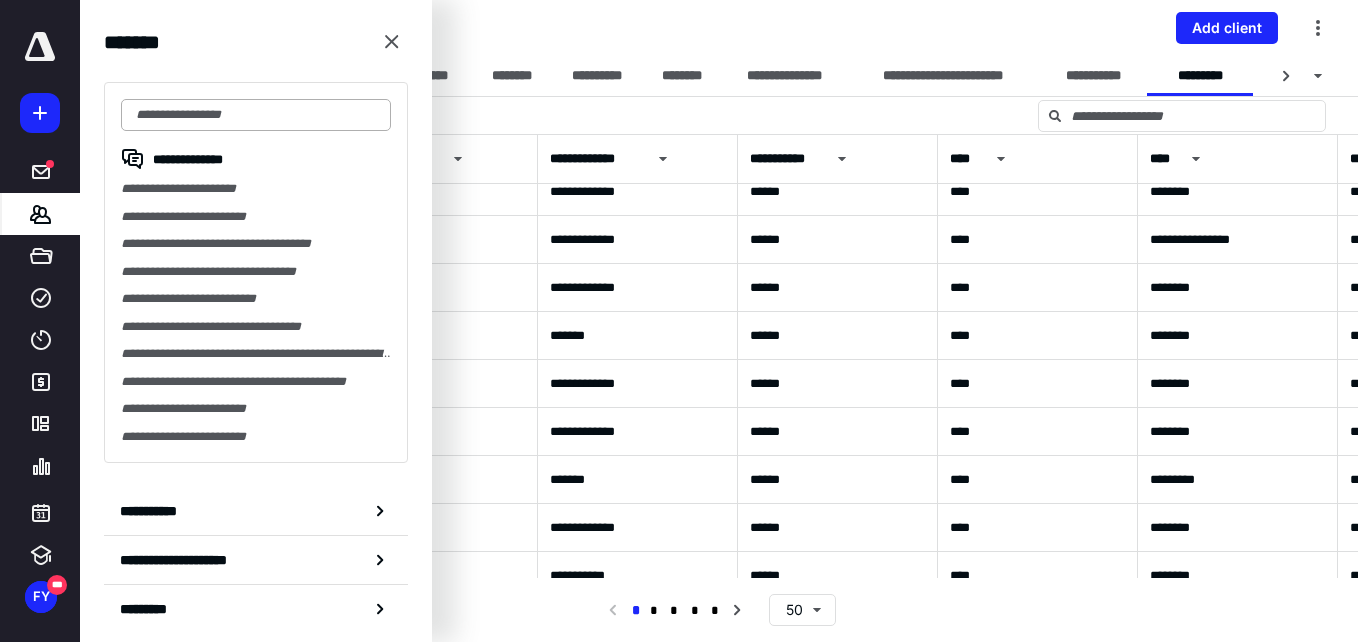 click at bounding box center (256, 115) 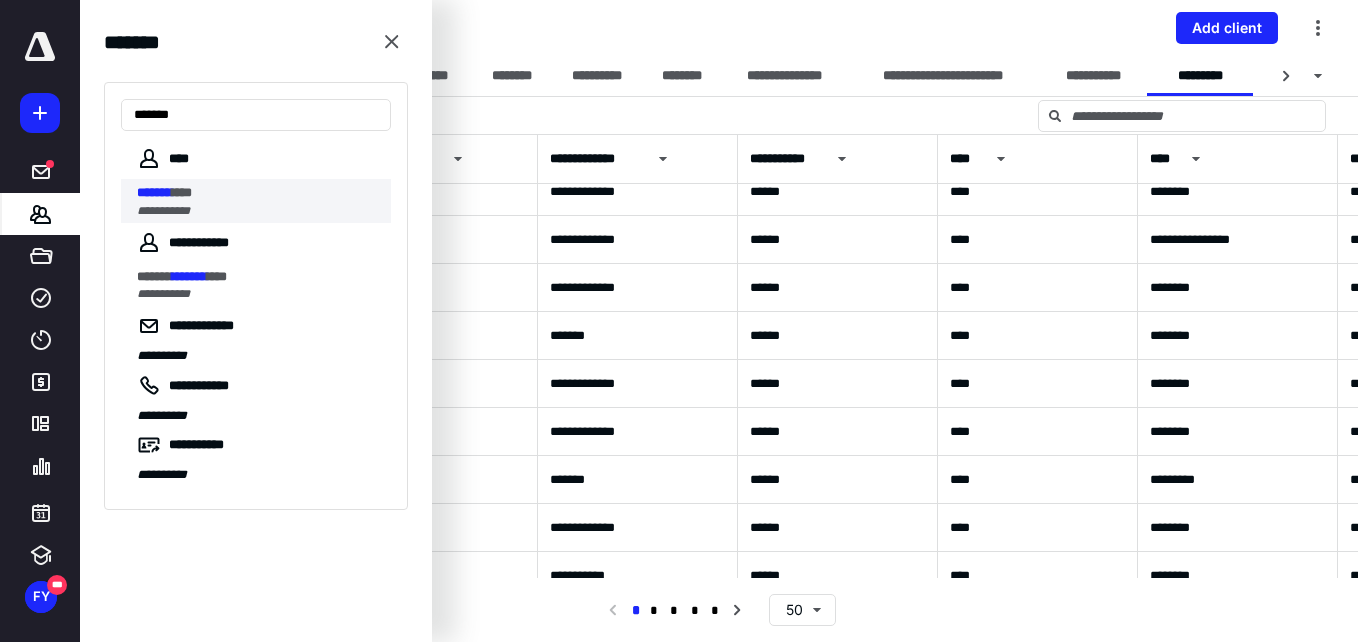 type on "*******" 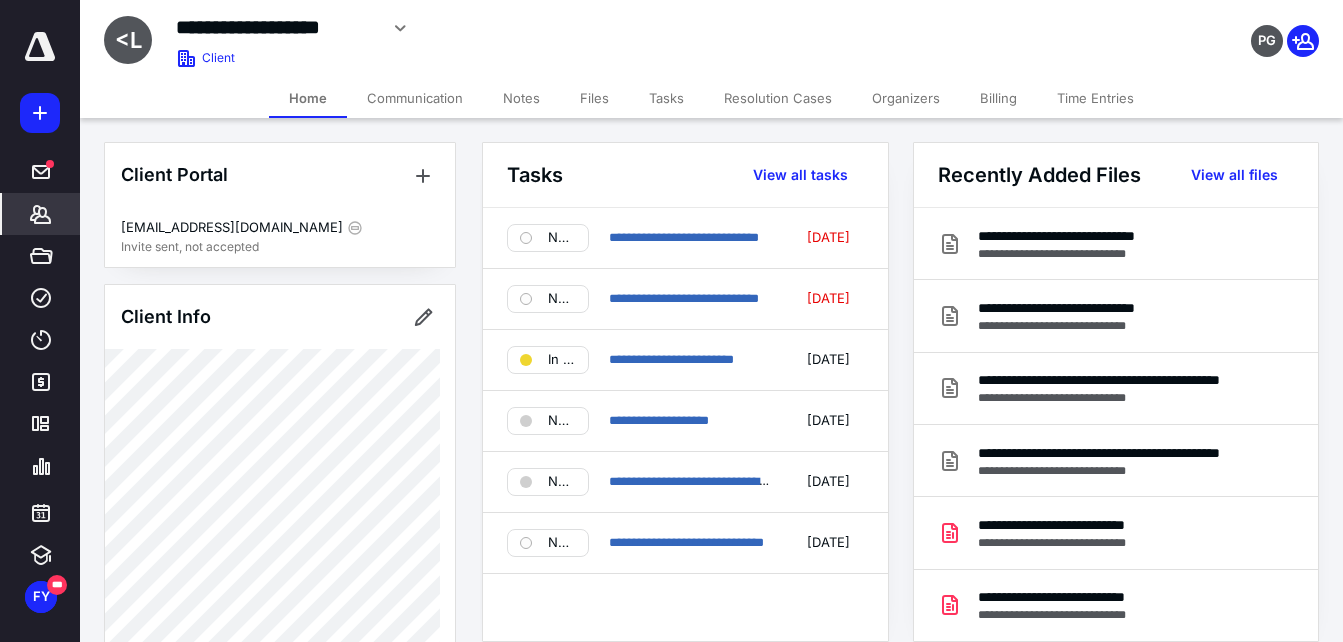 click on "Tasks" at bounding box center [666, 98] 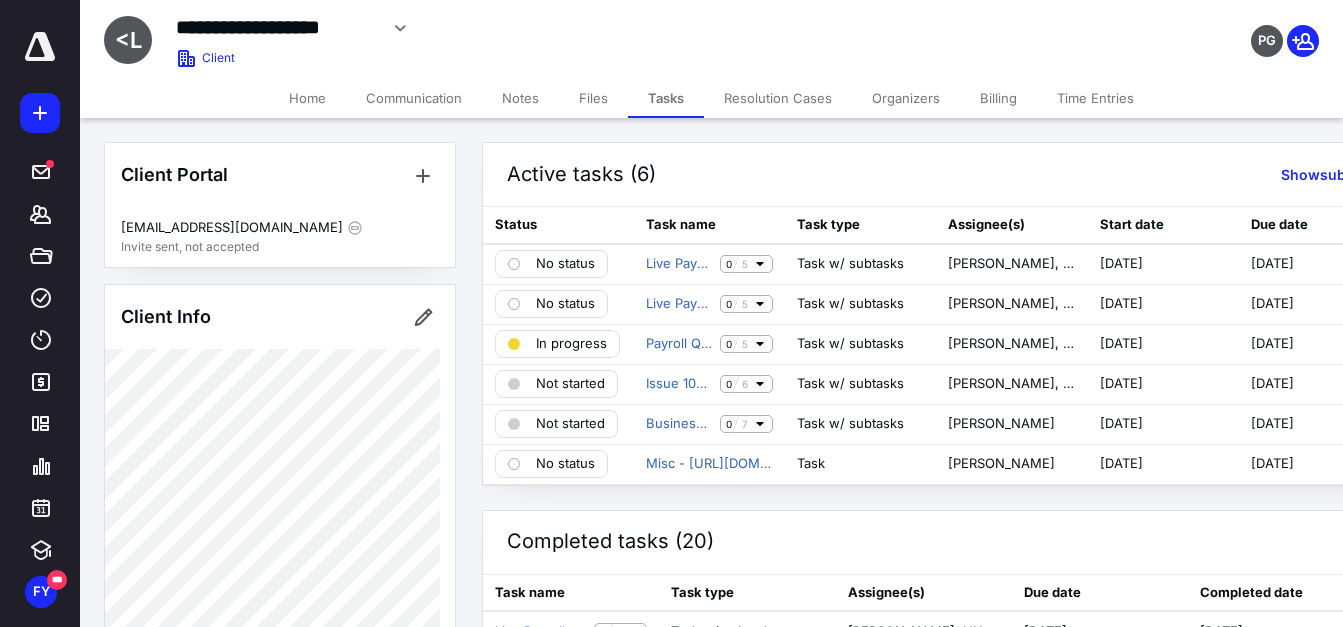 click on "Billing" at bounding box center [998, 98] 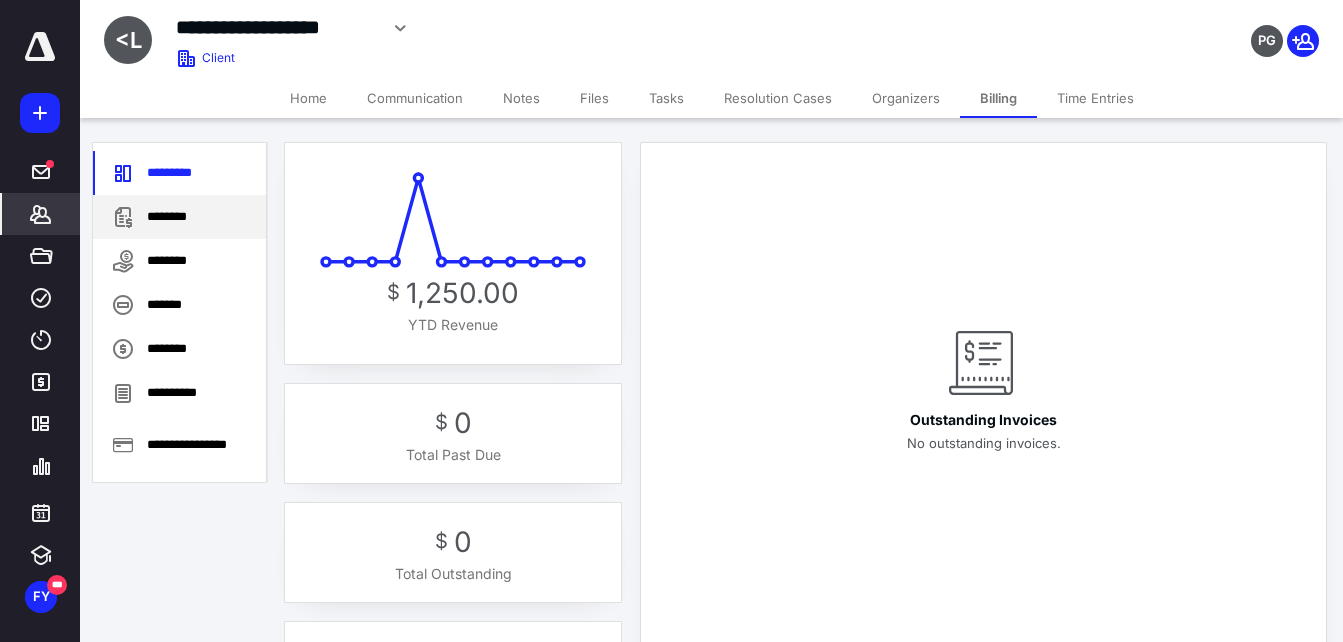 click on "********" at bounding box center (179, 217) 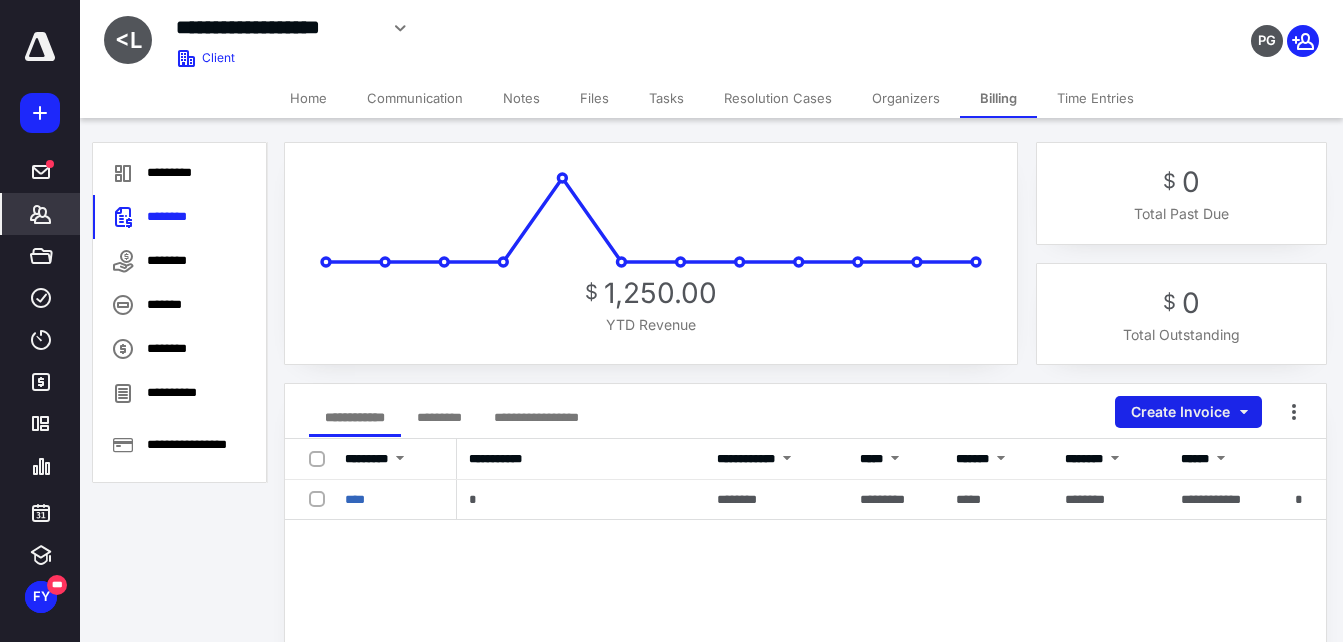 click on "Create Invoice" at bounding box center (1188, 412) 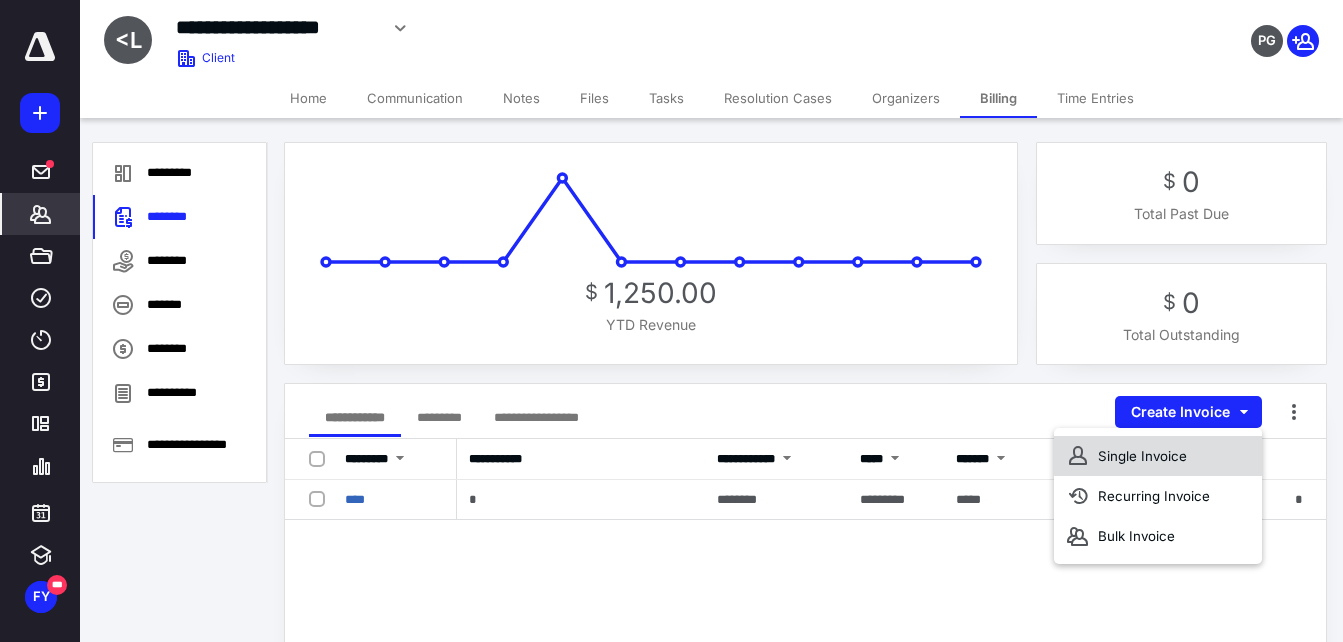 click on "Single Invoice" at bounding box center [1158, 456] 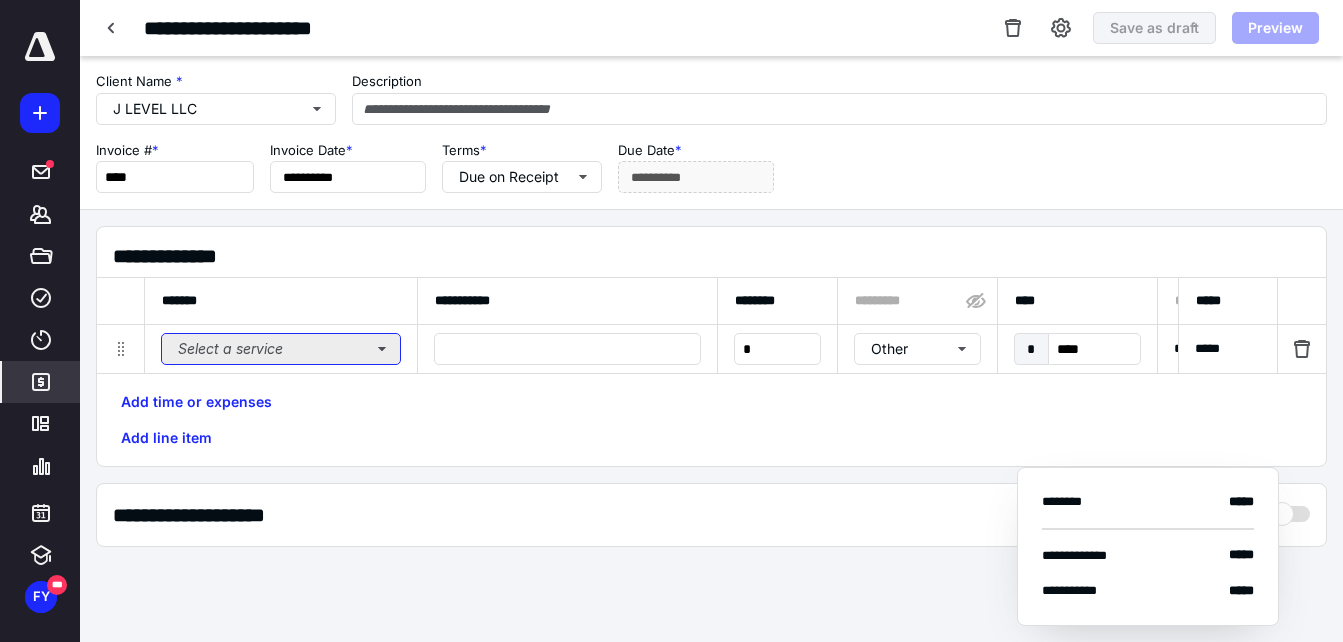 click on "Select a service" at bounding box center (281, 349) 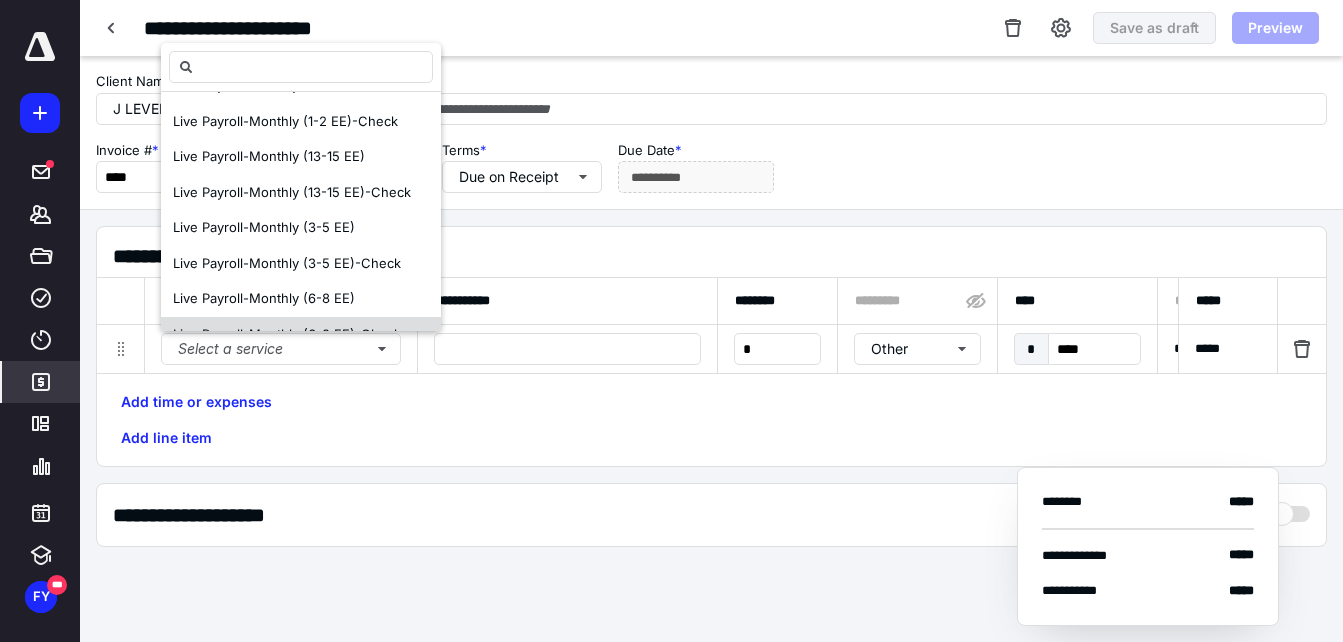 scroll, scrollTop: 3330, scrollLeft: 0, axis: vertical 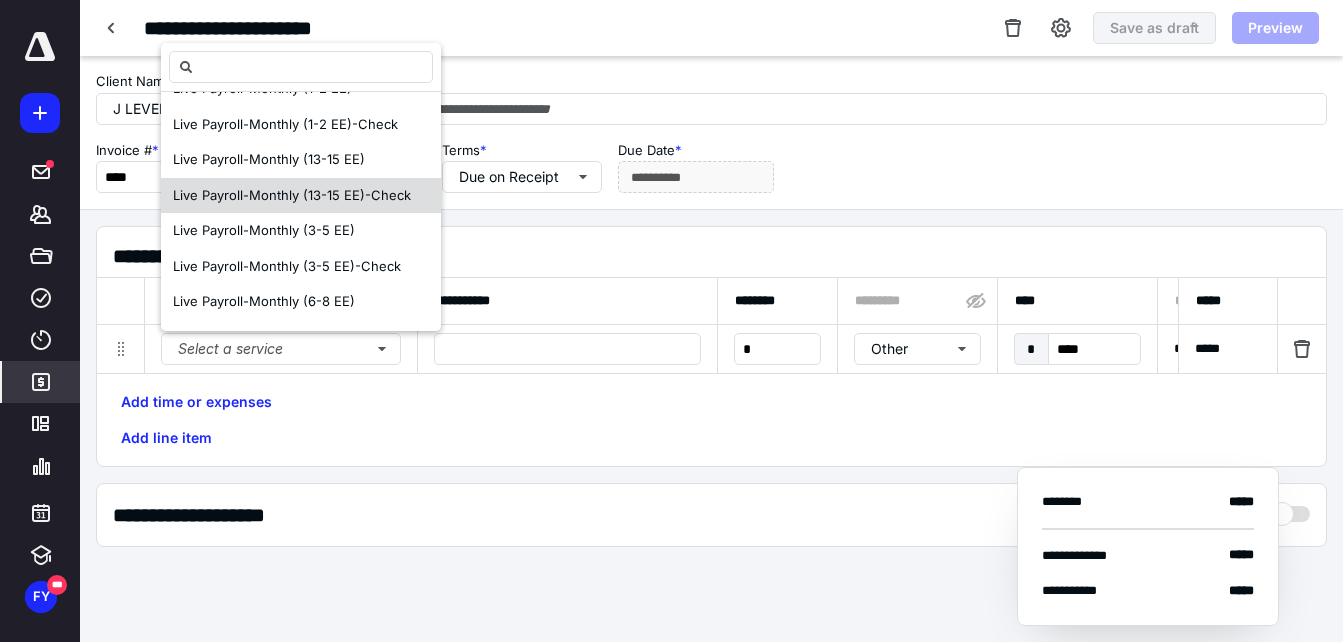 click on "Live Payroll-Monthly (13-15 EE)-Check" at bounding box center (301, 196) 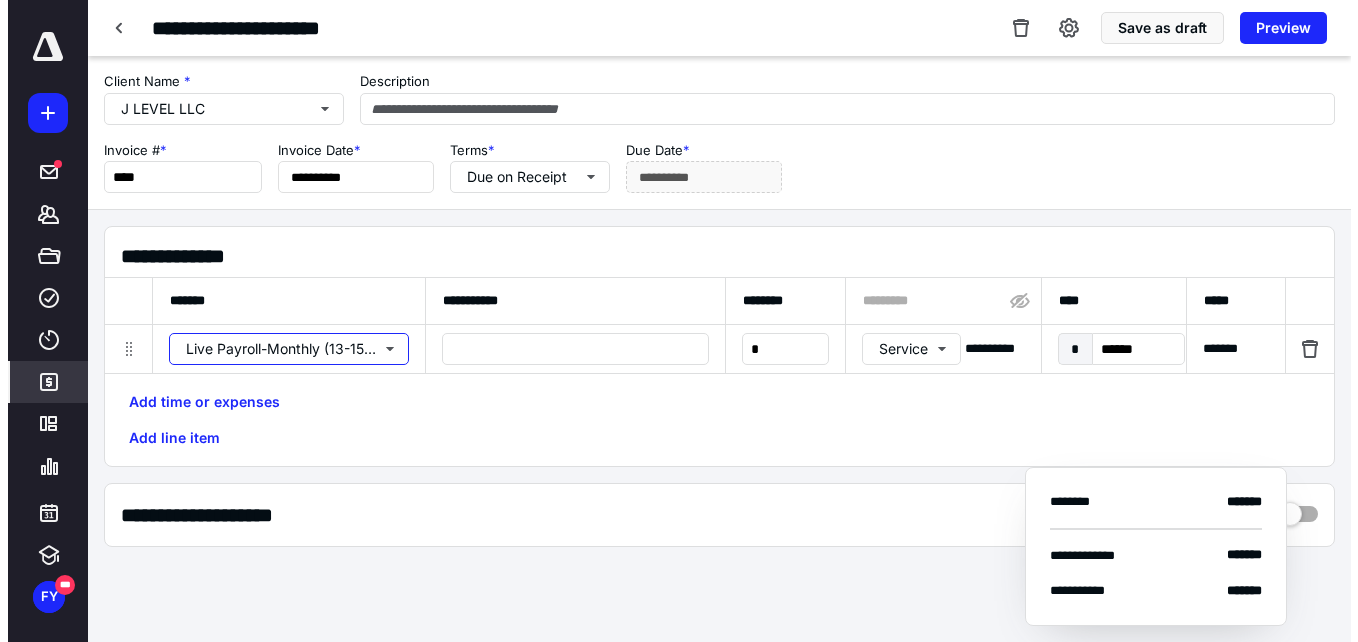 scroll, scrollTop: 0, scrollLeft: 0, axis: both 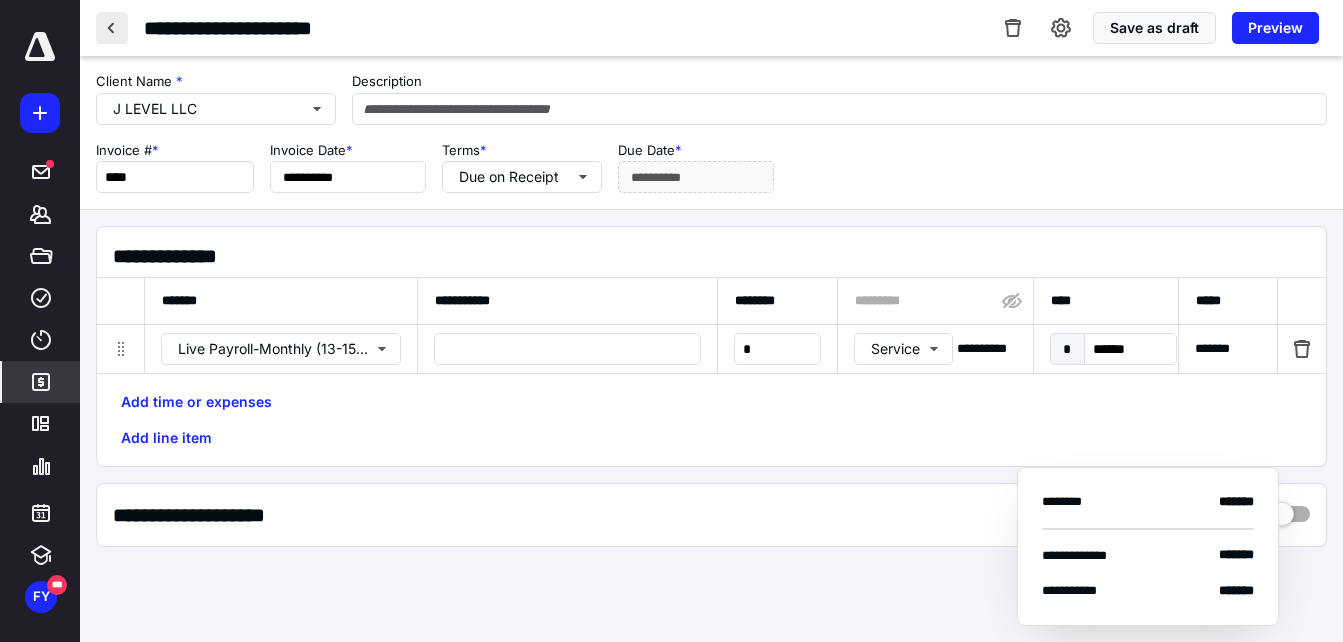 click at bounding box center [112, 28] 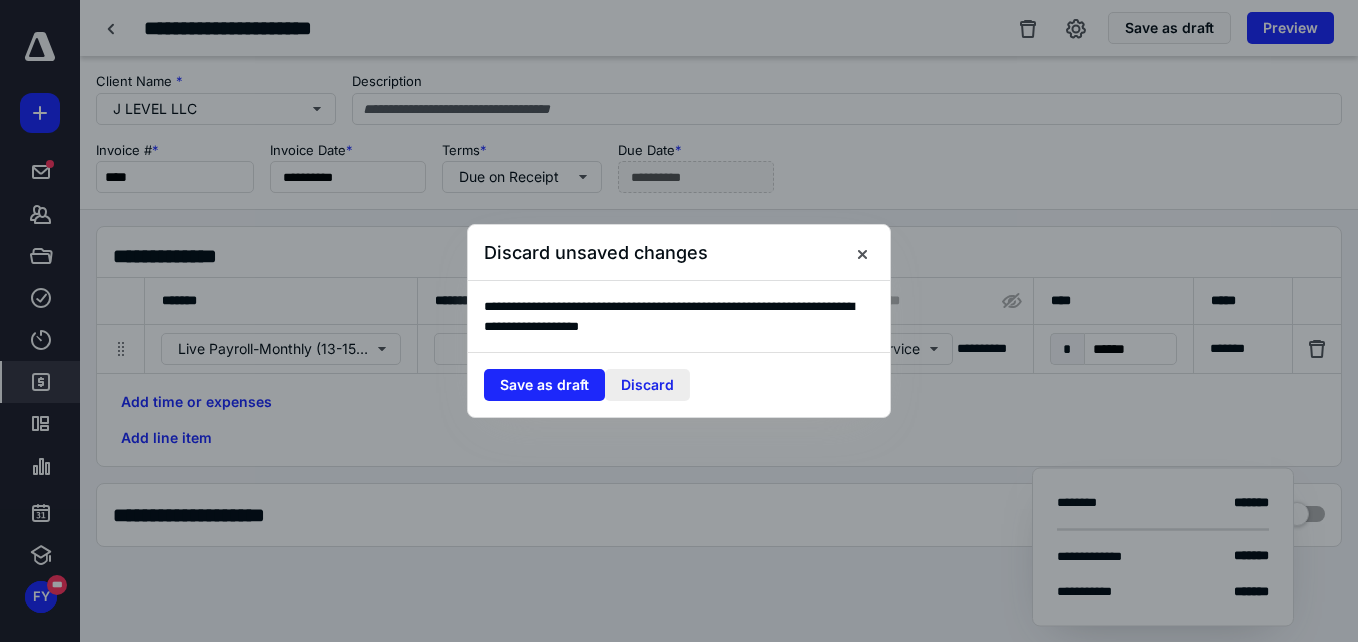 click on "Discard" at bounding box center (647, 385) 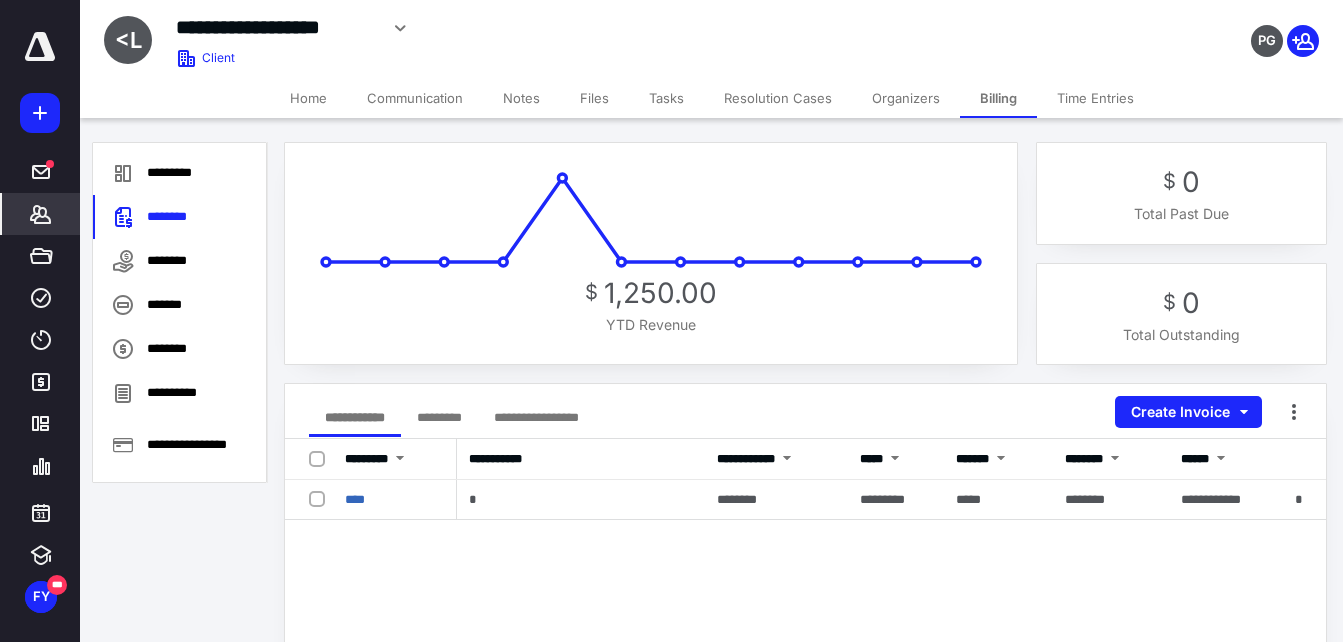 click on "Files" at bounding box center [594, 98] 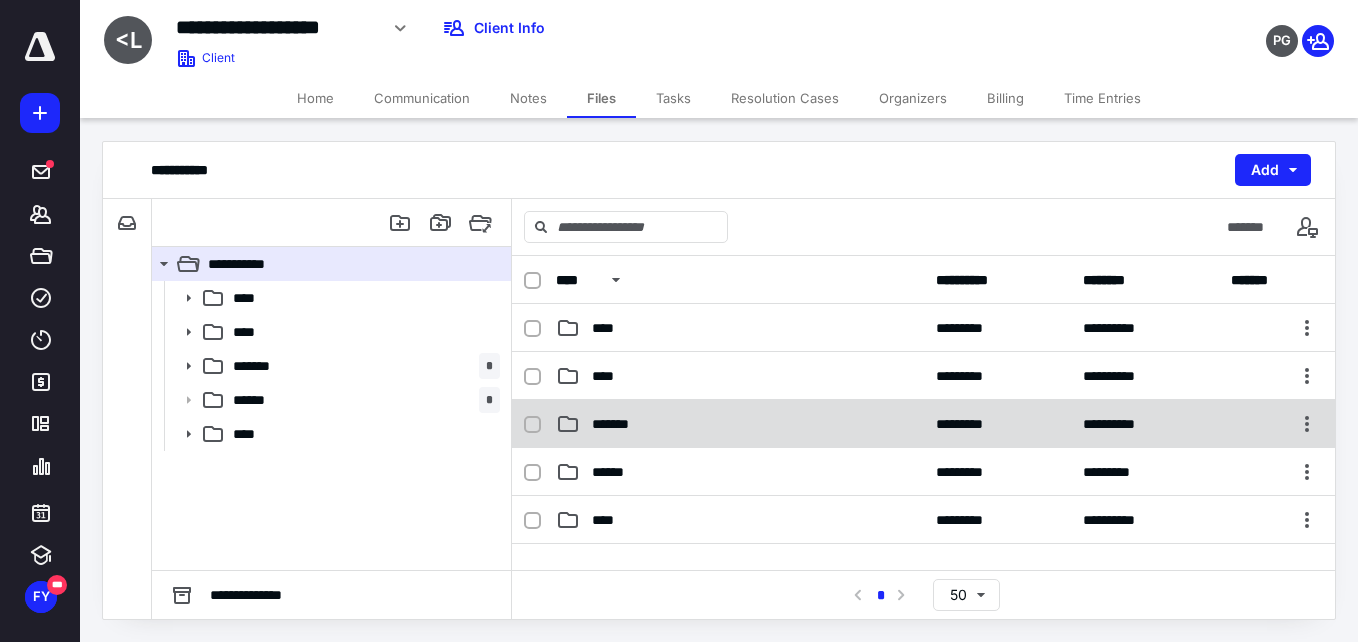 click on "**********" at bounding box center [923, 424] 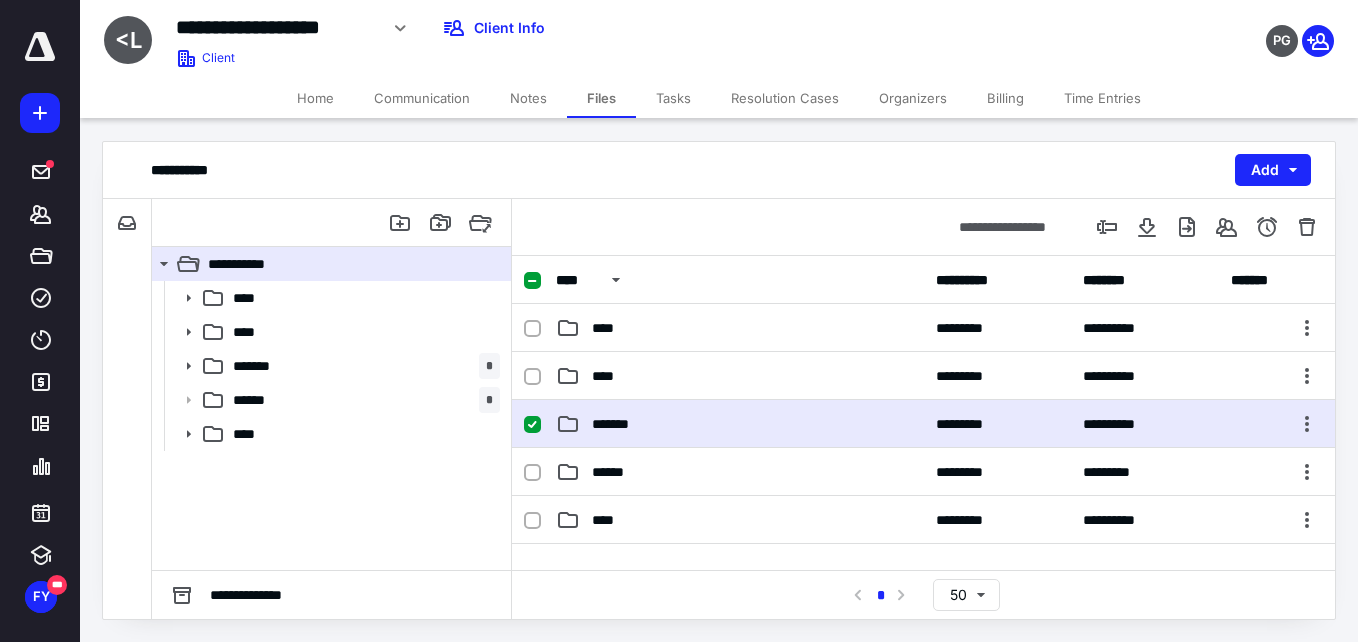click on "**********" at bounding box center (923, 424) 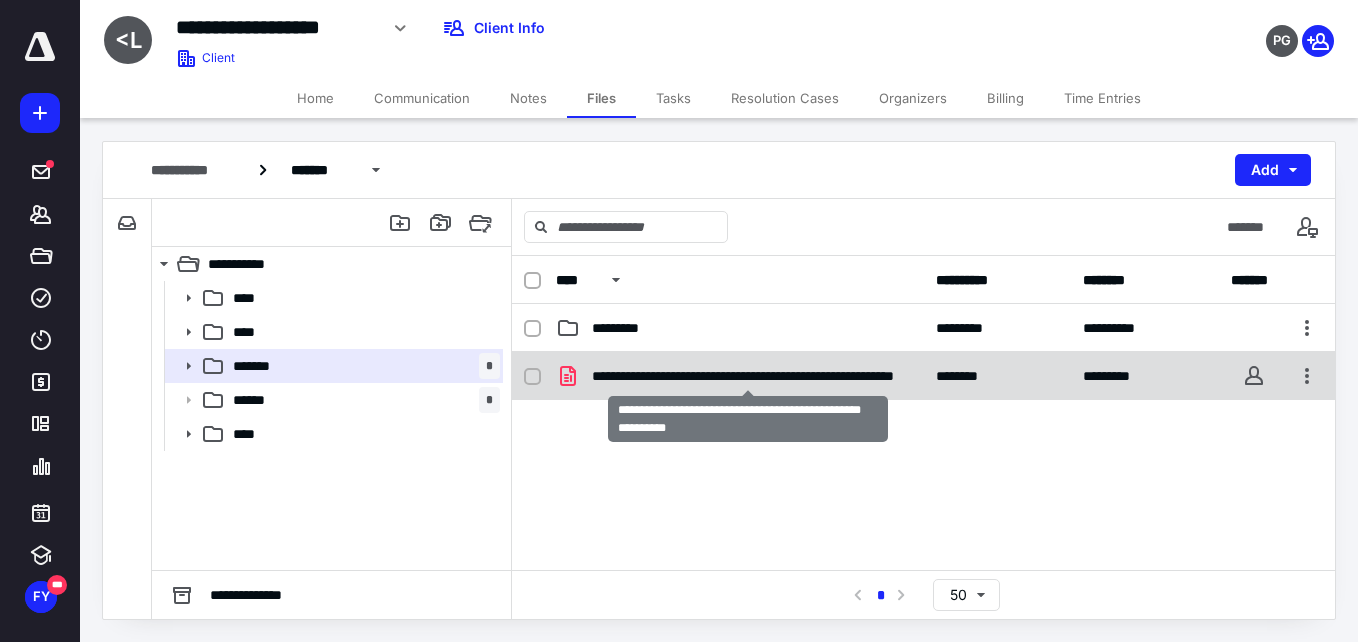 click on "**********" at bounding box center (748, 376) 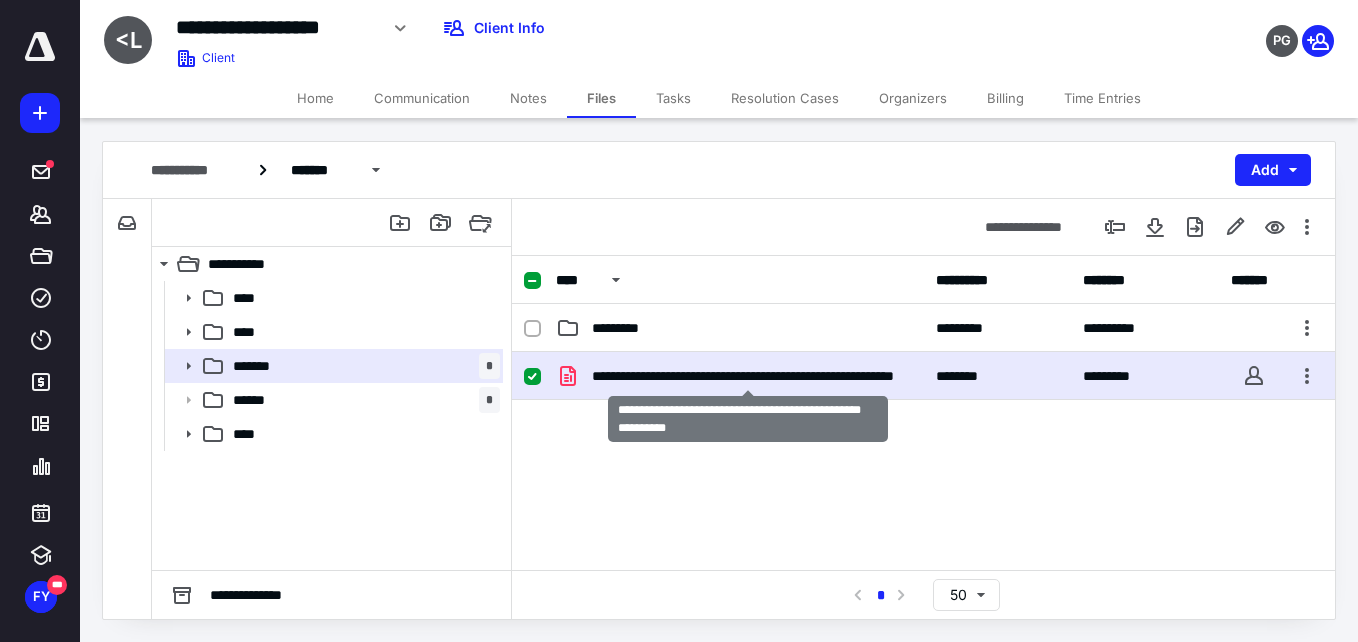click on "**********" at bounding box center (748, 376) 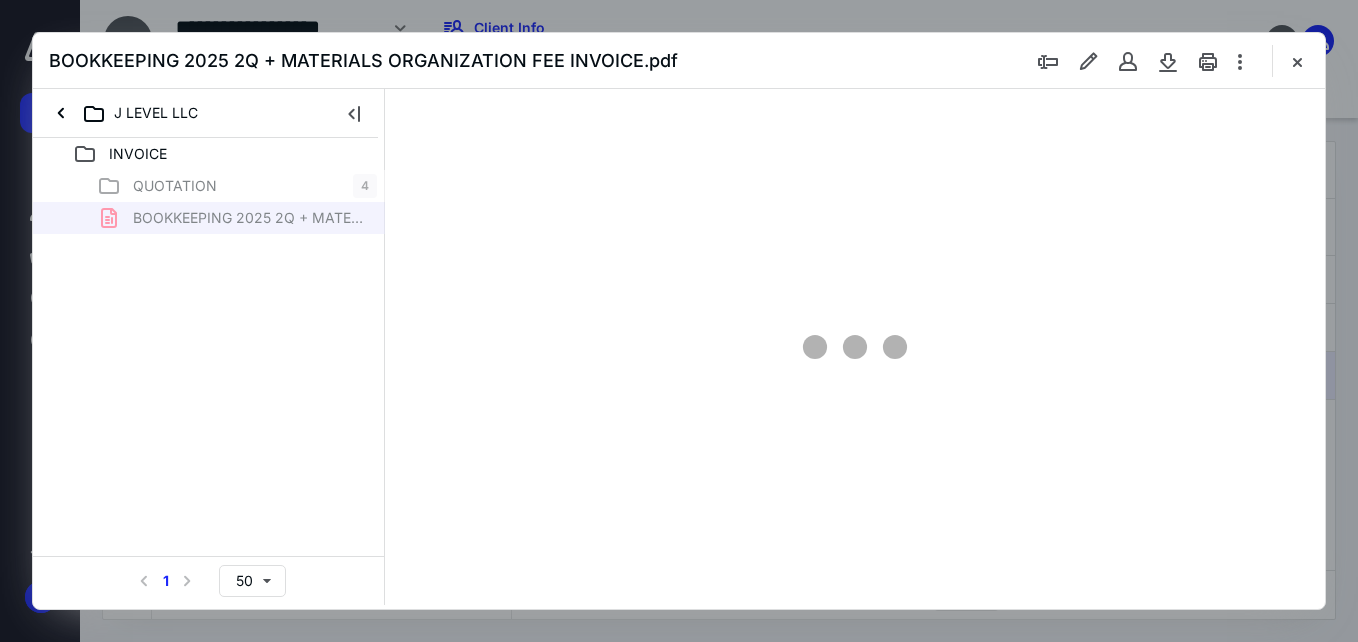 scroll, scrollTop: 0, scrollLeft: 0, axis: both 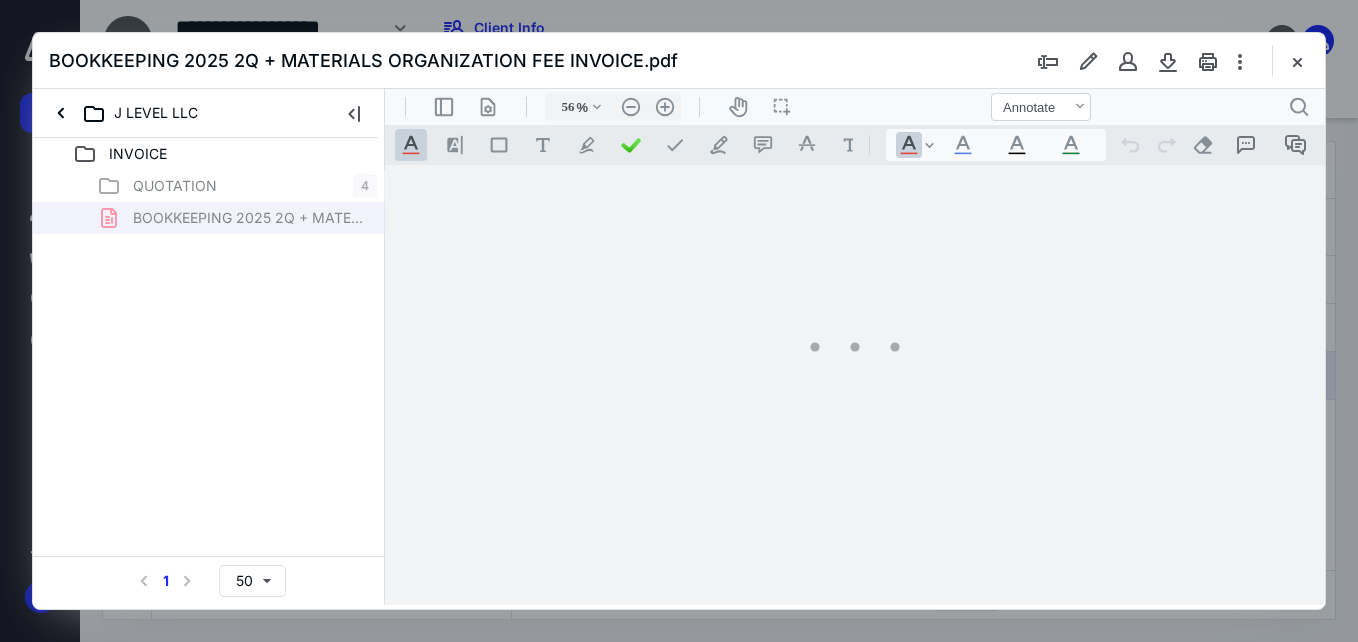 type on "150" 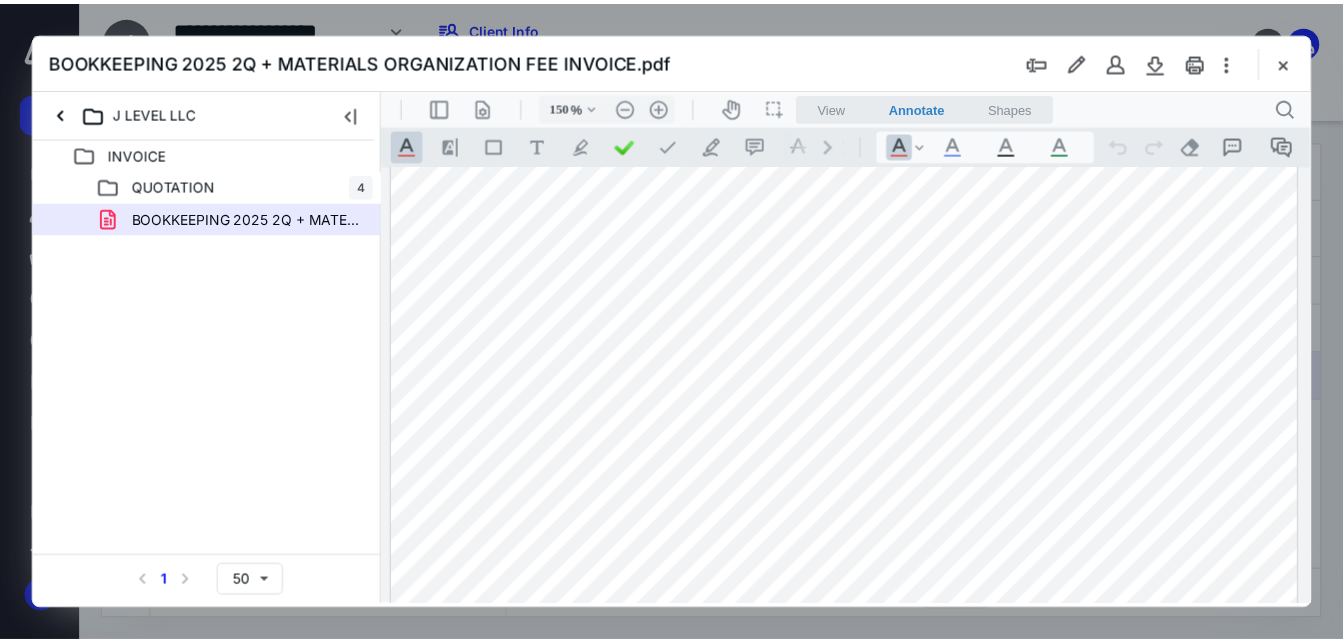 scroll, scrollTop: 271, scrollLeft: 0, axis: vertical 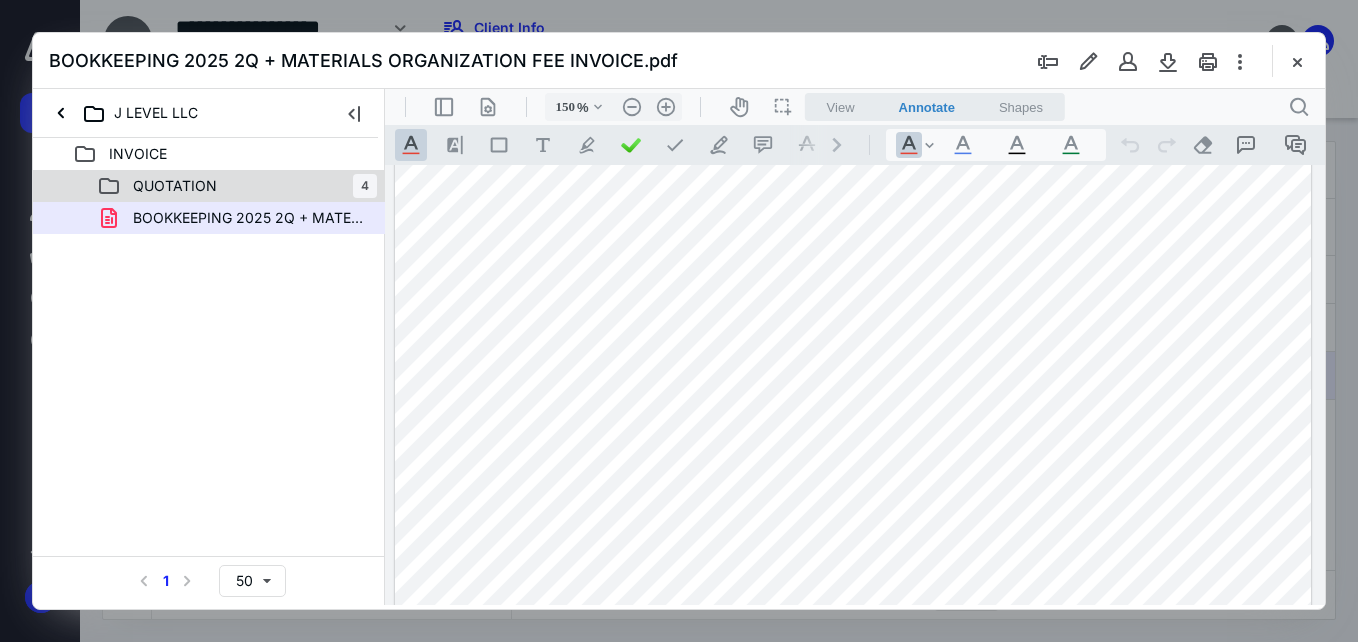 click on "QUOTATION 4" at bounding box center [237, 186] 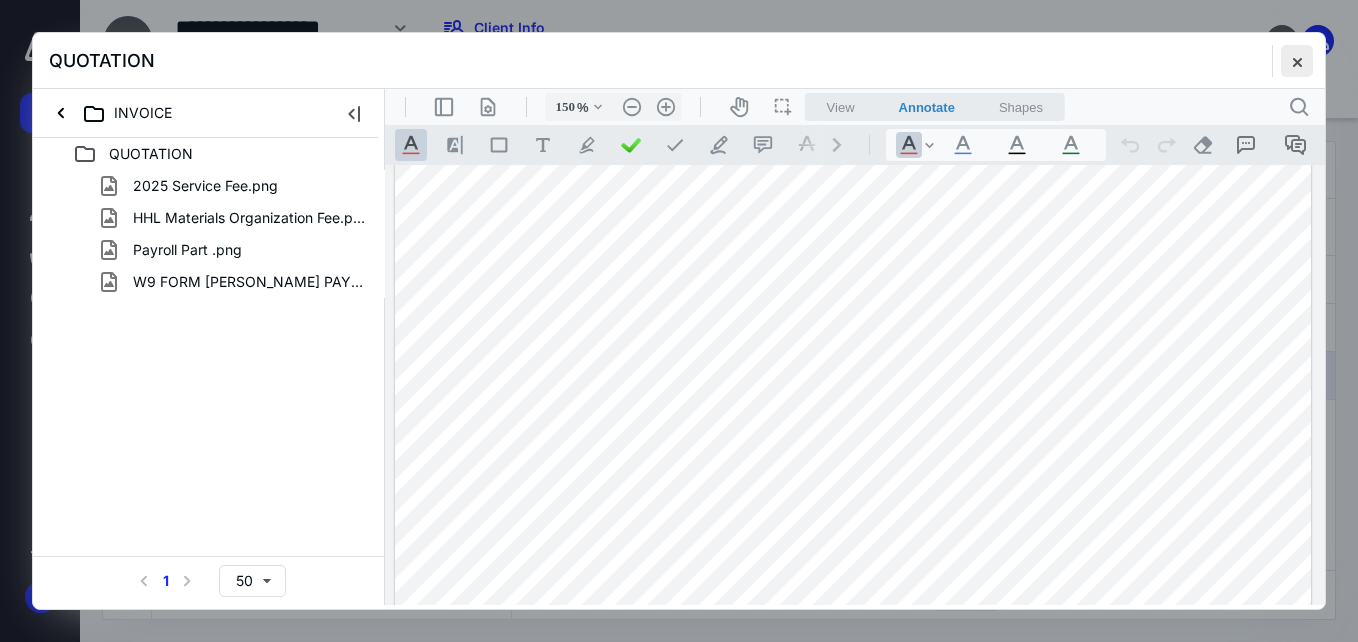 click at bounding box center [1297, 61] 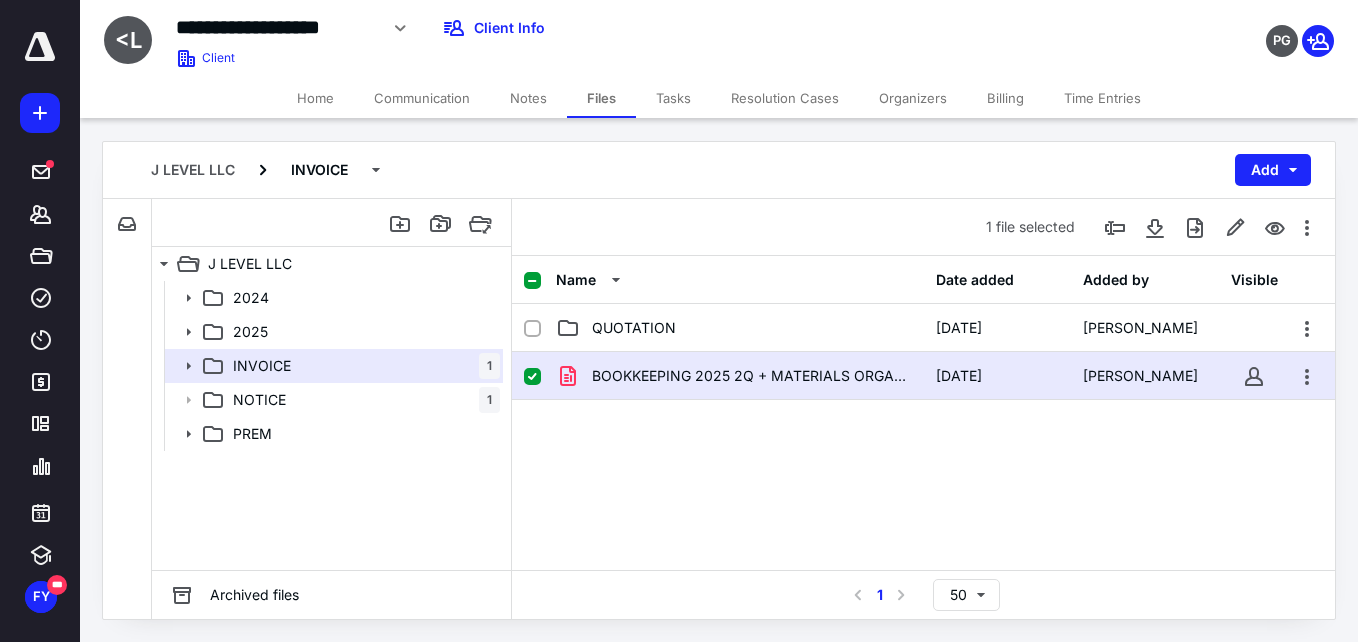 click on "Billing" at bounding box center [1005, 98] 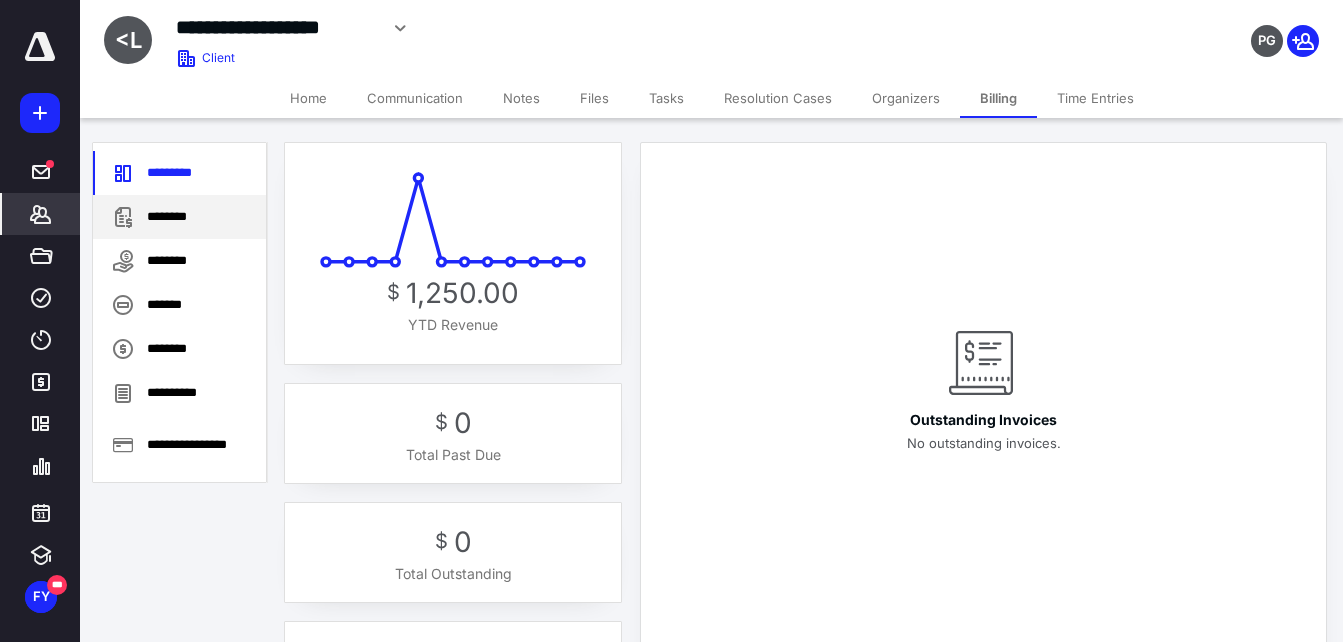click on "********" at bounding box center [179, 217] 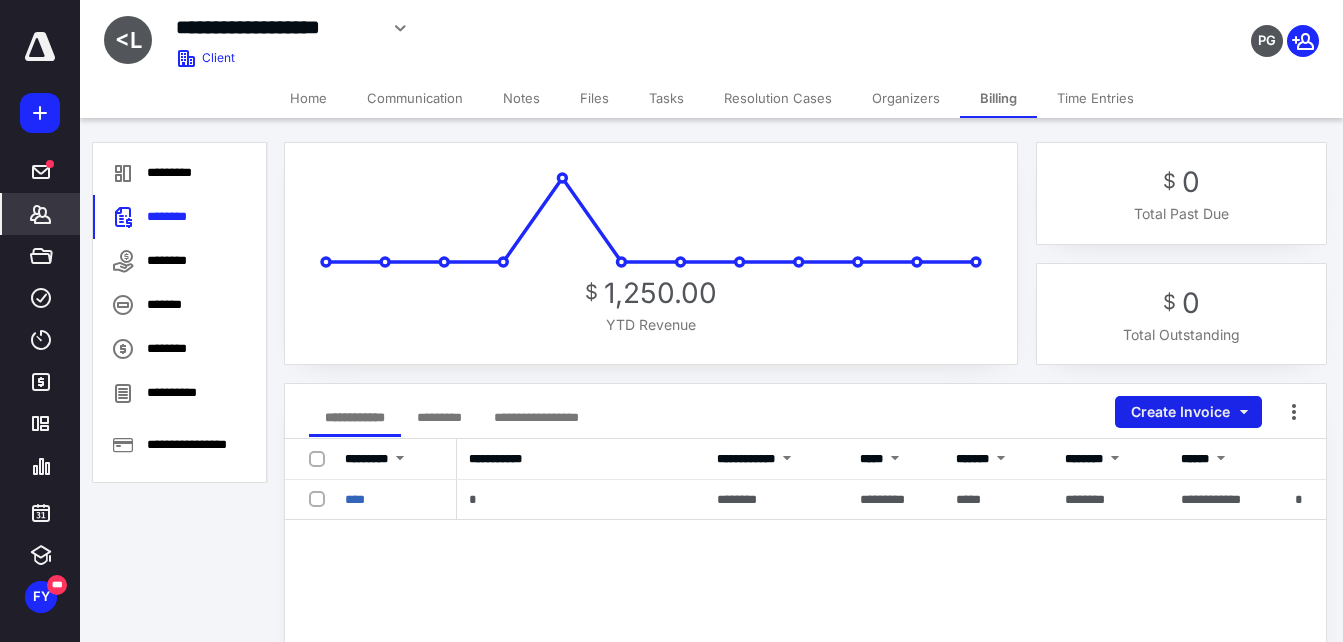 click on "Create Invoice" at bounding box center [1188, 412] 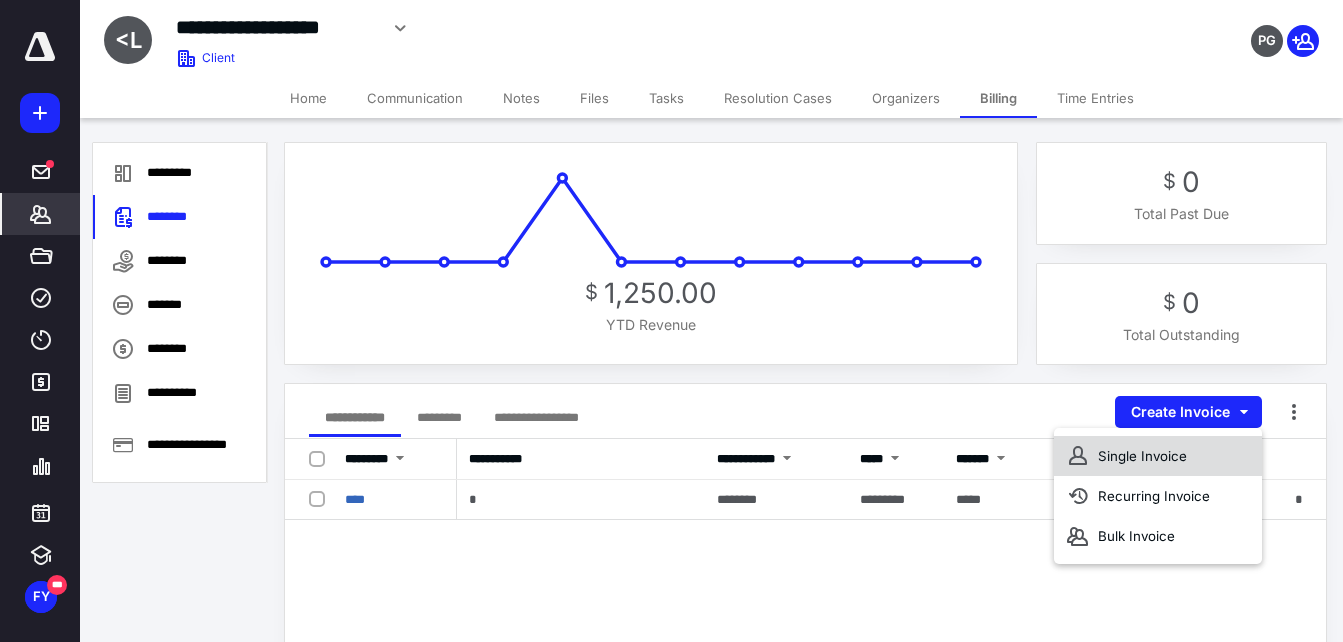 click on "Single Invoice" at bounding box center (1158, 456) 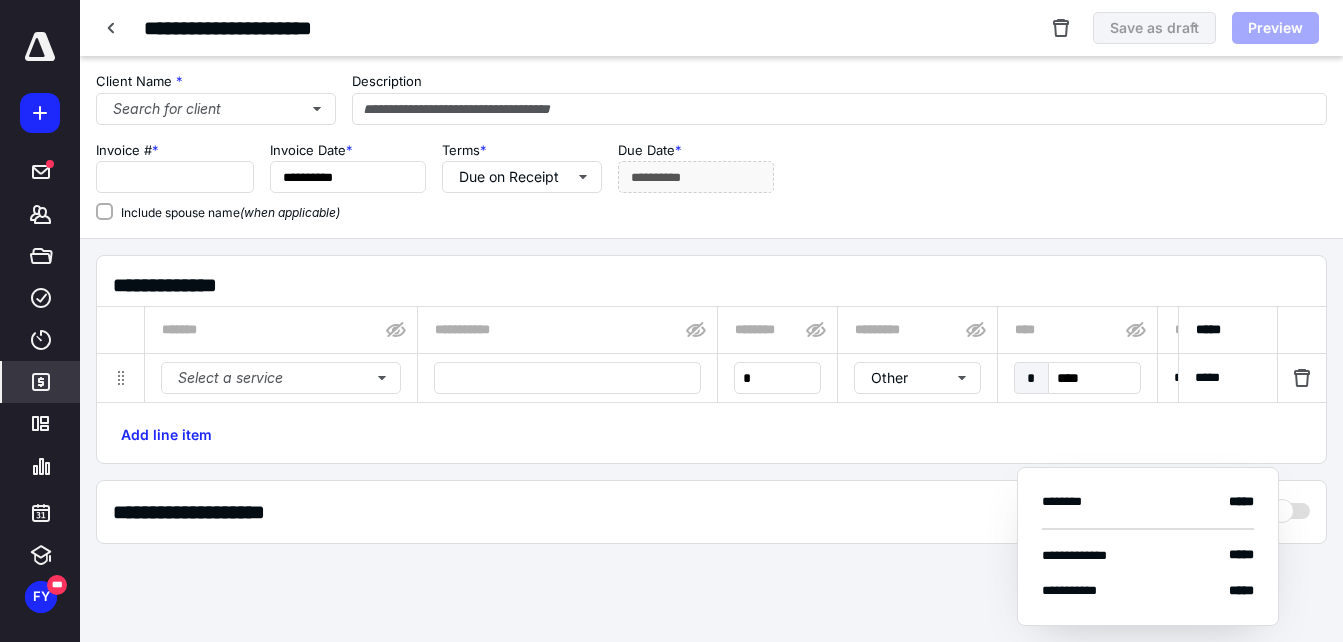 type on "****" 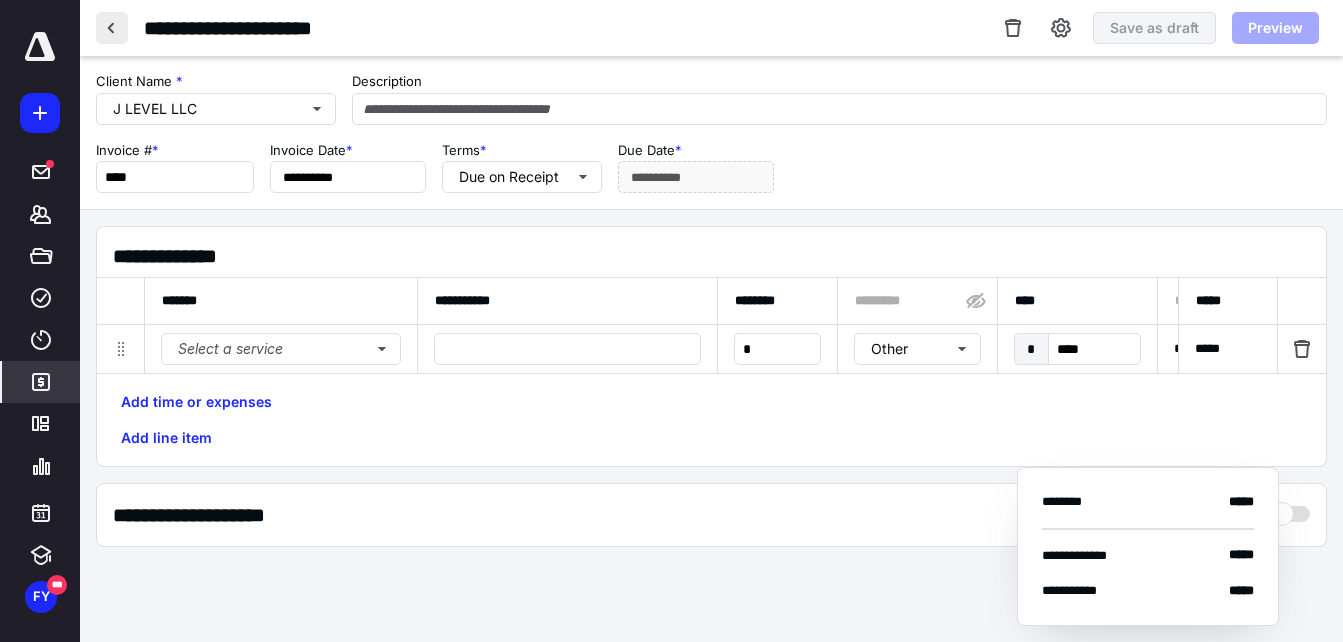 click at bounding box center [112, 28] 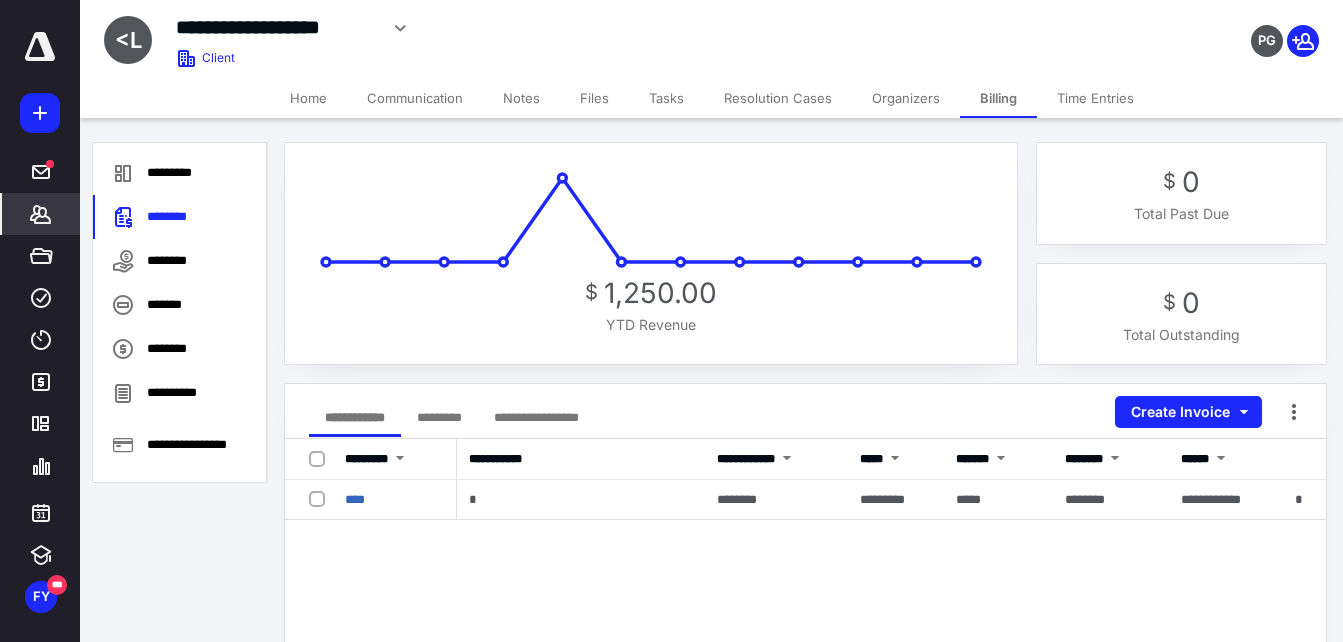 click on "Home" at bounding box center (308, 98) 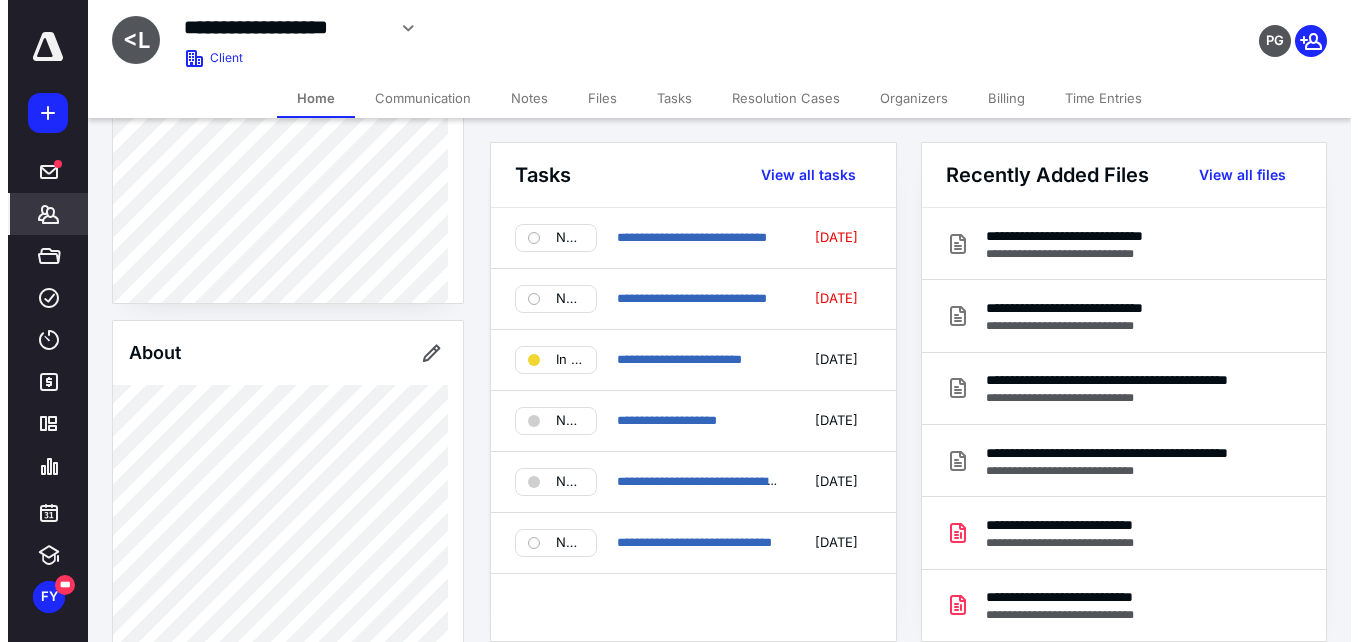 scroll, scrollTop: 266, scrollLeft: 0, axis: vertical 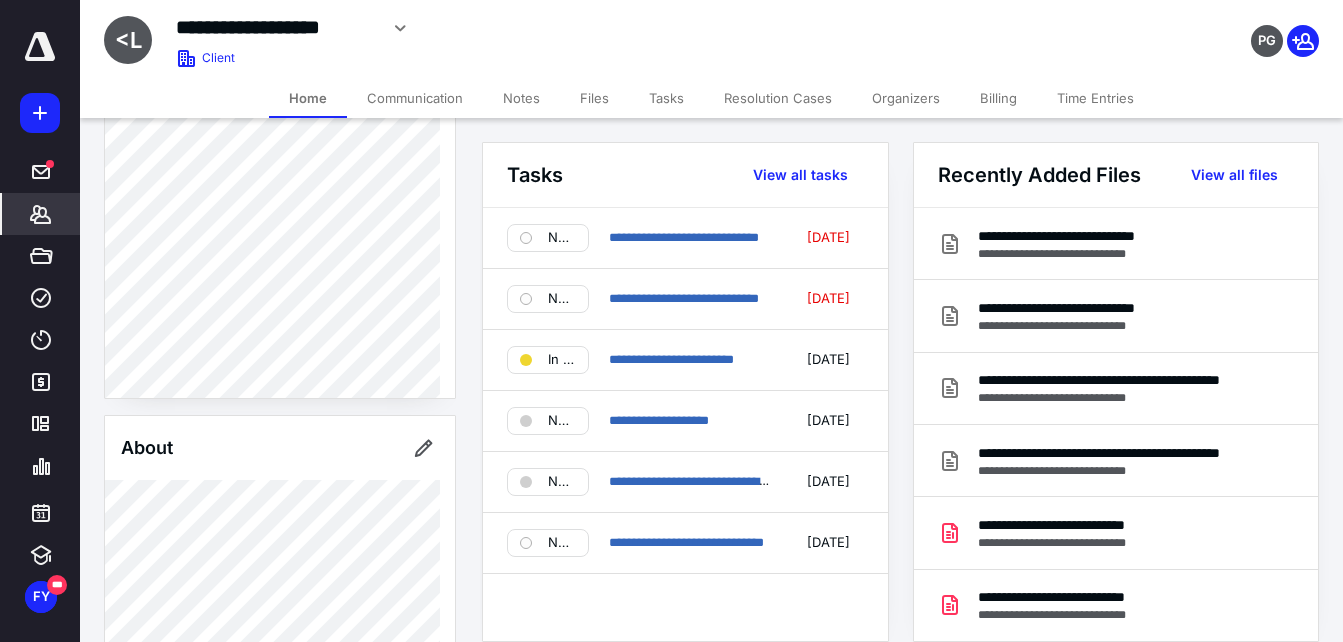click on "Files" at bounding box center [594, 98] 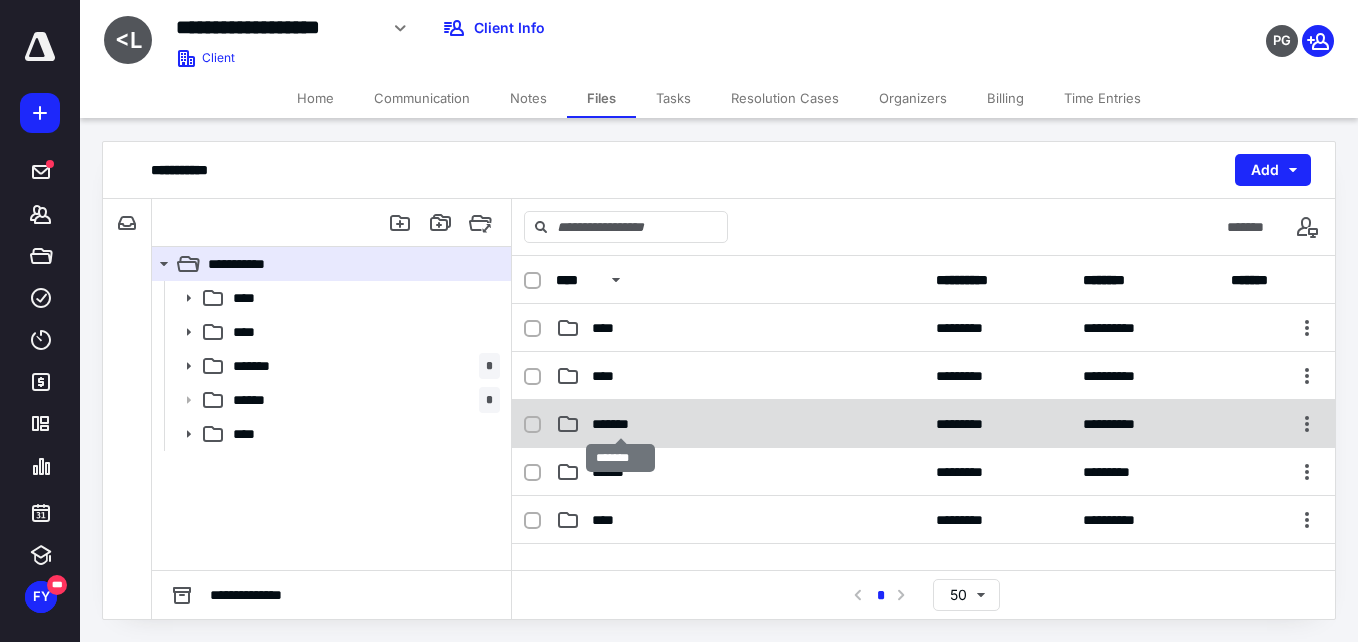 click on "*******" at bounding box center [620, 424] 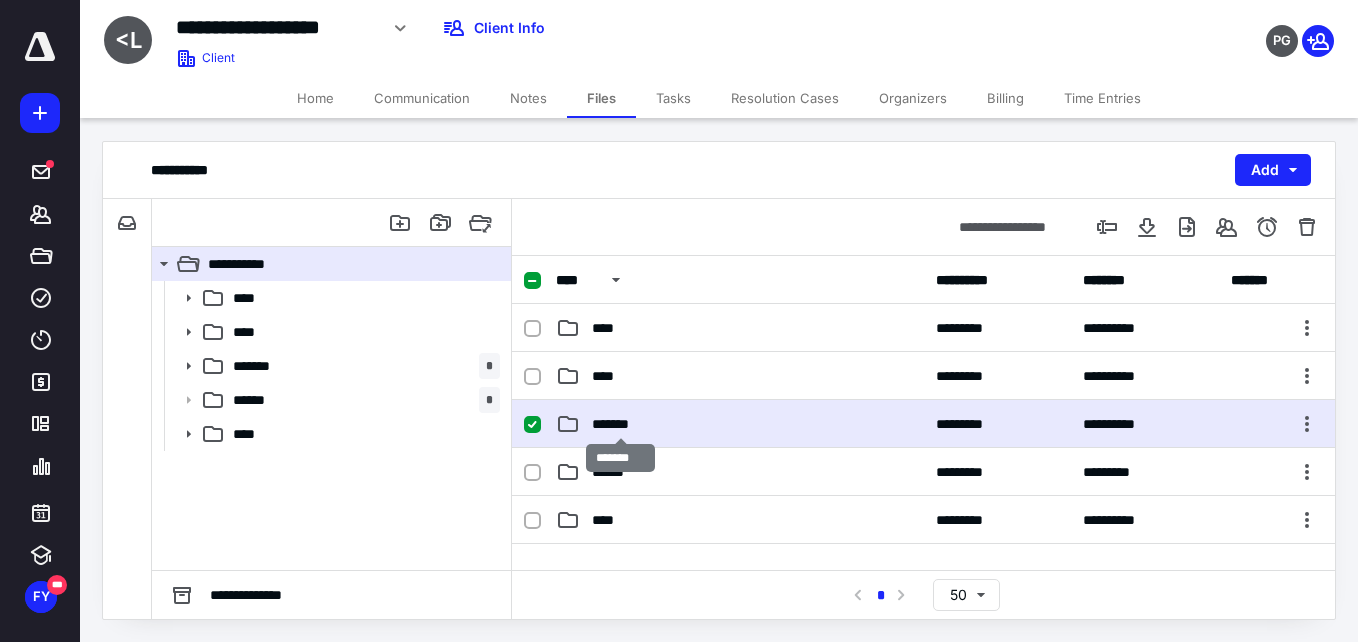 click on "*******" at bounding box center (620, 424) 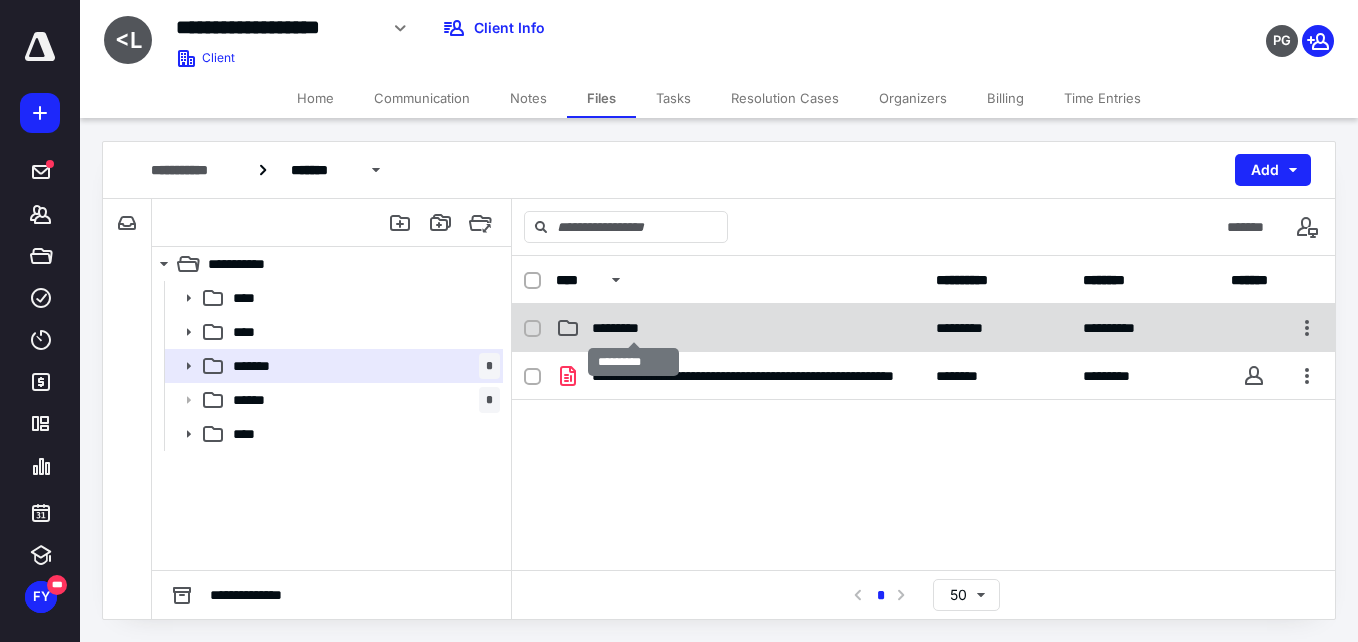click on "*********" at bounding box center (633, 328) 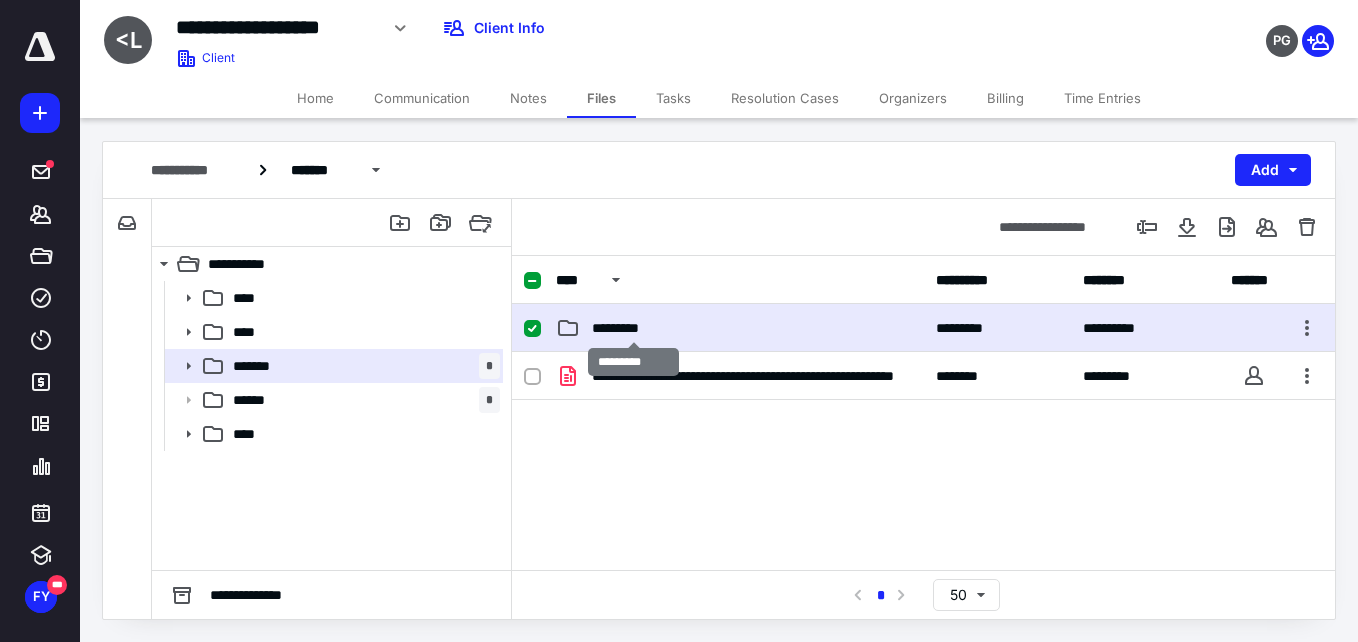 click on "*********" at bounding box center [633, 328] 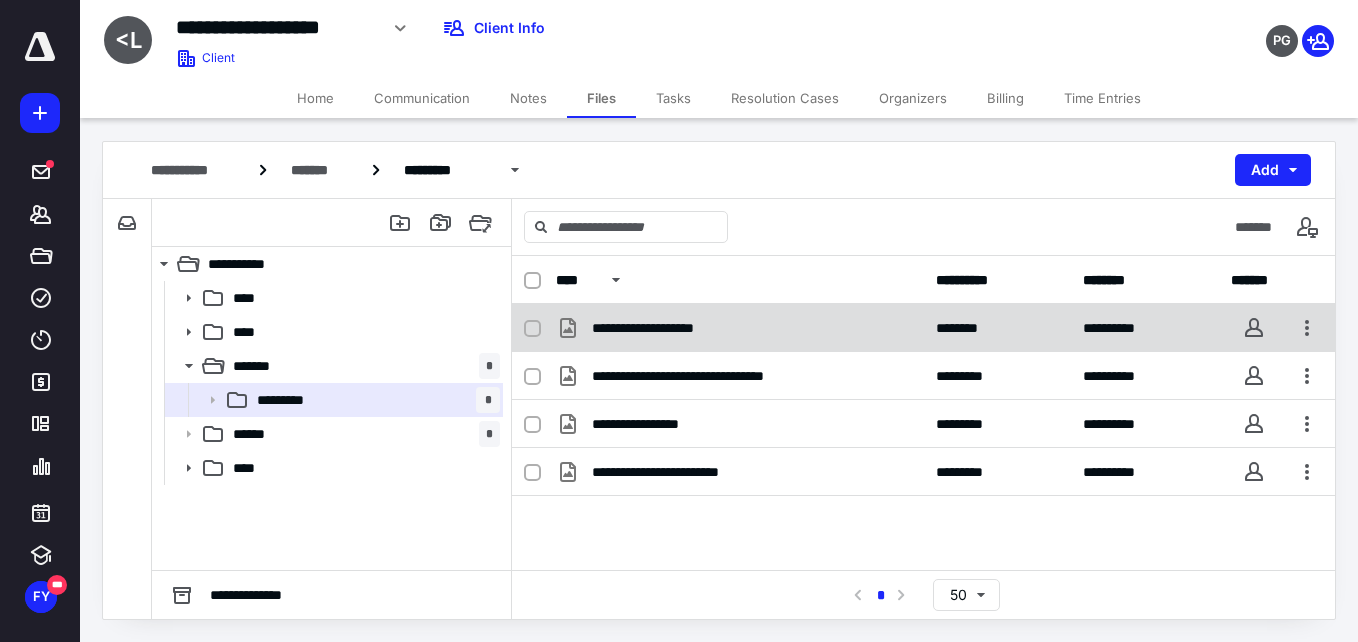 click on "**********" at bounding box center (665, 328) 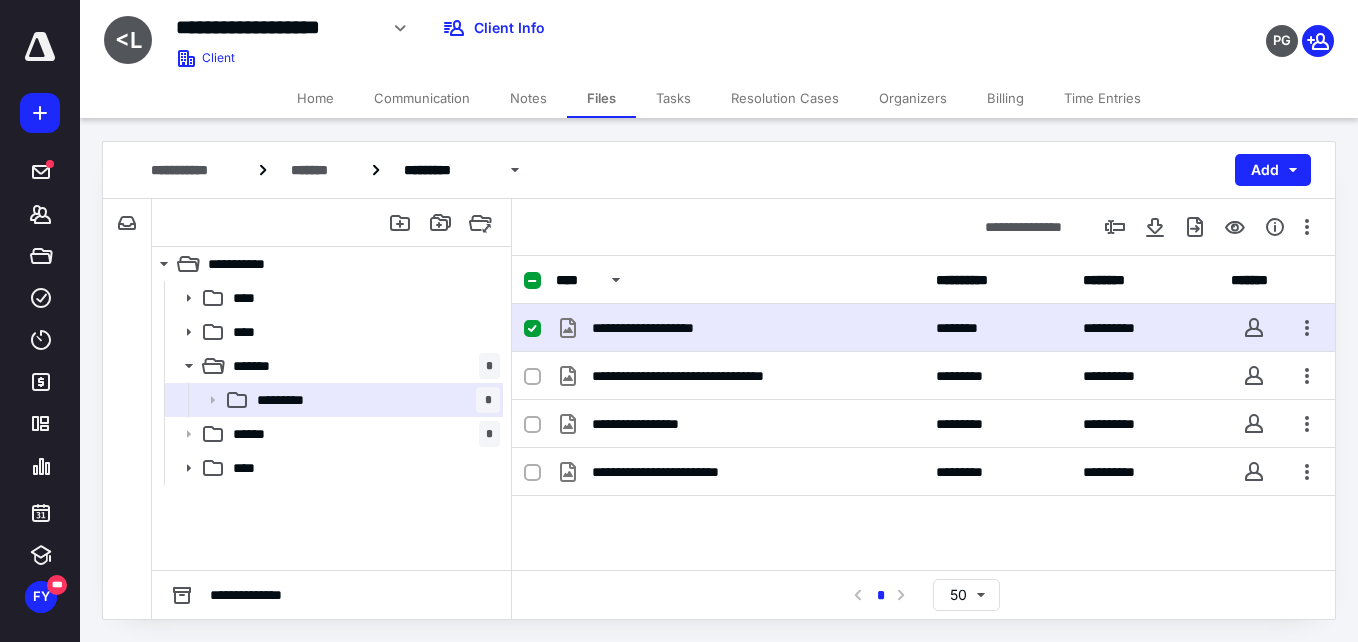 click on "**********" at bounding box center (665, 328) 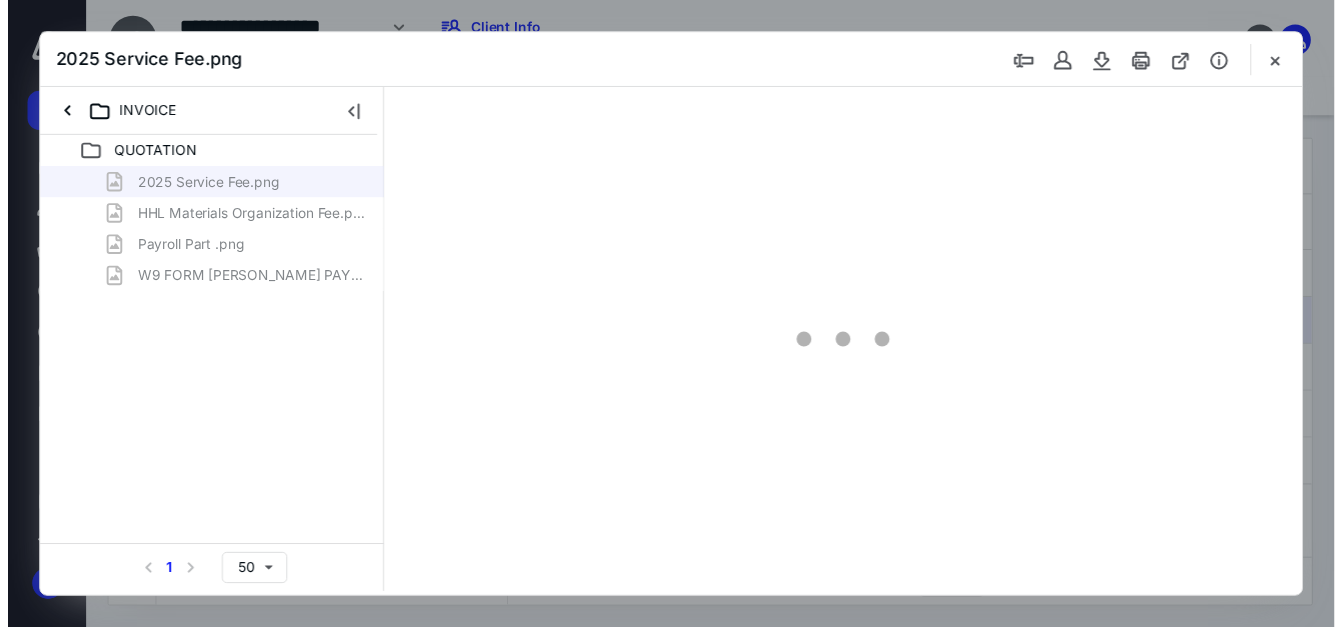 scroll, scrollTop: 0, scrollLeft: 0, axis: both 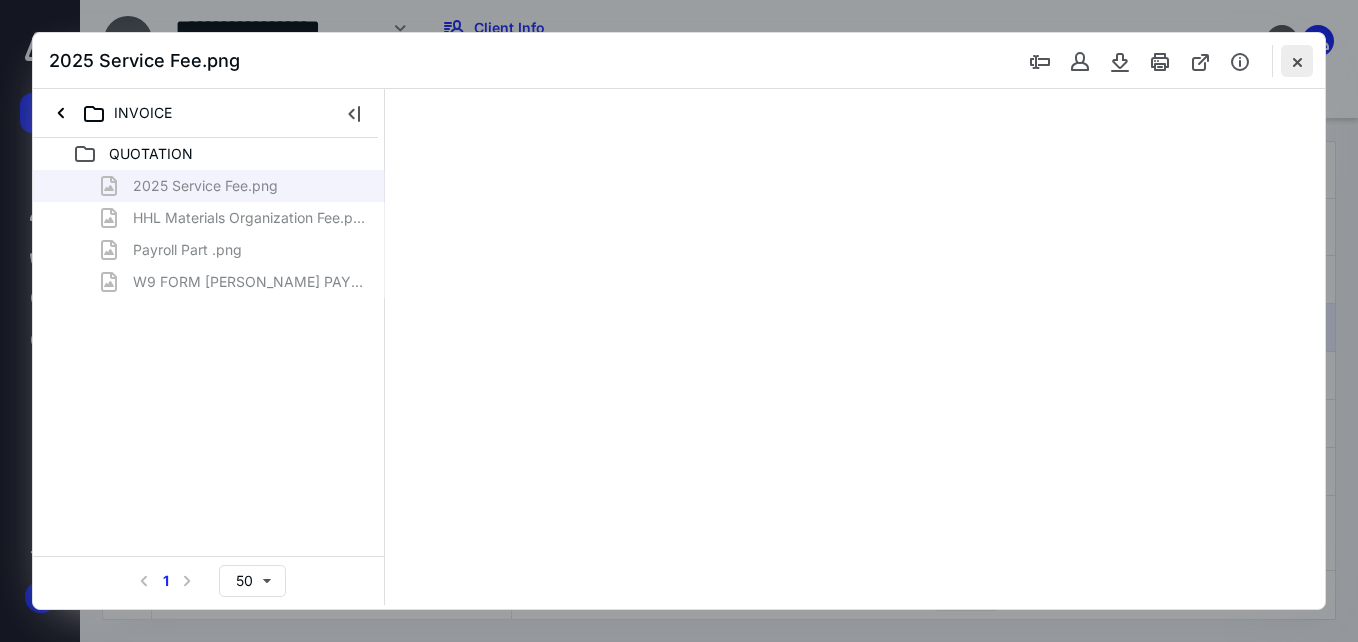 type on "149" 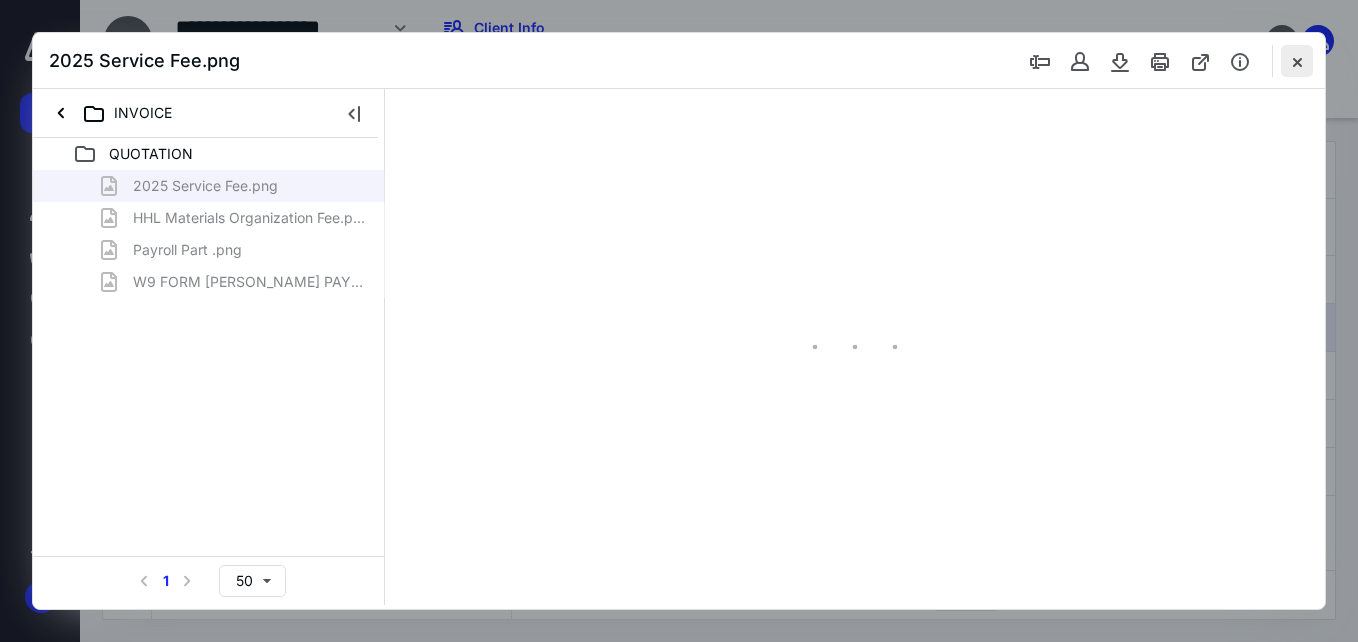 click at bounding box center [1297, 61] 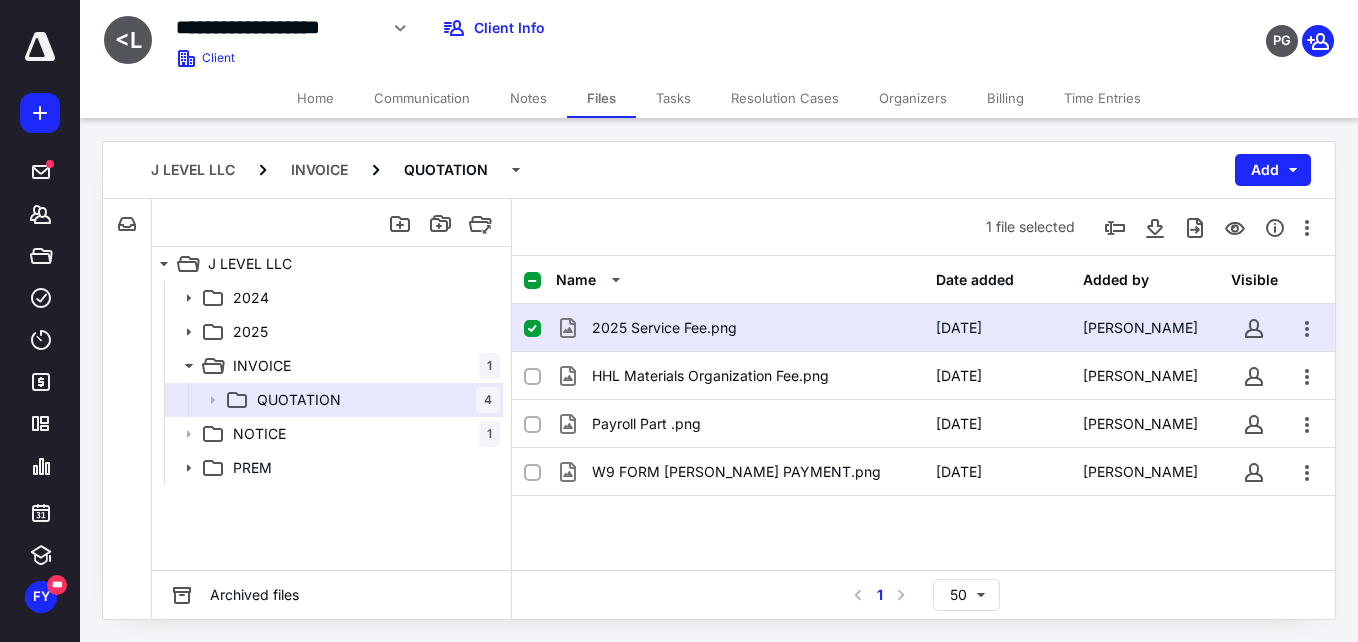 click on "Tasks" at bounding box center [673, 98] 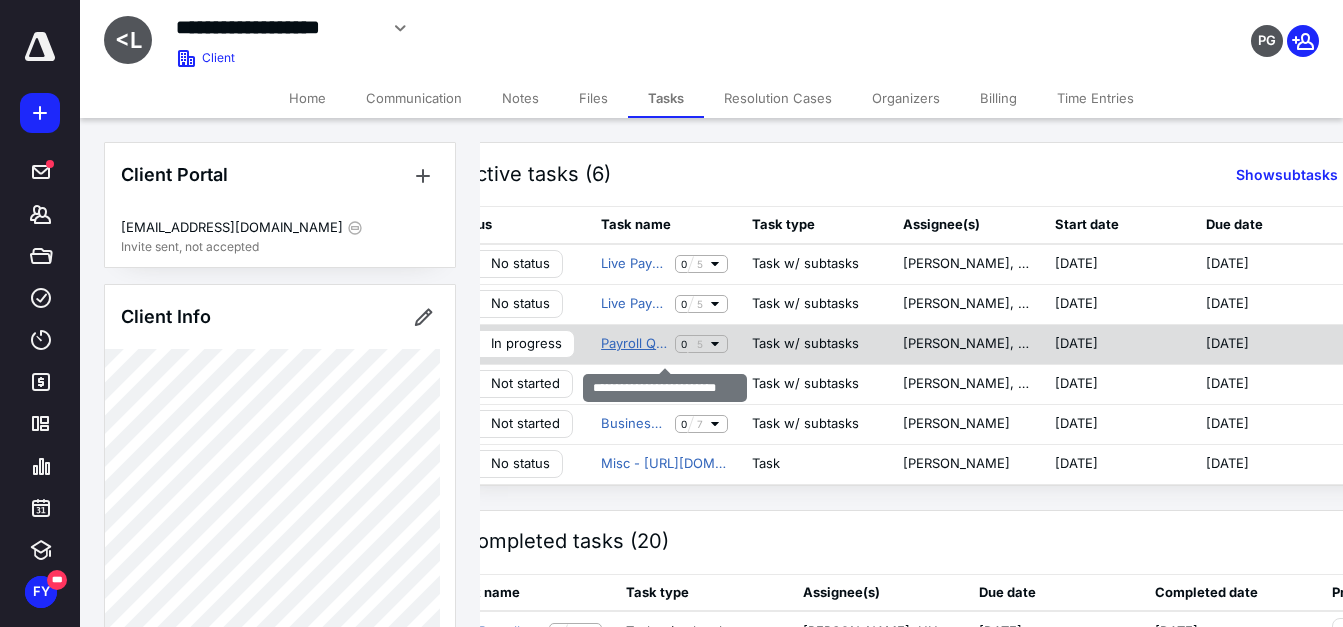 scroll, scrollTop: 0, scrollLeft: 46, axis: horizontal 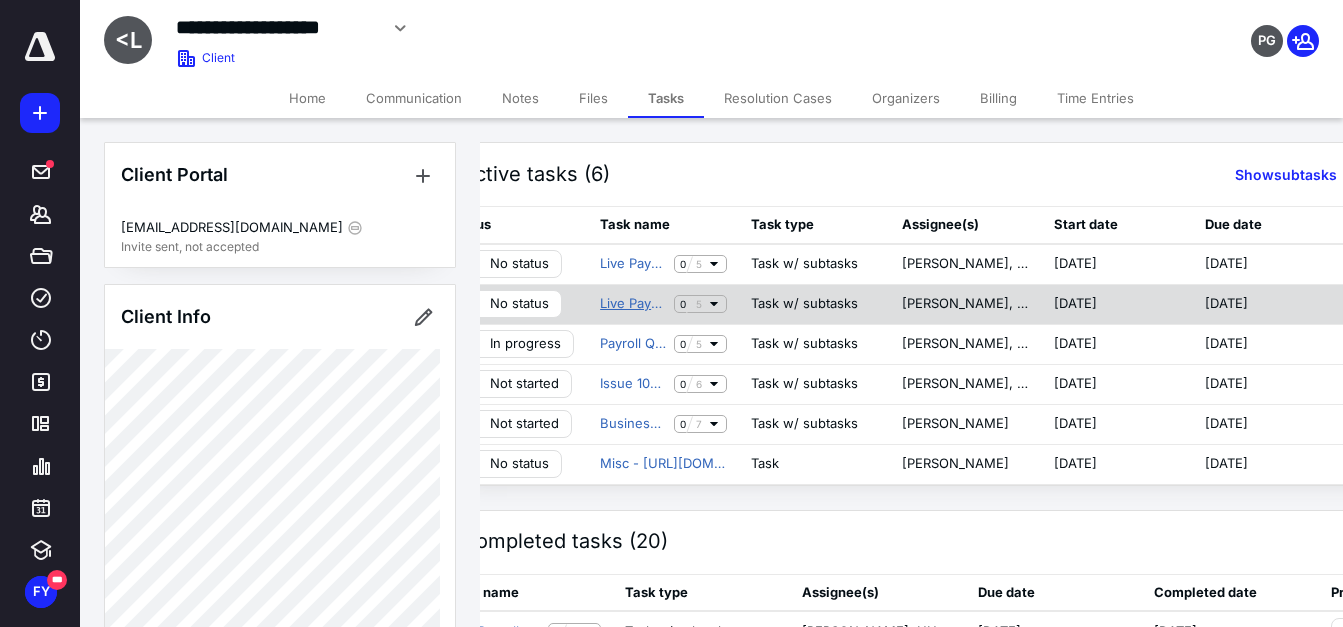 click on "Live Payroll Services (Weekly)" at bounding box center [633, 304] 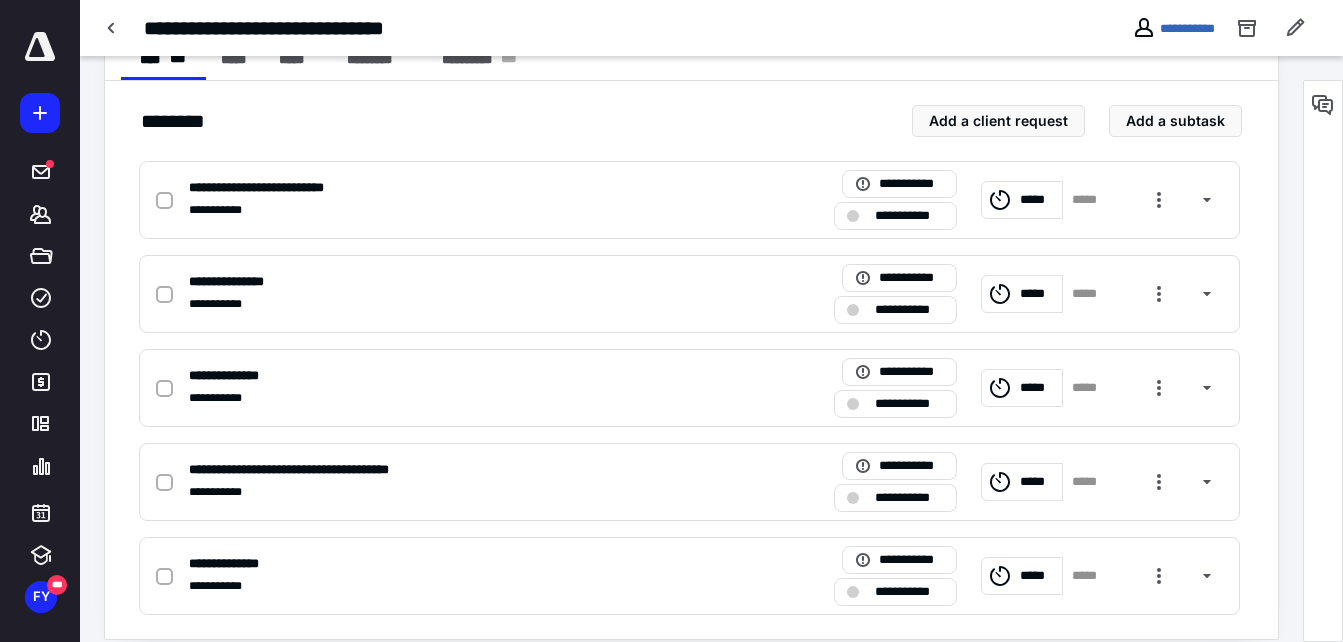 scroll, scrollTop: 439, scrollLeft: 0, axis: vertical 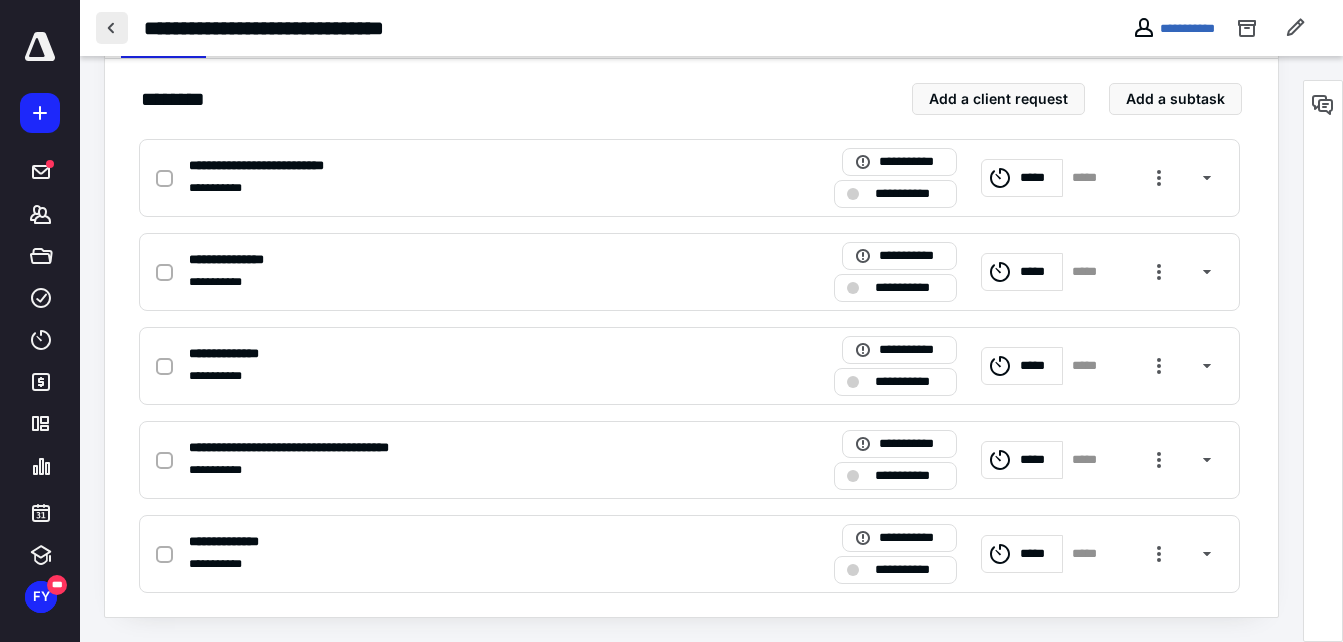 click at bounding box center [112, 28] 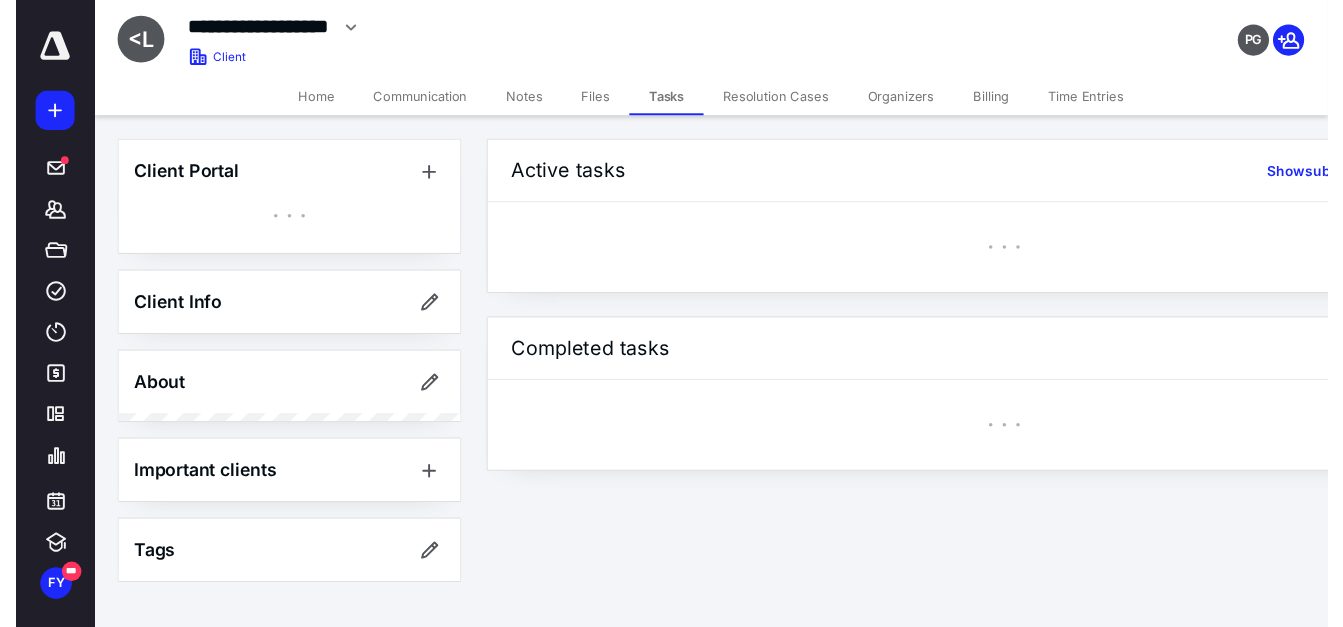 scroll, scrollTop: 0, scrollLeft: 0, axis: both 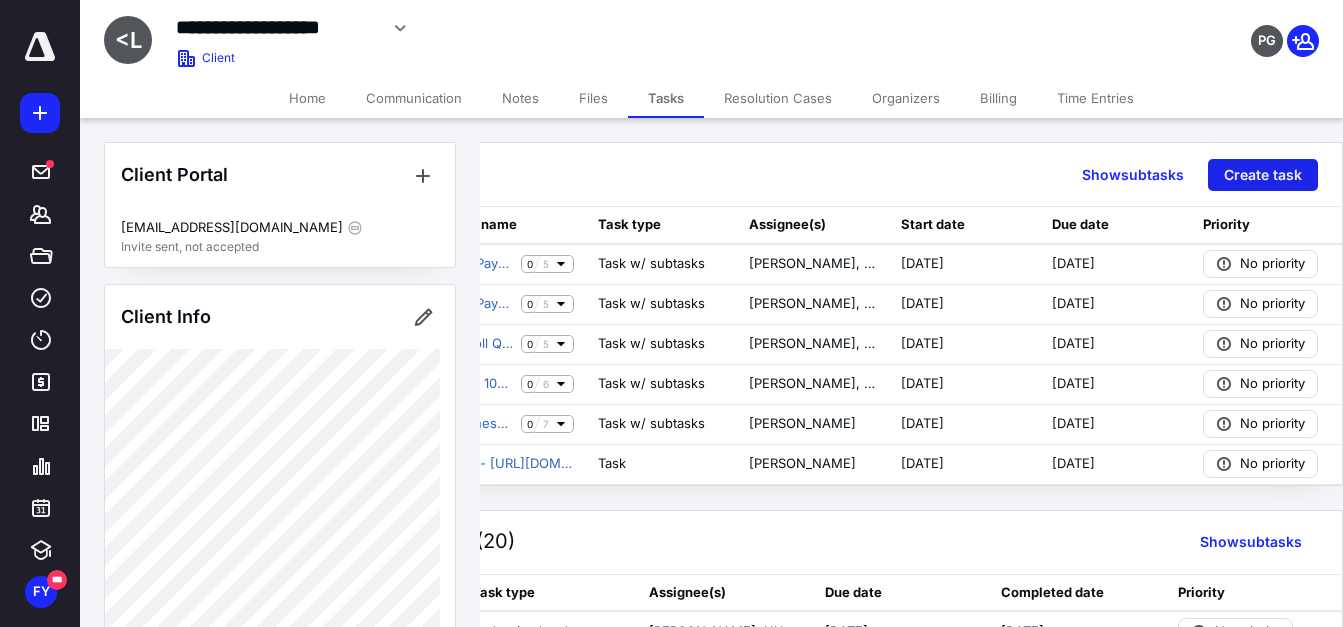 click on "Create task" at bounding box center [1263, 175] 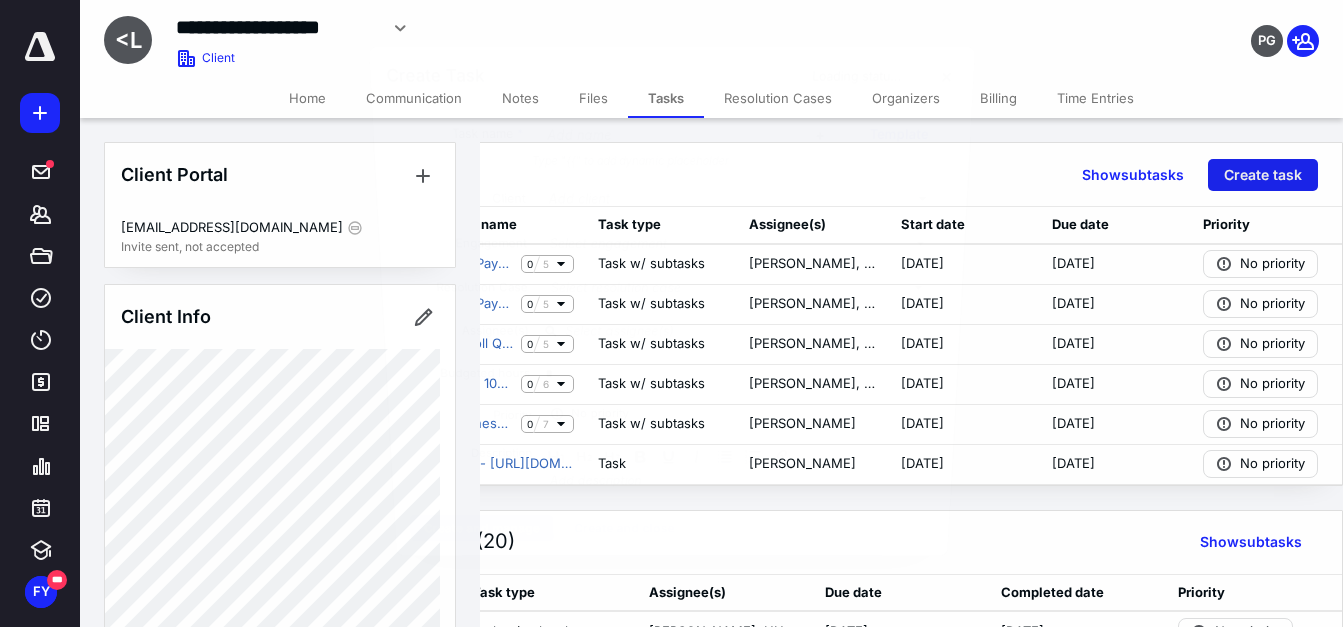 scroll, scrollTop: 0, scrollLeft: 184, axis: horizontal 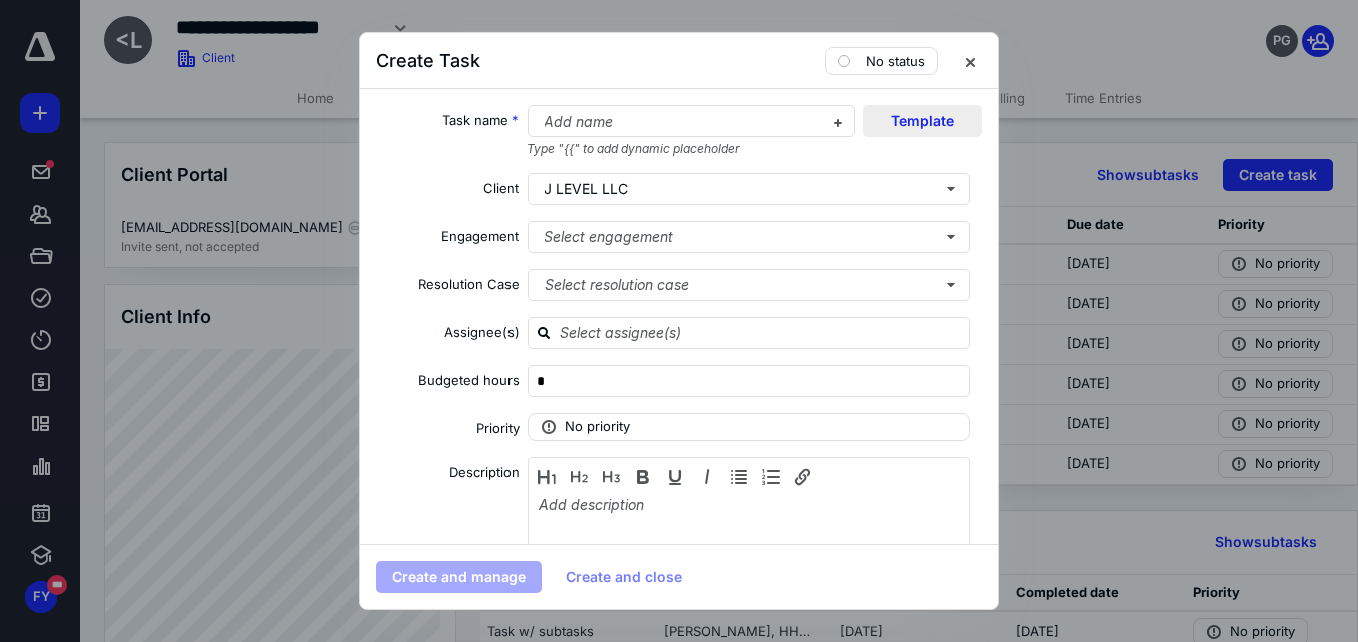 click on "Template" at bounding box center [922, 121] 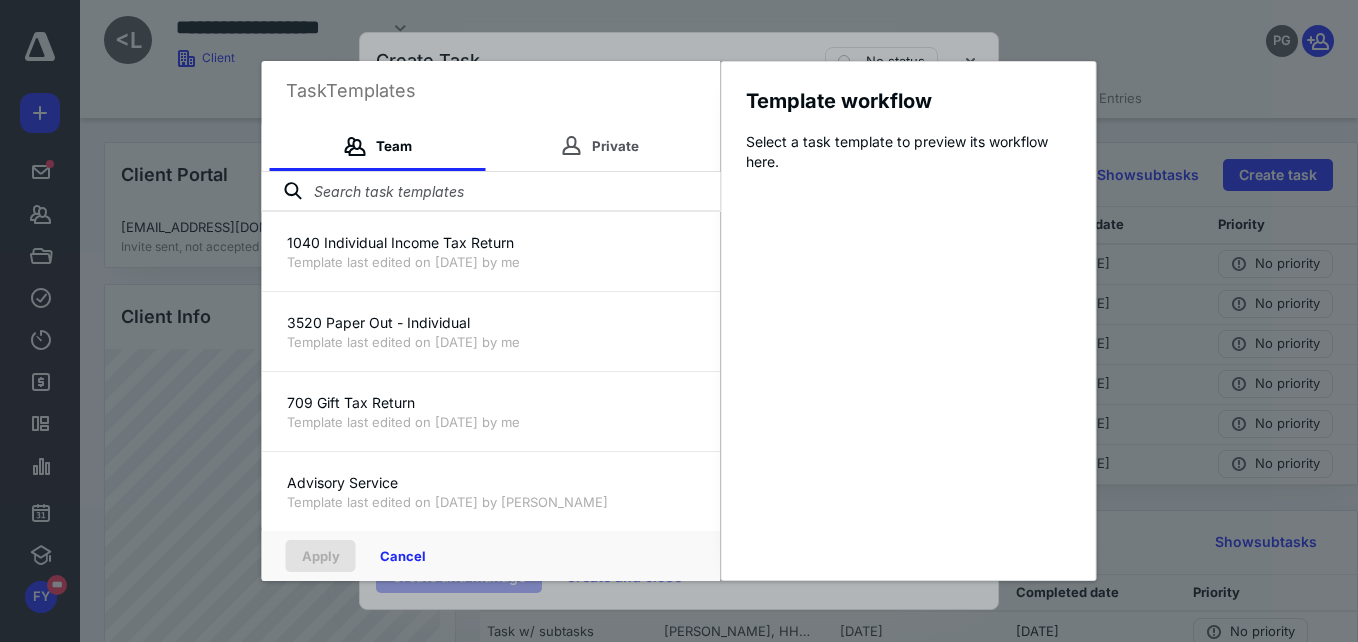 click at bounding box center (491, 192) 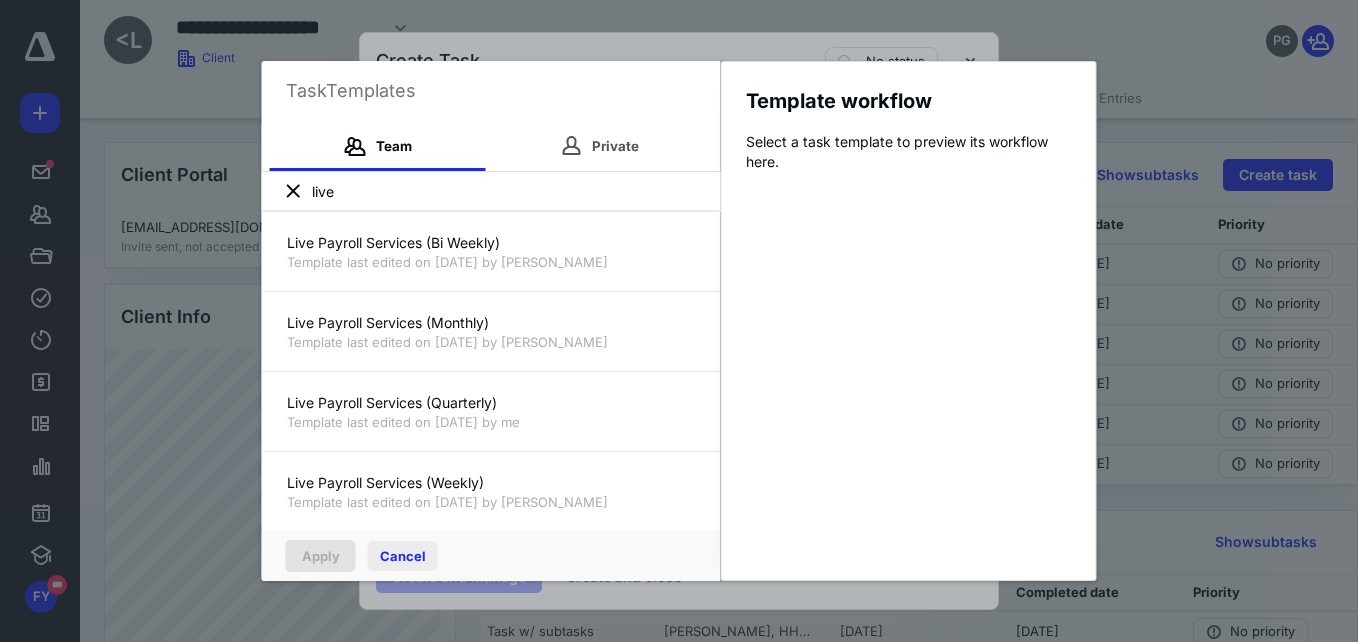 type on "live" 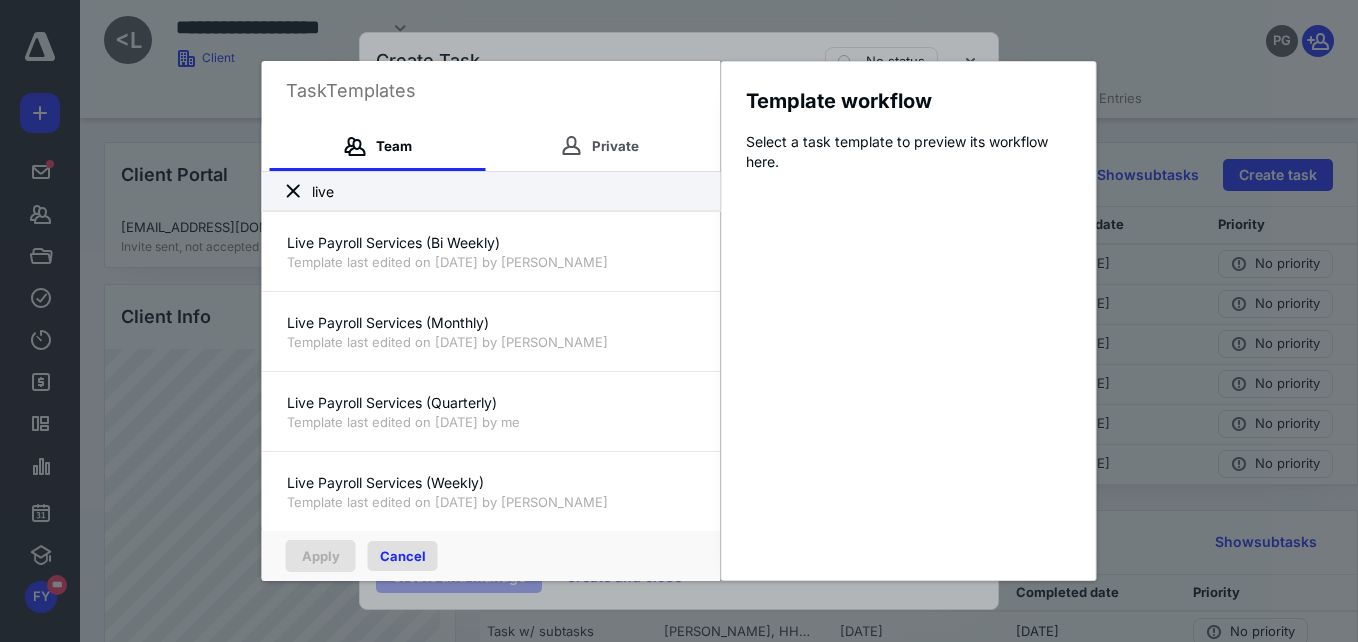 click on "Cancel" at bounding box center (403, 556) 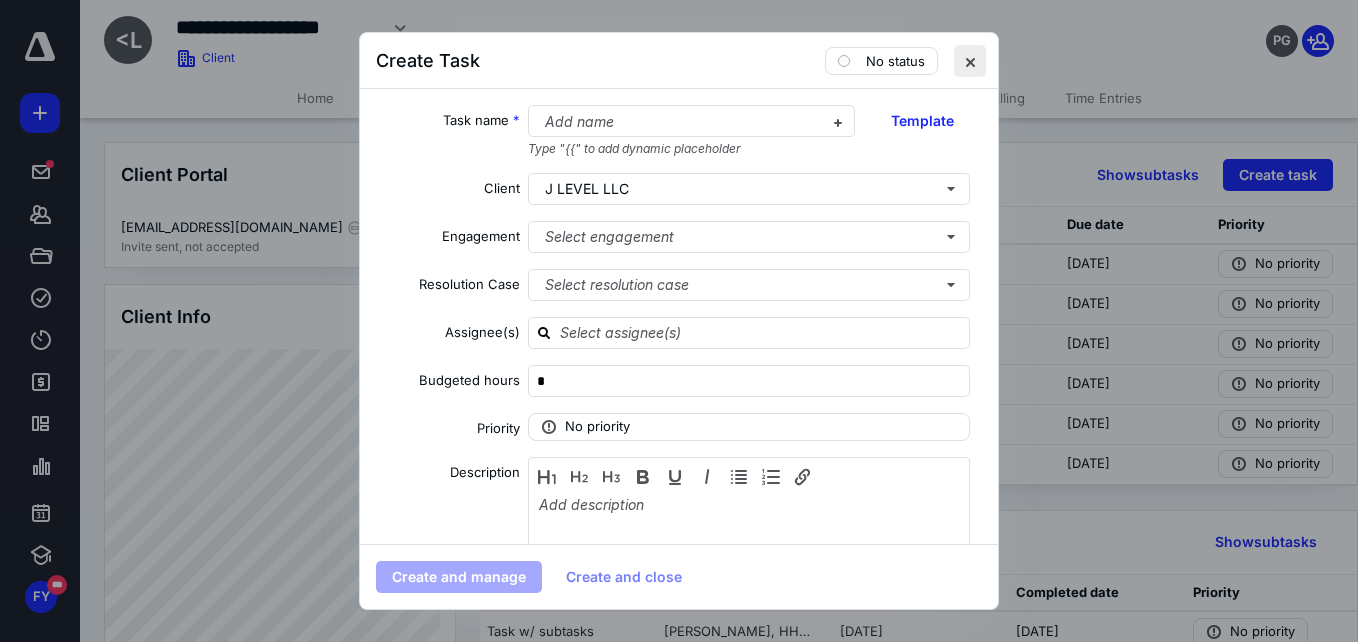 click at bounding box center (970, 61) 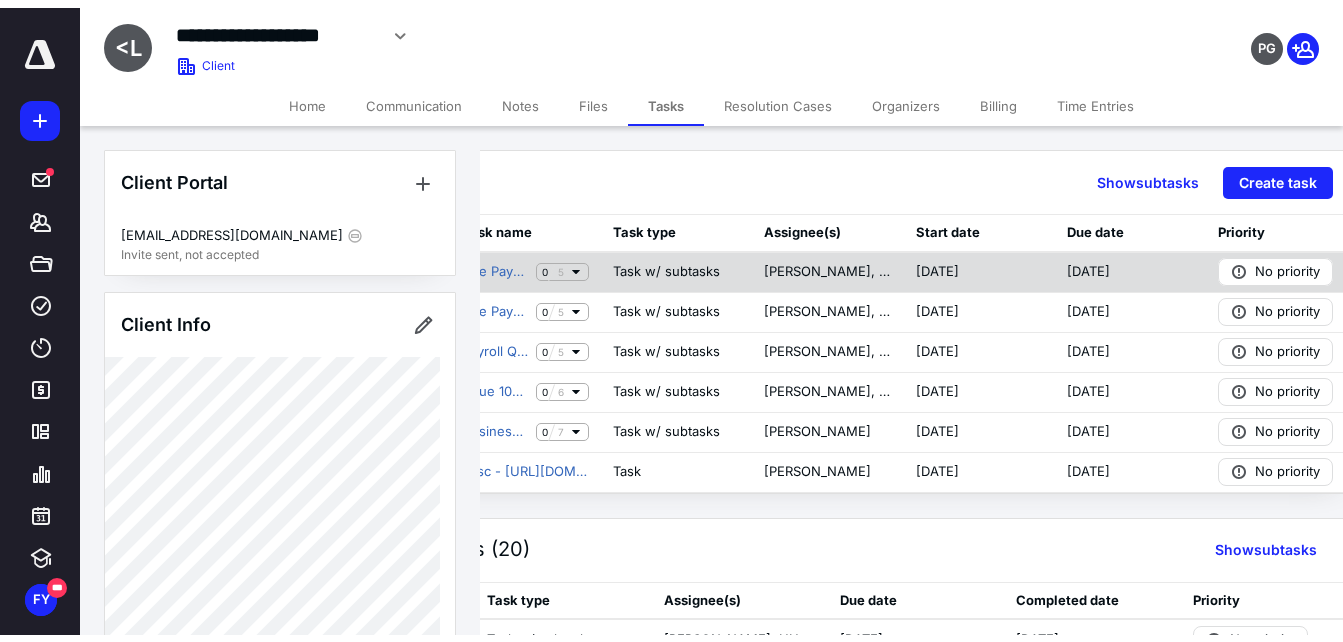 scroll, scrollTop: 0, scrollLeft: 0, axis: both 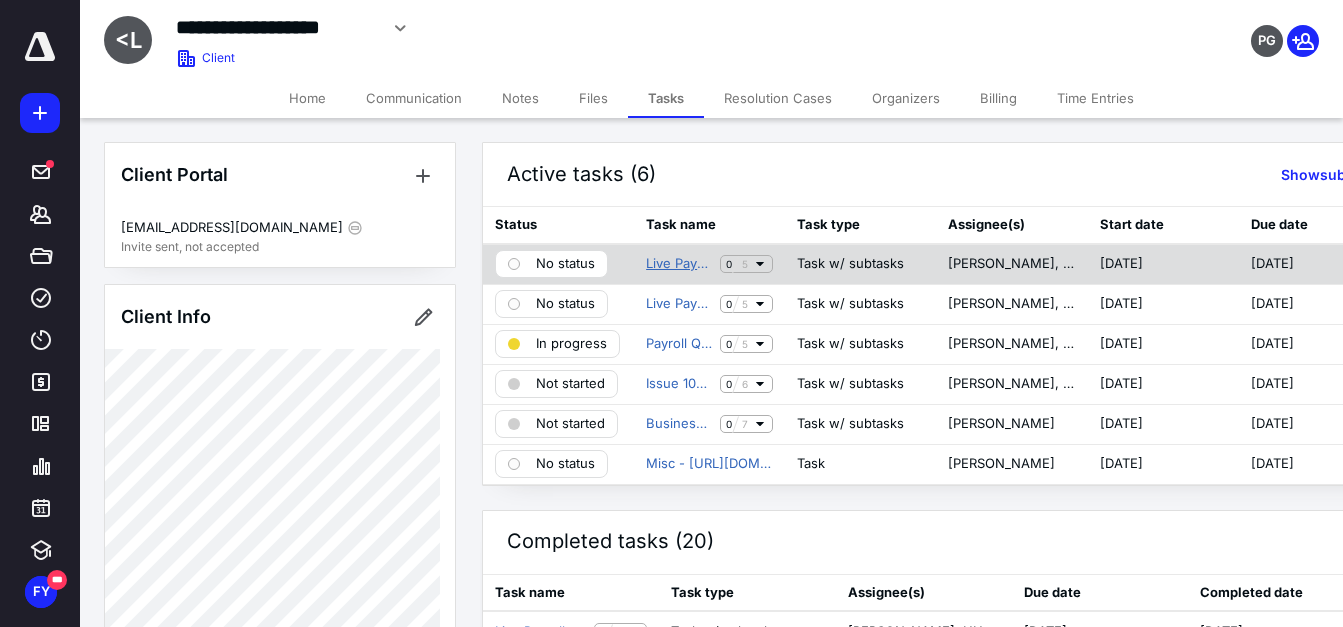 click on "Live Payroll Services (Weekly)" at bounding box center [679, 264] 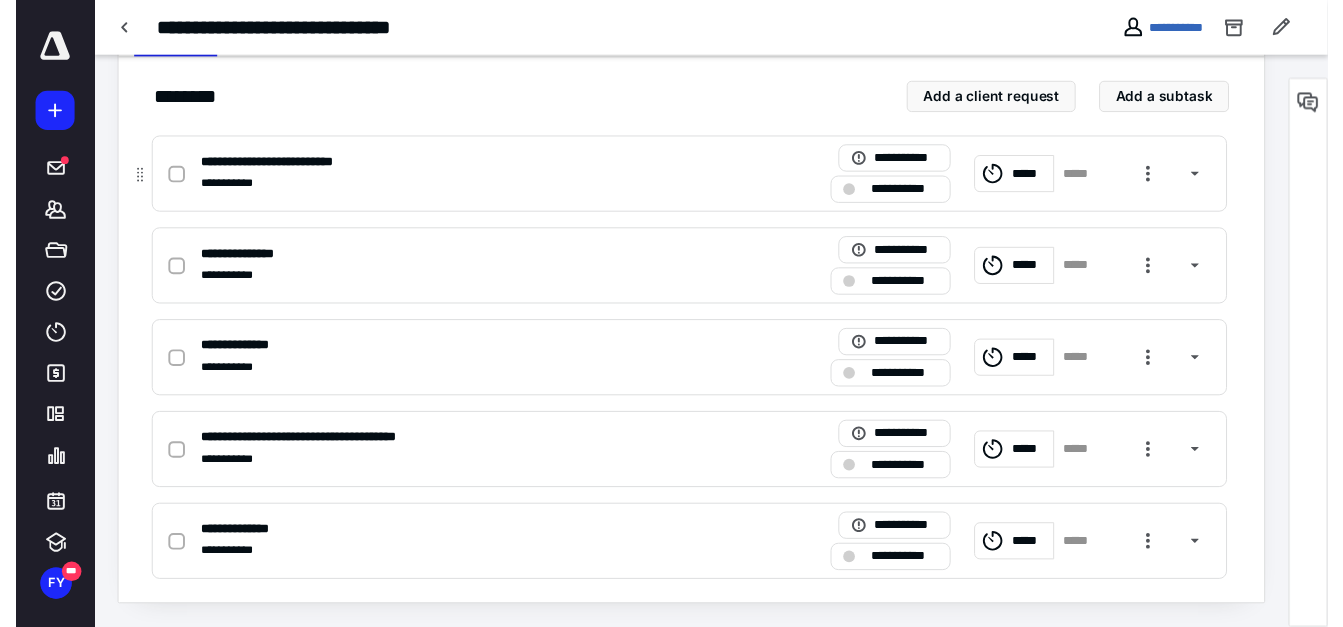 scroll, scrollTop: 0, scrollLeft: 0, axis: both 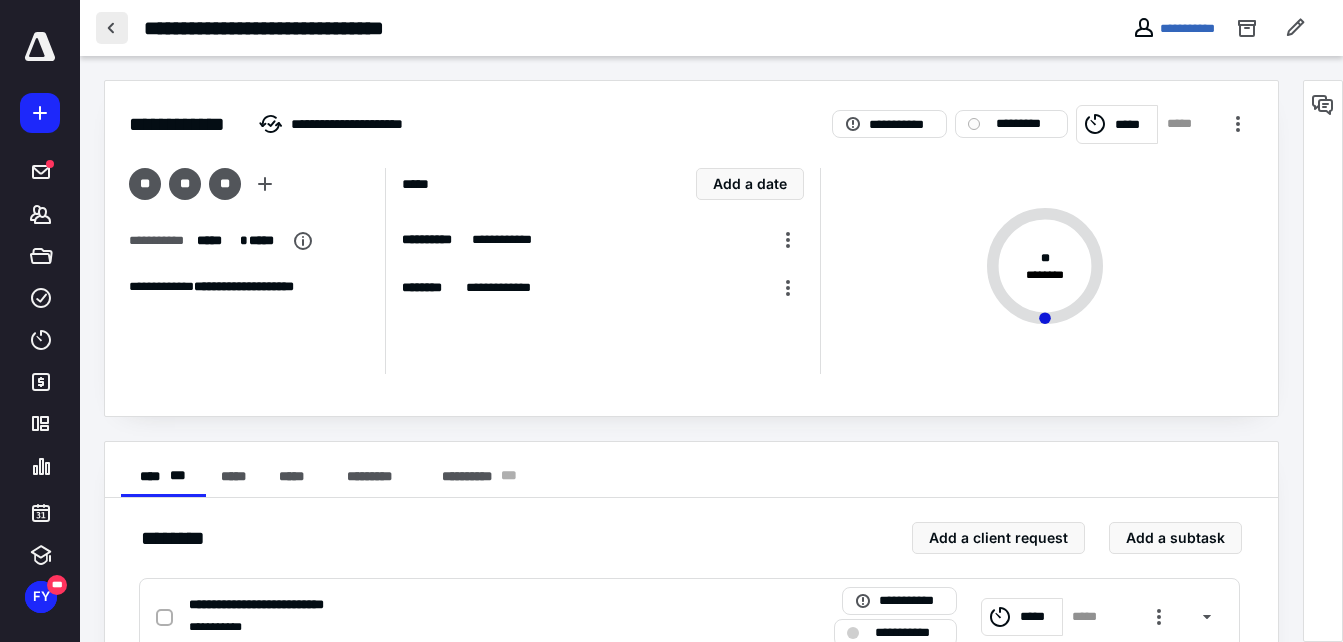 click at bounding box center (112, 28) 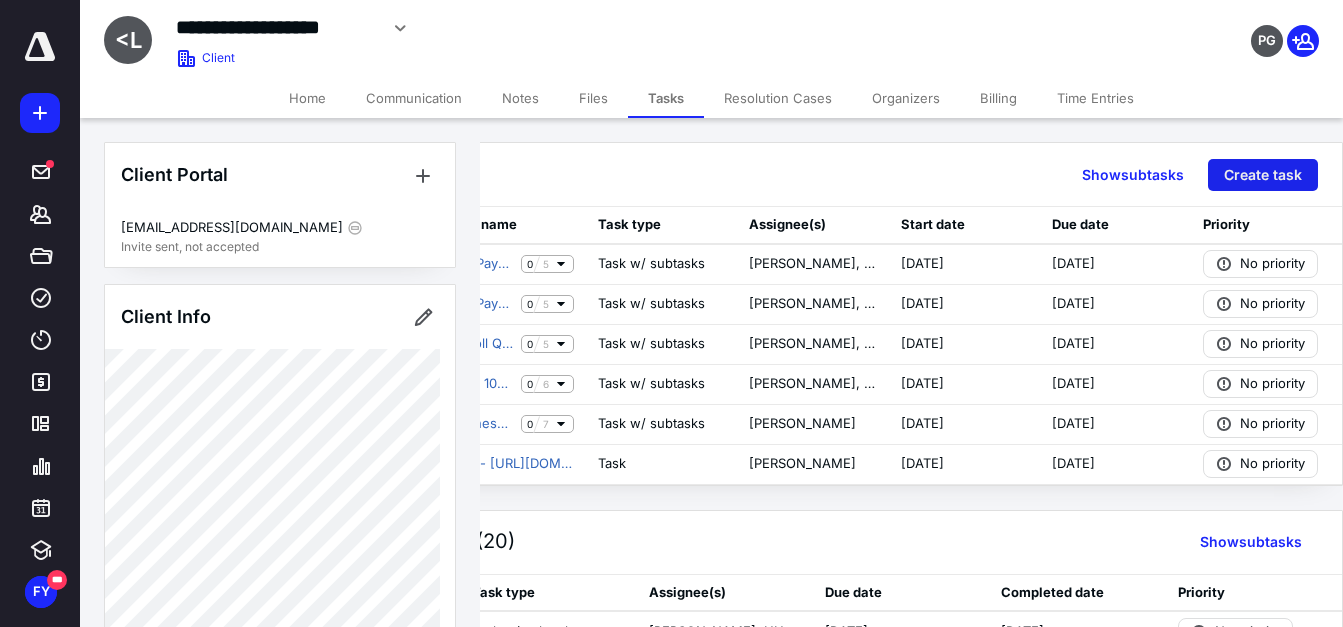 click on "Create task" at bounding box center (1263, 175) 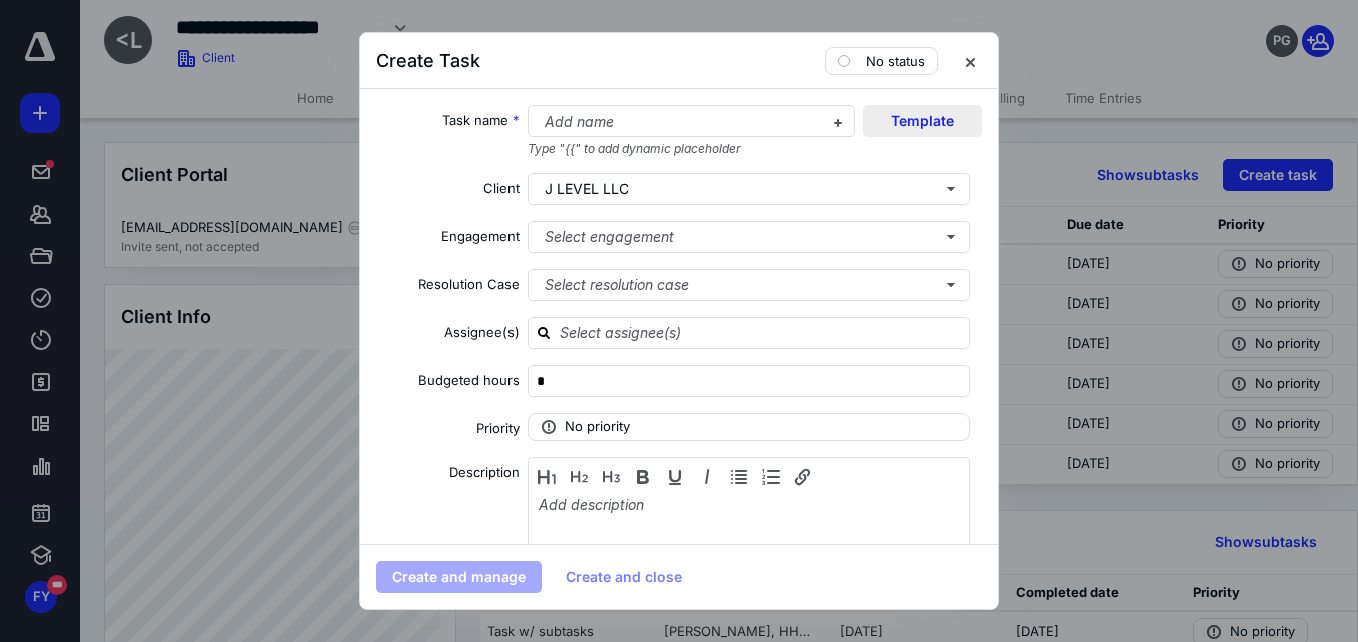click on "Template" at bounding box center (922, 121) 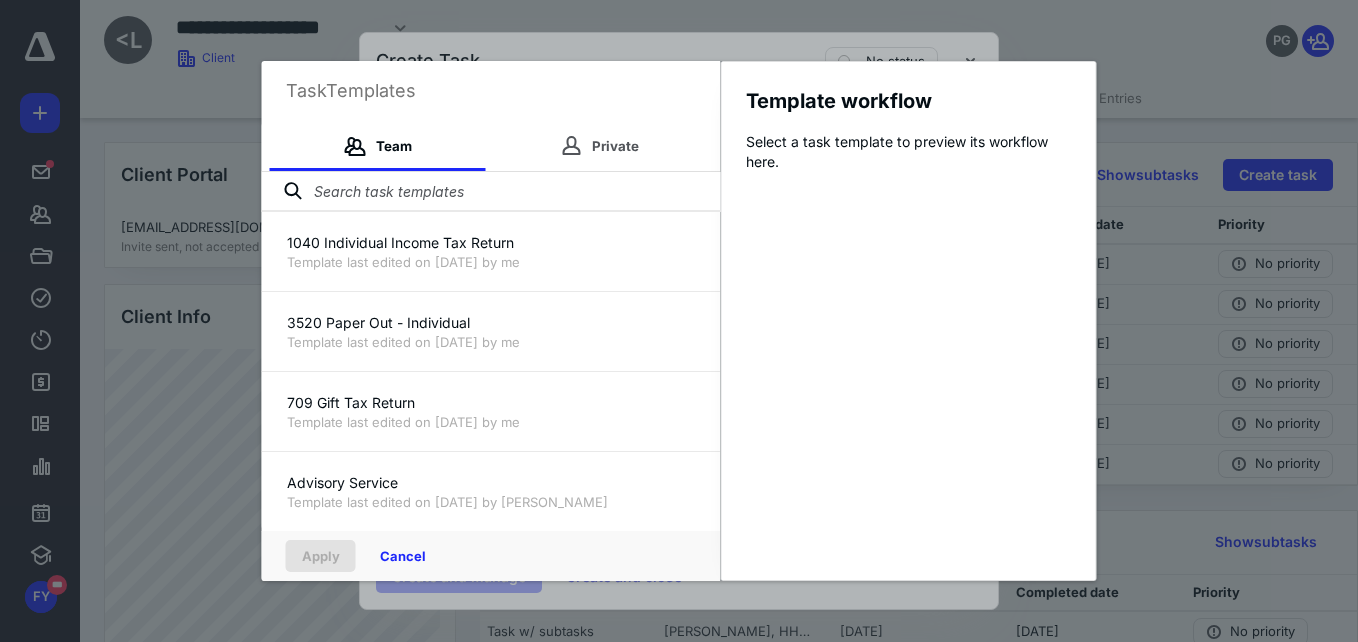 click at bounding box center (491, 192) 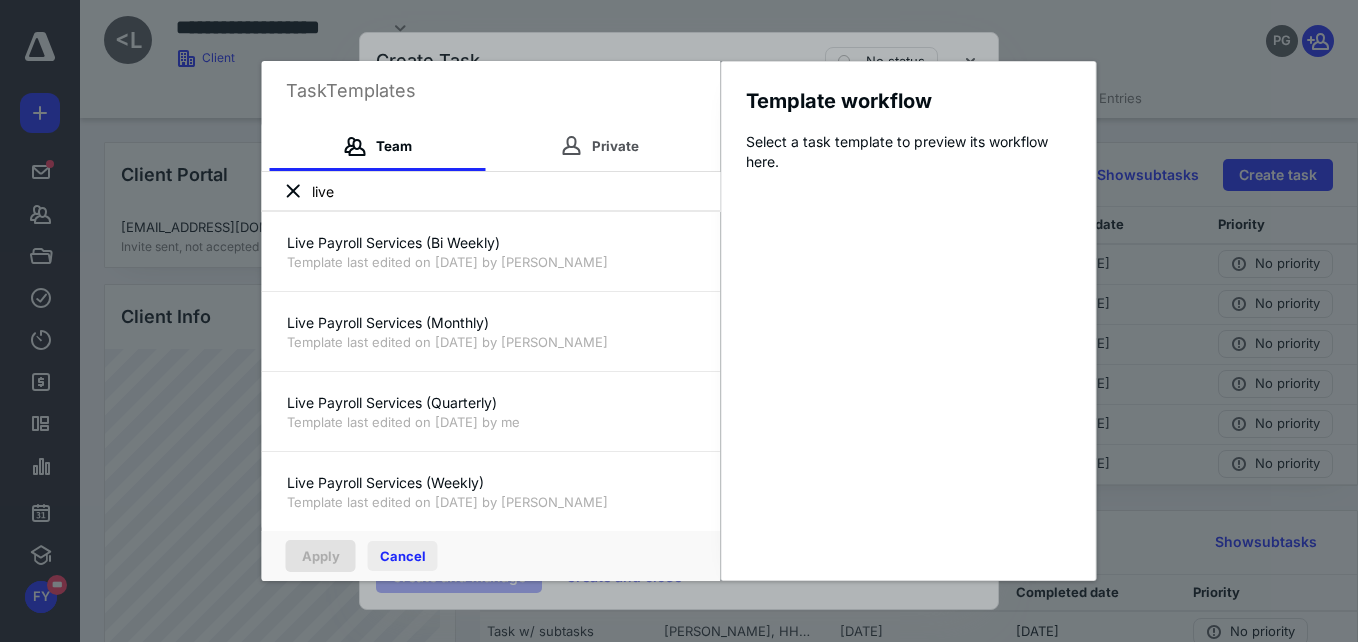 type on "live" 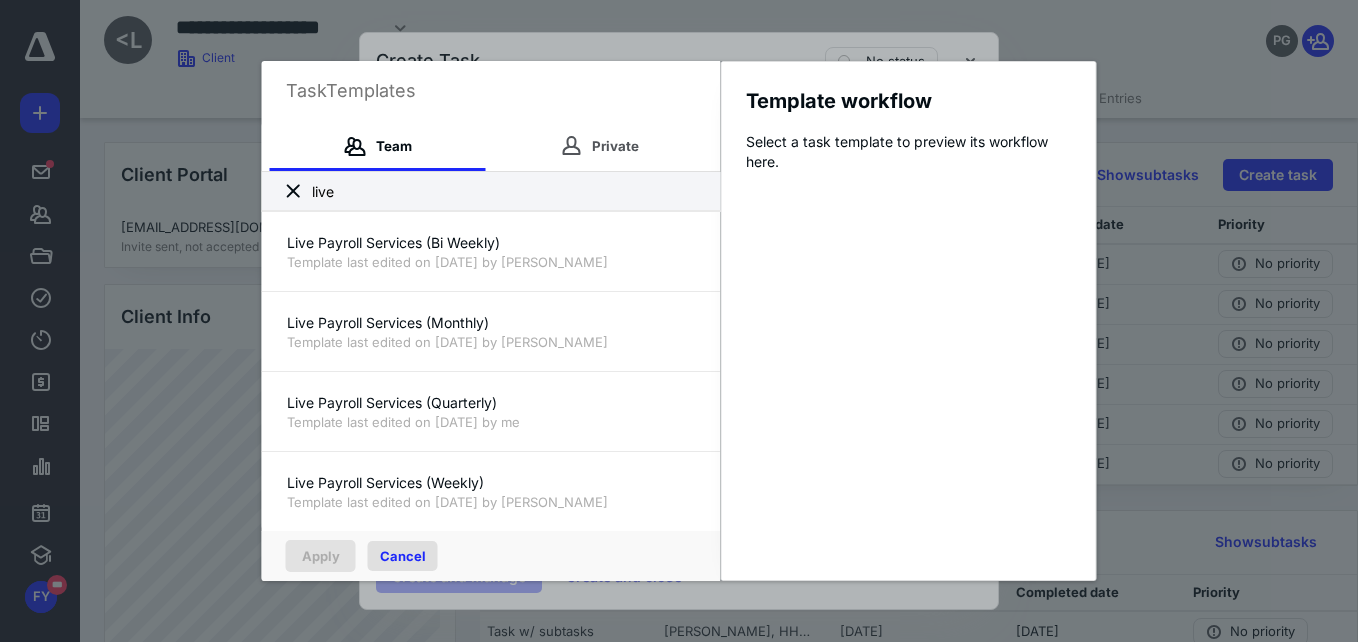 click on "Cancel" at bounding box center [403, 556] 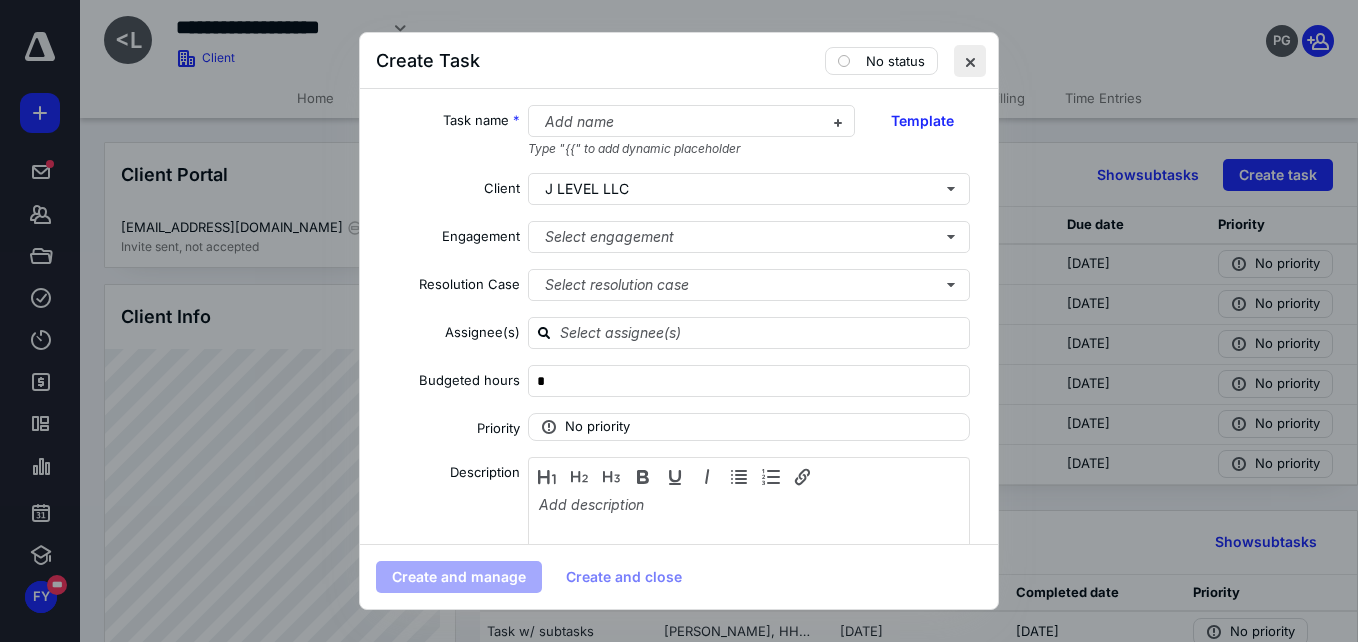 click at bounding box center [970, 61] 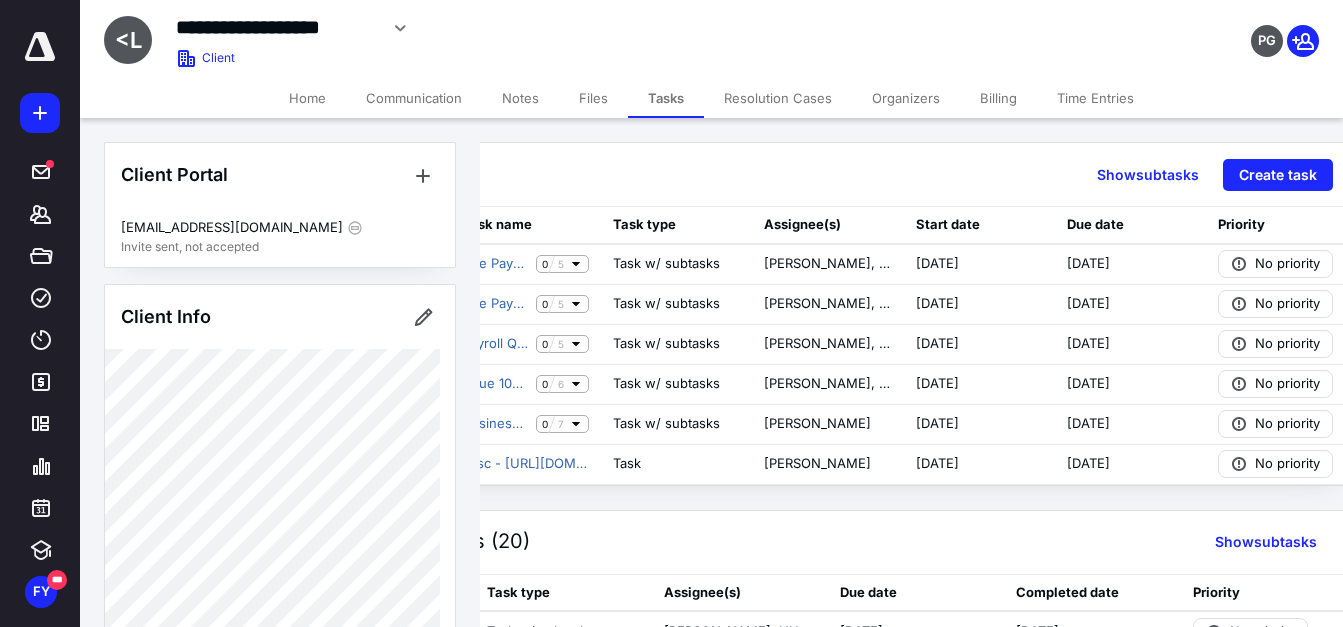 click on "Billing" at bounding box center [998, 98] 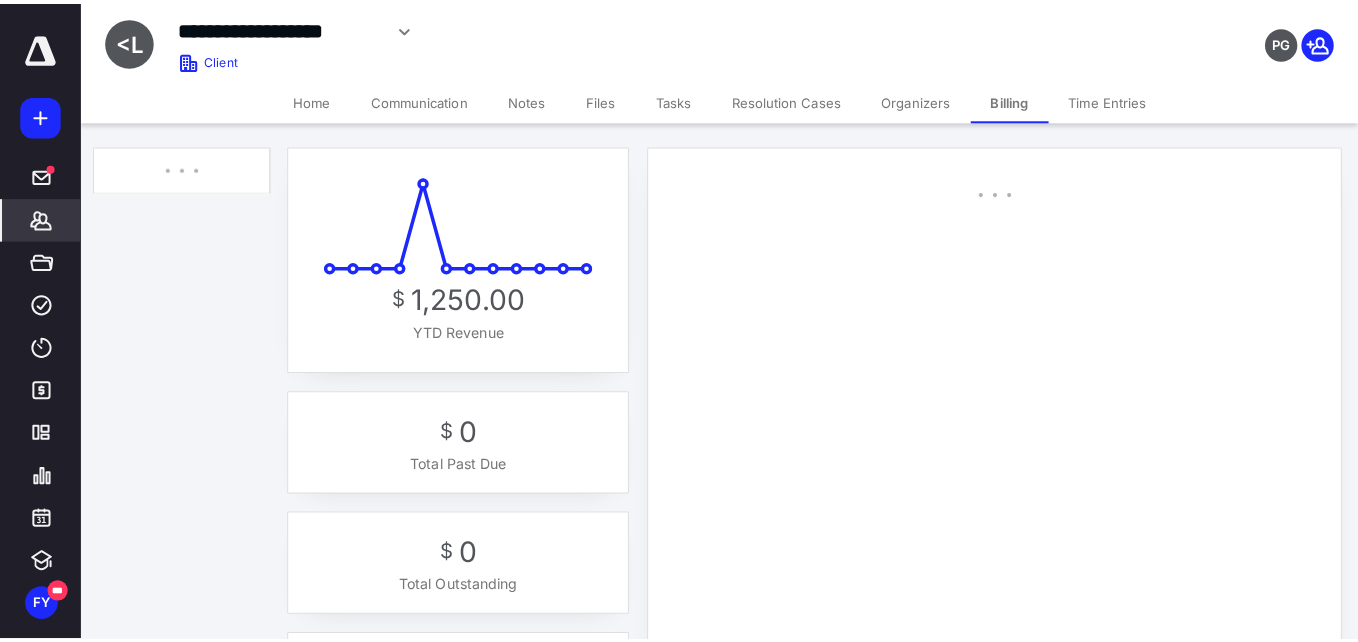 scroll, scrollTop: 0, scrollLeft: 0, axis: both 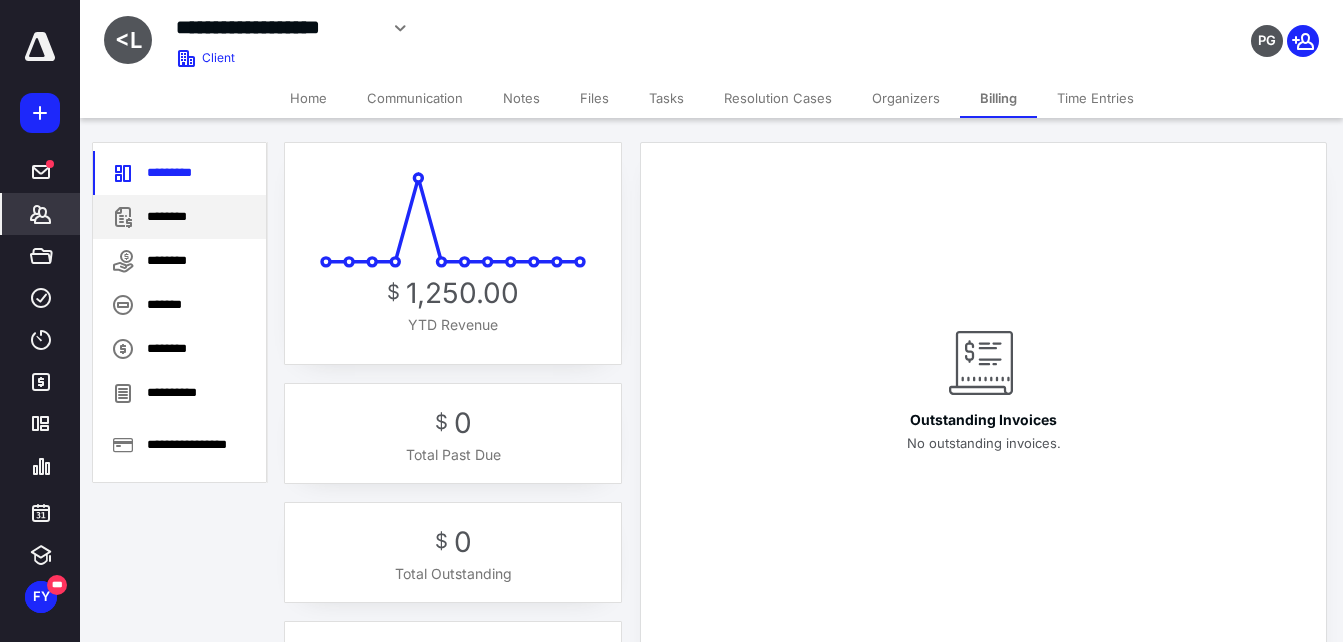 click on "********" at bounding box center (179, 217) 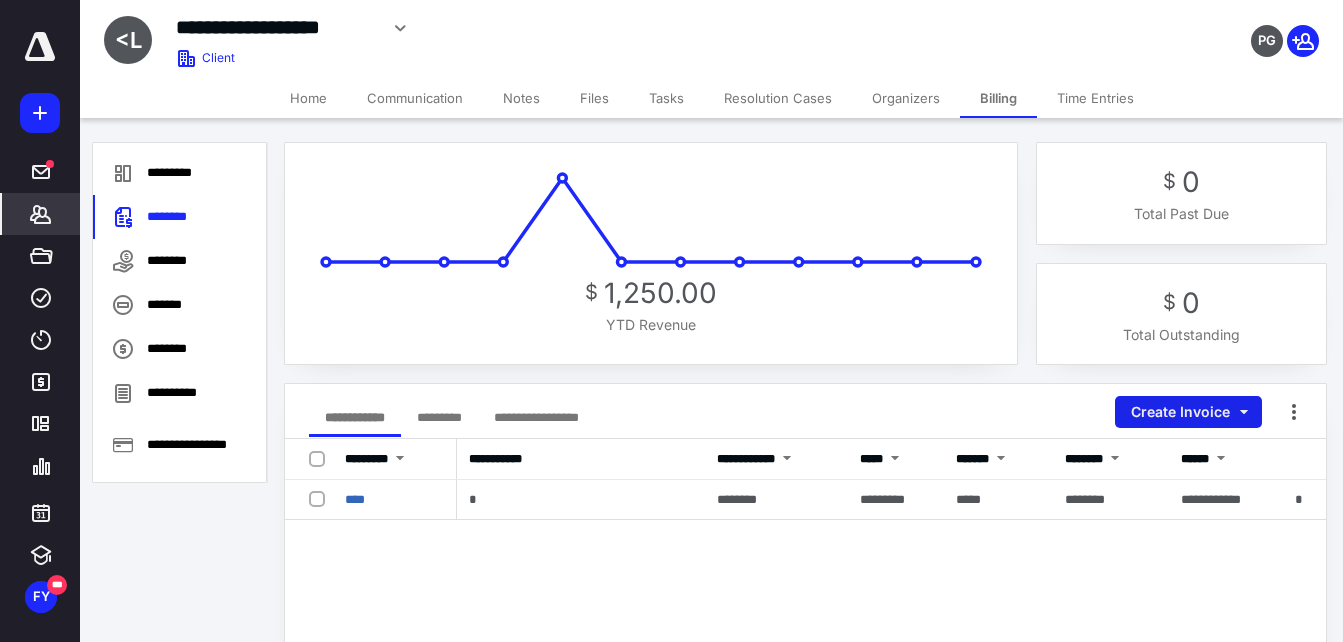 click on "Create Invoice" at bounding box center (1188, 412) 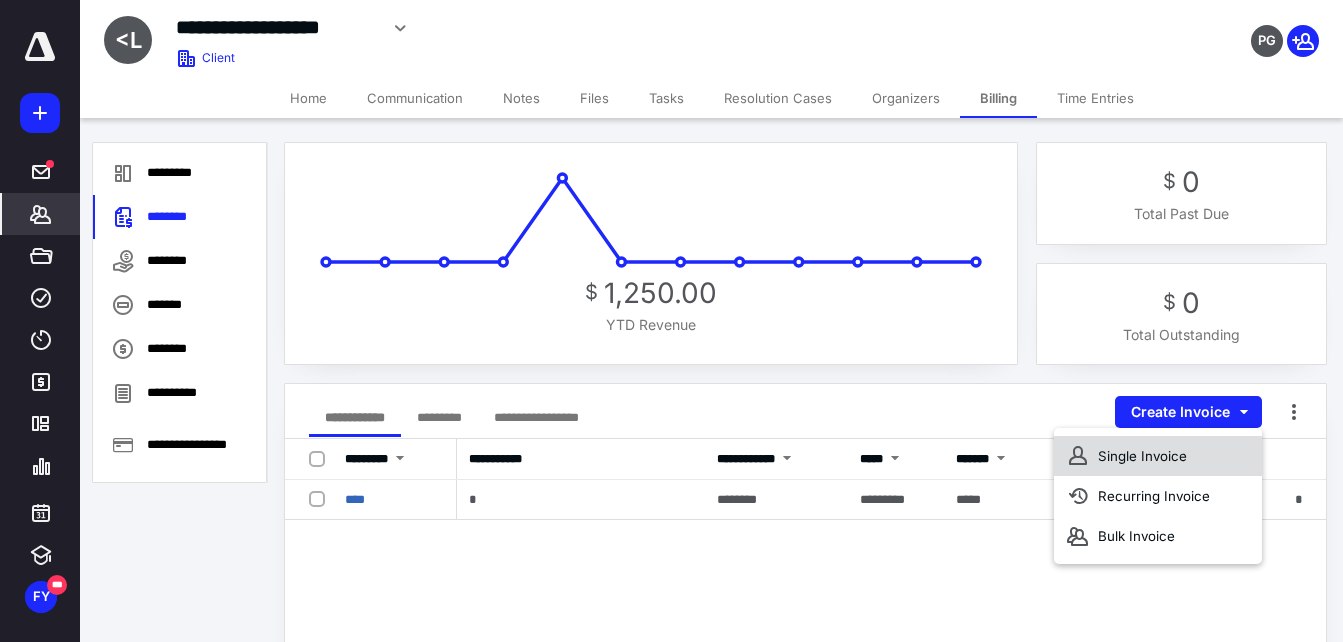 click on "Single Invoice" at bounding box center [1158, 456] 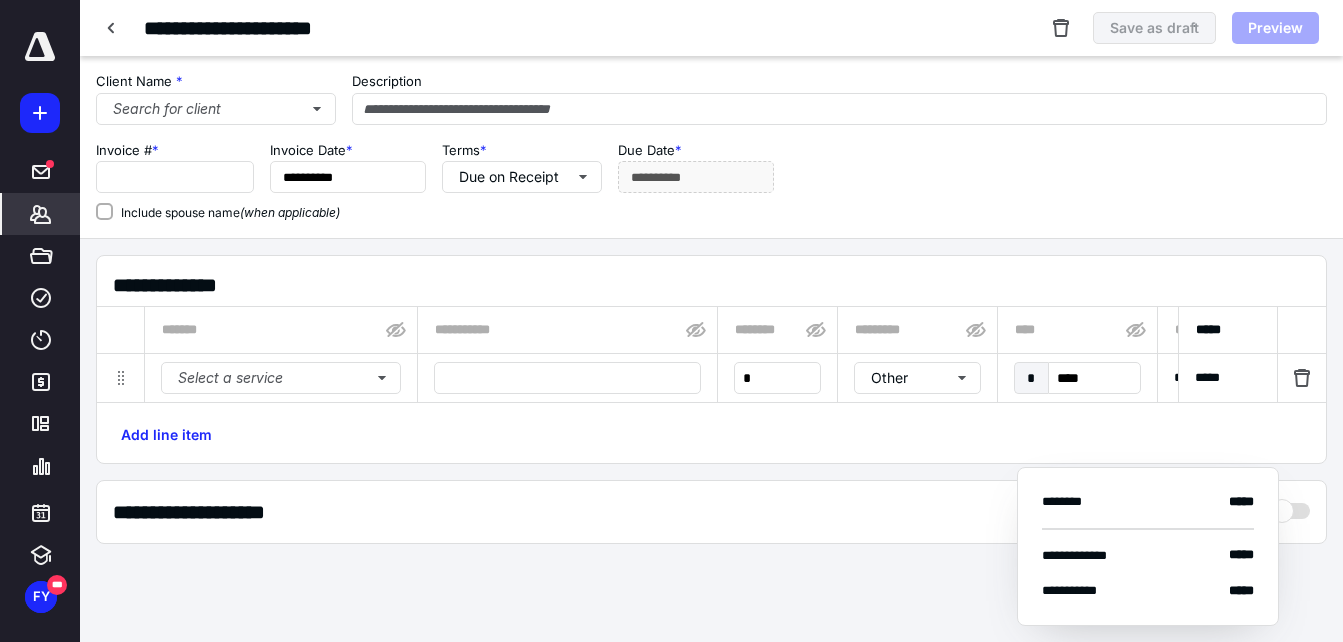 type on "****" 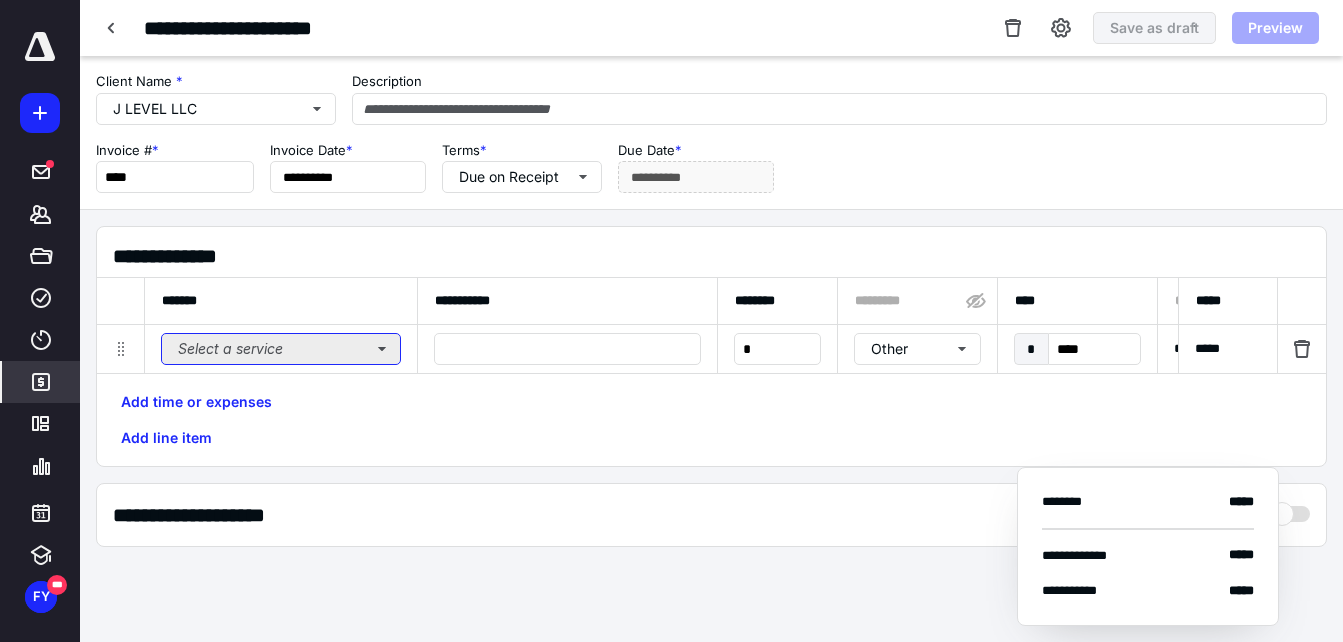 click on "Select a service" at bounding box center [281, 349] 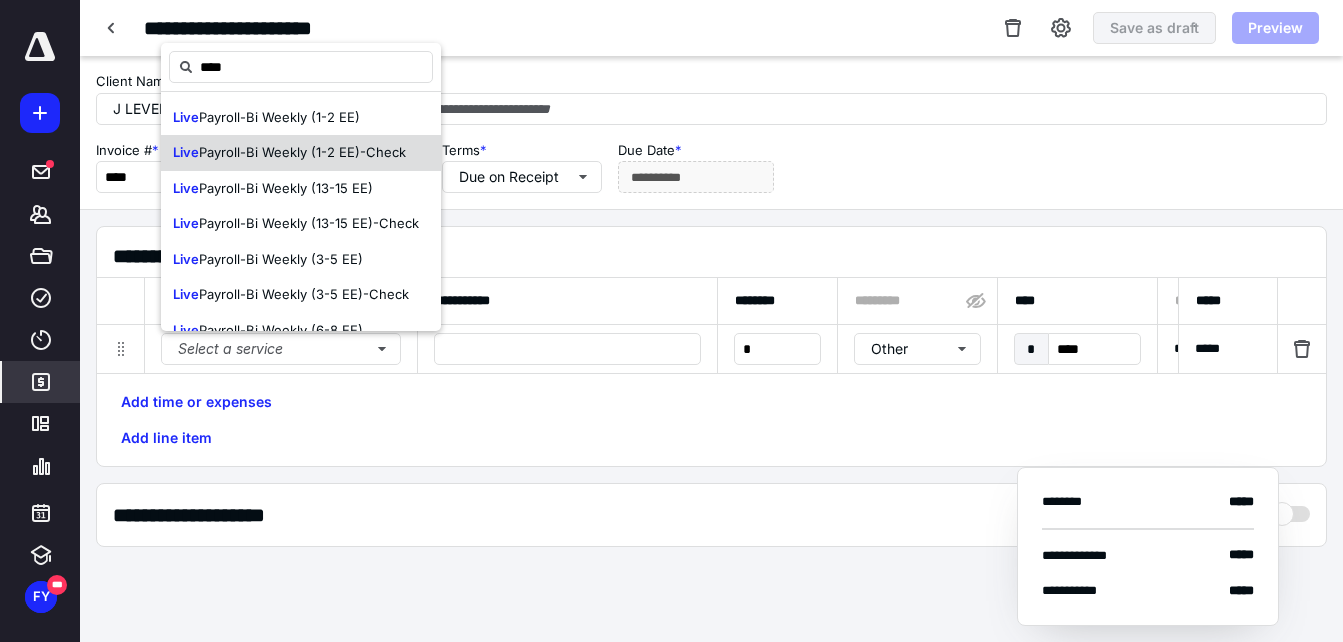 click on "Payroll-Bi Weekly (1-2 EE)-Check" at bounding box center (302, 152) 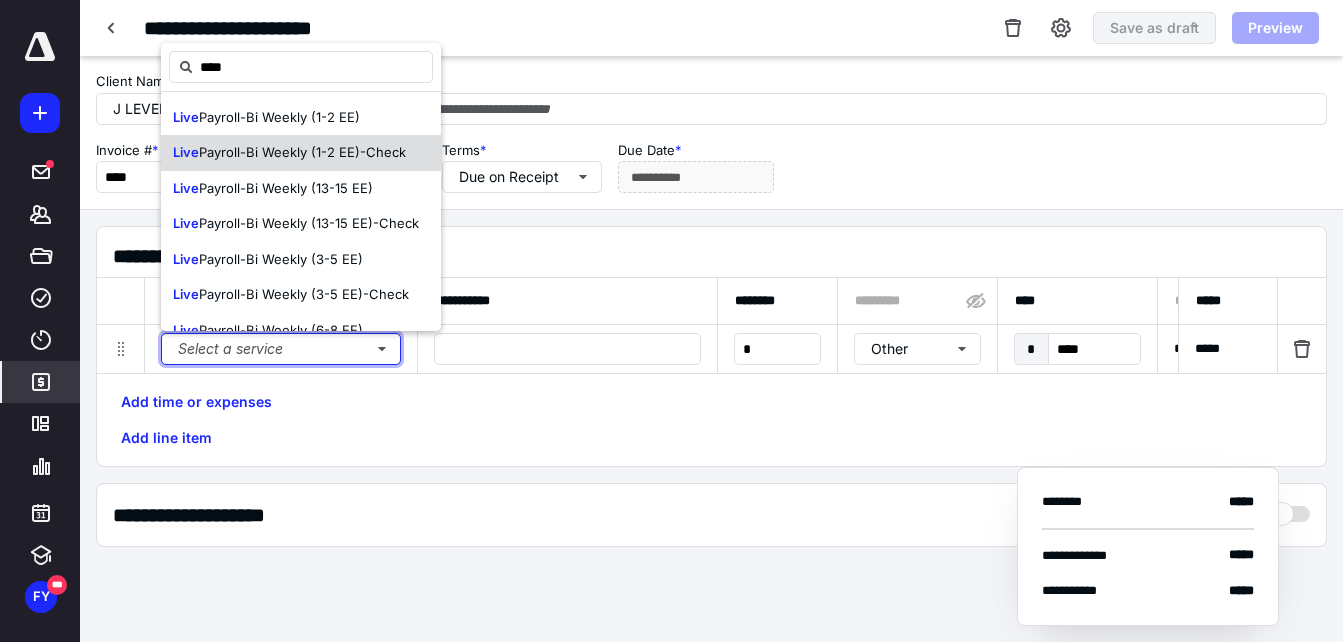 type 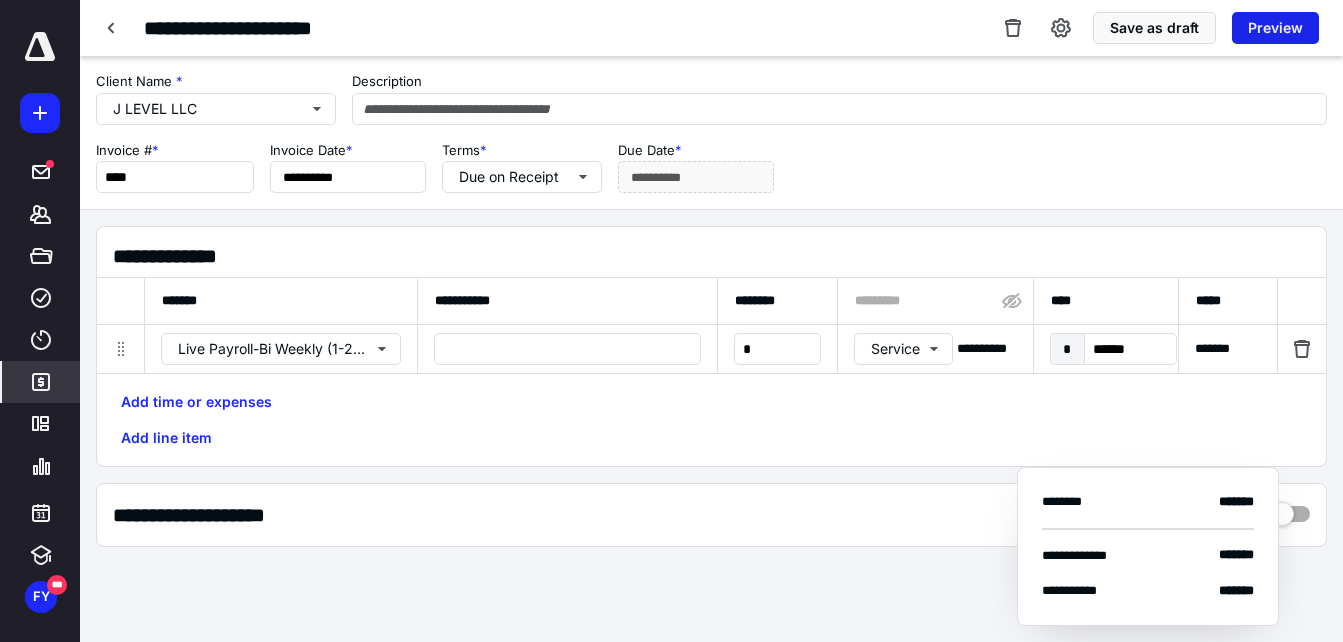 click on "Preview" at bounding box center [1275, 28] 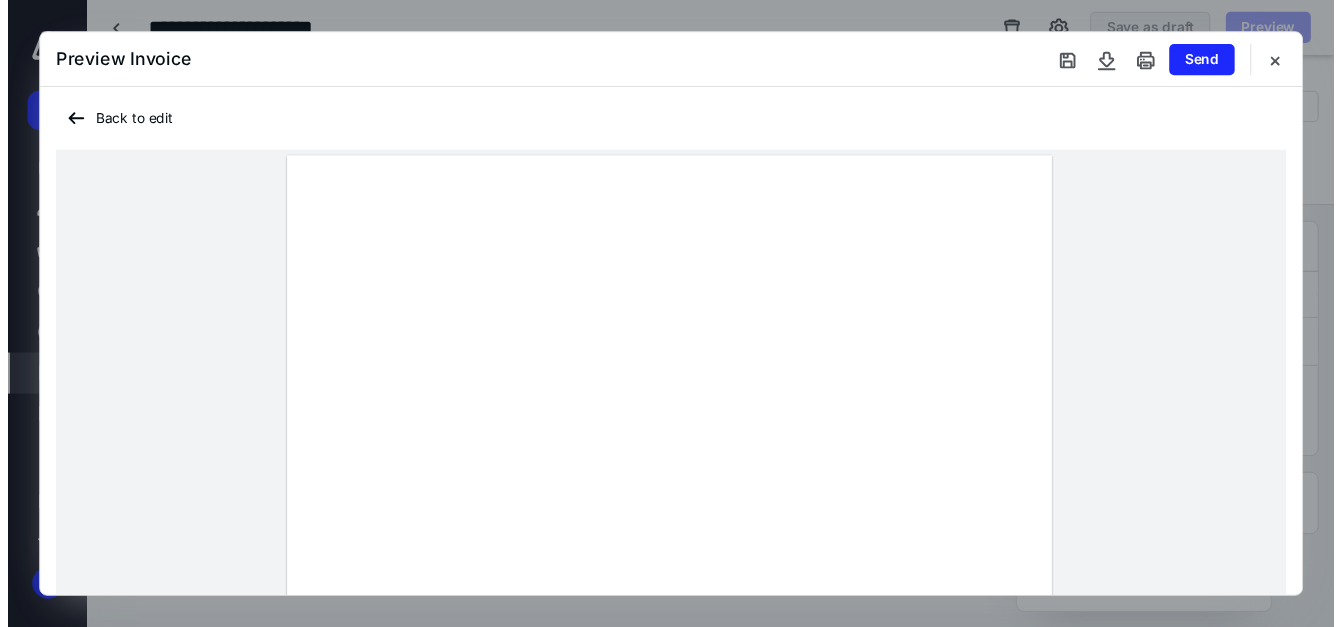 scroll, scrollTop: 272, scrollLeft: 0, axis: vertical 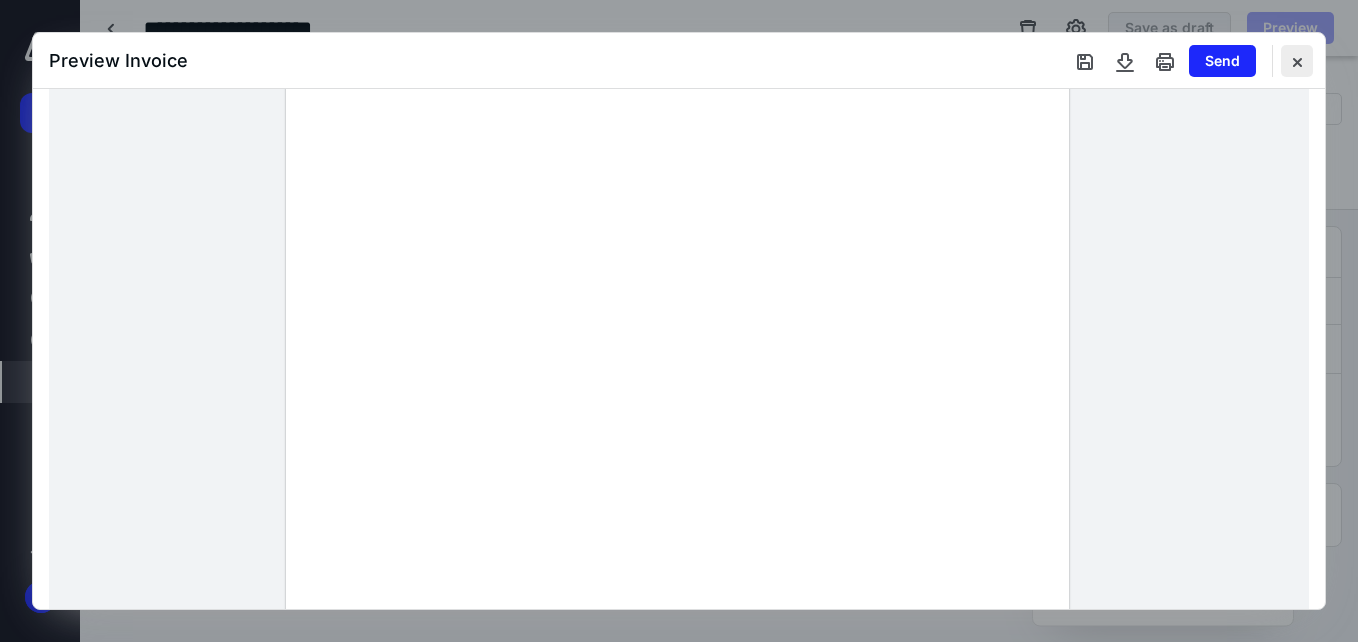 click at bounding box center [1297, 61] 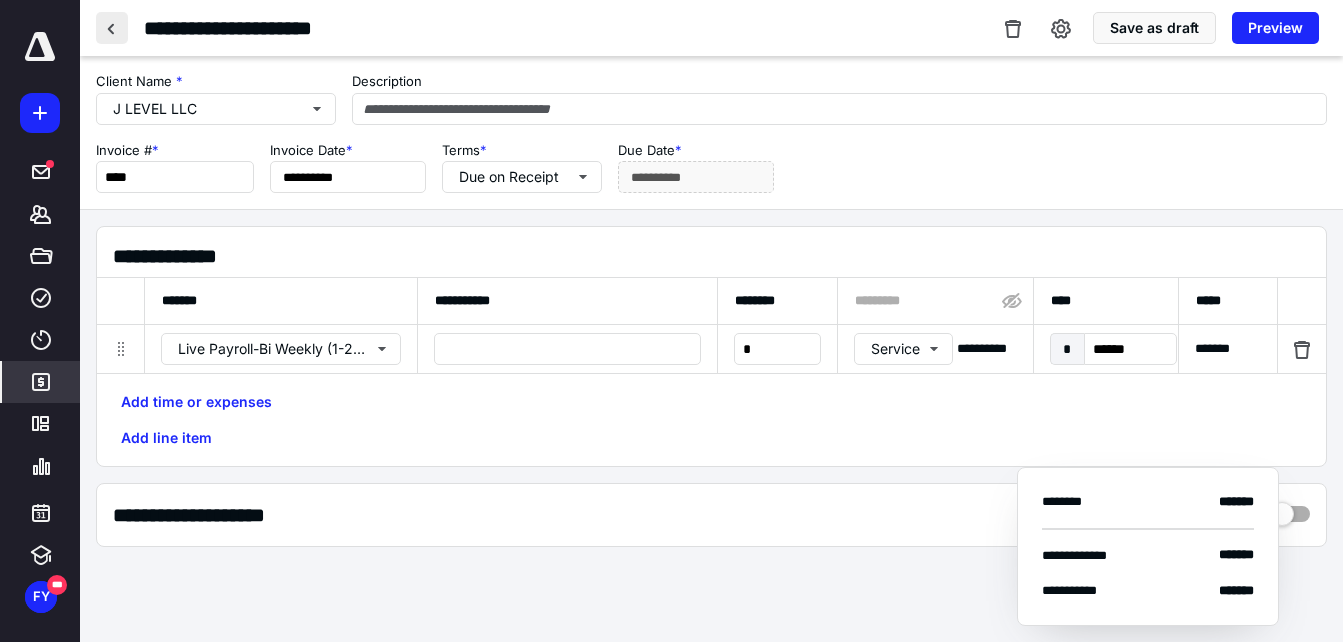 click at bounding box center (112, 28) 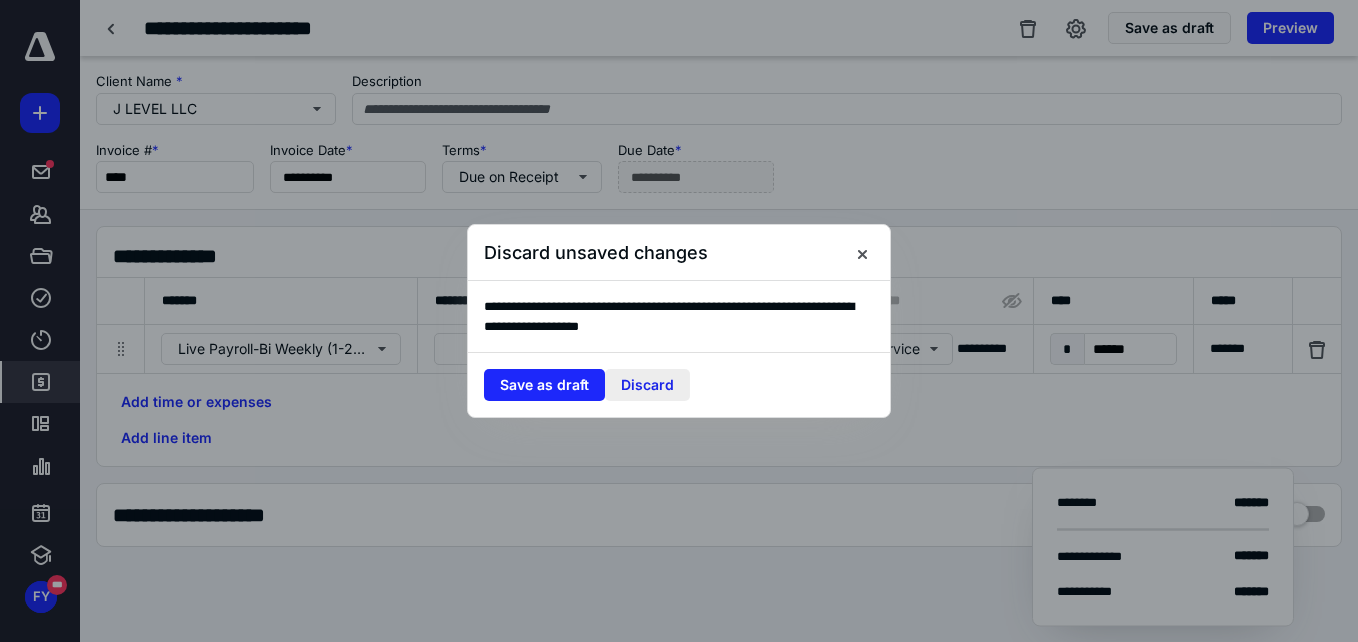 click on "Discard" at bounding box center [647, 385] 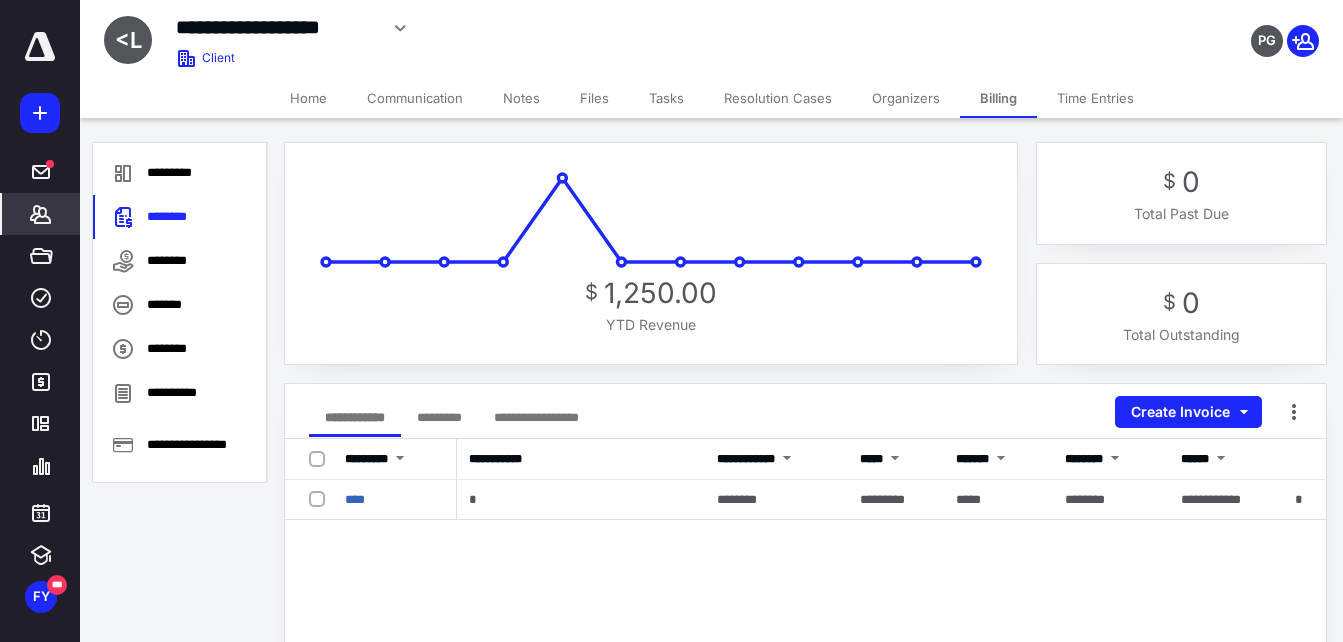 click on "Tasks" at bounding box center (666, 98) 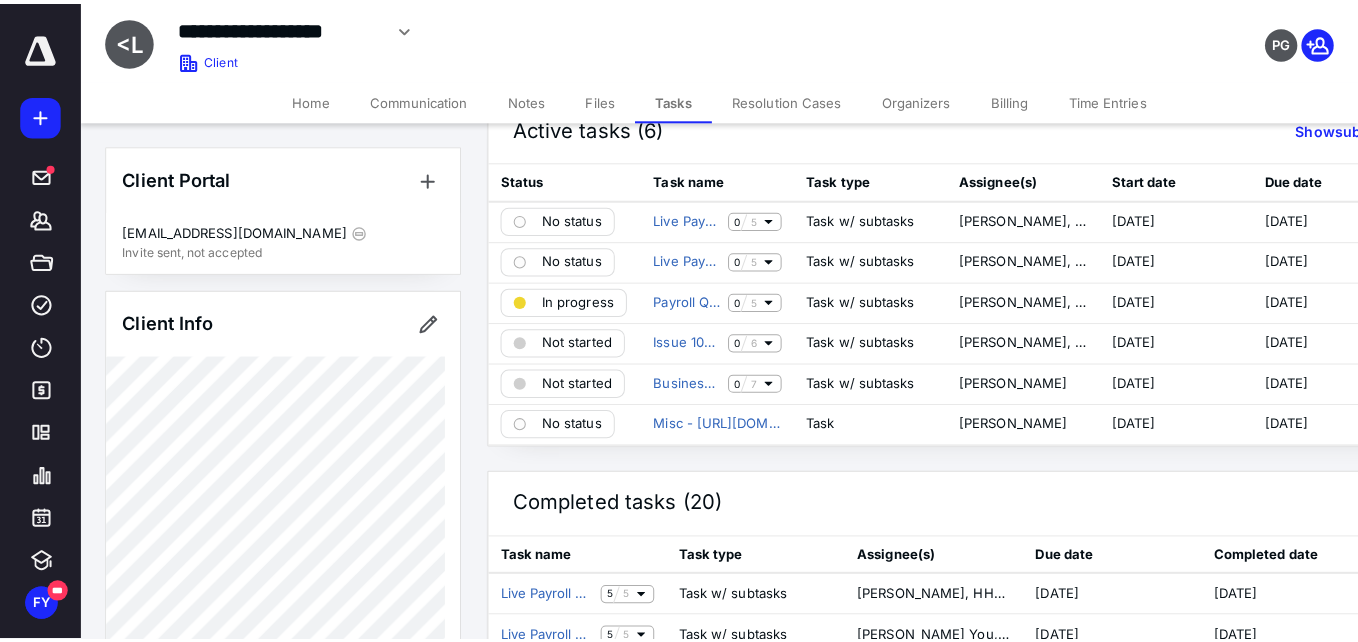 scroll, scrollTop: 0, scrollLeft: 0, axis: both 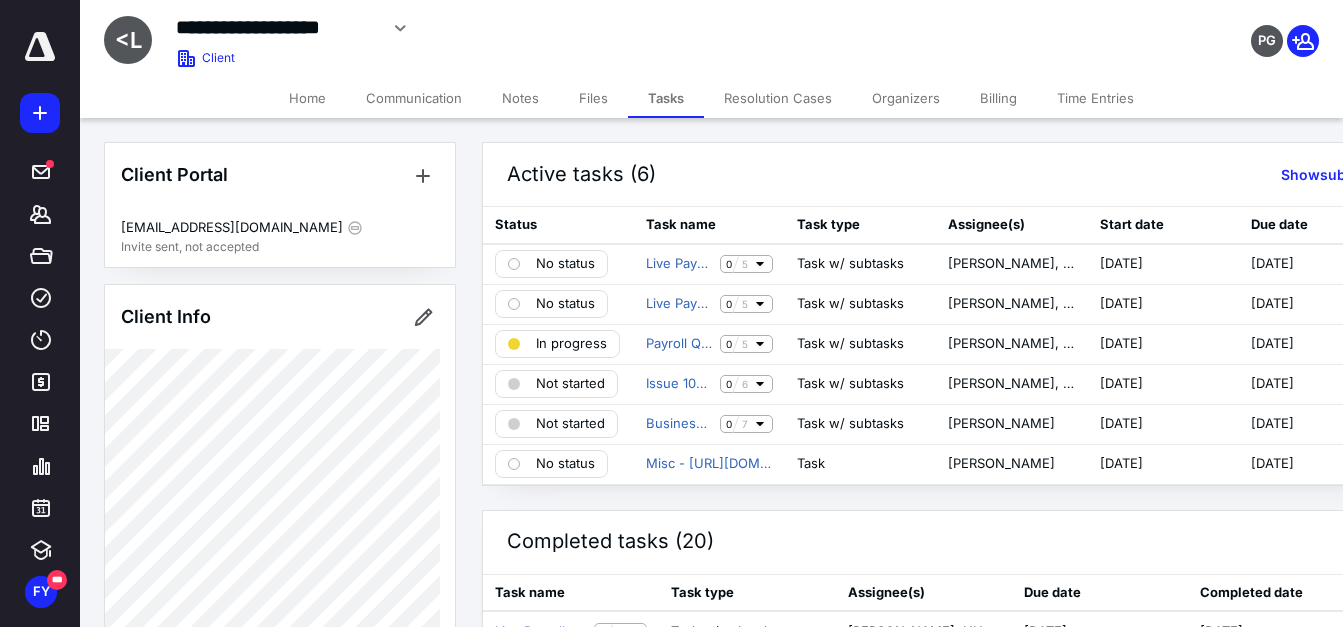 click on "Files" at bounding box center [593, 98] 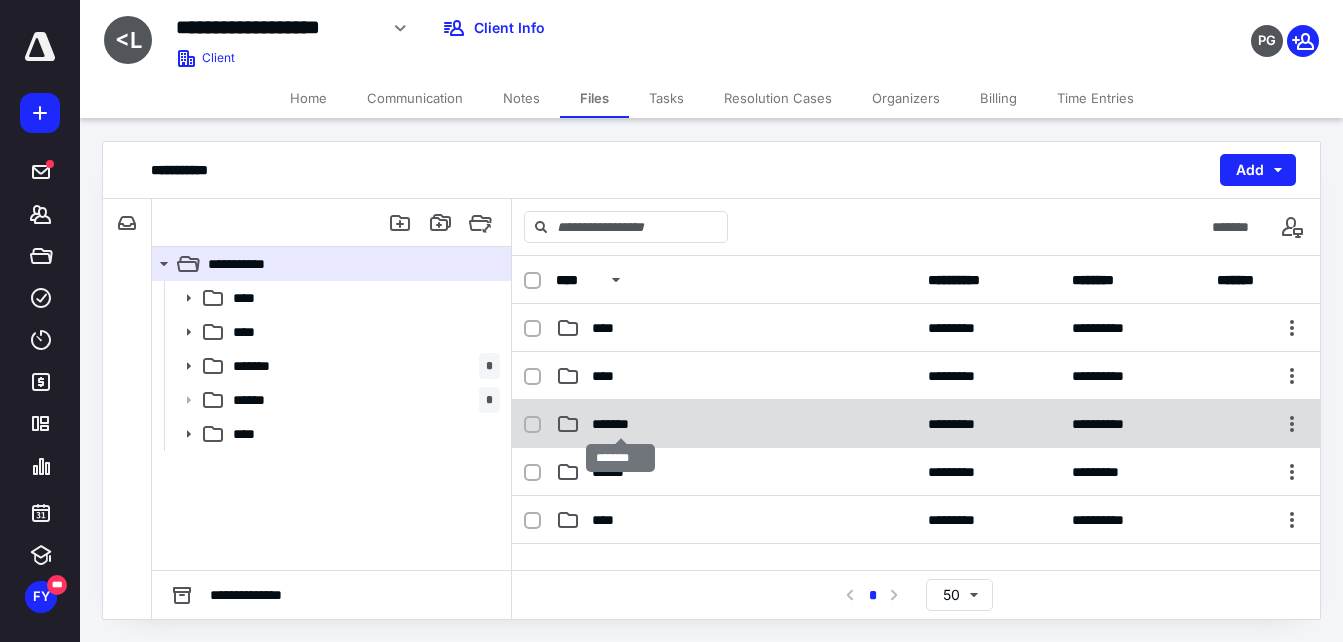 click on "*******" at bounding box center [620, 424] 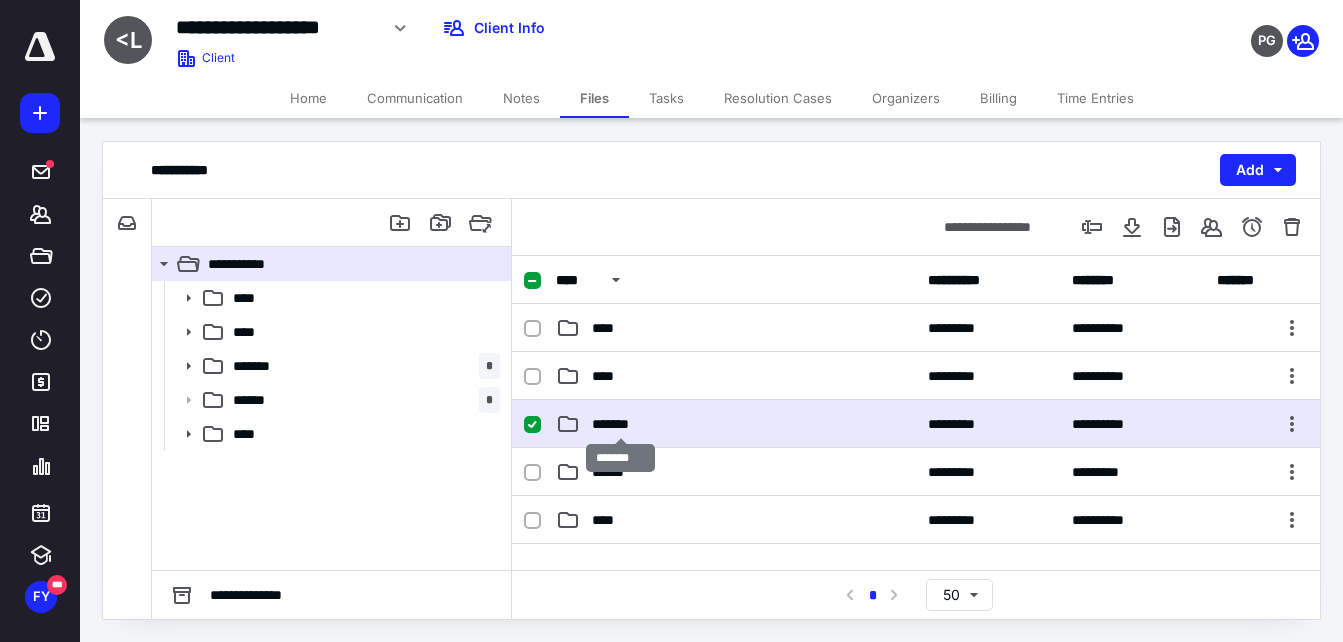 click on "*******" at bounding box center (620, 424) 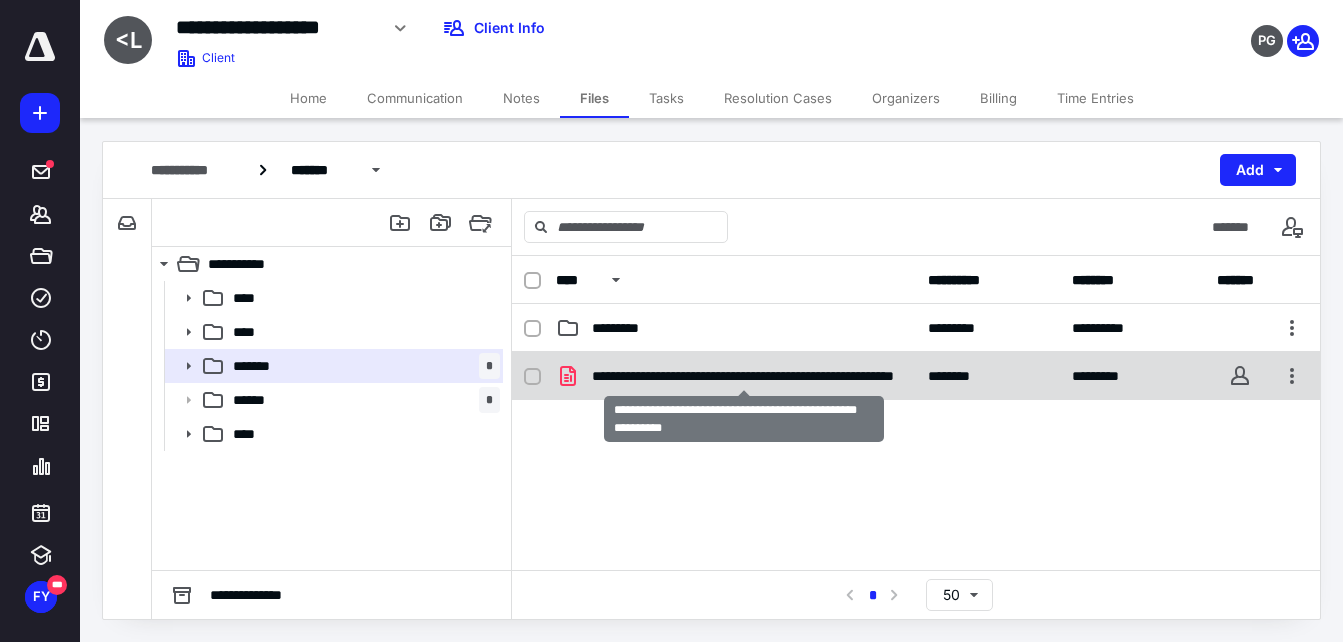 click on "**********" at bounding box center [744, 376] 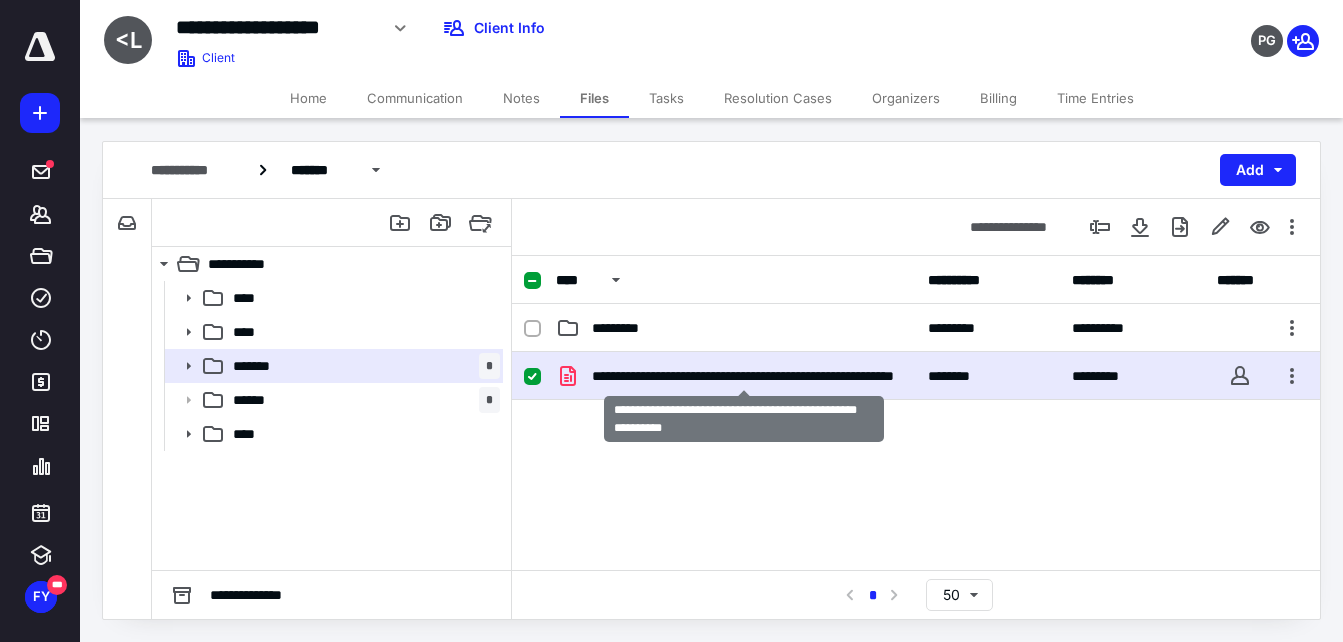 click on "**********" at bounding box center [744, 376] 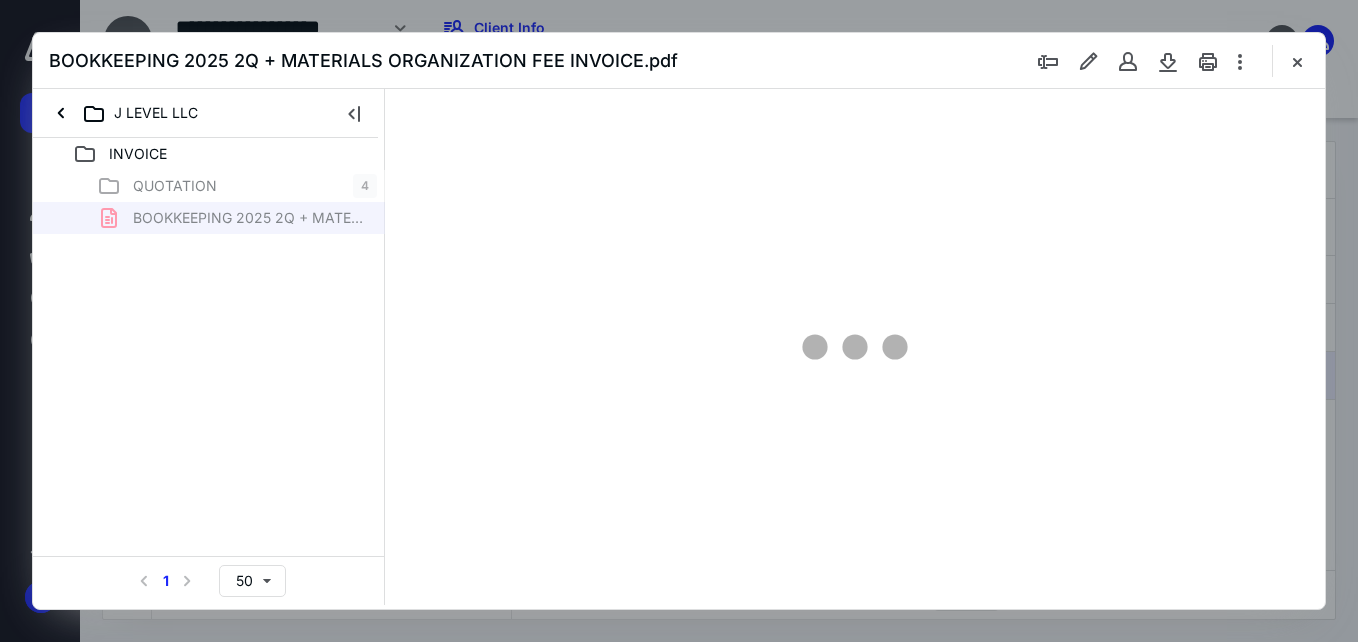 scroll, scrollTop: 0, scrollLeft: 0, axis: both 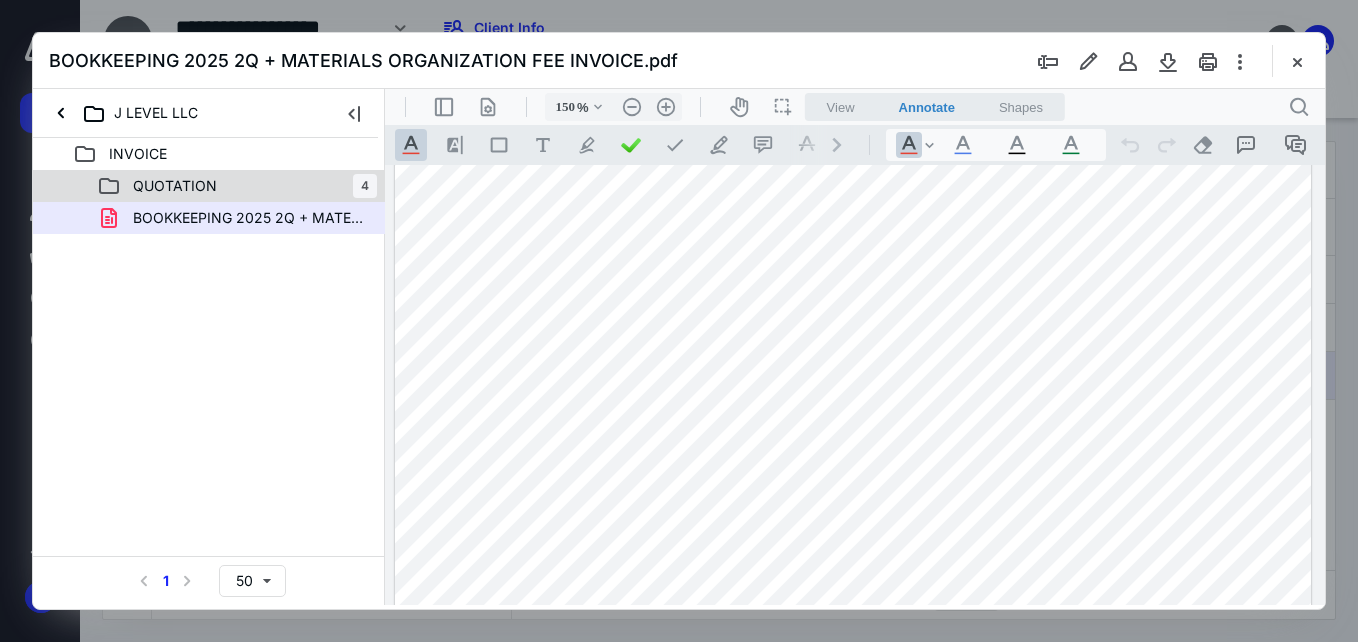 click on "QUOTATION 4" at bounding box center [237, 186] 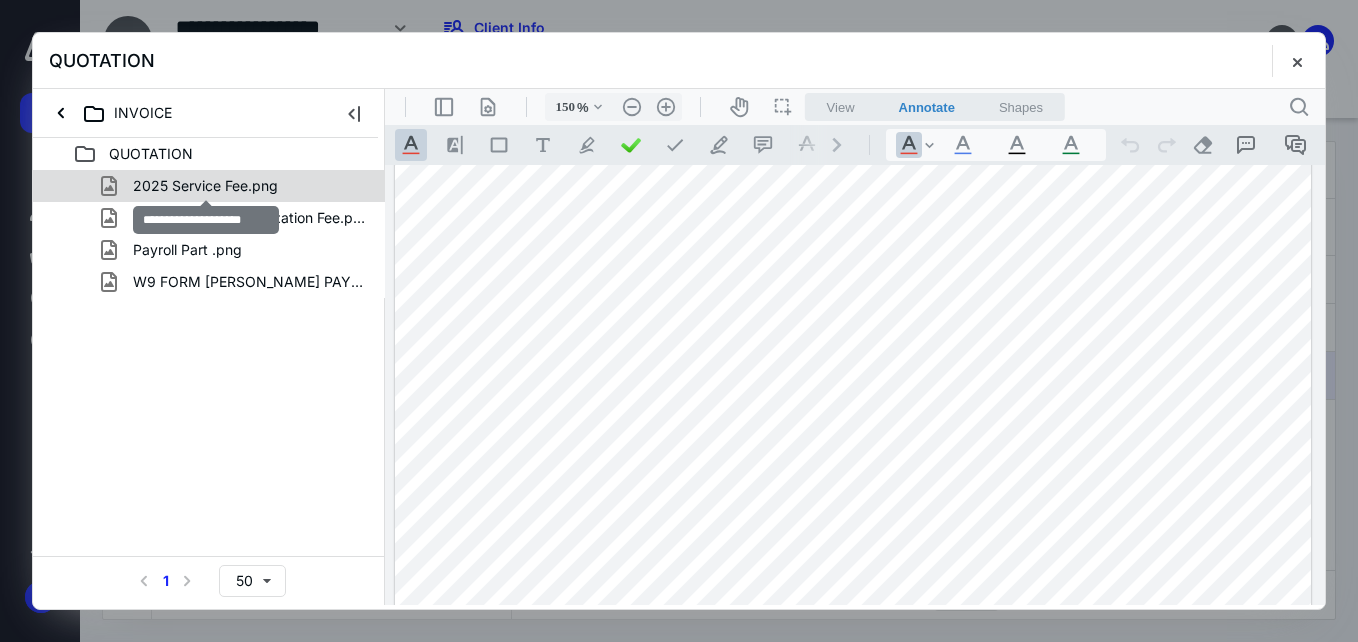 click on "2025 Service Fee.png" at bounding box center [205, 186] 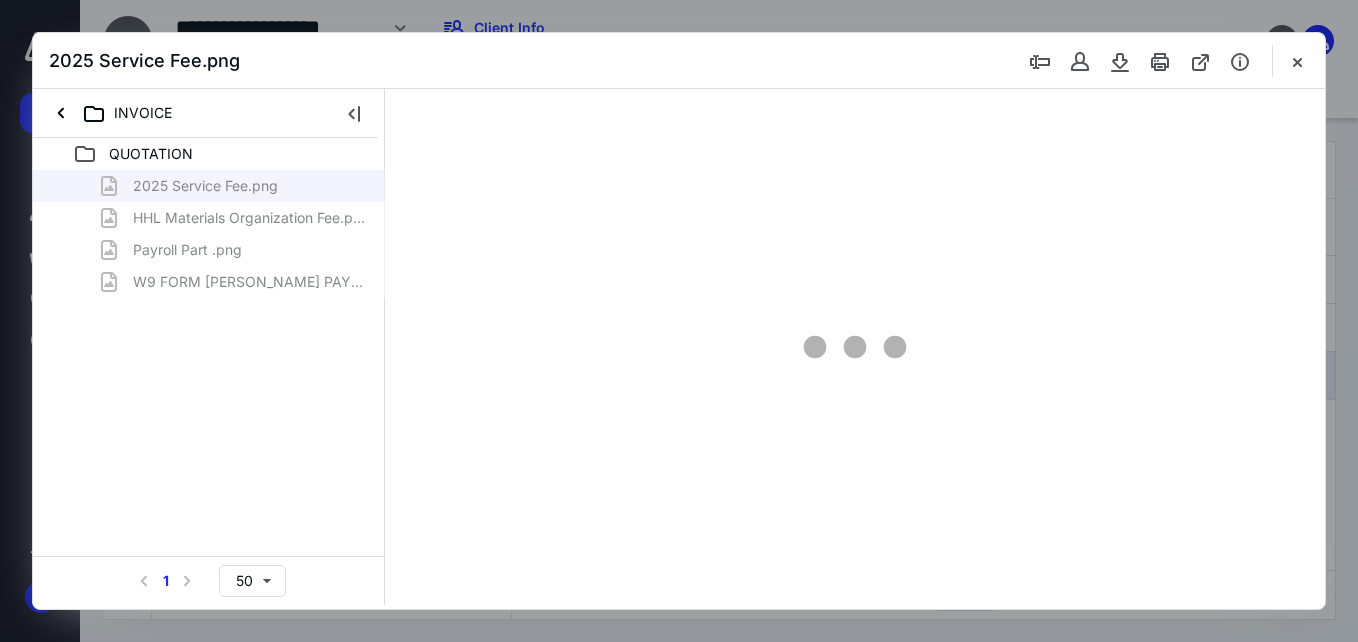 scroll, scrollTop: 0, scrollLeft: 0, axis: both 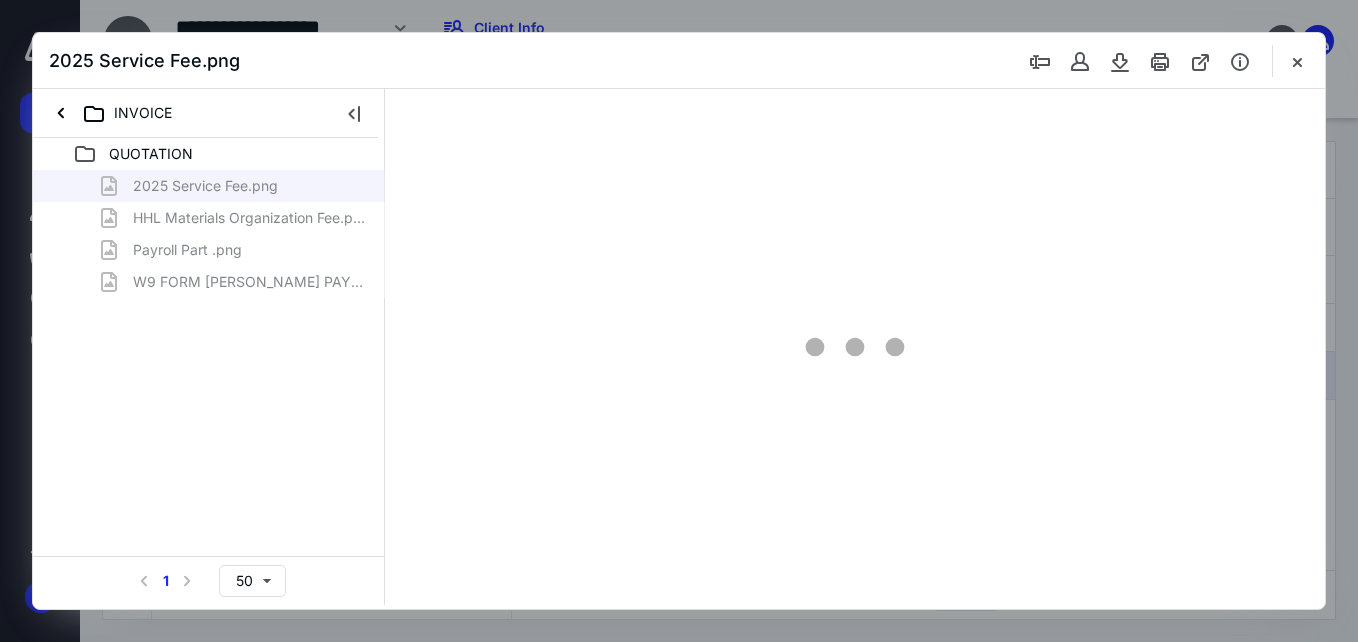 type on "150" 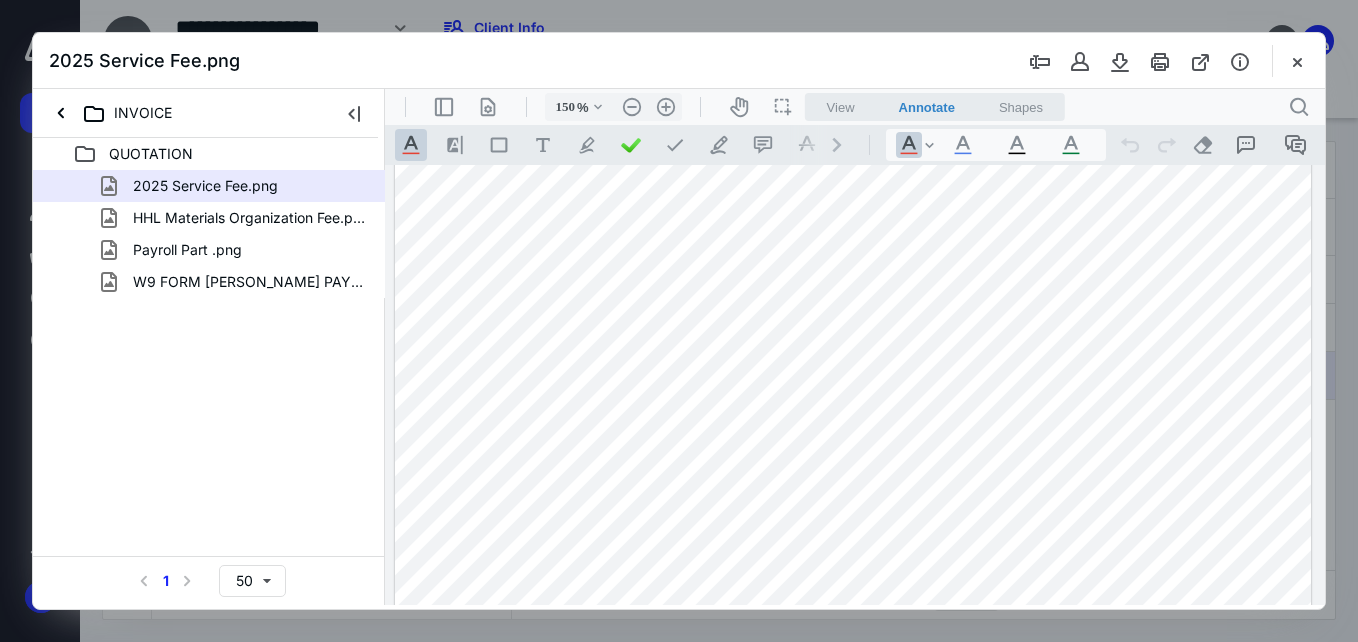 scroll, scrollTop: 0, scrollLeft: 0, axis: both 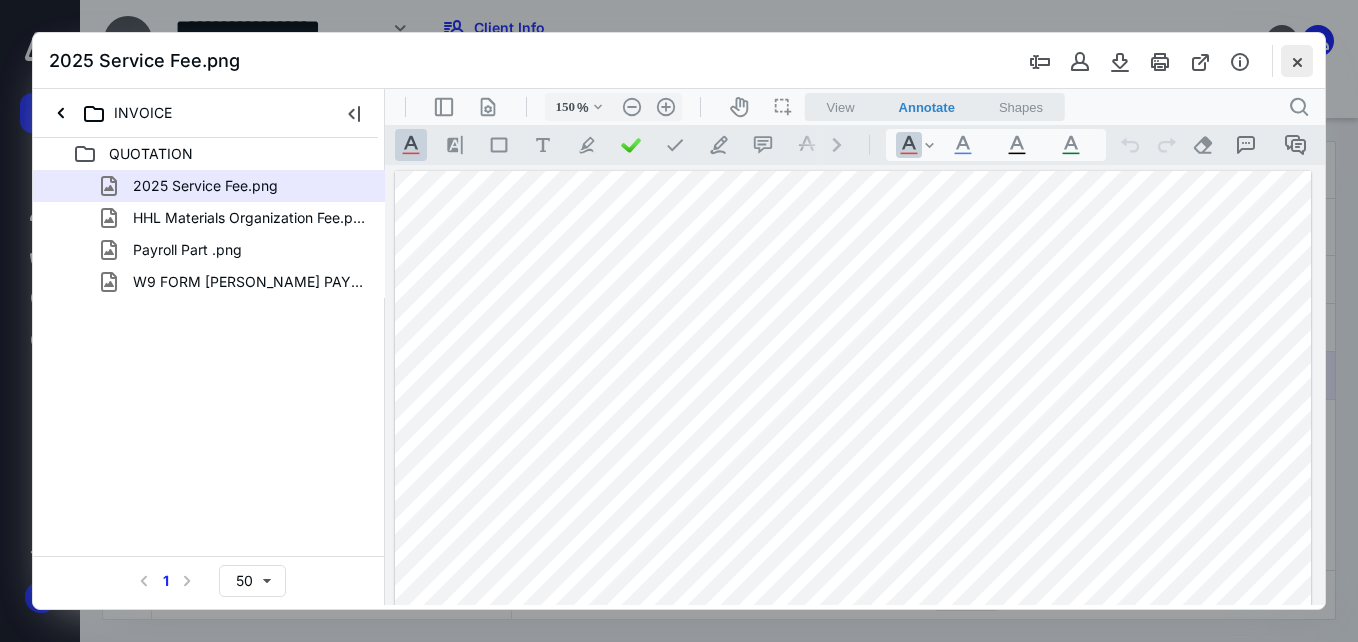 click at bounding box center [1297, 61] 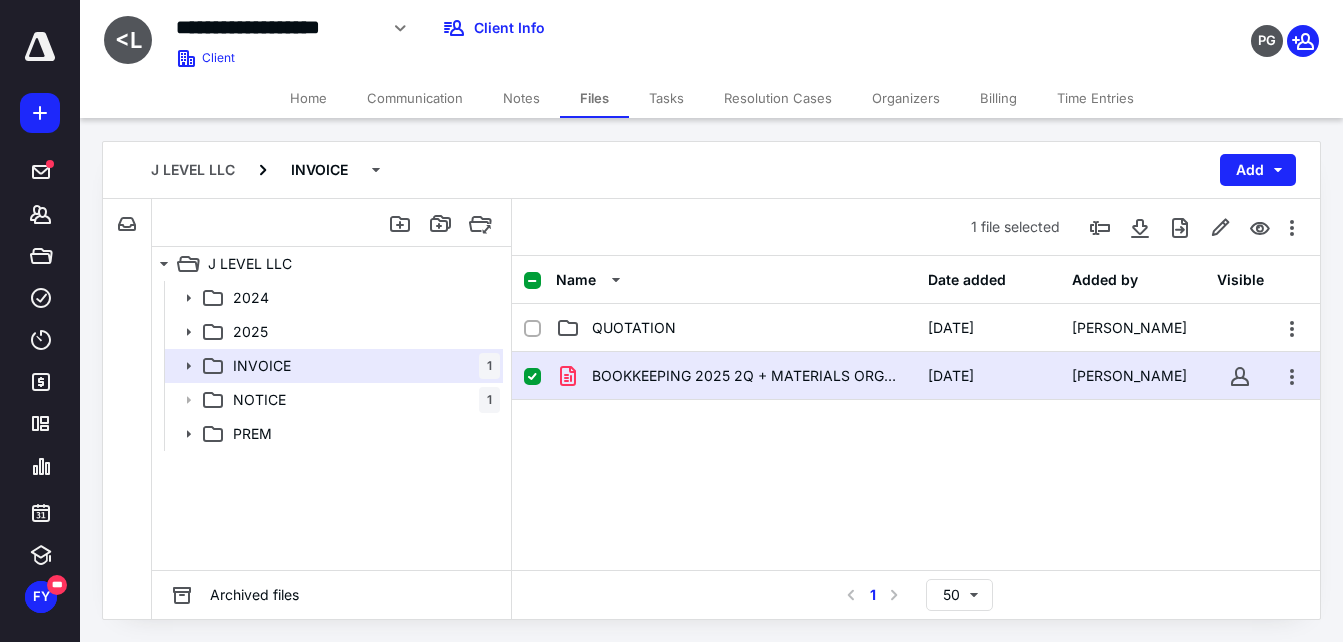 click on "Billing" at bounding box center (998, 98) 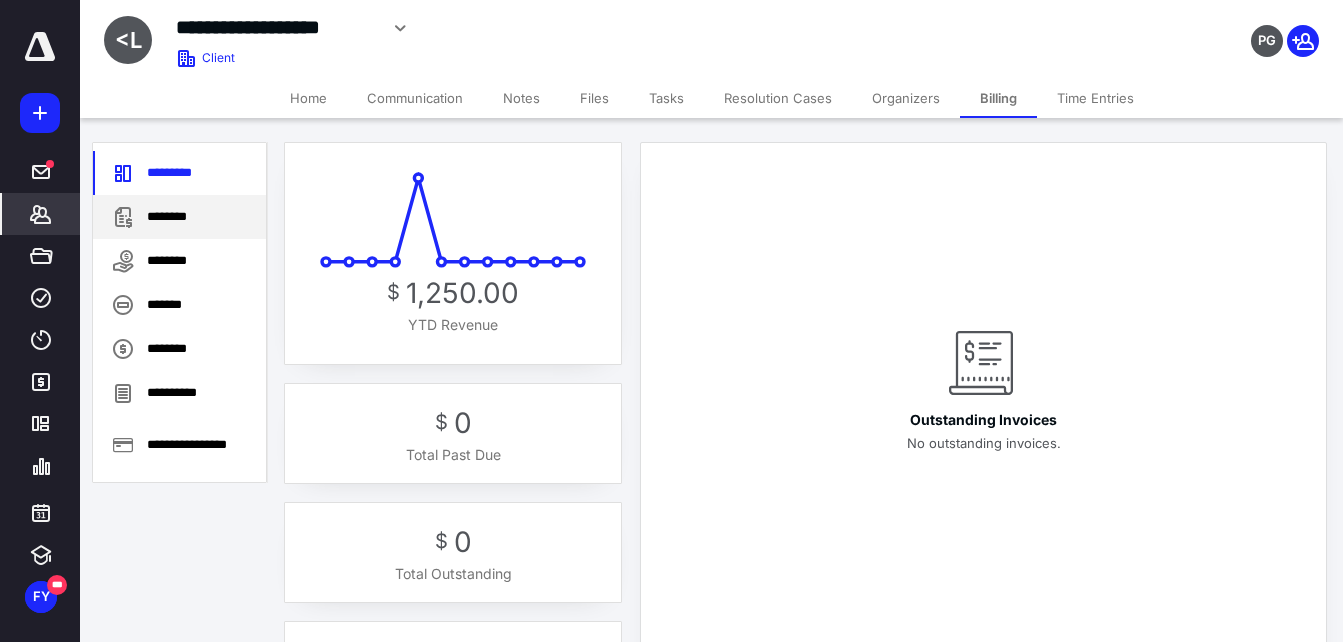 click on "********" at bounding box center [179, 217] 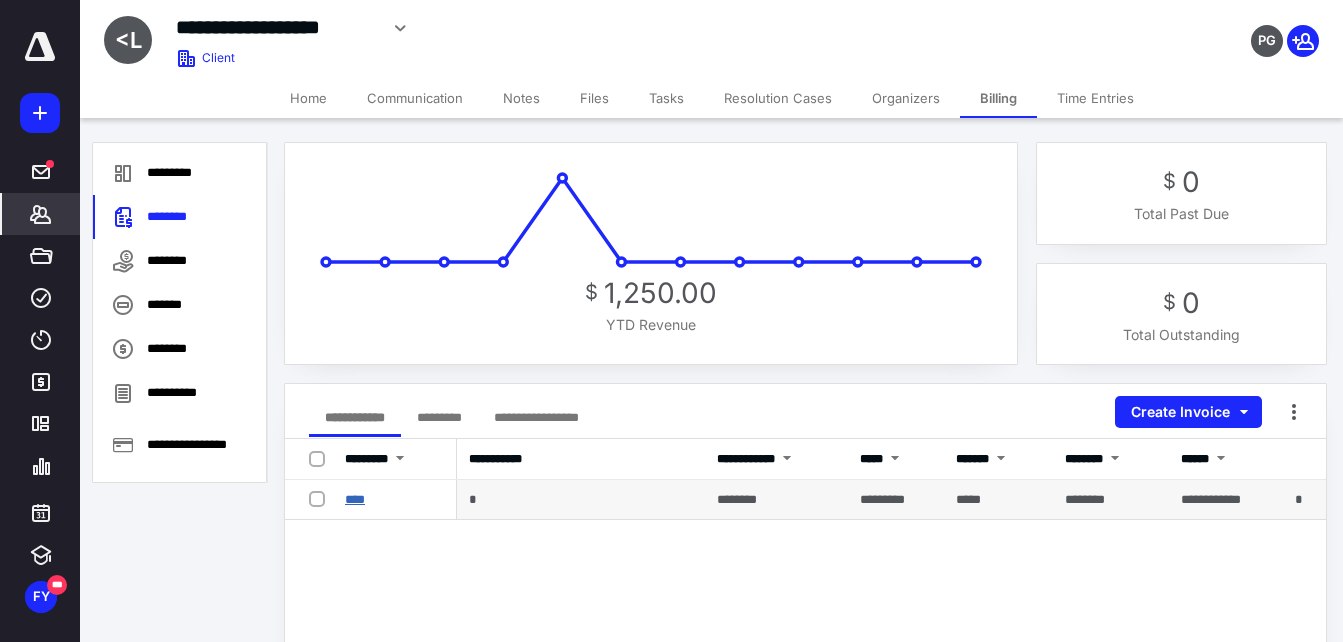 click on "****" at bounding box center [355, 499] 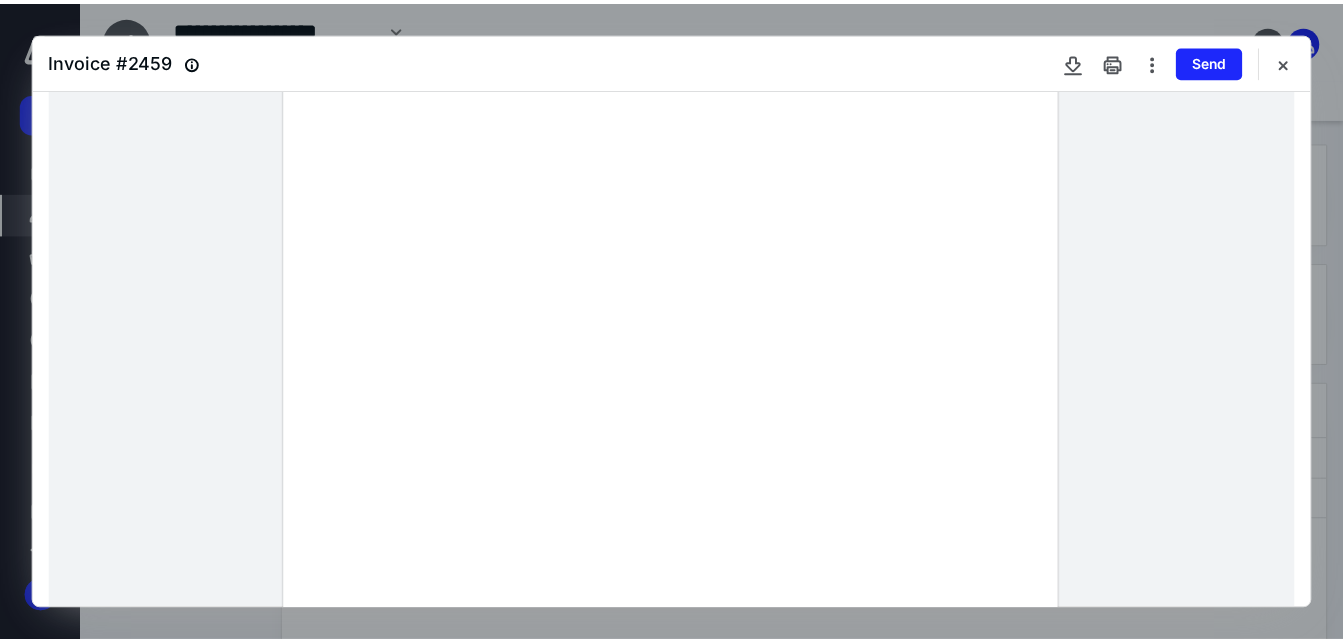 scroll, scrollTop: 60, scrollLeft: 0, axis: vertical 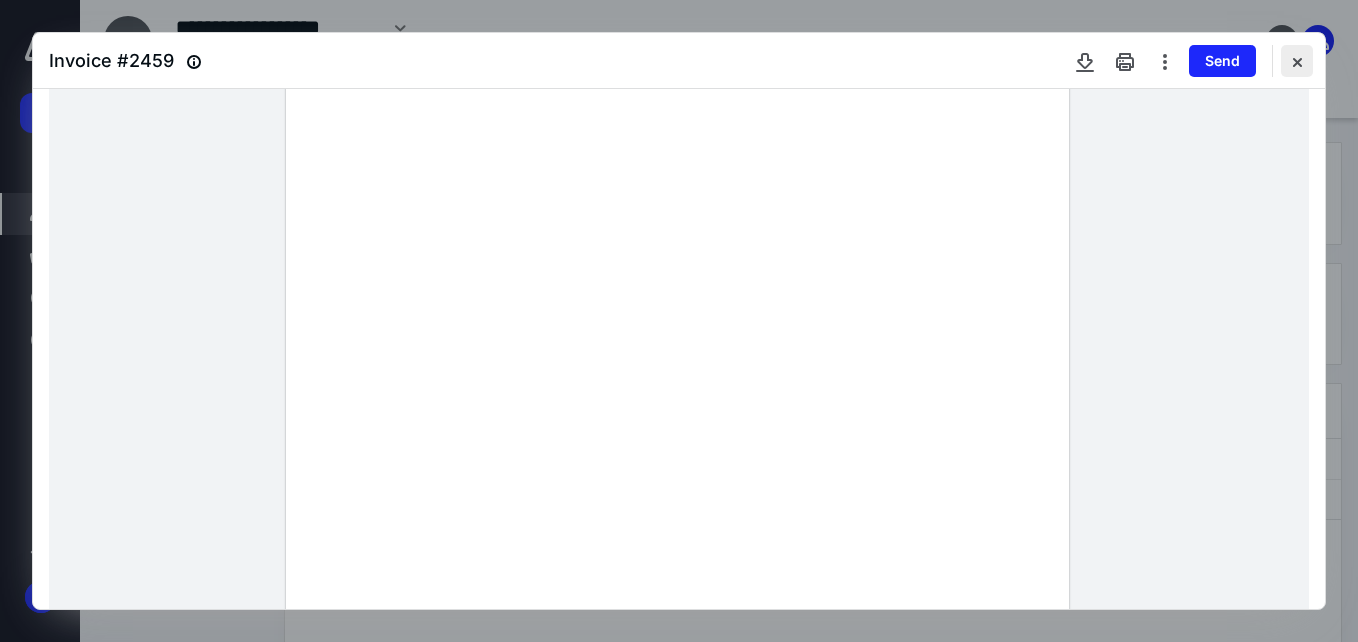 drag, startPoint x: 1308, startPoint y: 52, endPoint x: 1299, endPoint y: 47, distance: 10.29563 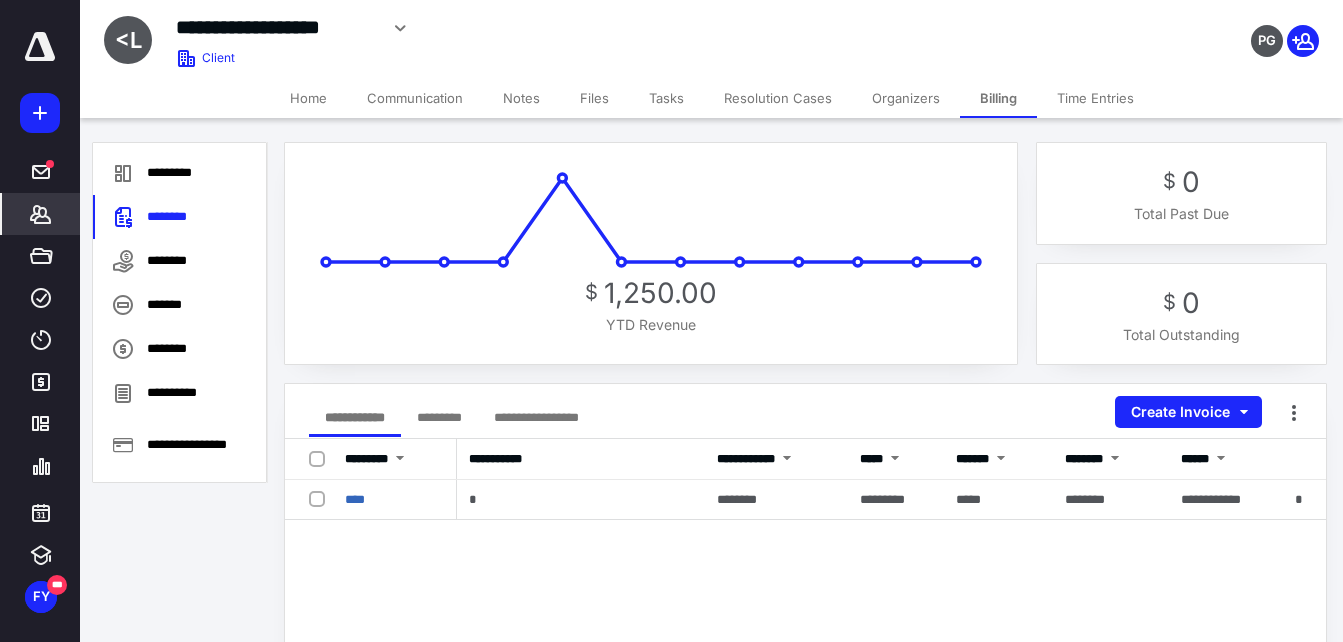 click on "Files" at bounding box center (594, 98) 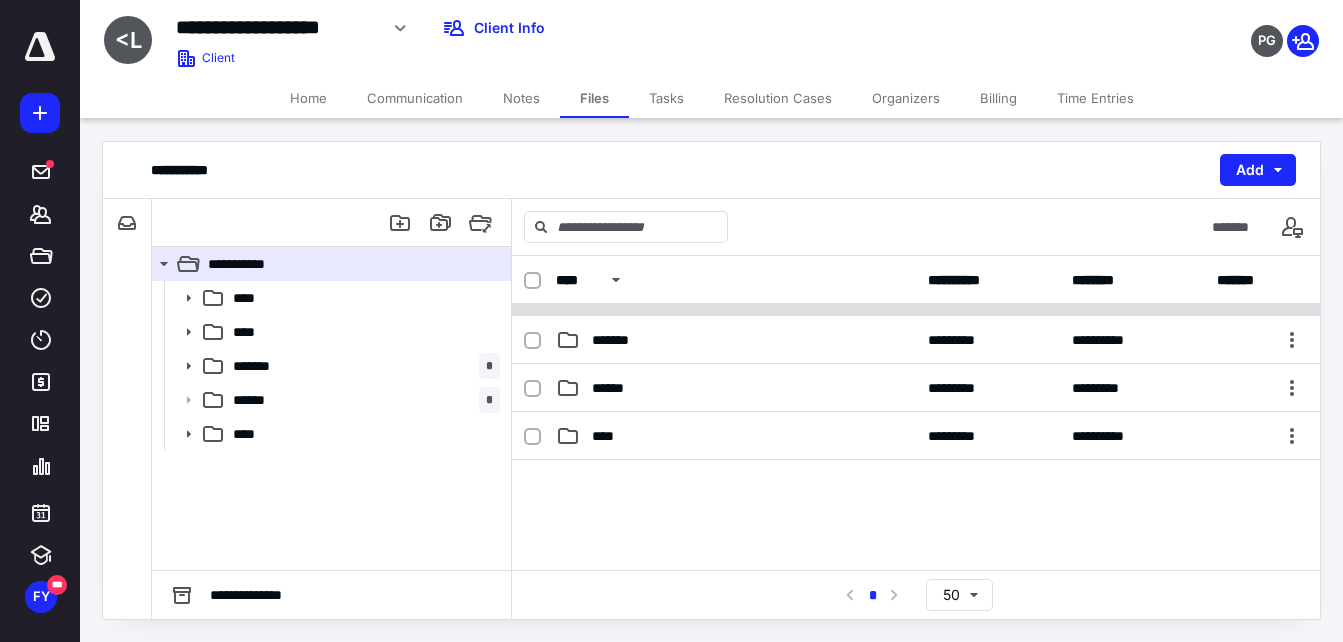 scroll, scrollTop: 0, scrollLeft: 0, axis: both 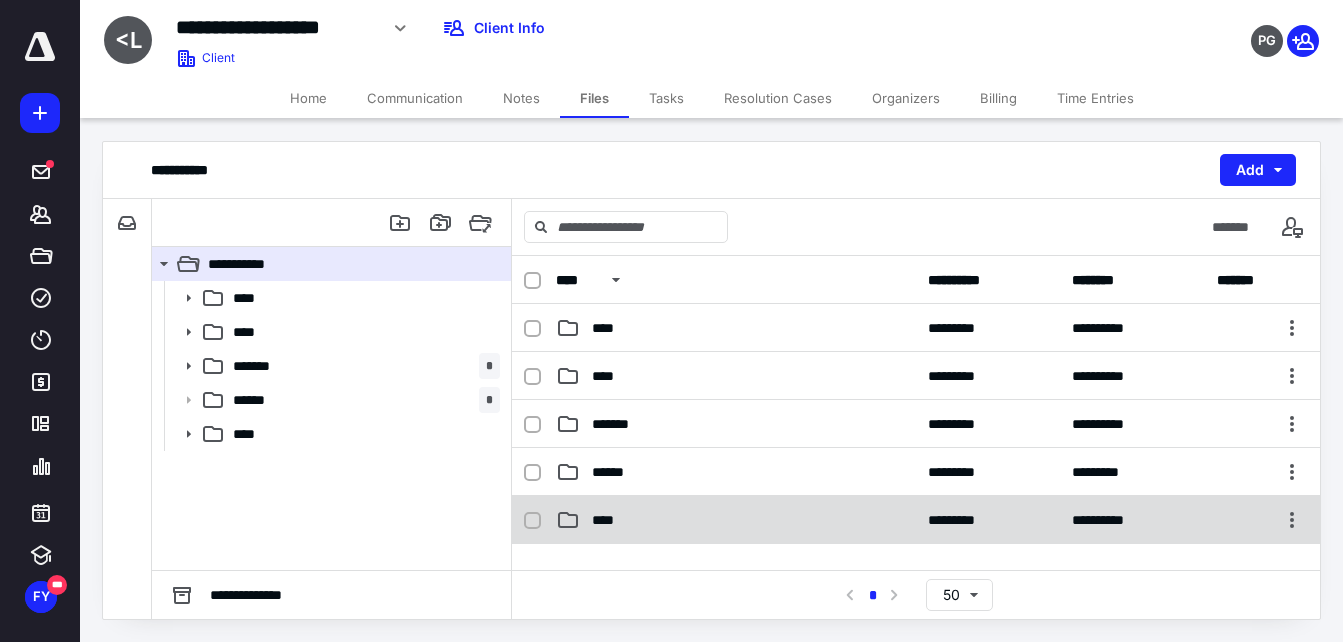 click on "****" at bounding box center [736, 520] 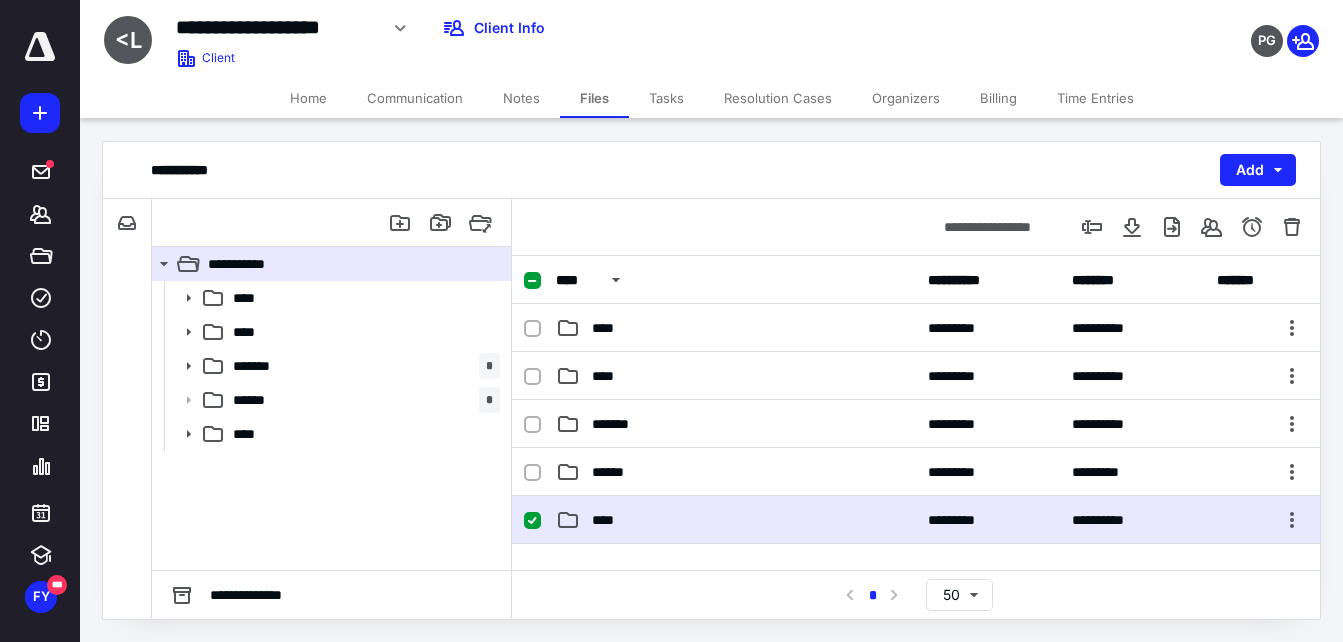 click on "****" at bounding box center [736, 520] 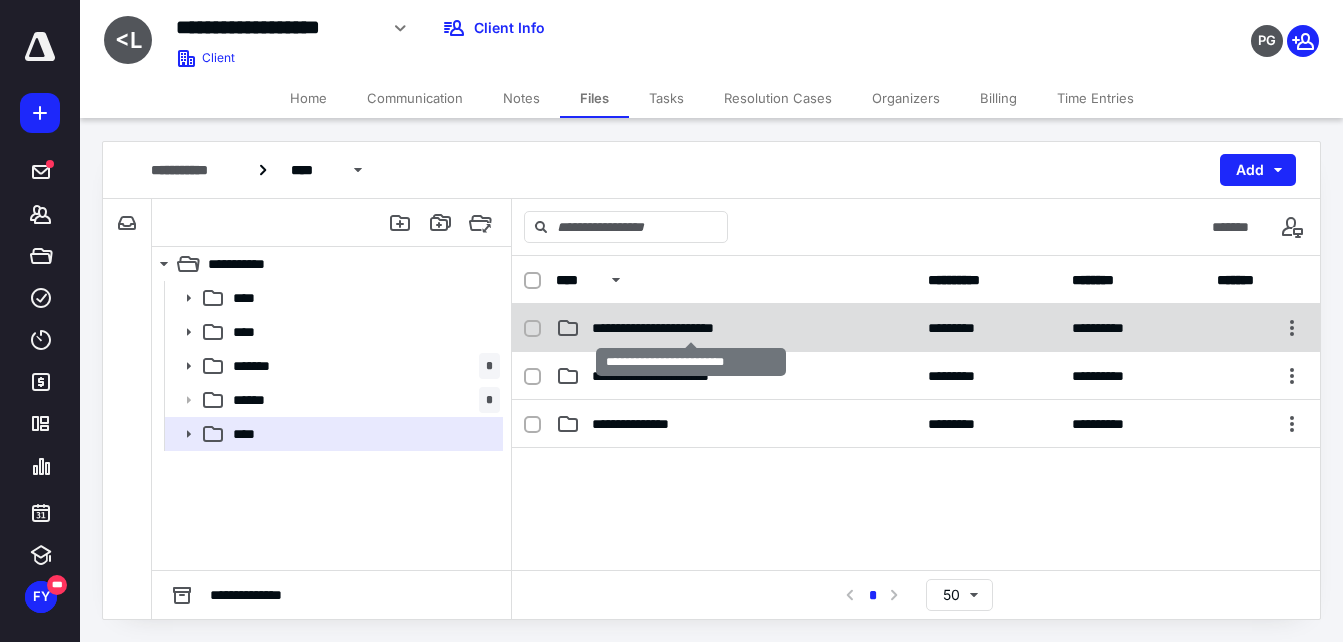 click on "**********" at bounding box center (690, 328) 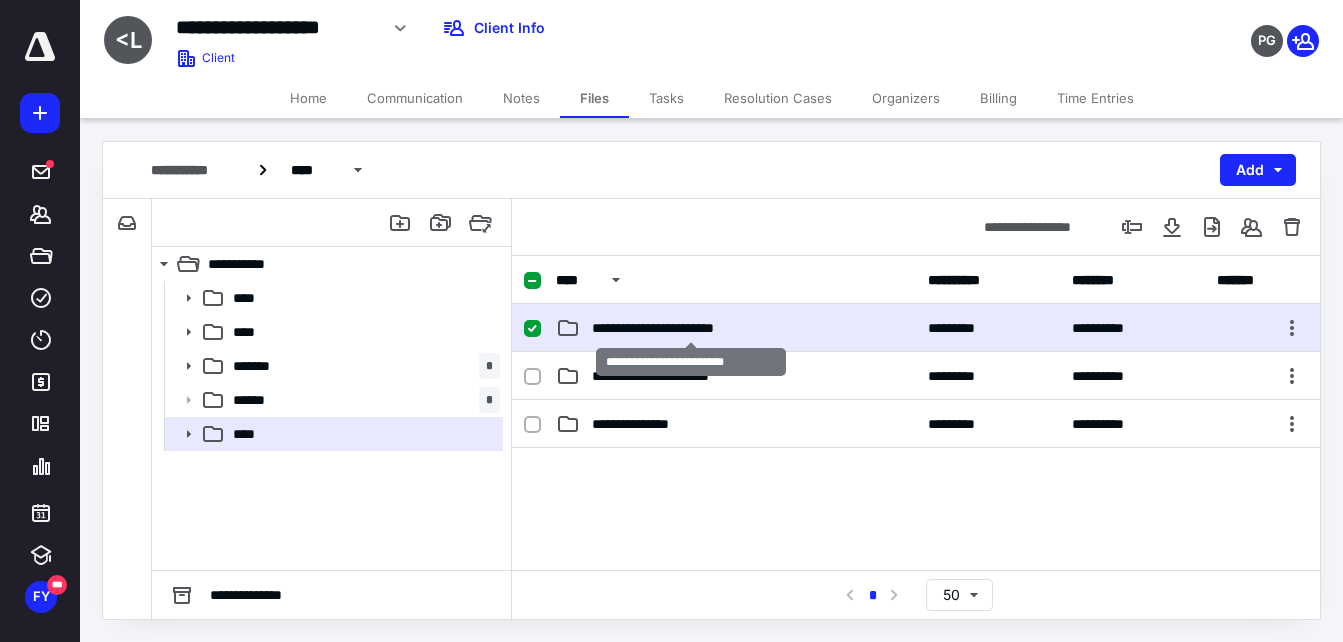 click on "**********" at bounding box center [690, 328] 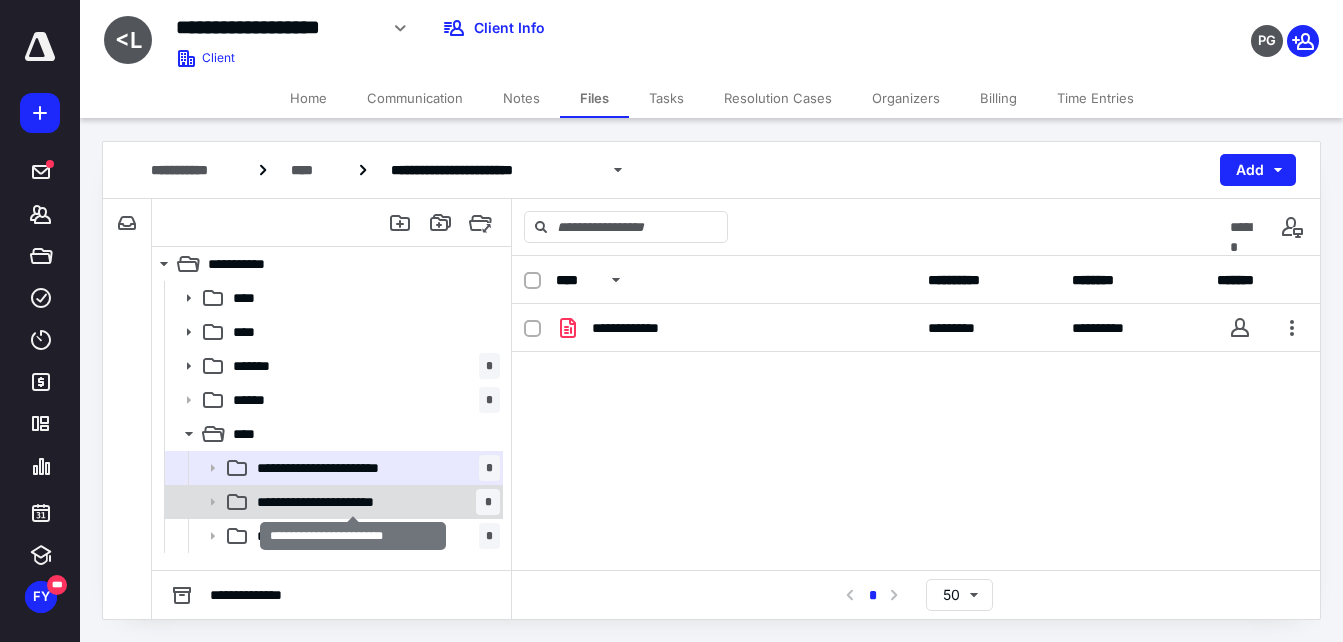 click on "**********" at bounding box center (353, 502) 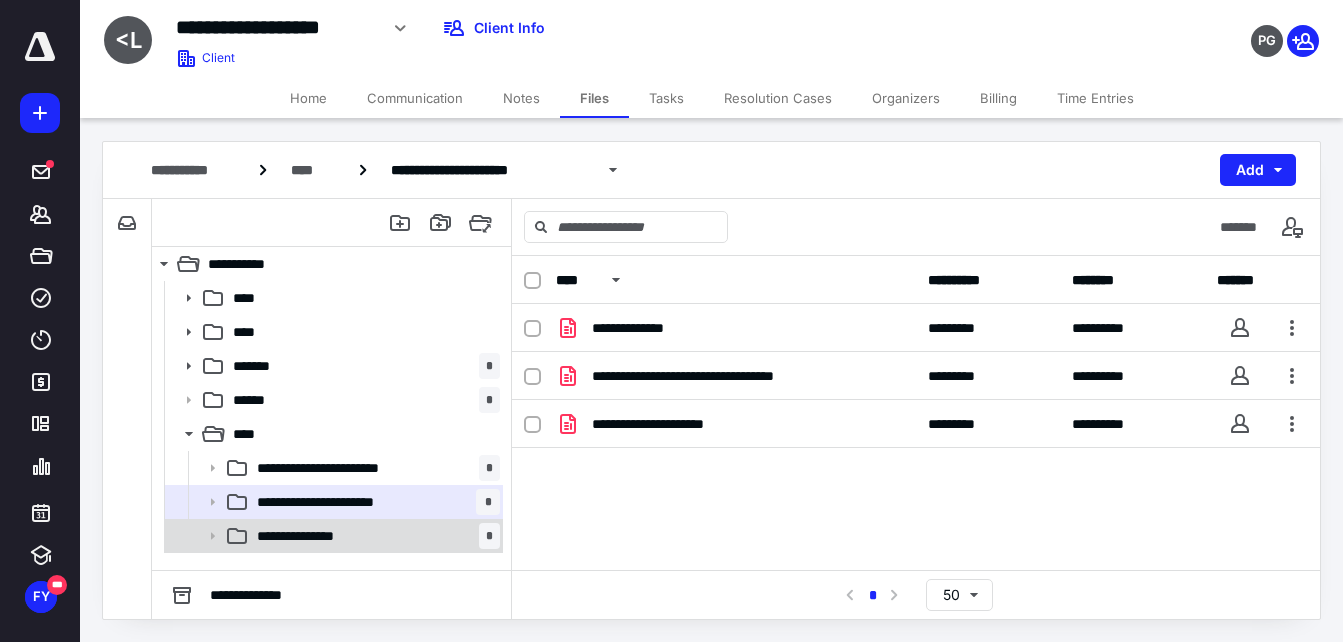 click on "**********" at bounding box center [332, 536] 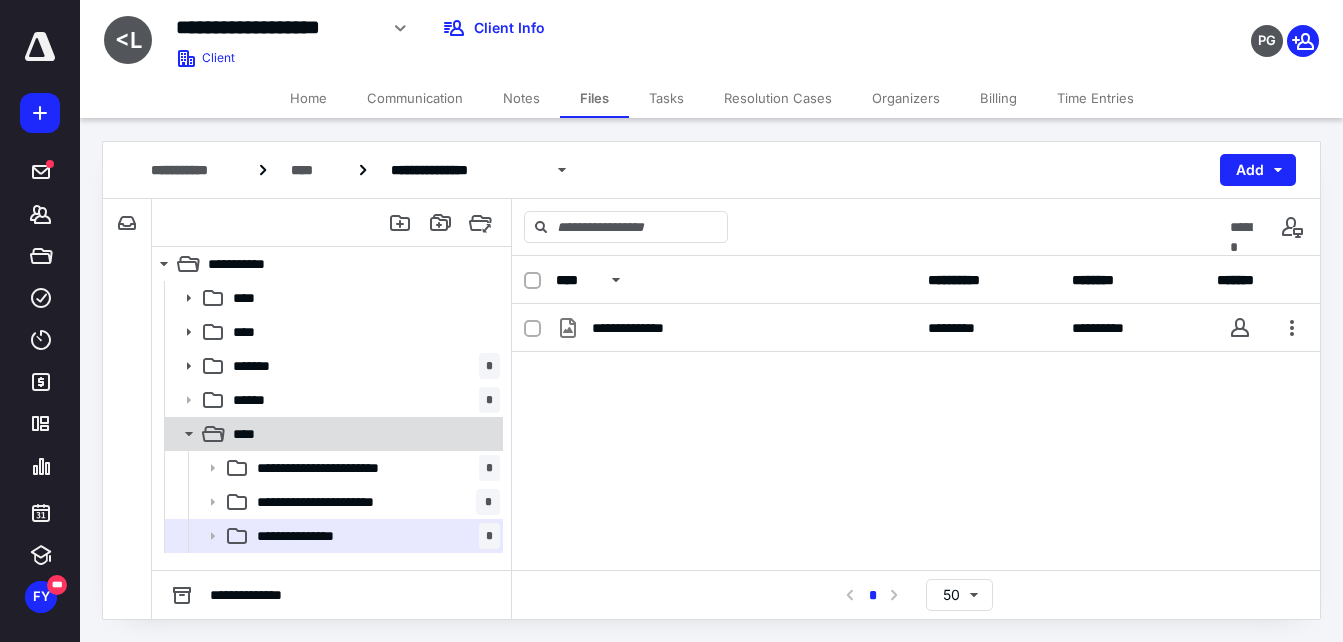 click on "****" at bounding box center [362, 434] 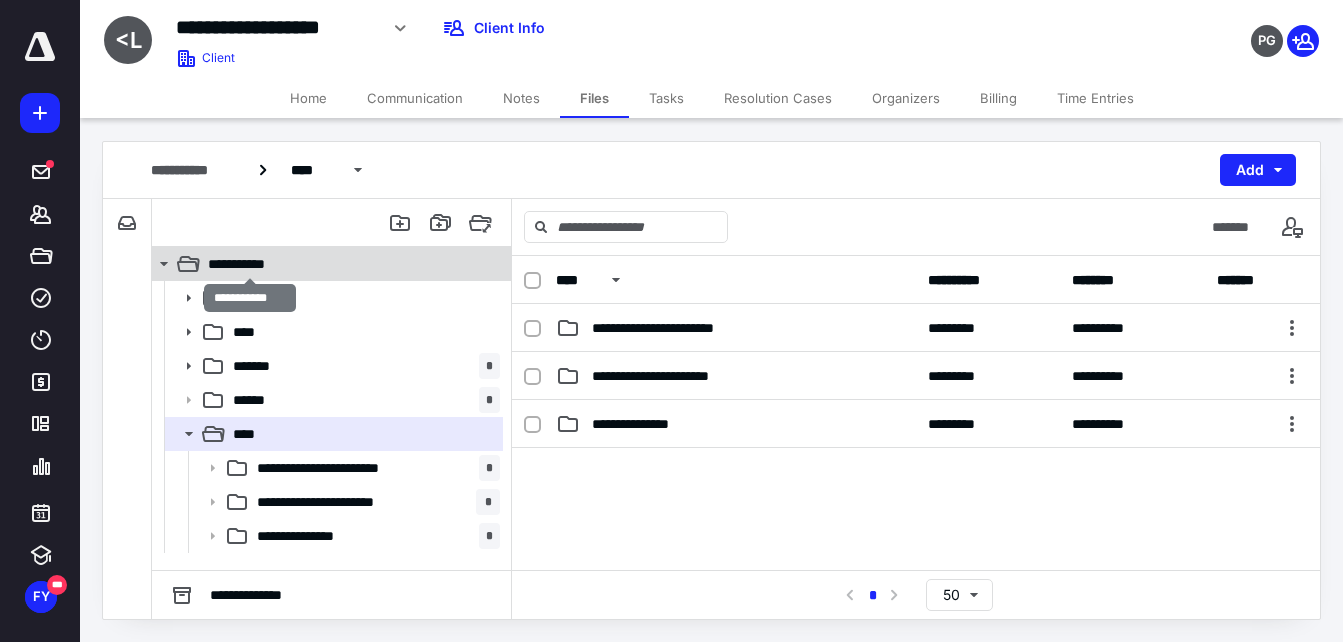 click on "**********" at bounding box center [250, 264] 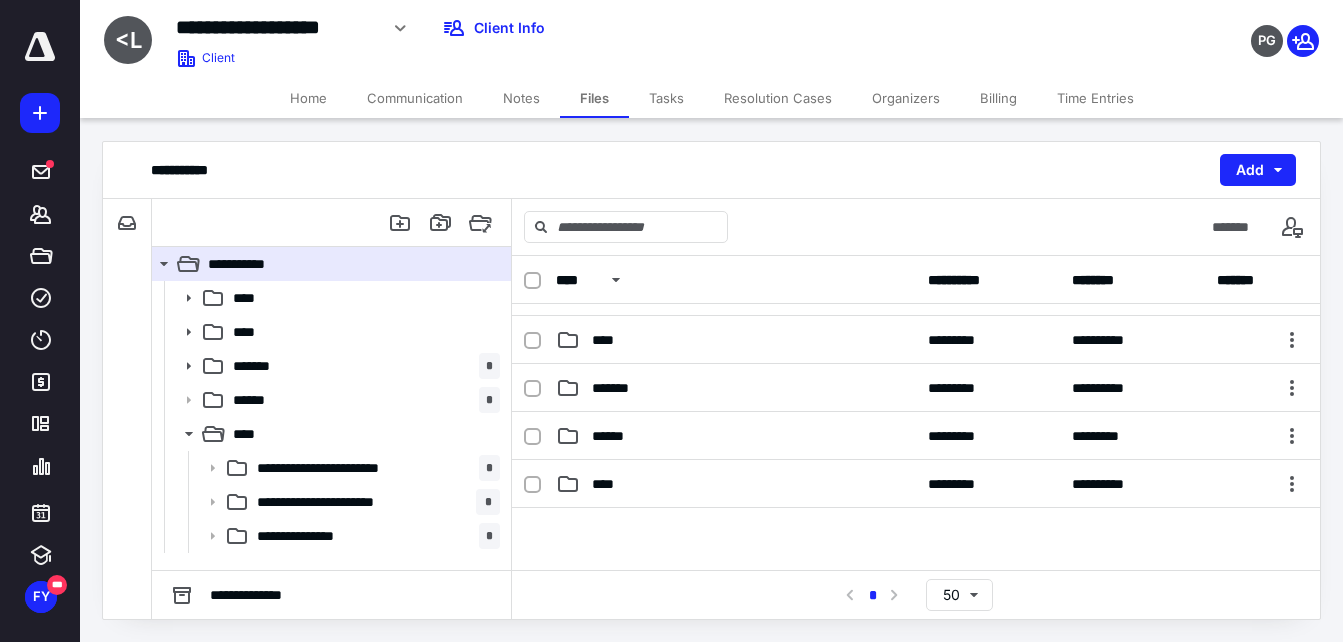 scroll, scrollTop: 35, scrollLeft: 0, axis: vertical 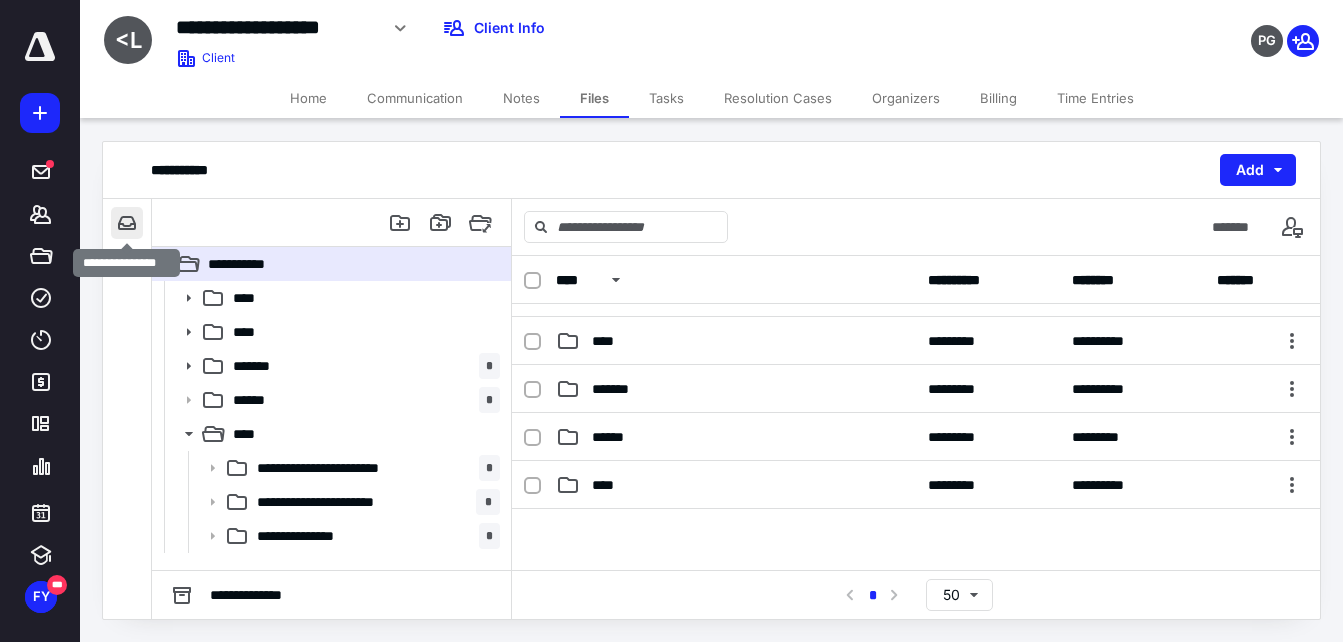 click at bounding box center (127, 223) 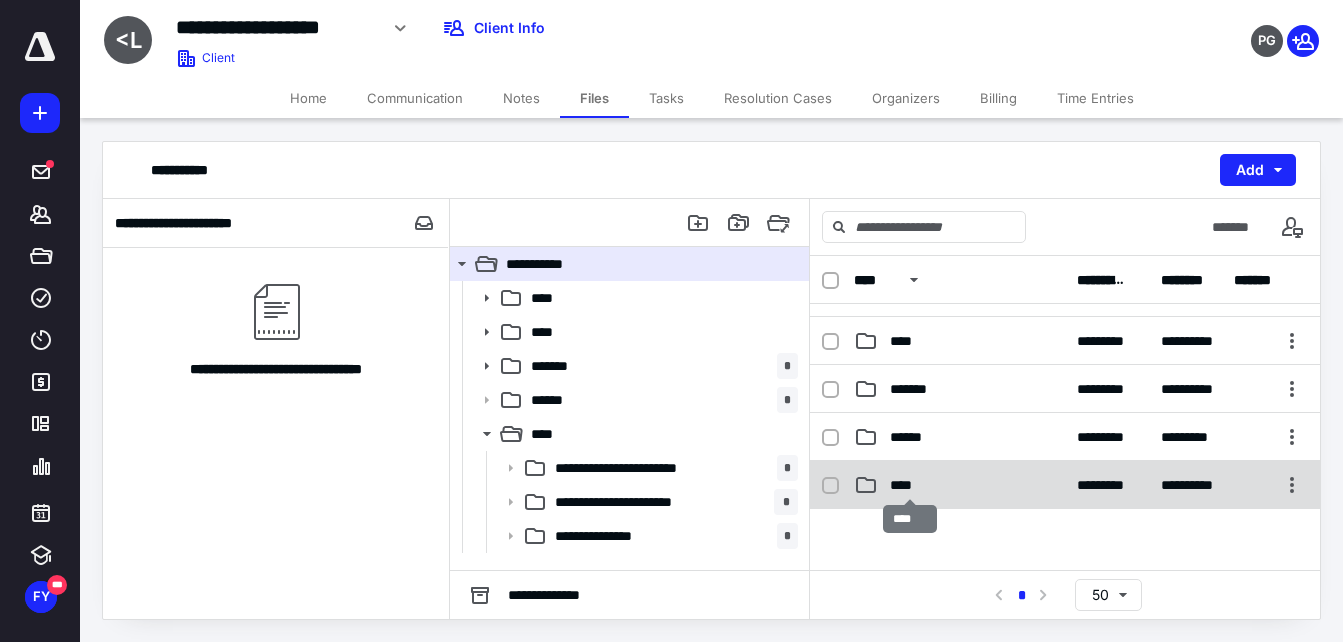 click on "****" at bounding box center (909, 485) 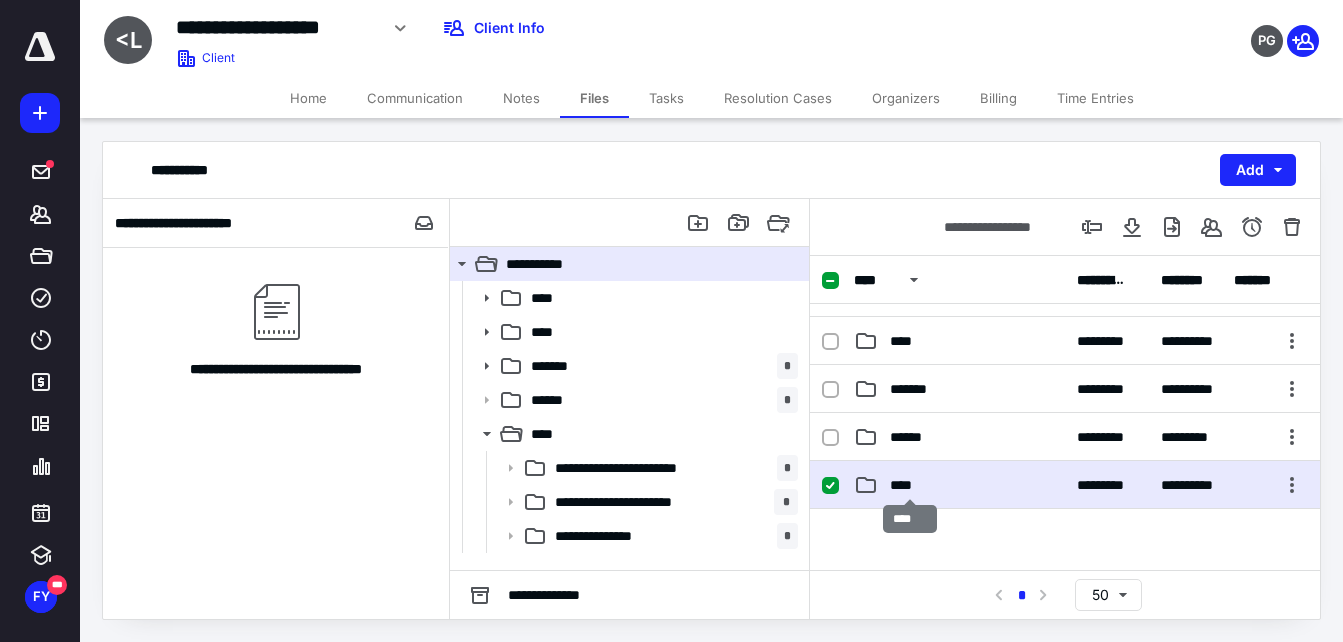 click on "****" at bounding box center (909, 485) 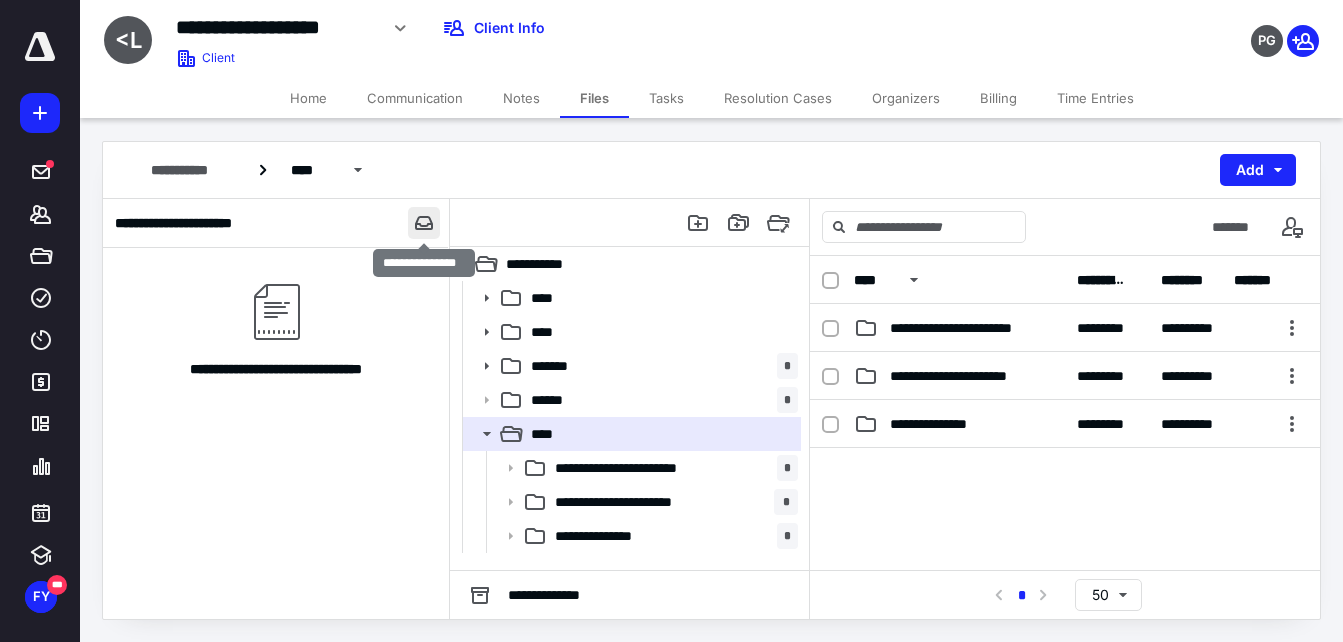 click at bounding box center [424, 223] 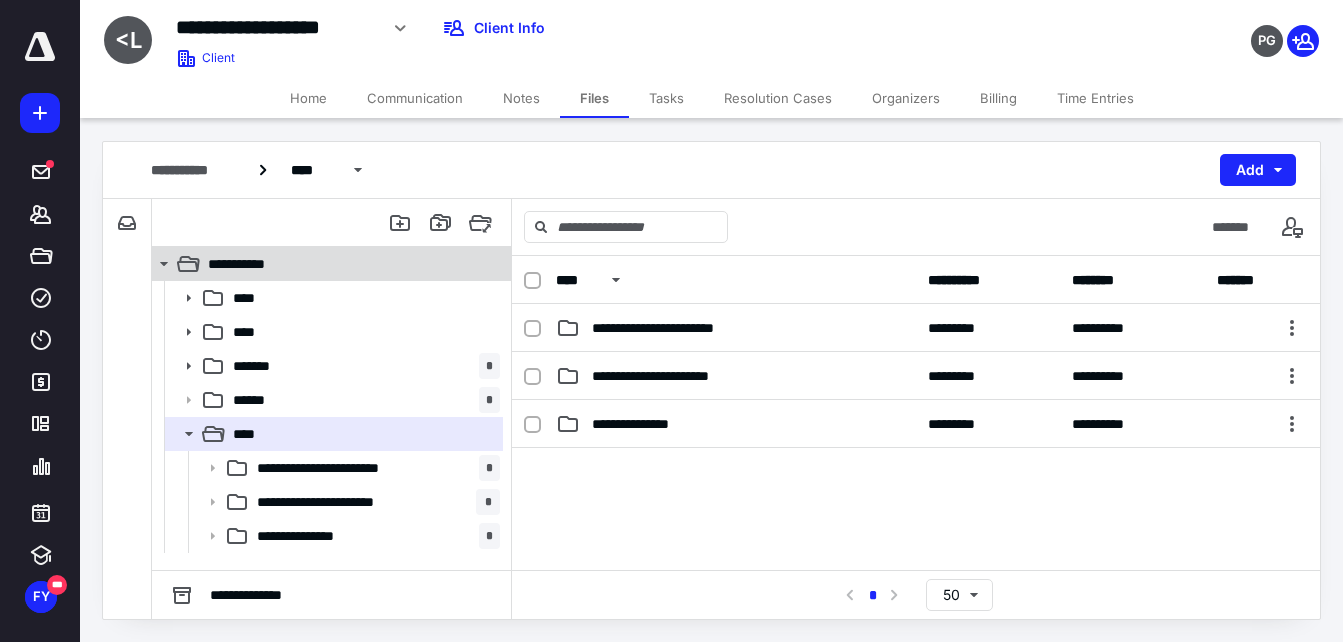 click on "**********" at bounding box center [344, 264] 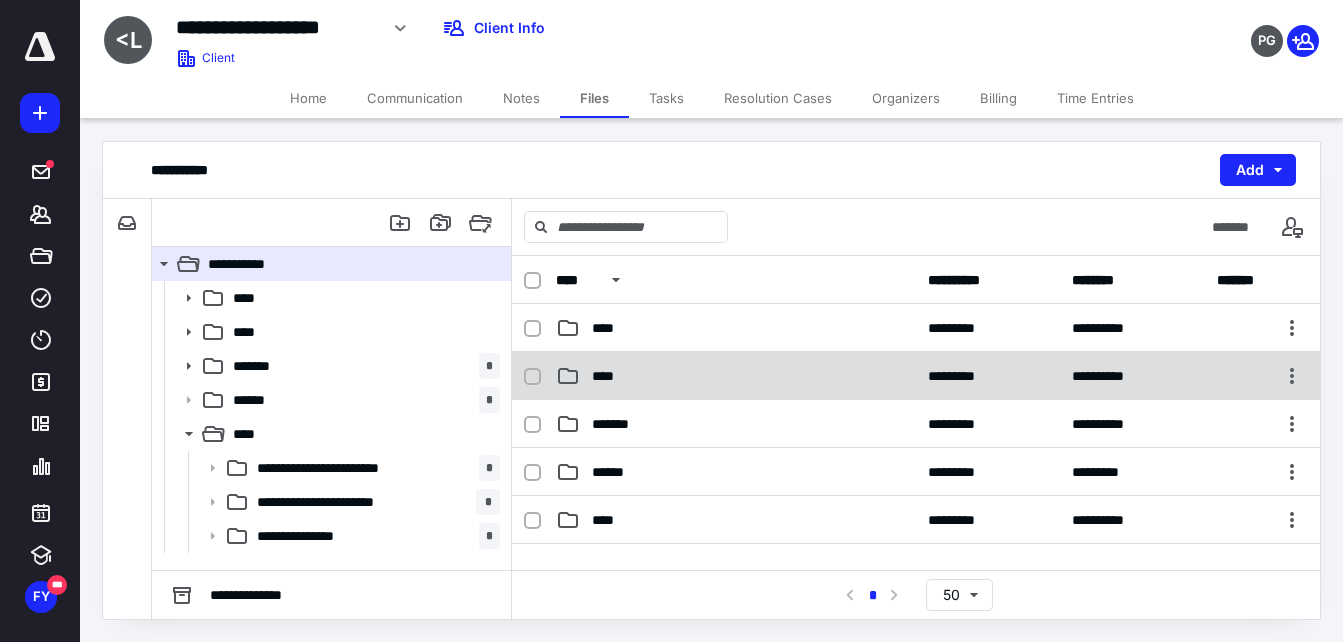 click on "**********" at bounding box center (916, 376) 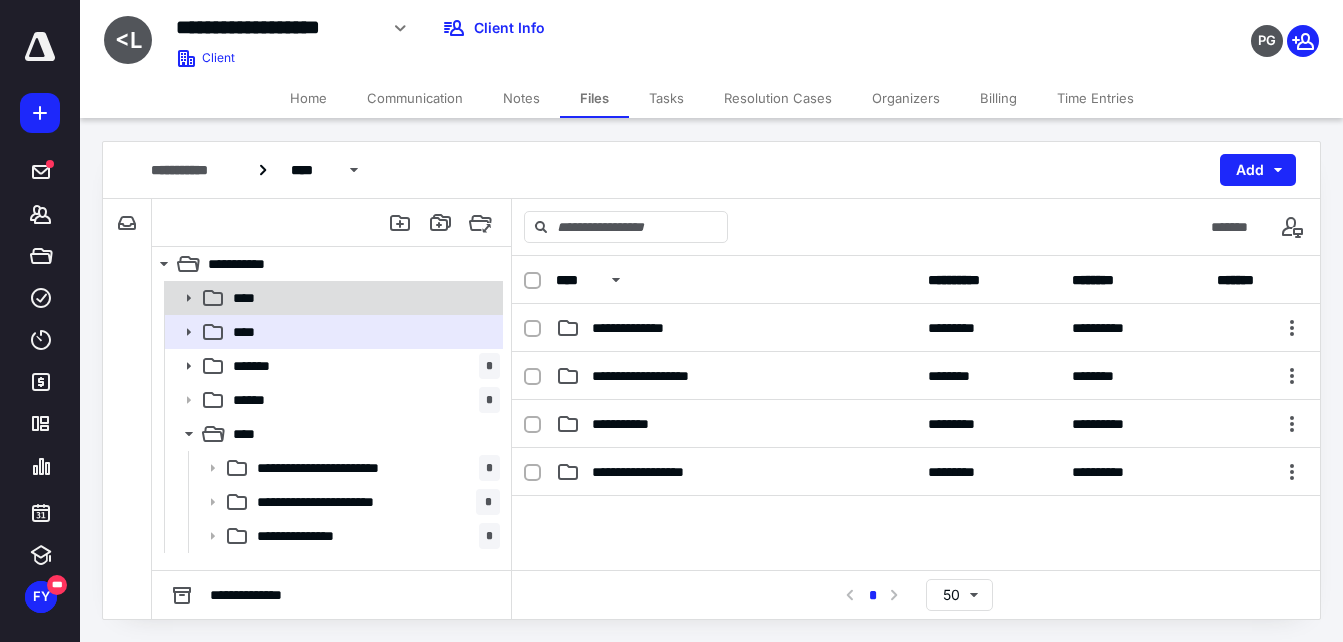 click on "****" at bounding box center [362, 298] 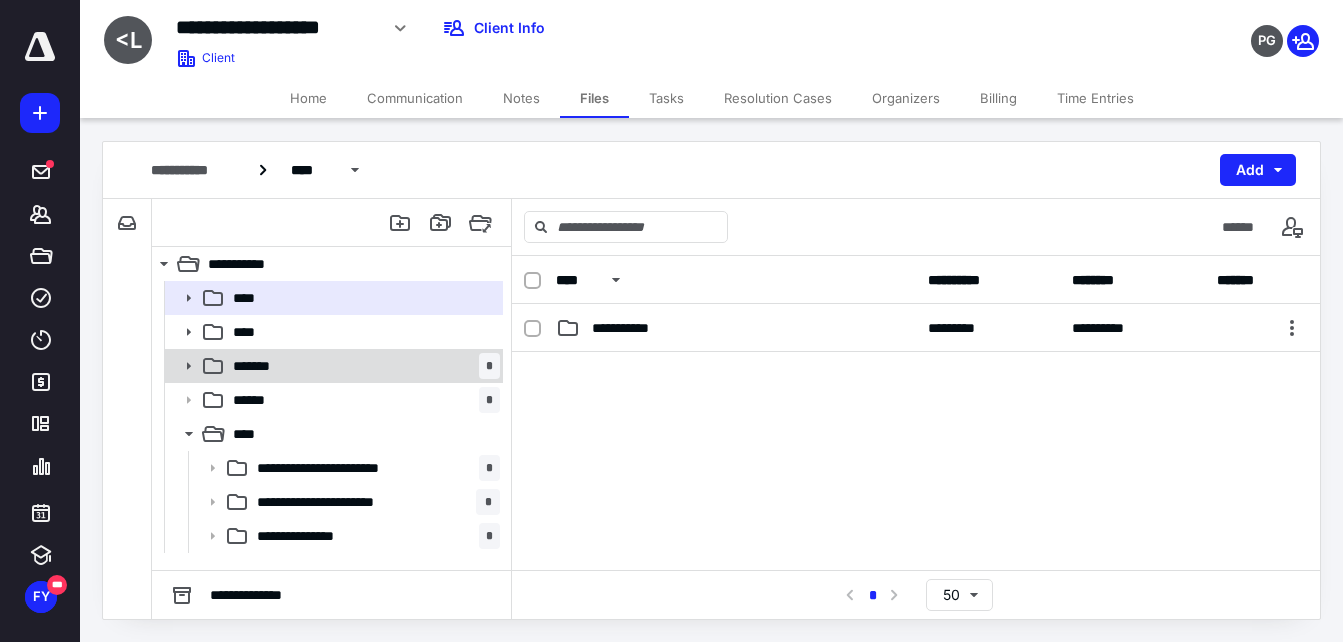 click on "******* *" at bounding box center (362, 366) 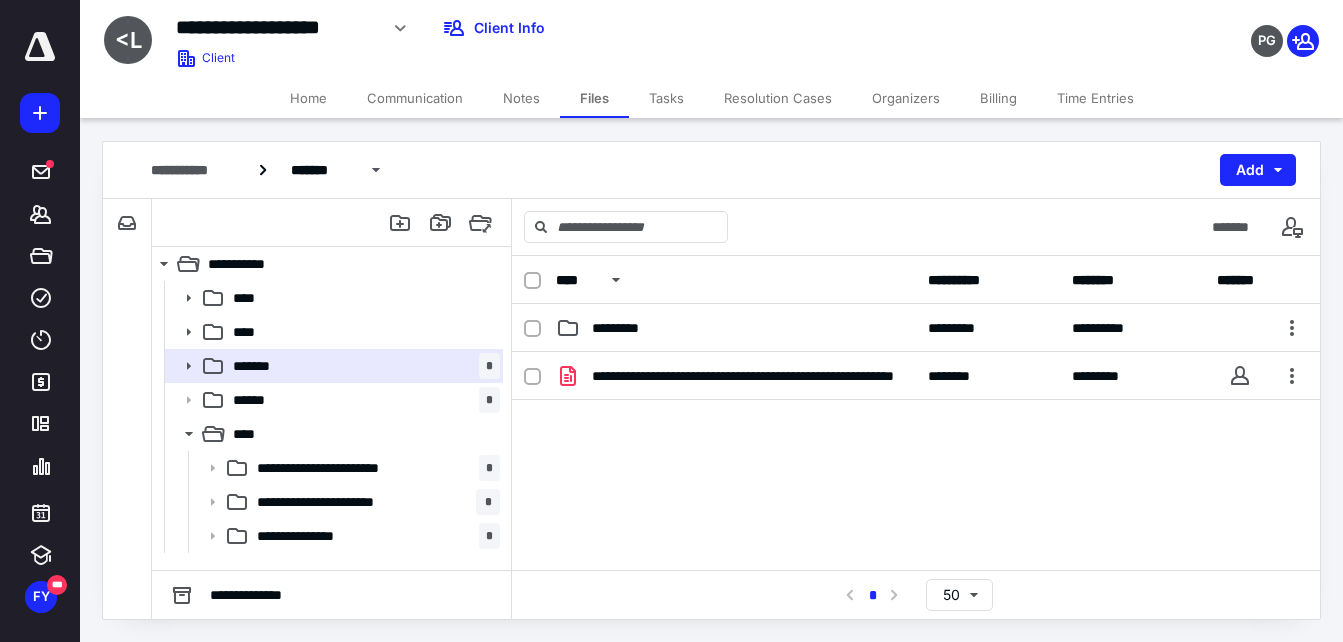 click on "Home" at bounding box center (308, 98) 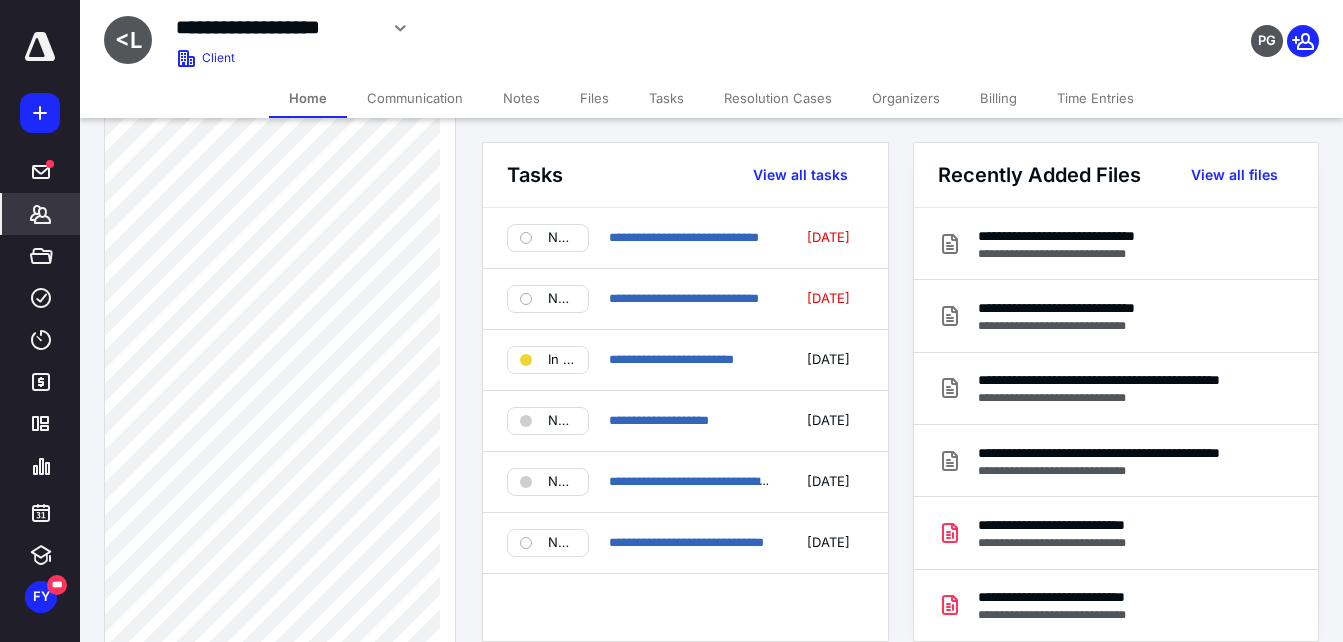 scroll, scrollTop: 901, scrollLeft: 0, axis: vertical 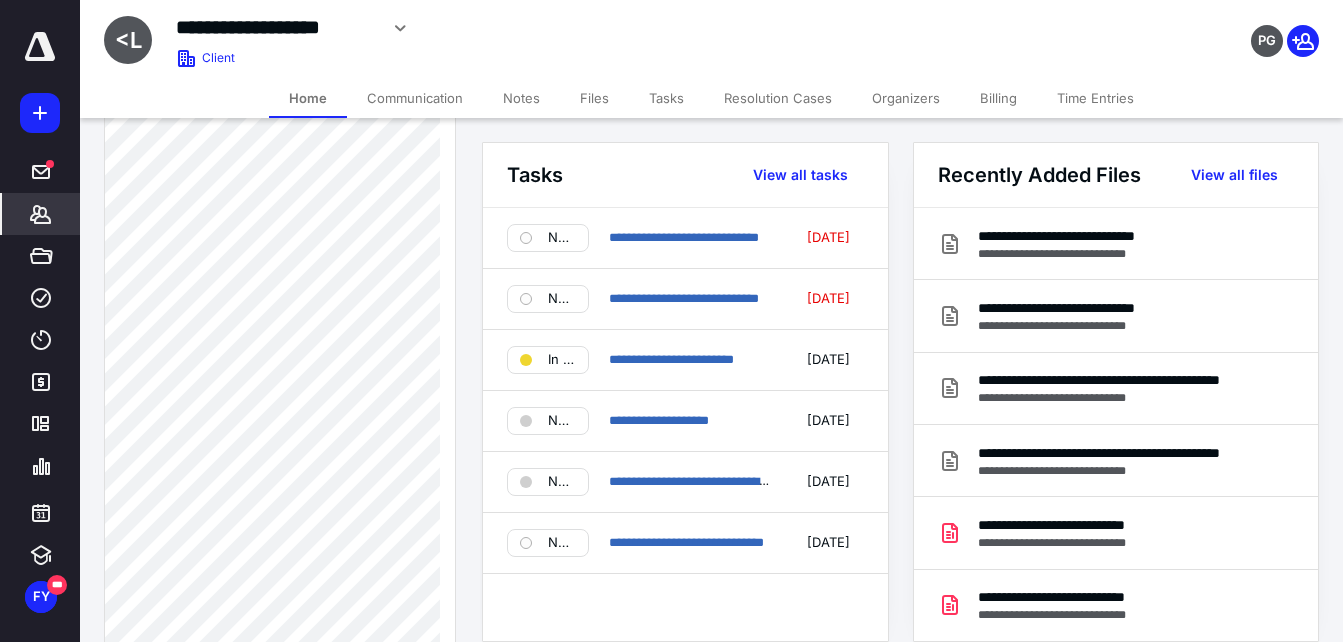 click on "Files" at bounding box center [594, 98] 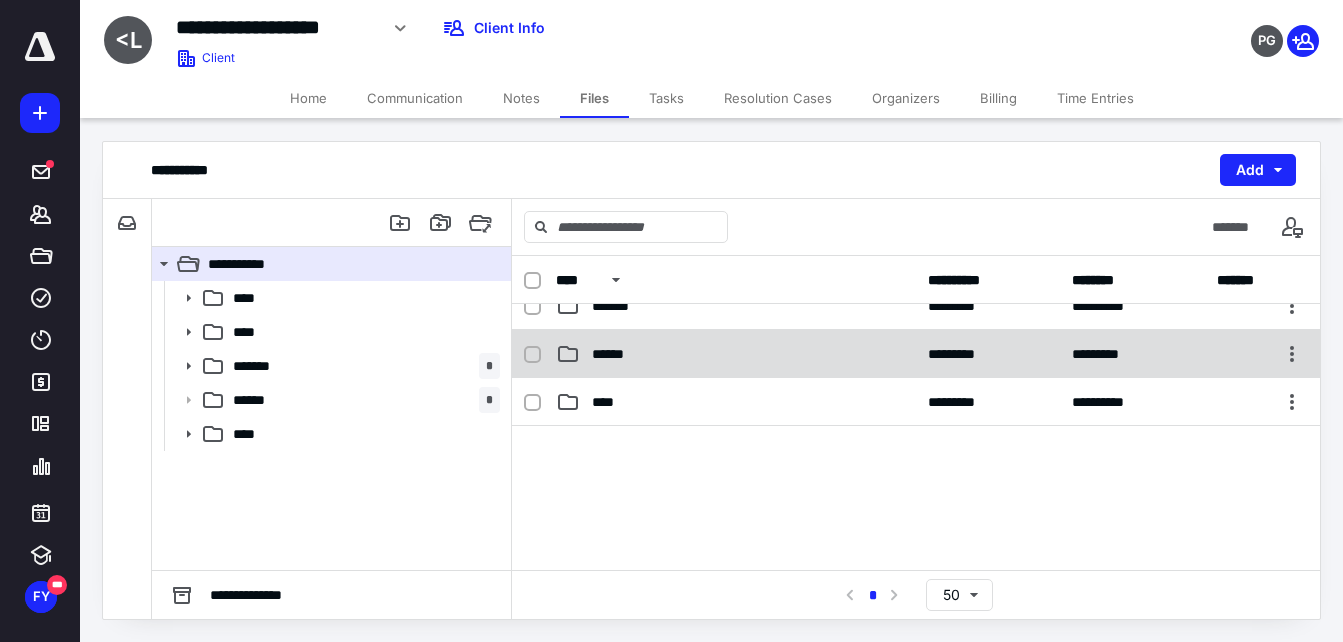 scroll, scrollTop: 119, scrollLeft: 0, axis: vertical 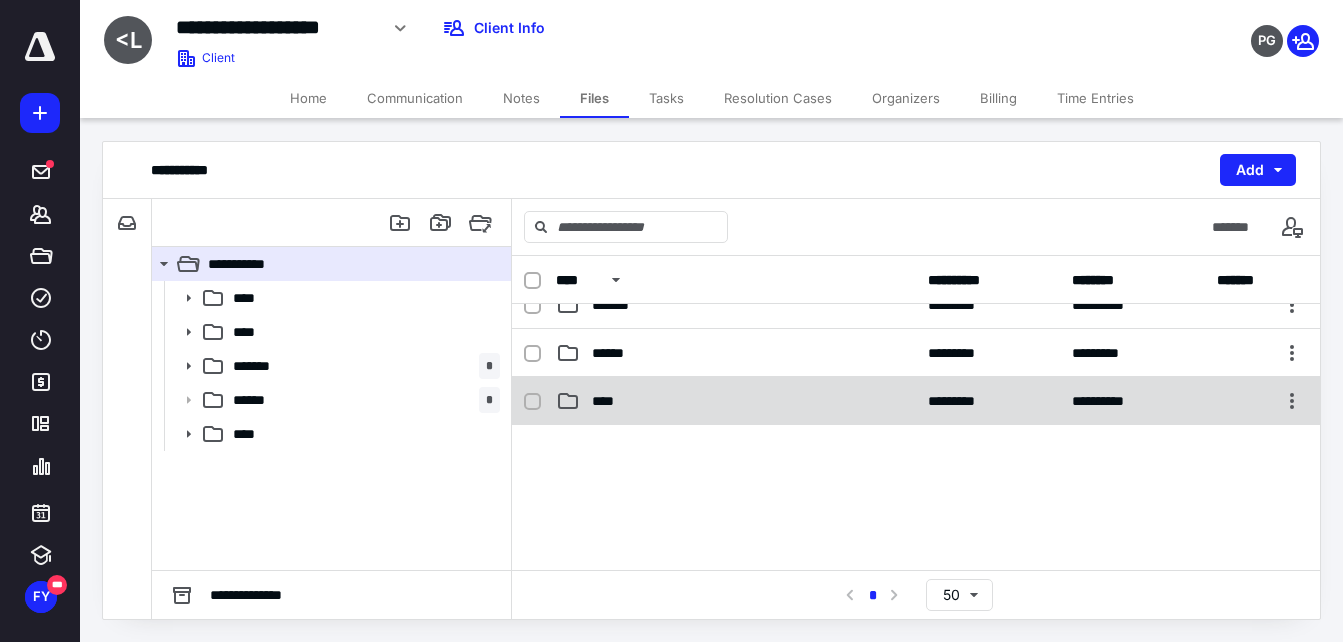 click on "****" at bounding box center (736, 401) 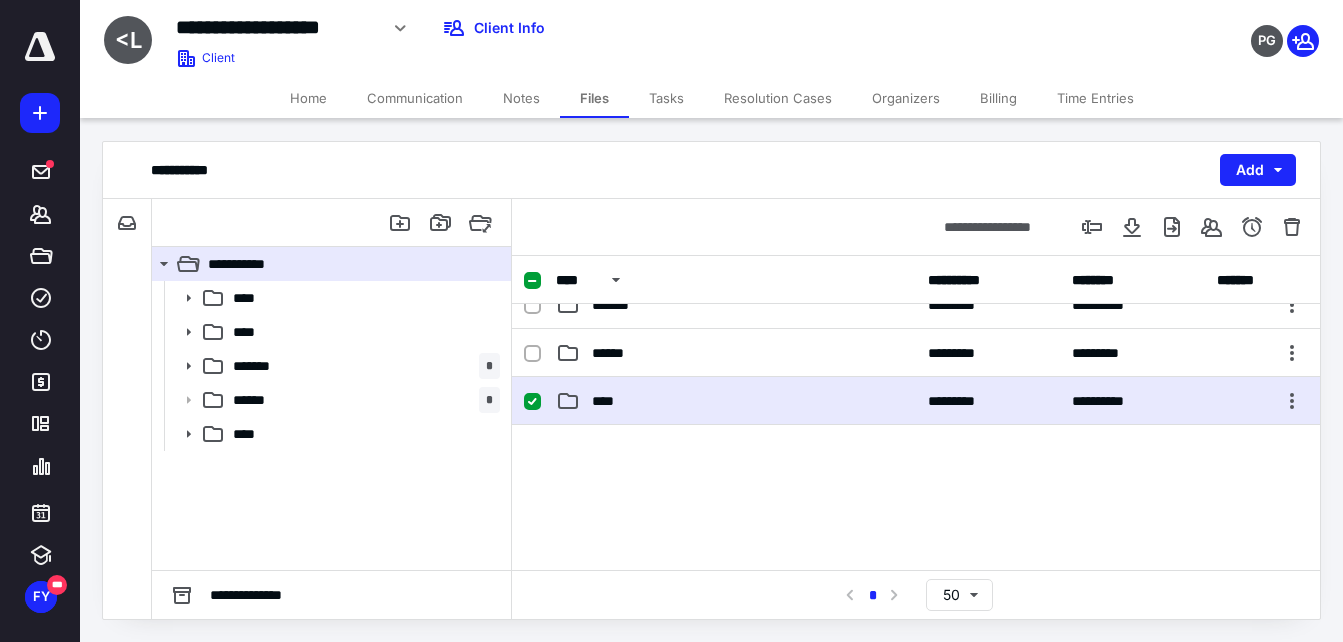 click on "****" at bounding box center [736, 401] 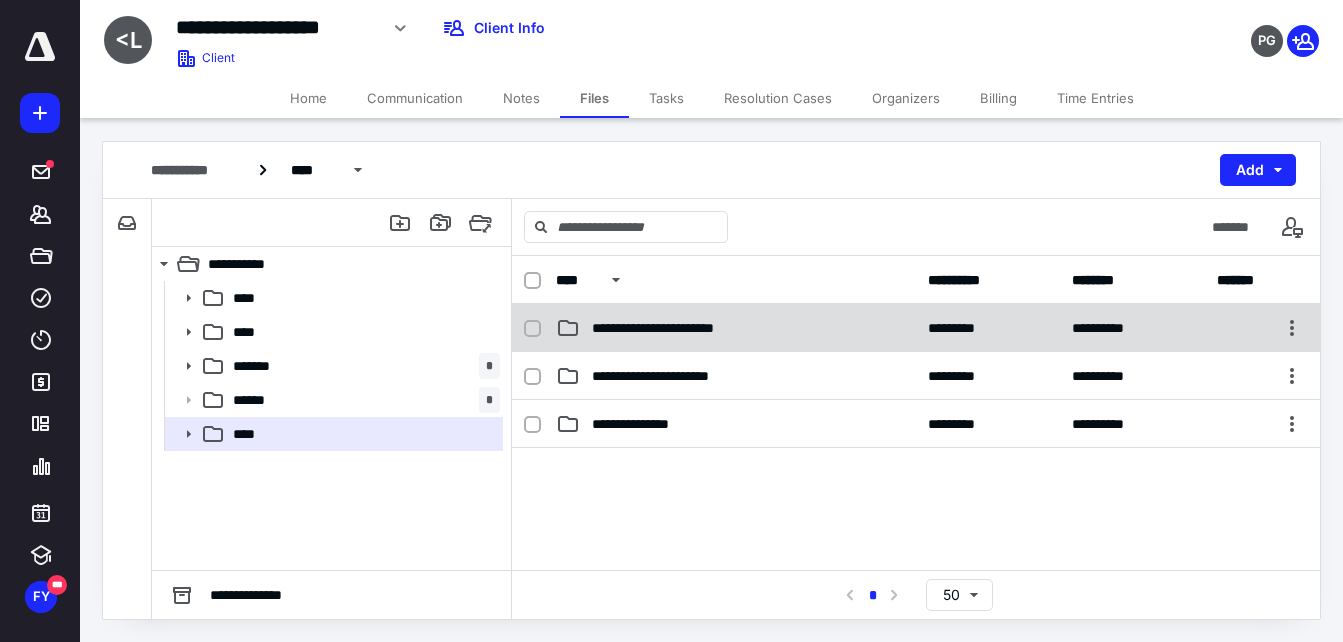 click on "**********" at bounding box center (690, 328) 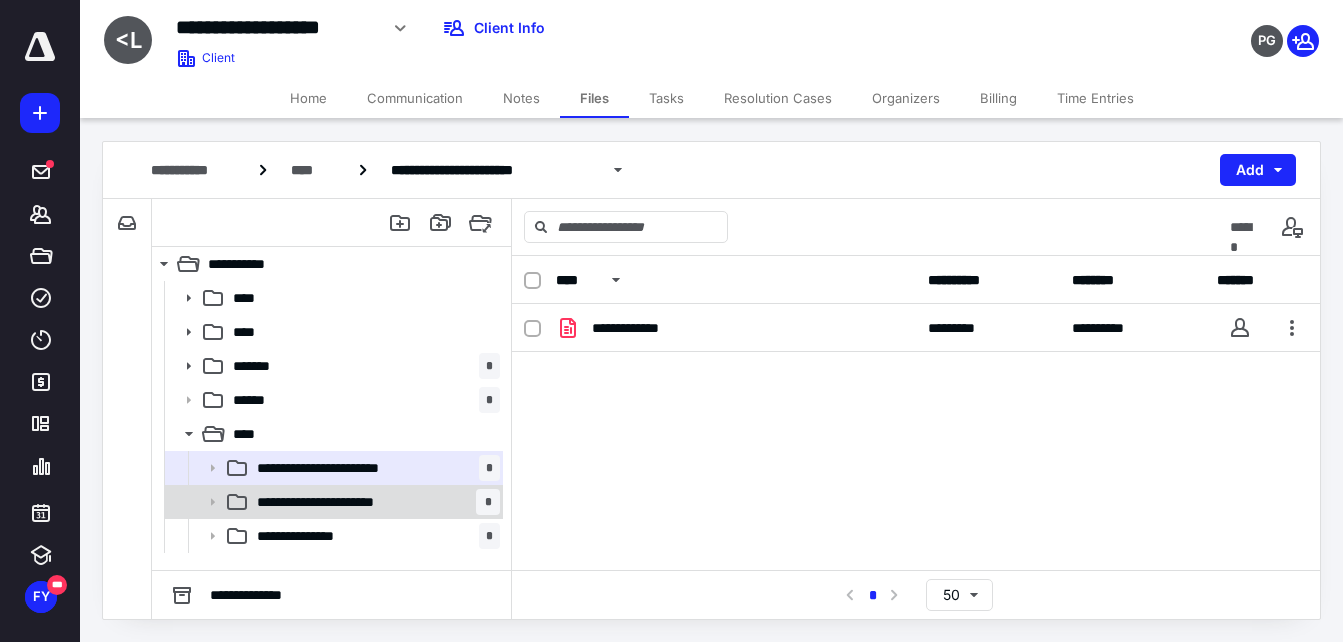 click on "**********" at bounding box center [353, 502] 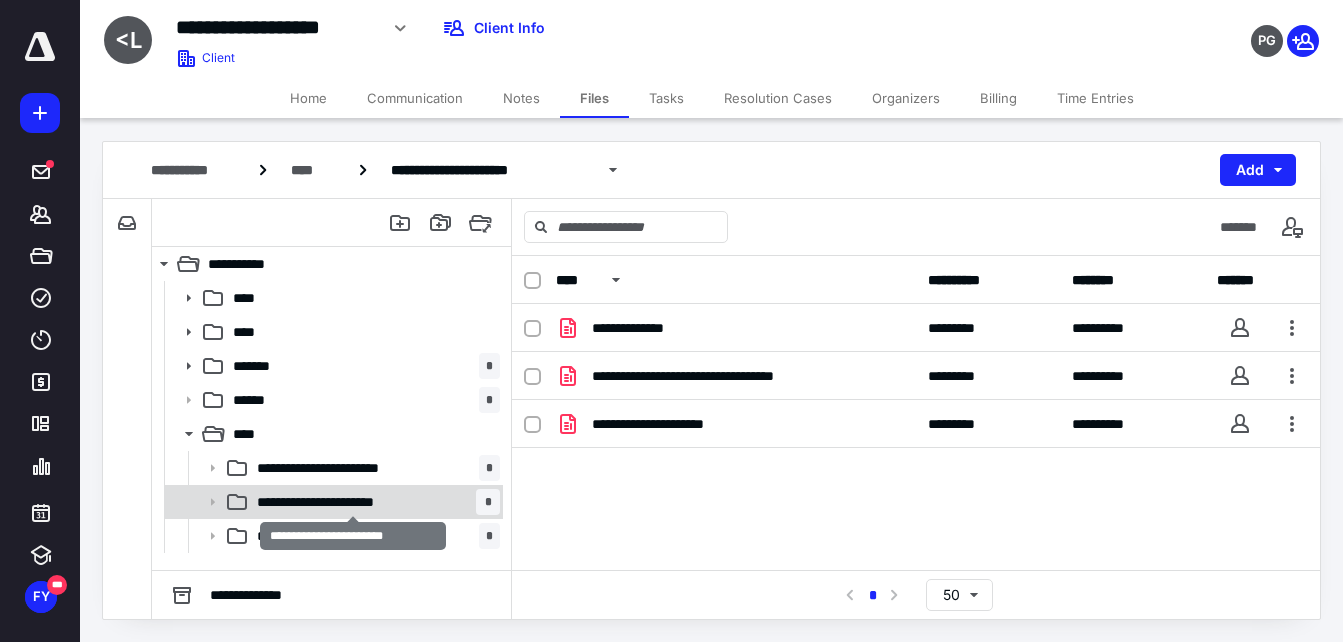 scroll, scrollTop: 19, scrollLeft: 0, axis: vertical 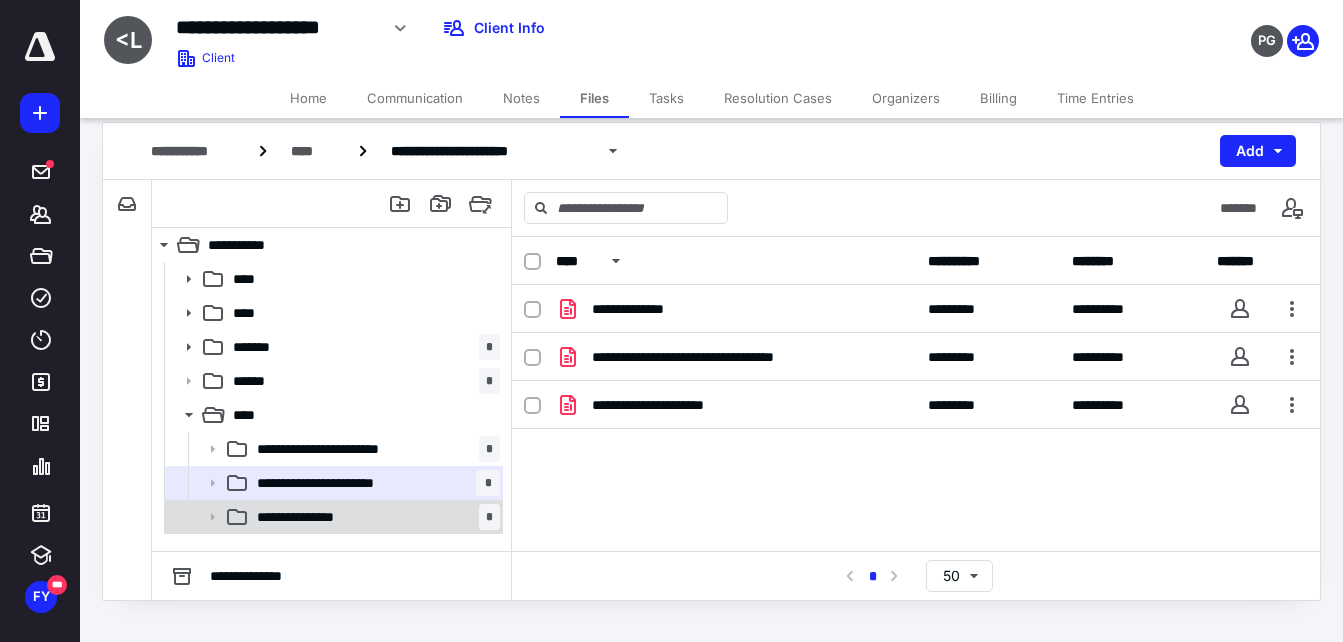 click on "**********" at bounding box center [328, 517] 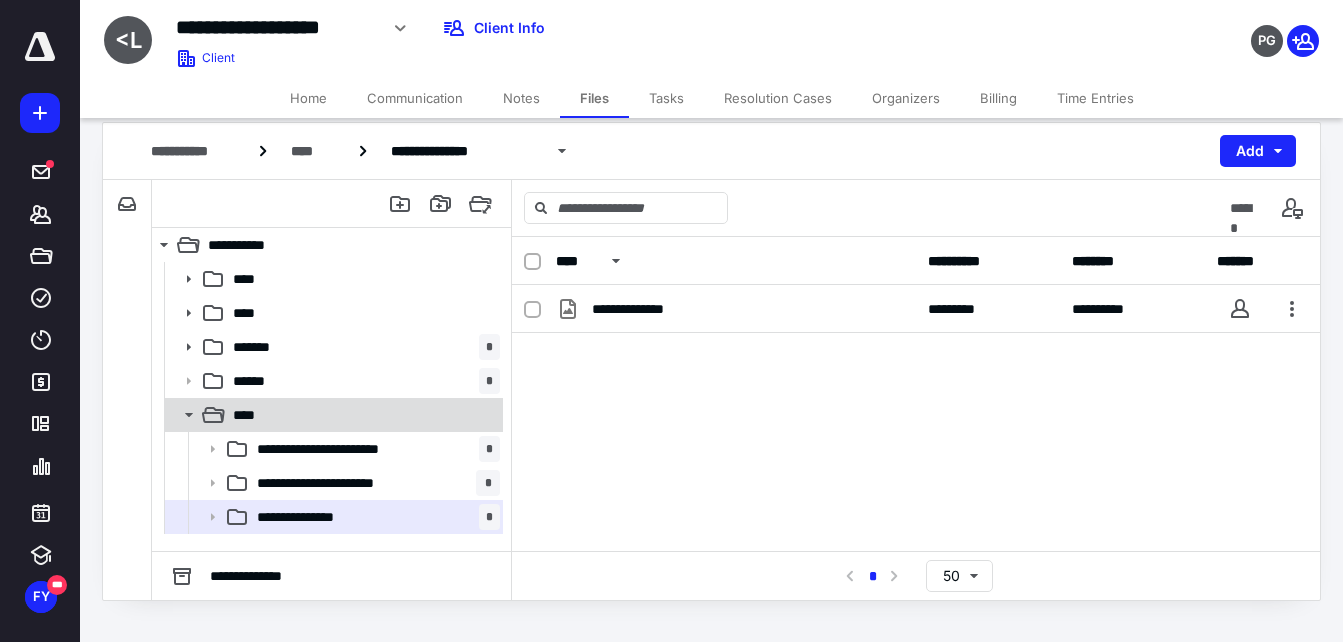 click on "****" at bounding box center [362, 415] 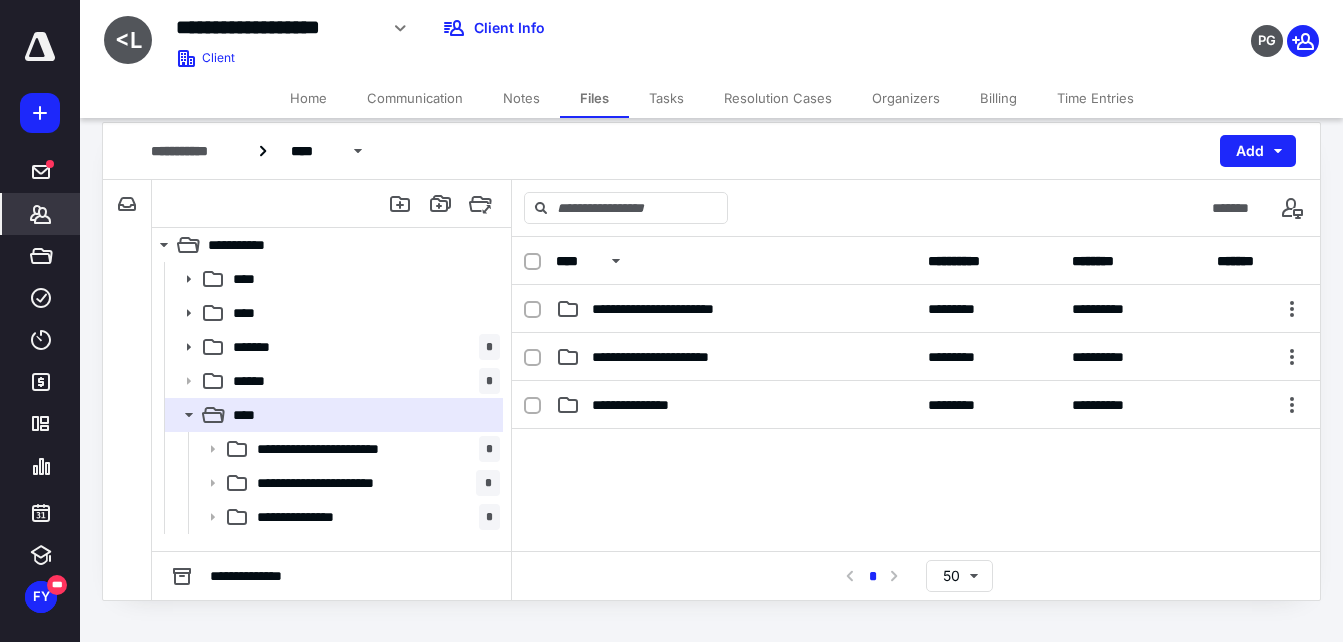 click on "*******" at bounding box center (41, 214) 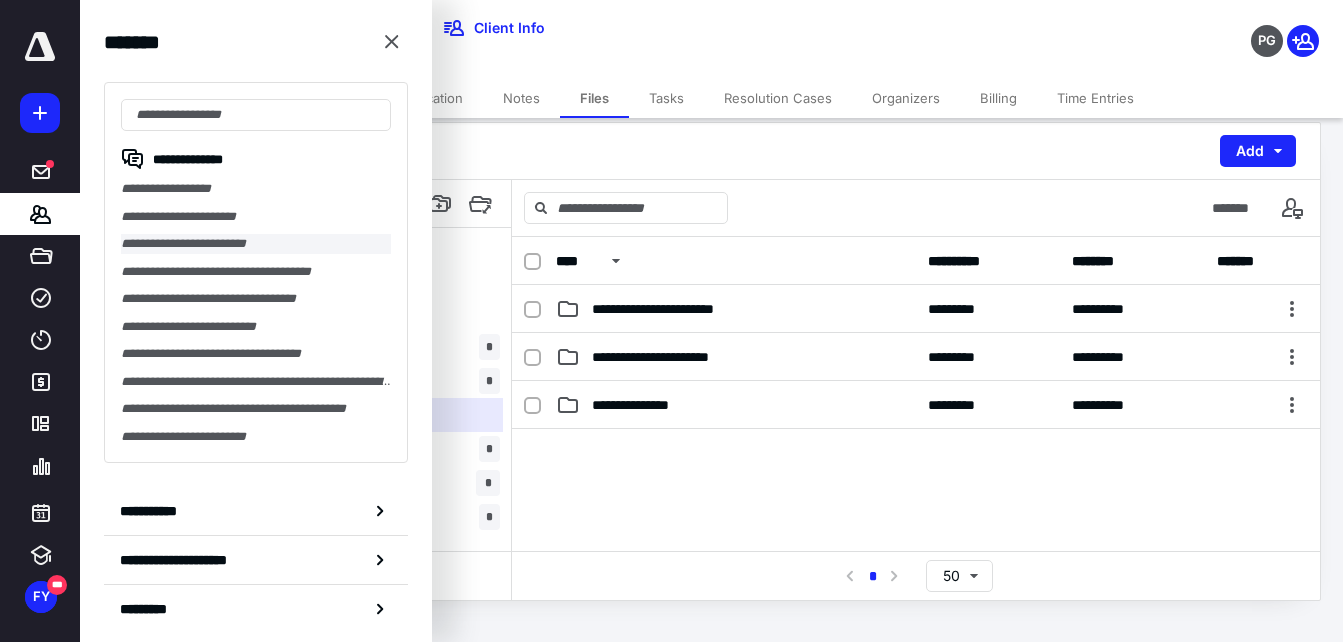click on "**********" at bounding box center (256, 244) 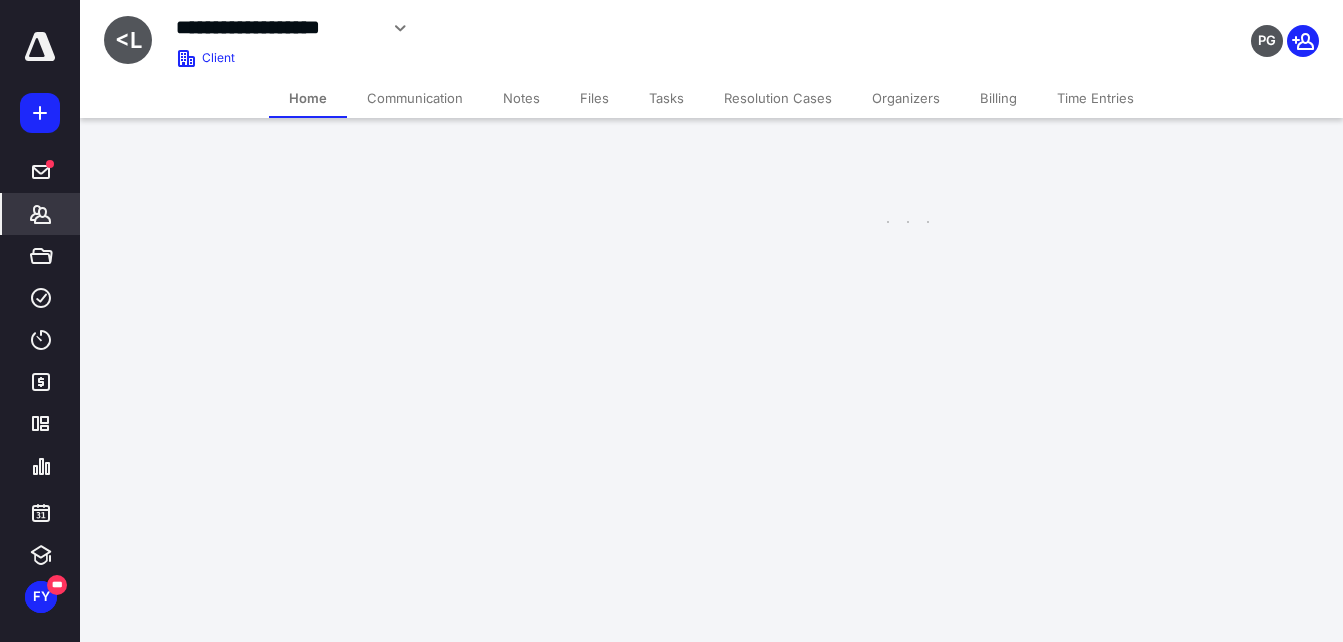 scroll, scrollTop: 0, scrollLeft: 0, axis: both 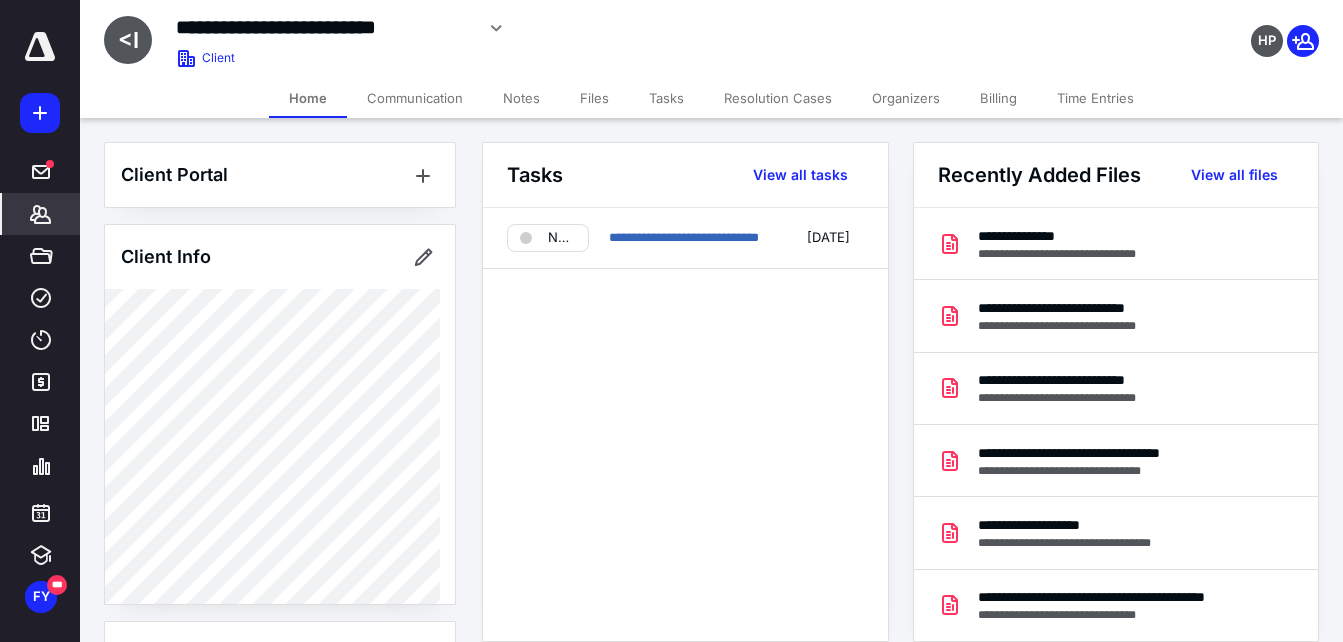 click on "Files" at bounding box center [594, 98] 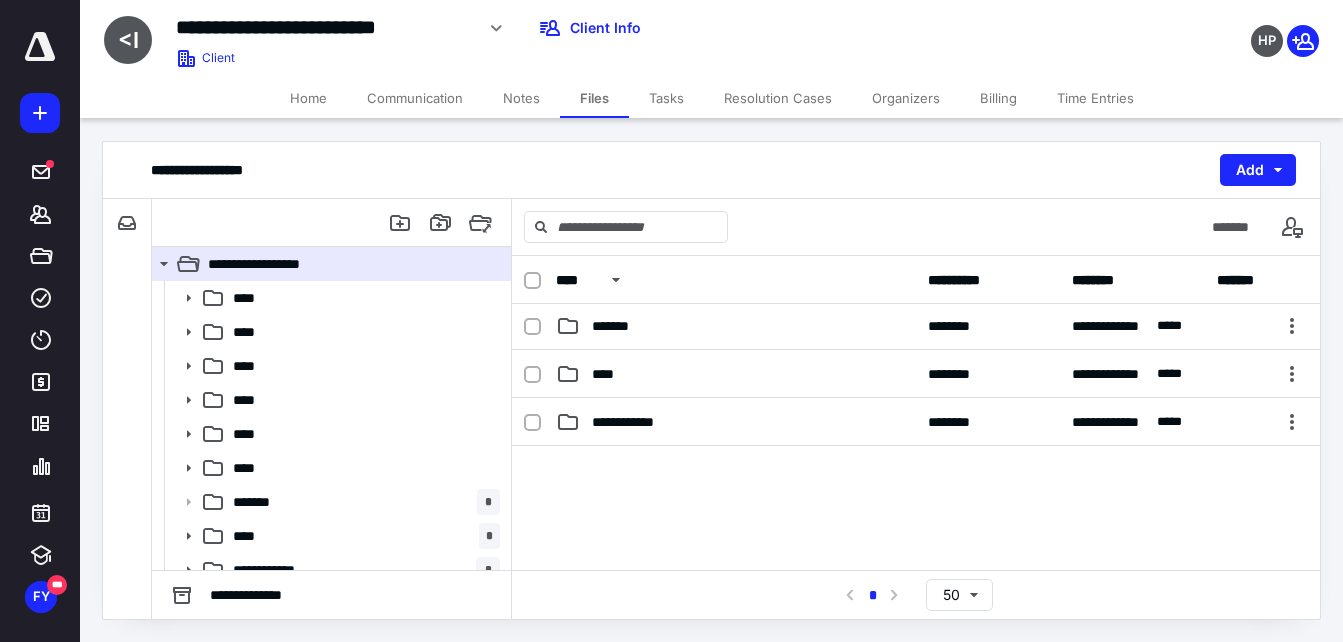 scroll, scrollTop: 232, scrollLeft: 0, axis: vertical 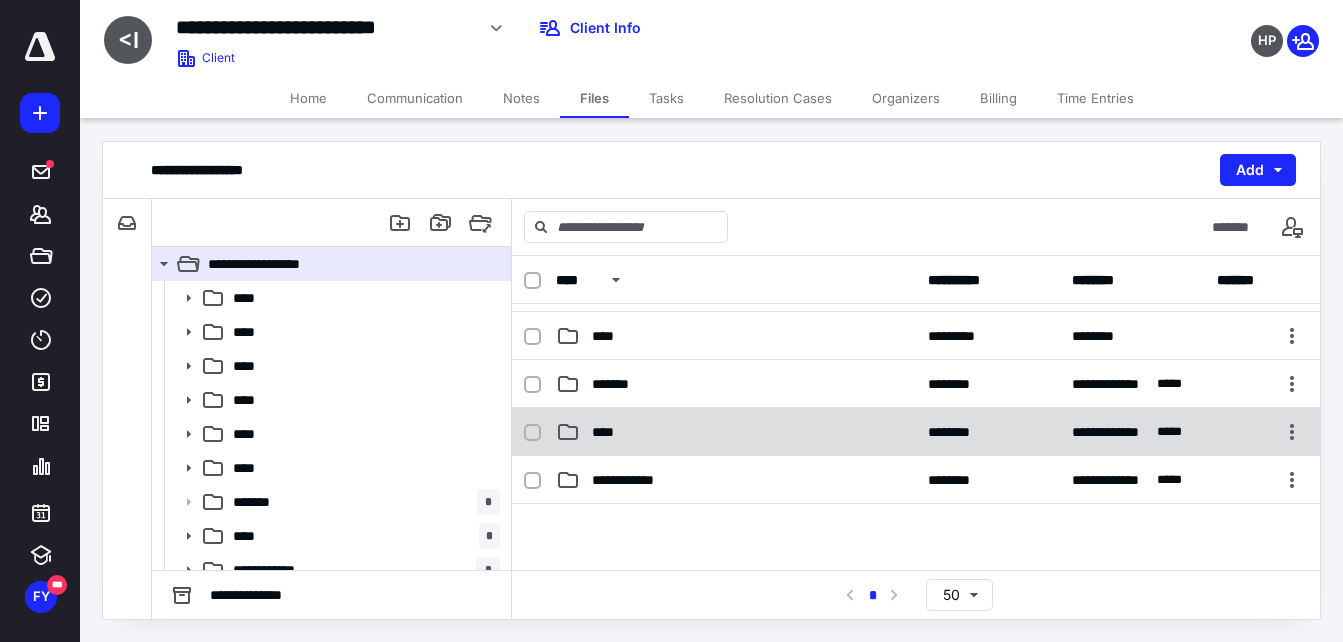 click on "****" at bounding box center (611, 432) 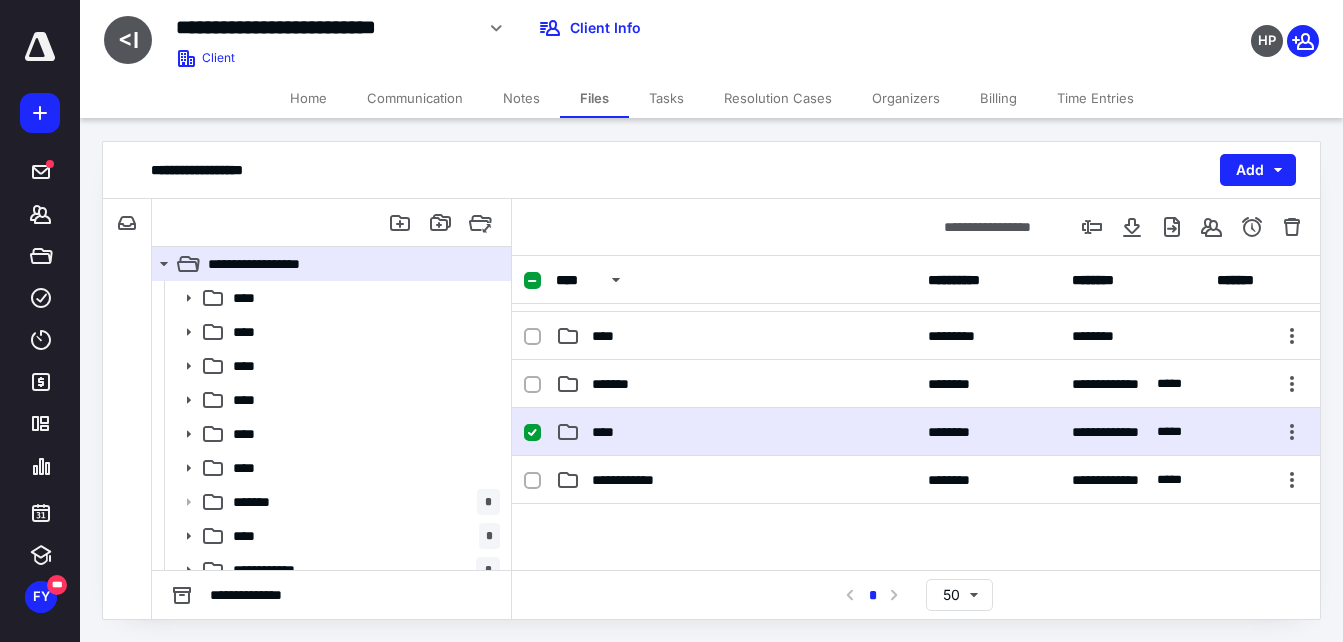 click on "****" at bounding box center (611, 432) 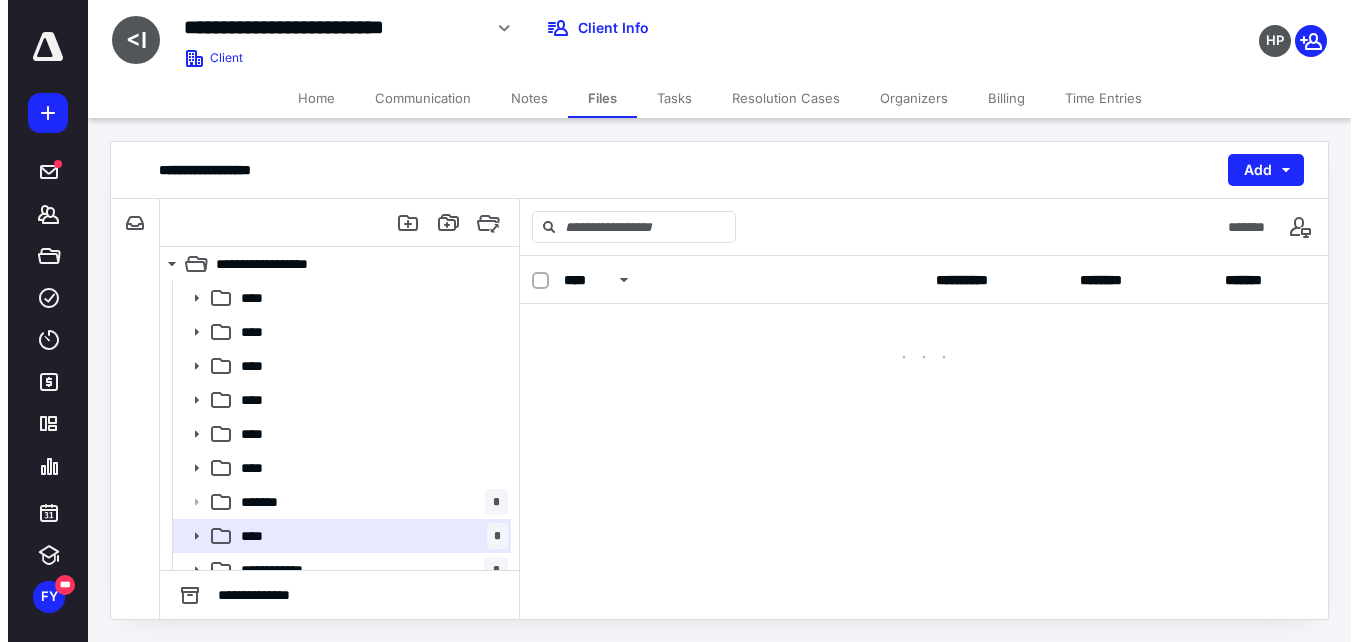 scroll, scrollTop: 0, scrollLeft: 0, axis: both 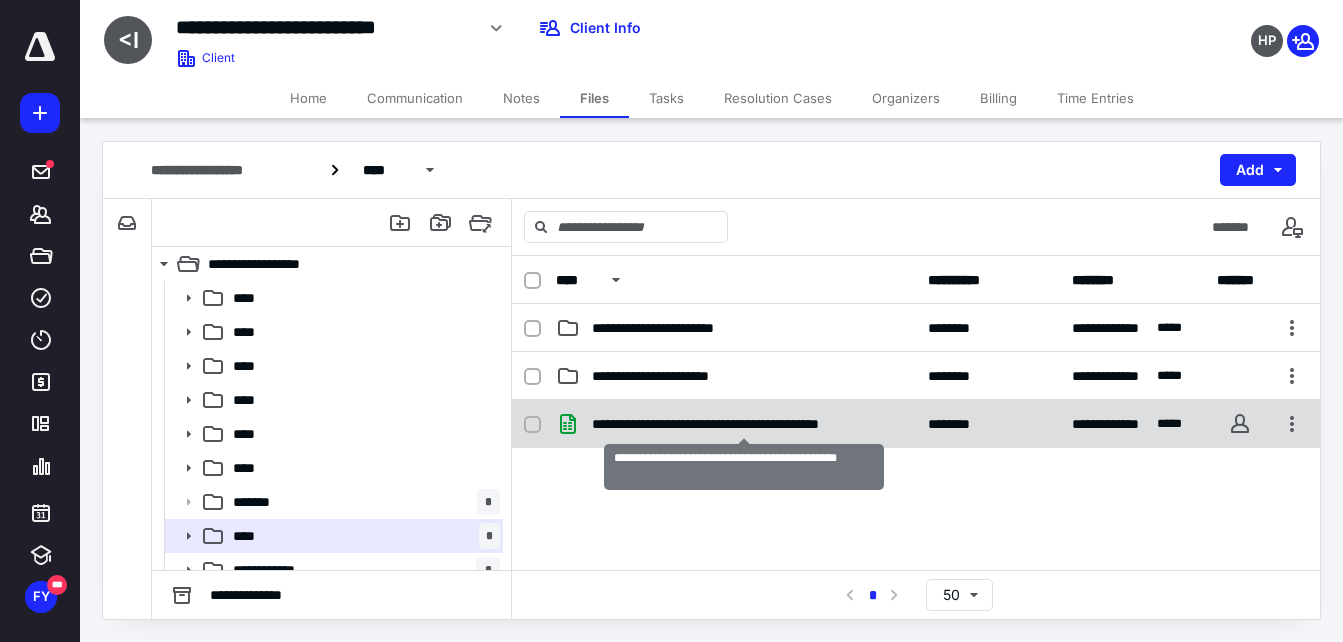 click on "**********" at bounding box center (744, 424) 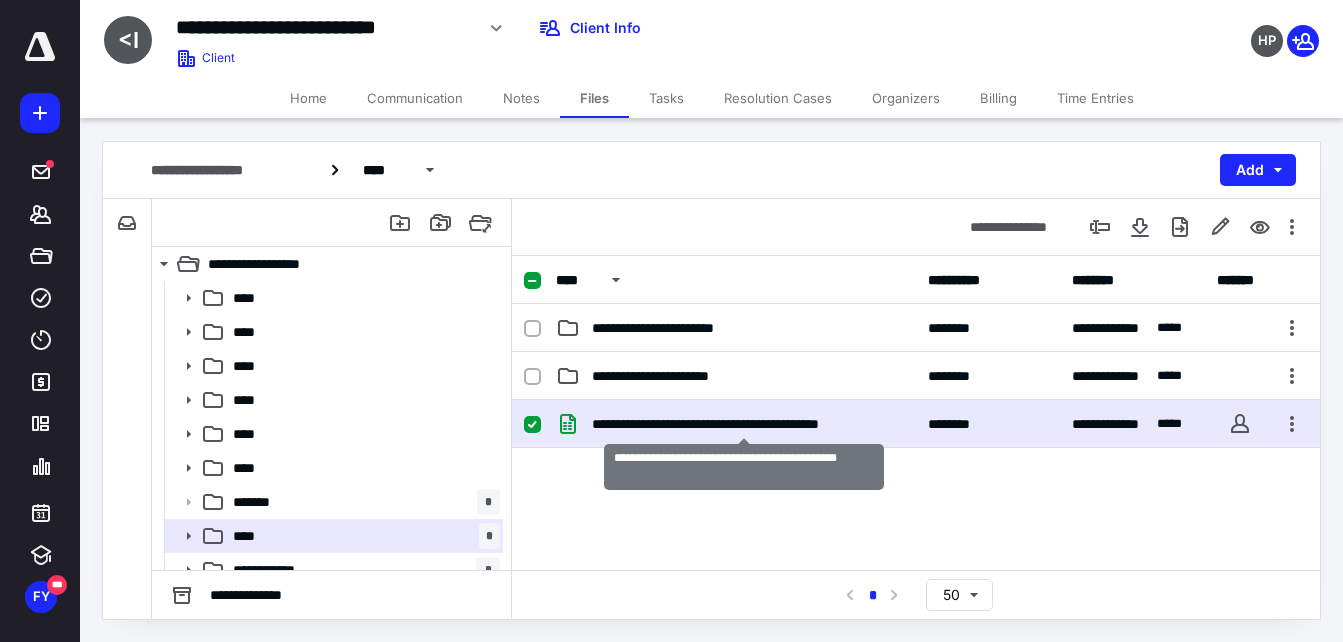 click on "**********" at bounding box center (744, 424) 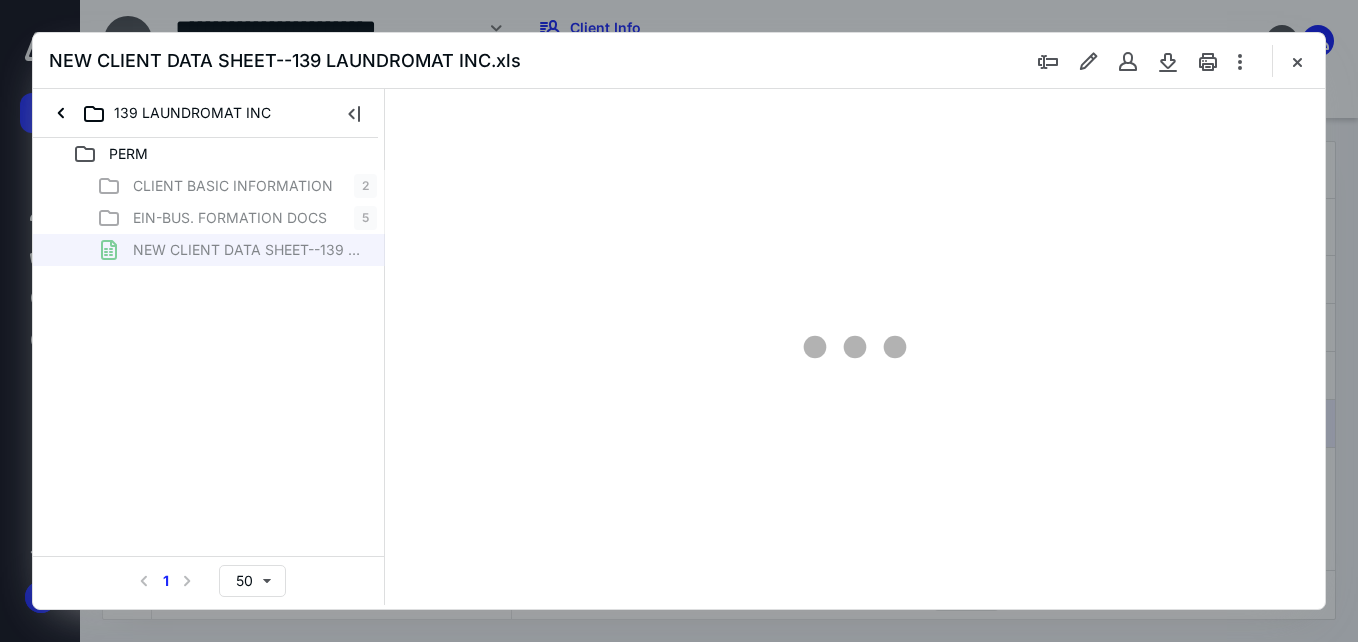 scroll, scrollTop: 0, scrollLeft: 0, axis: both 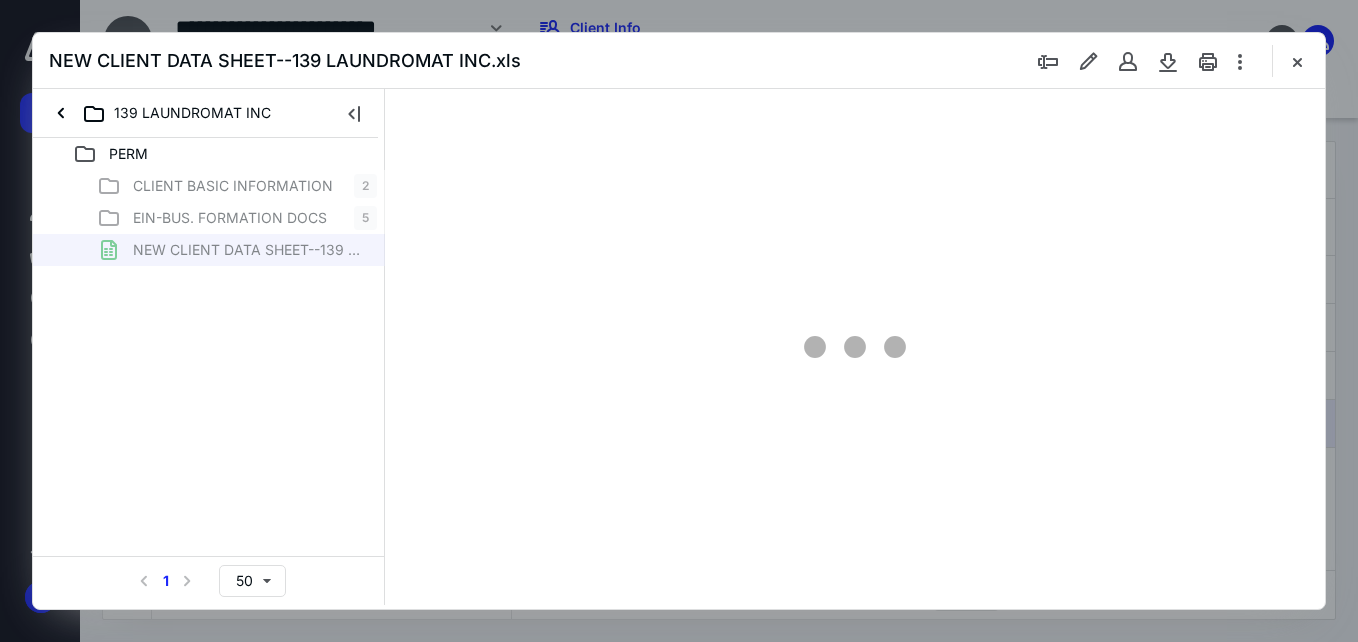 type on "117" 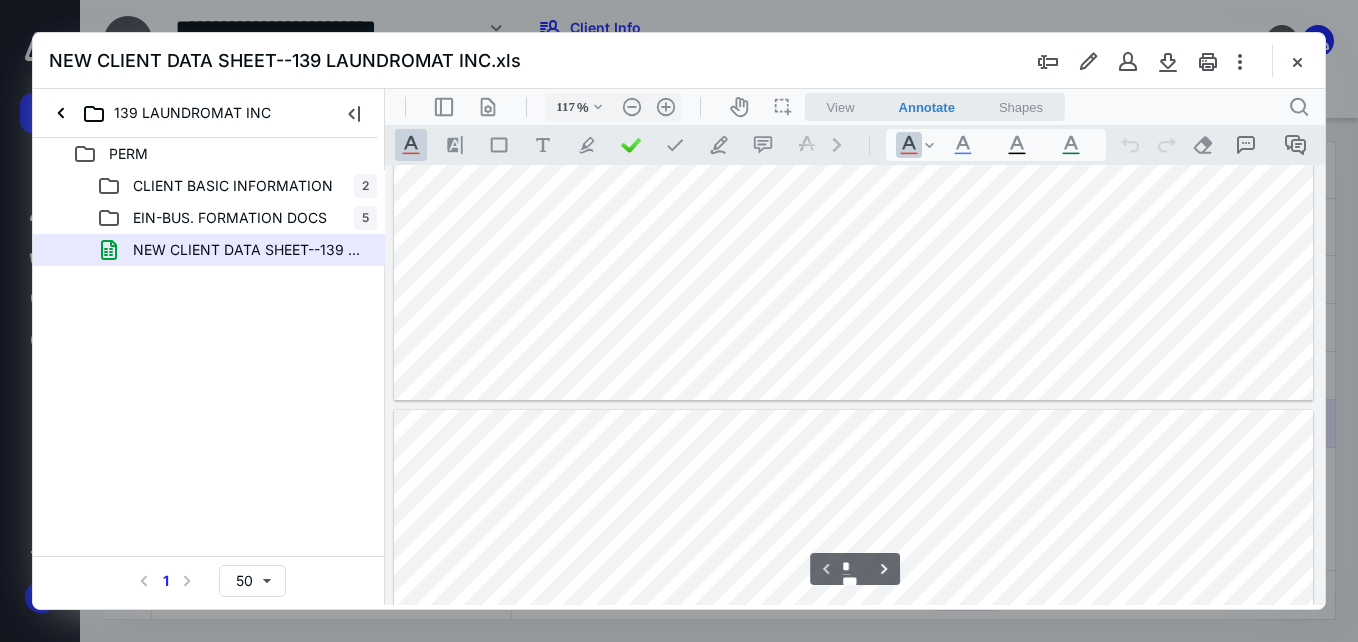 scroll, scrollTop: 477, scrollLeft: 0, axis: vertical 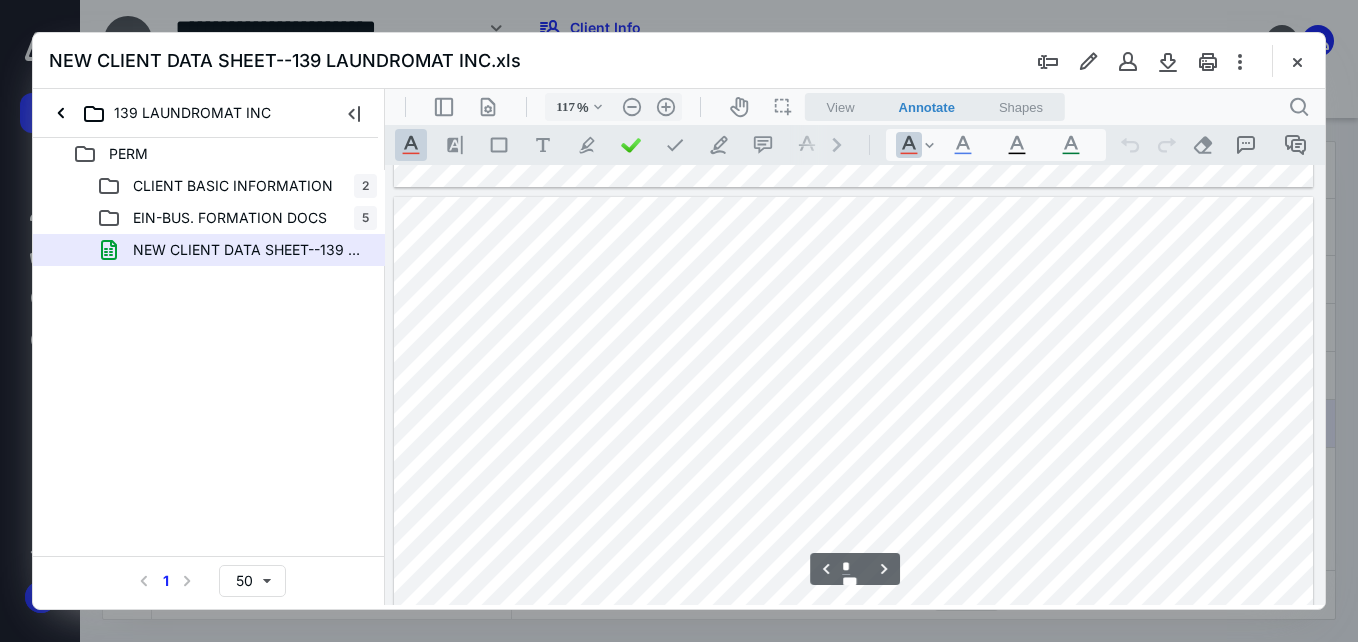 type on "*" 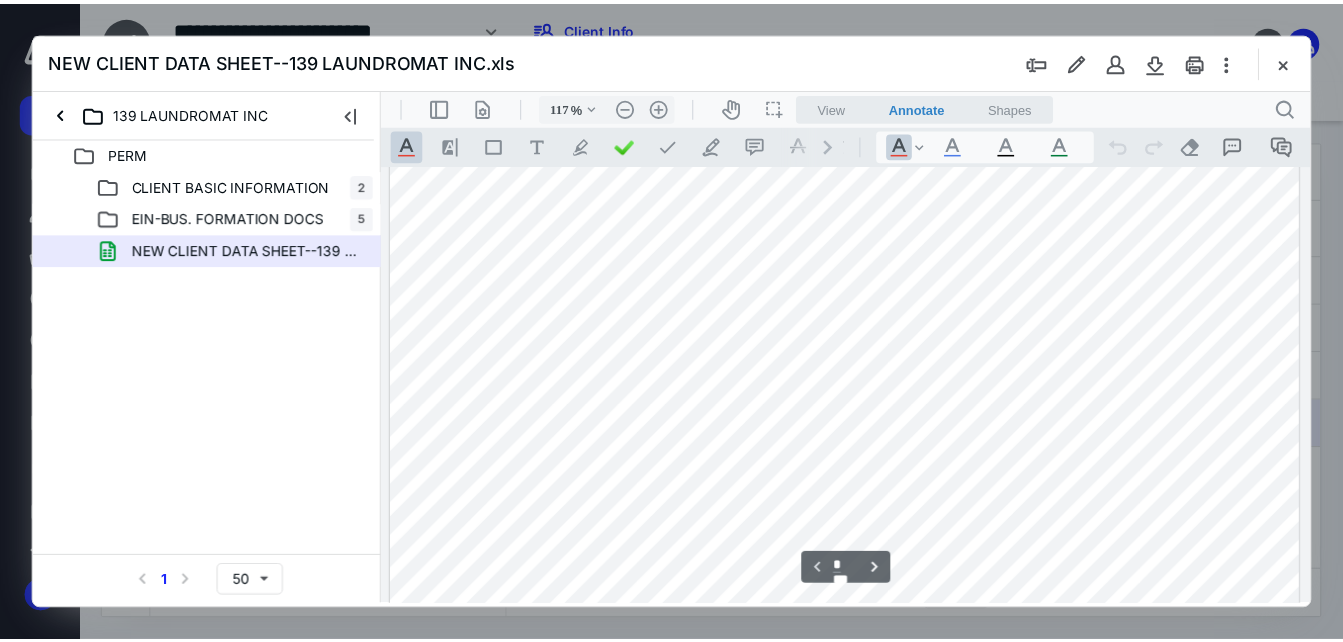 scroll, scrollTop: 14, scrollLeft: 0, axis: vertical 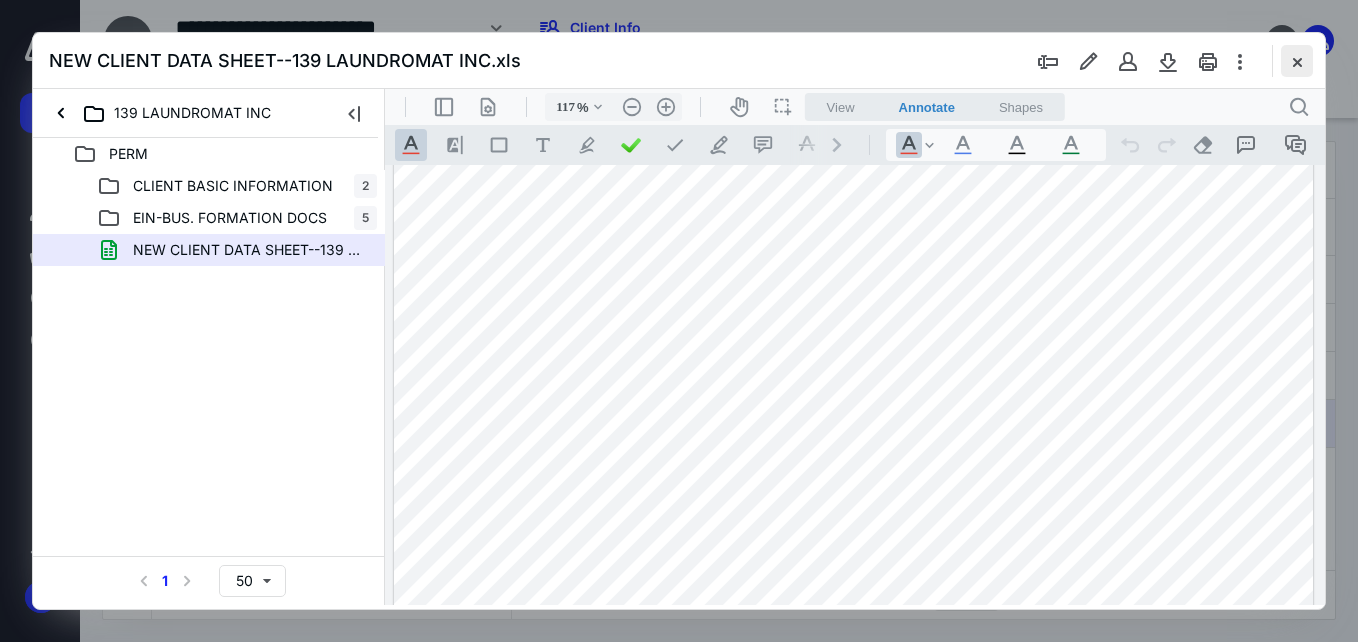 click at bounding box center (1297, 61) 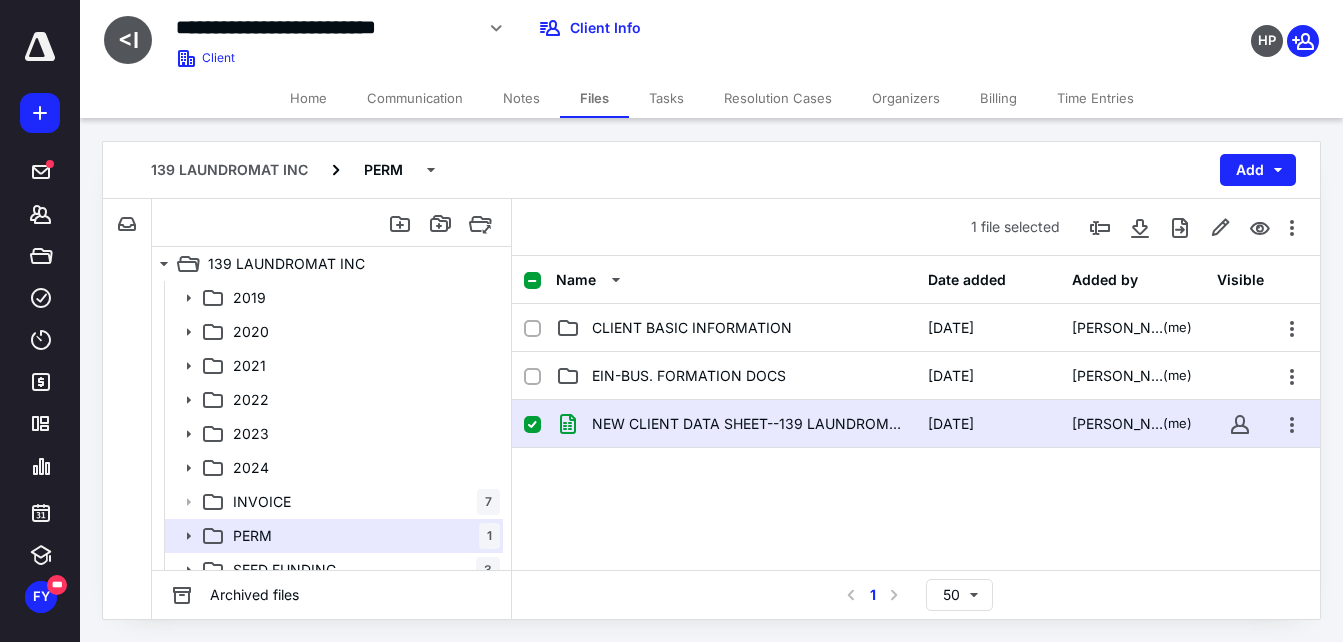 click 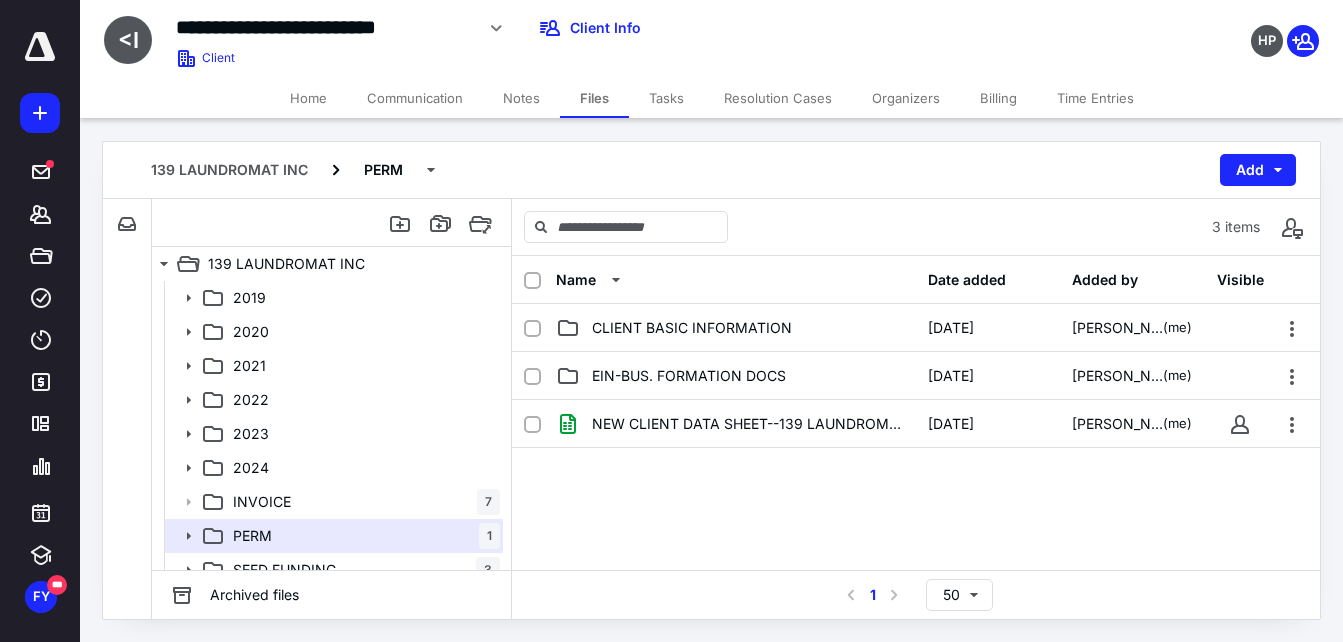 click on "Billing" at bounding box center (998, 98) 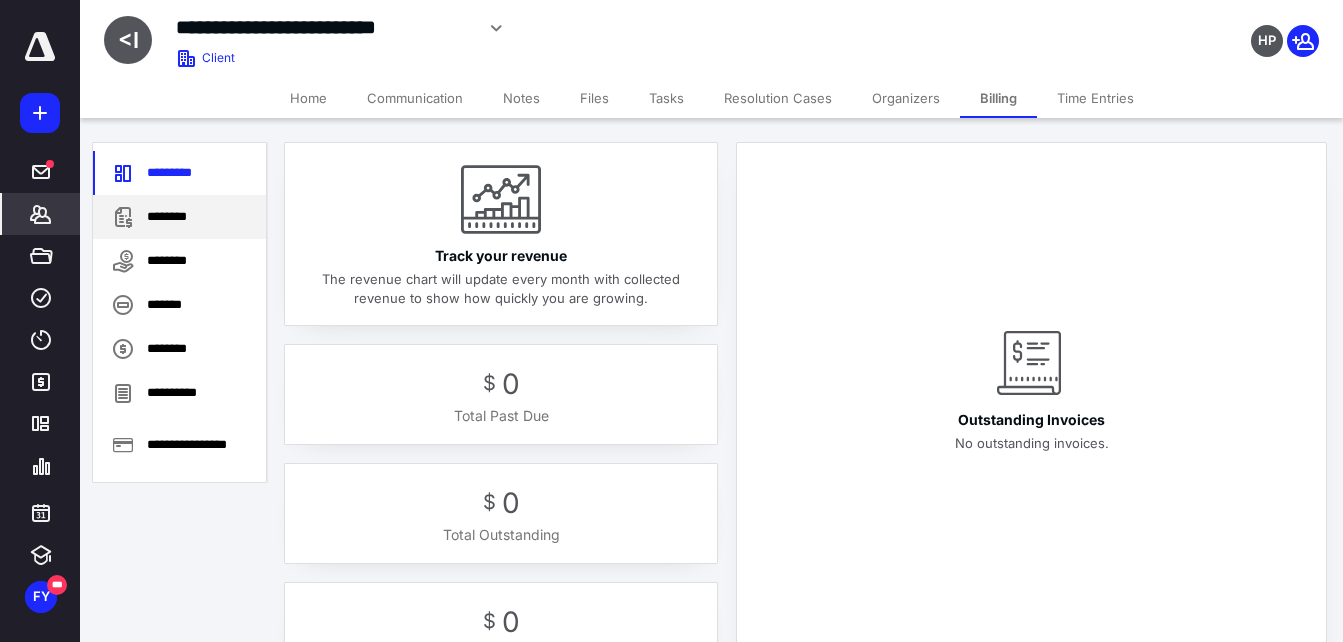 click on "********" at bounding box center (179, 217) 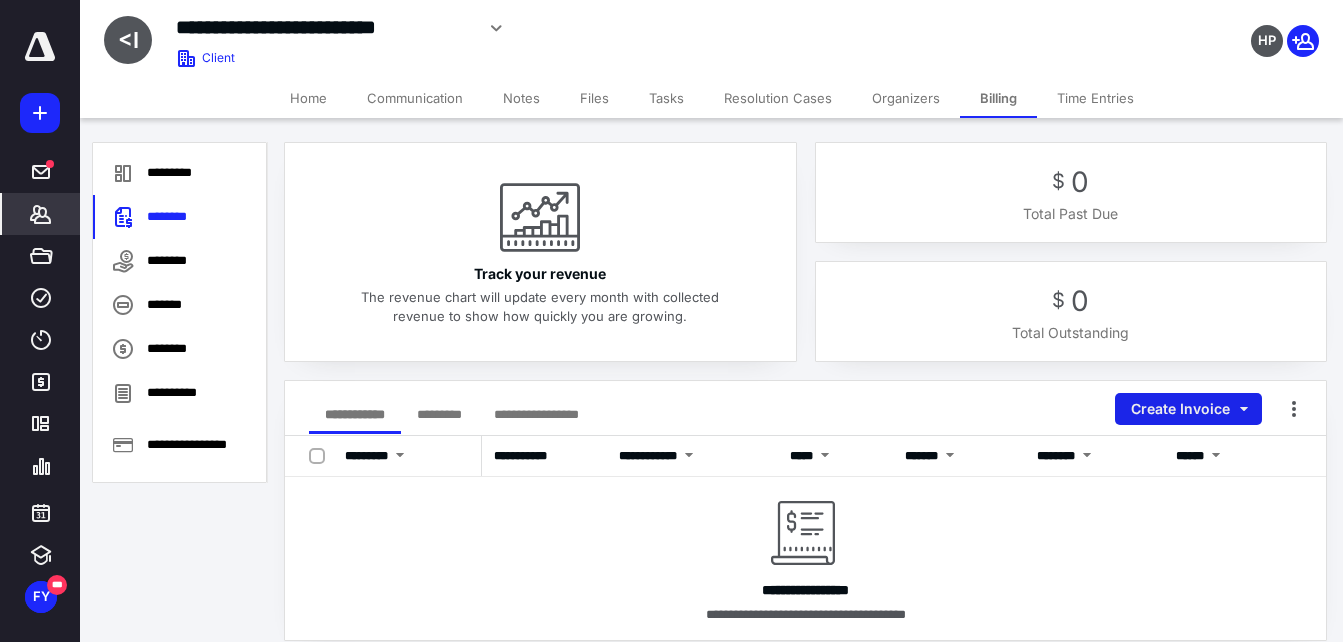 click on "Create Invoice" at bounding box center [1188, 409] 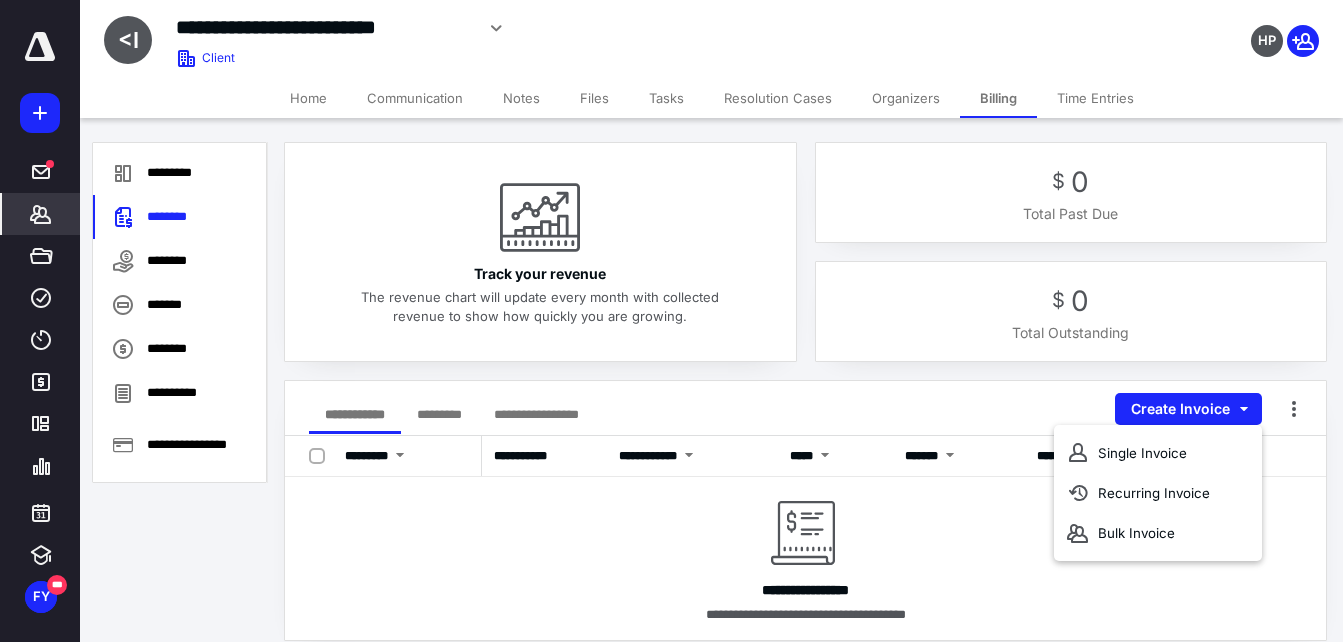 click on "**********" at bounding box center [805, 408] 